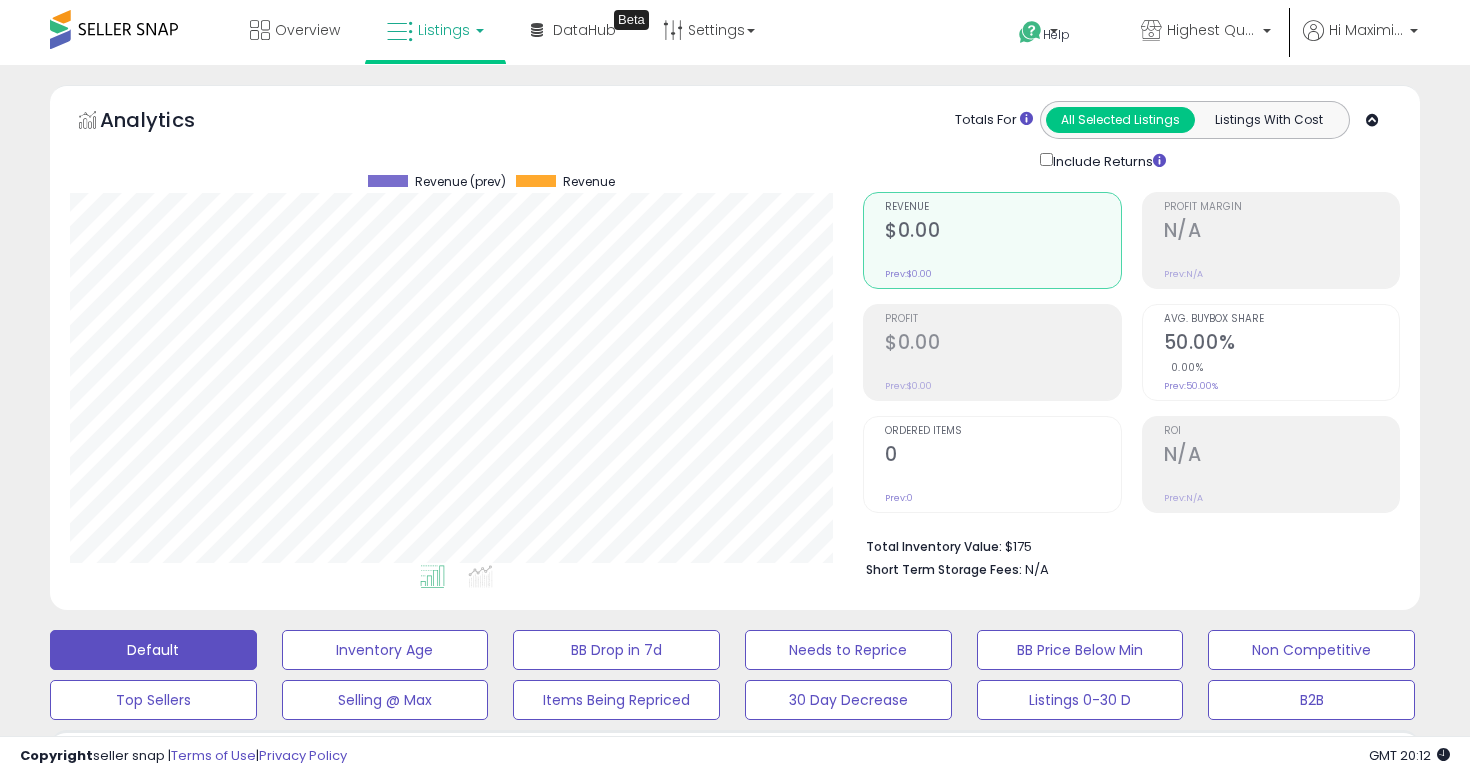 select on "****" 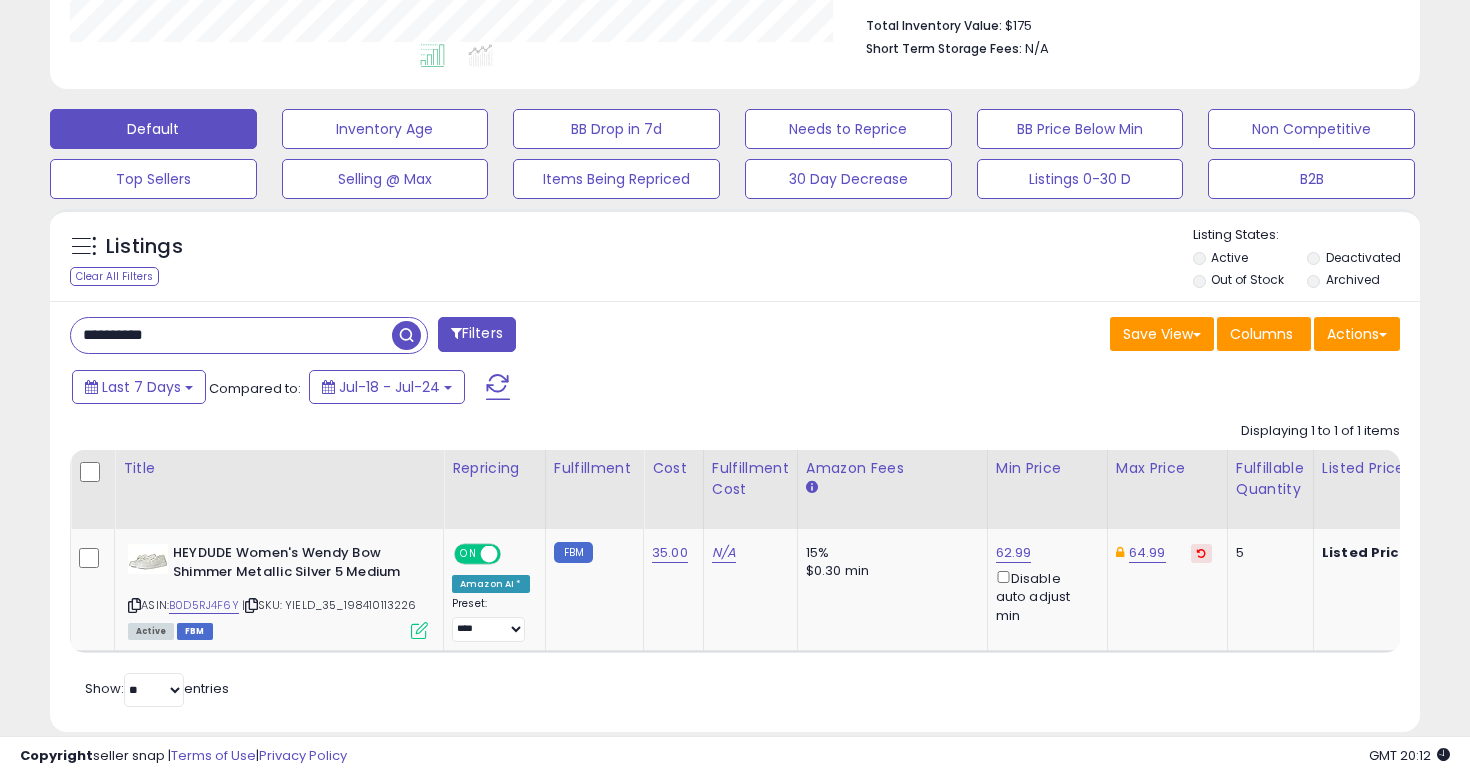 scroll, scrollTop: 999590, scrollLeft: 999206, axis: both 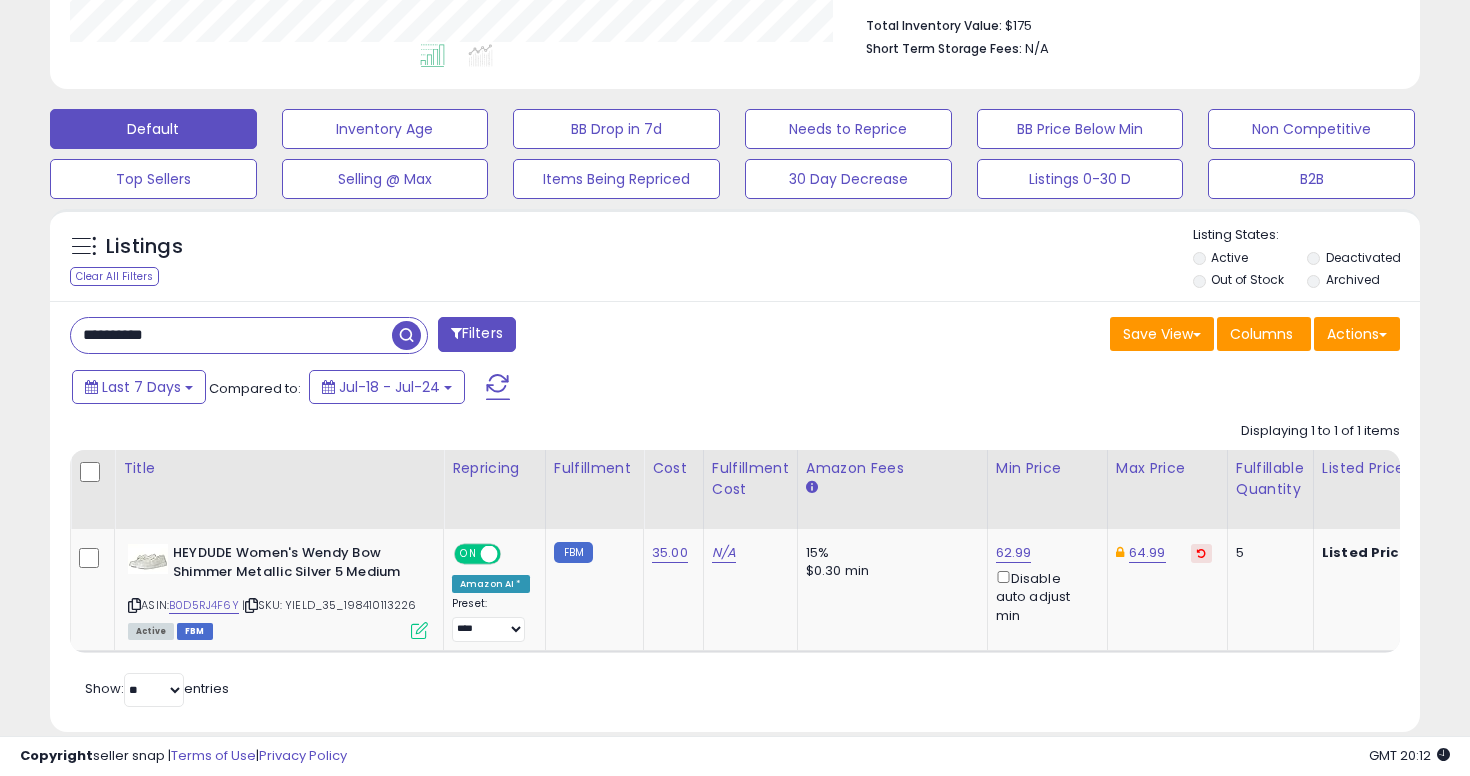 type on "**********" 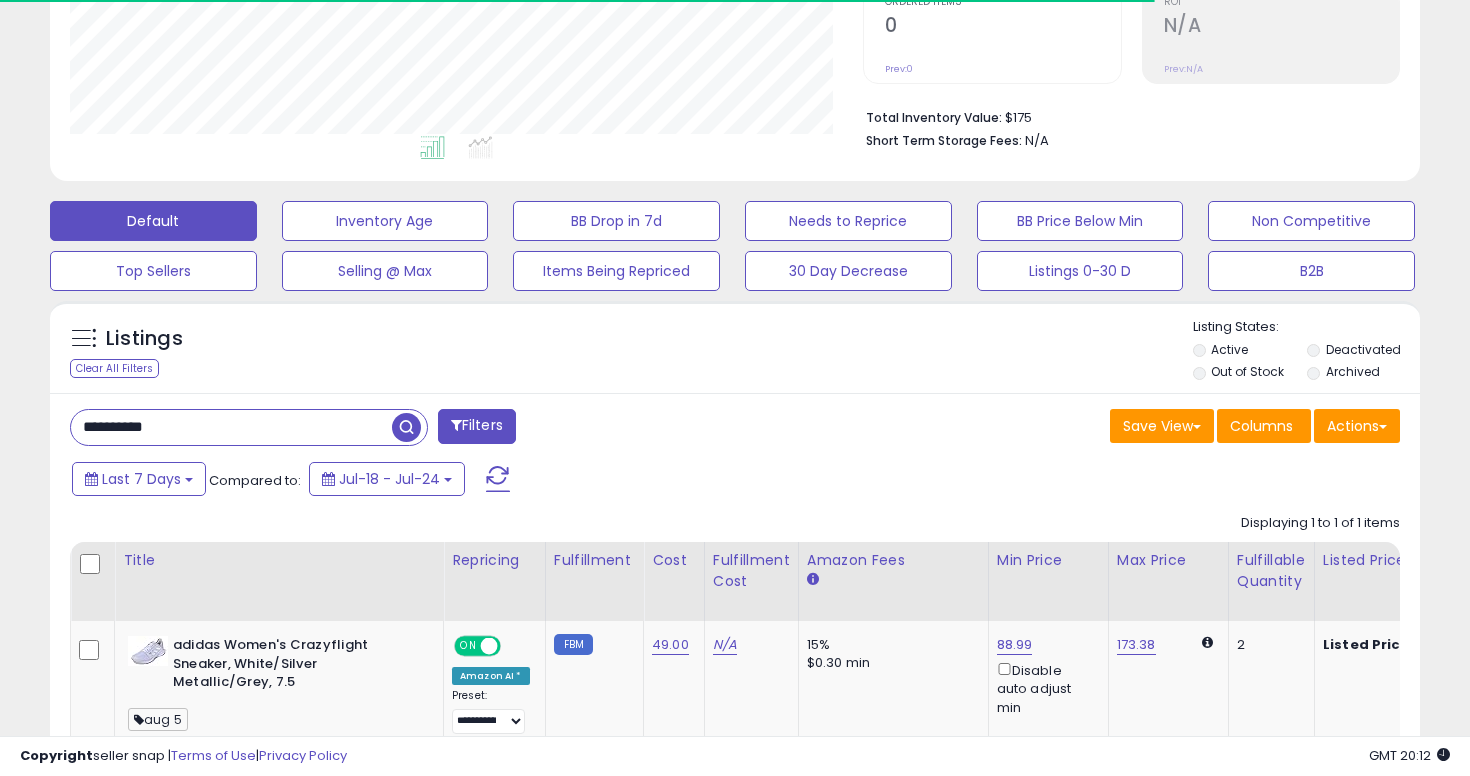 scroll, scrollTop: 521, scrollLeft: 0, axis: vertical 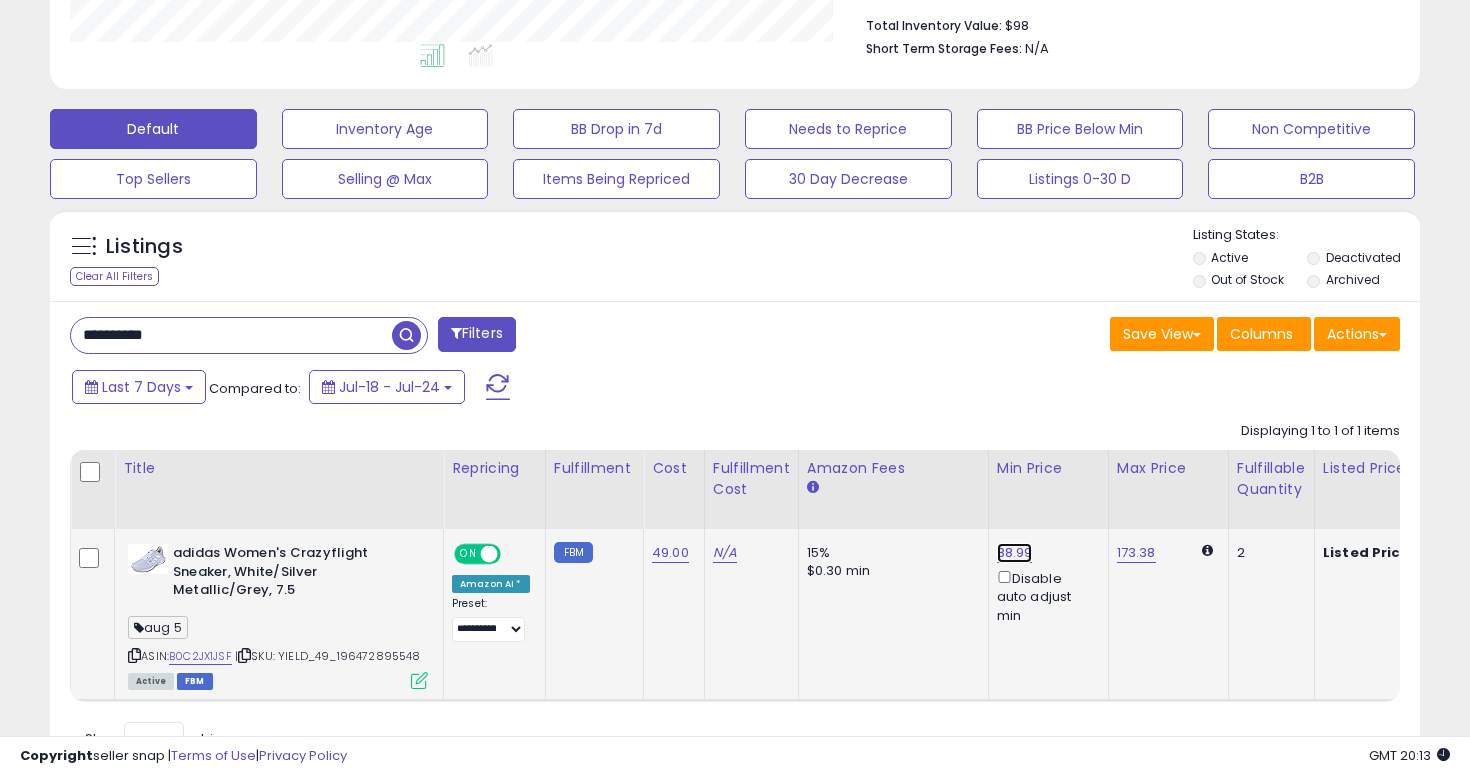 click on "88.99" at bounding box center (1015, 553) 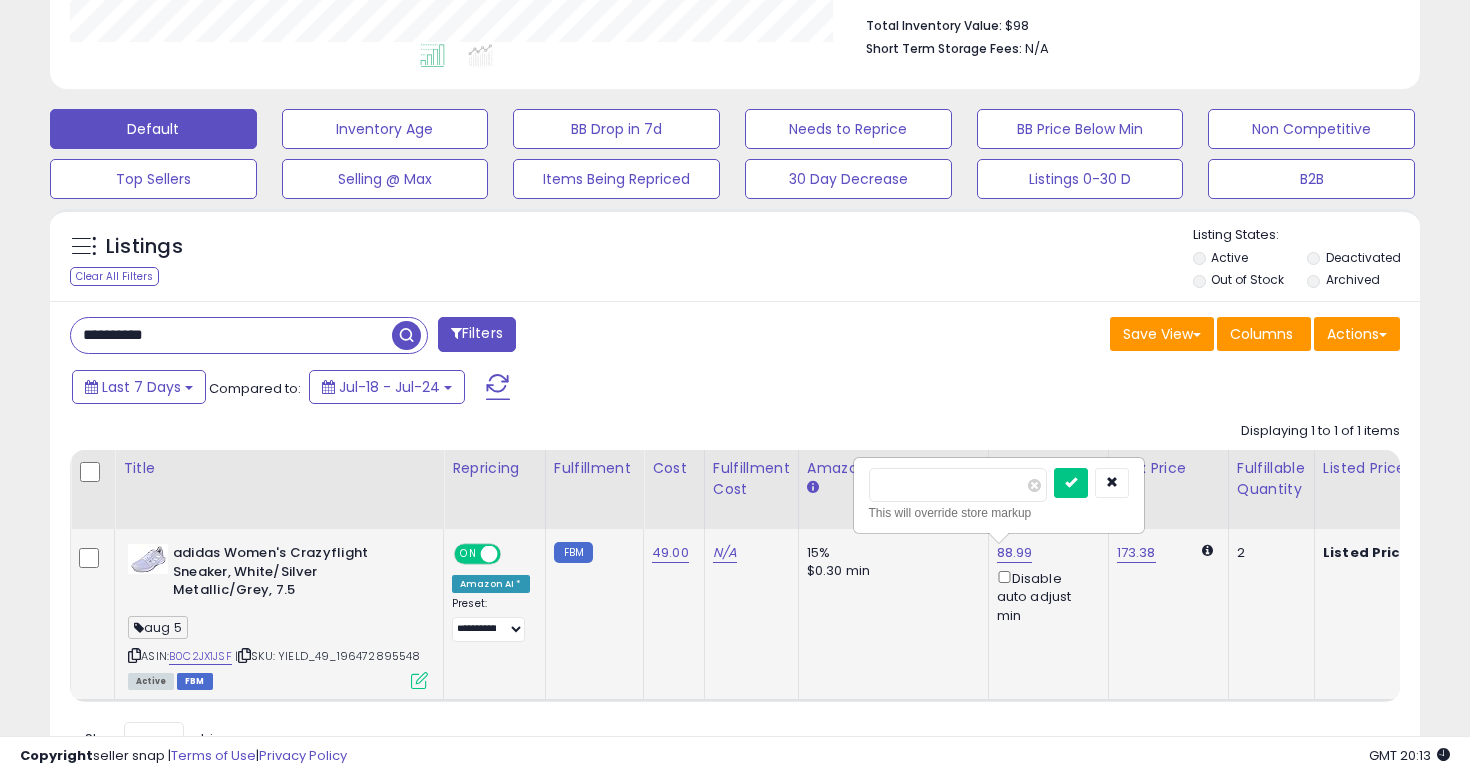 type on "*****" 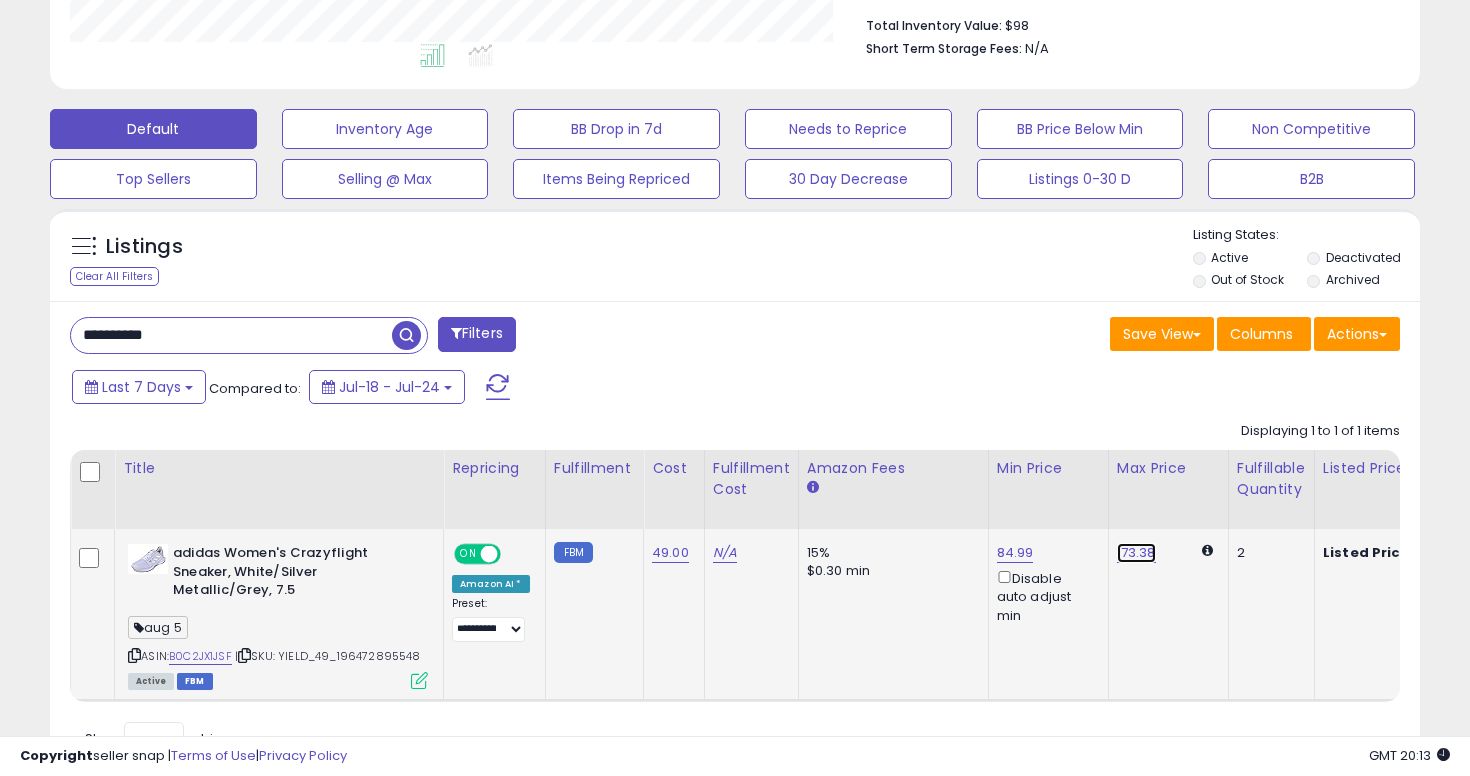 click on "173.38" at bounding box center [1136, 553] 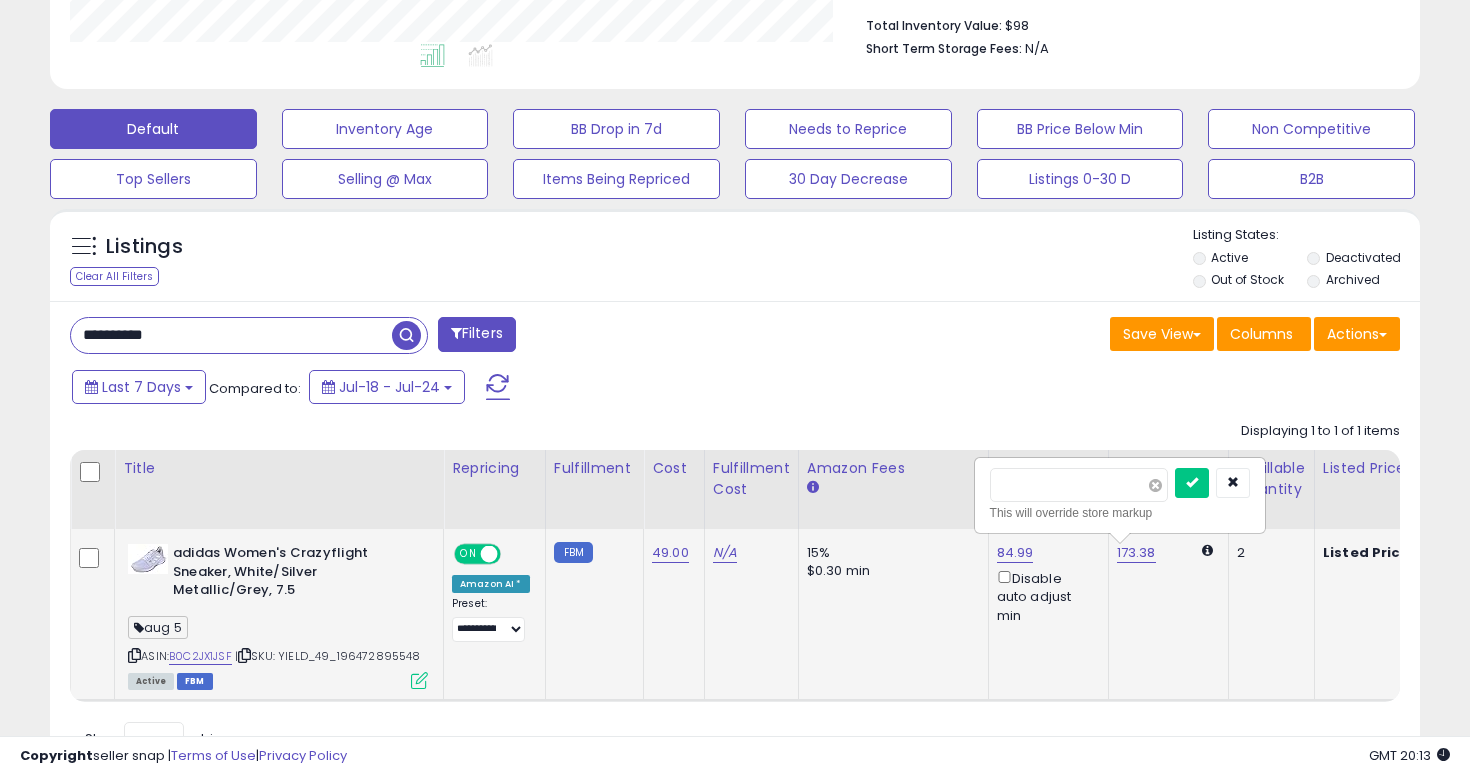 click at bounding box center (1155, 485) 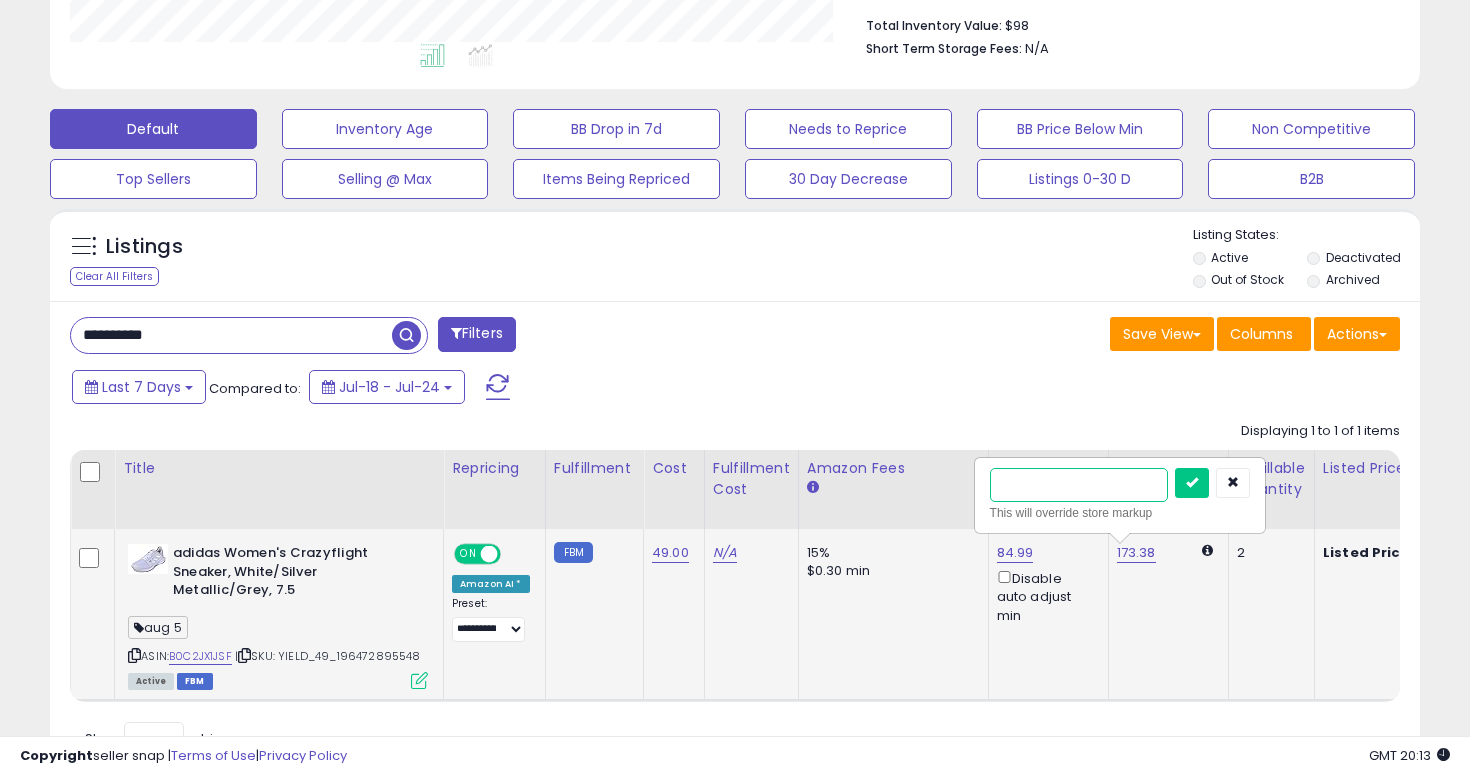type on "***" 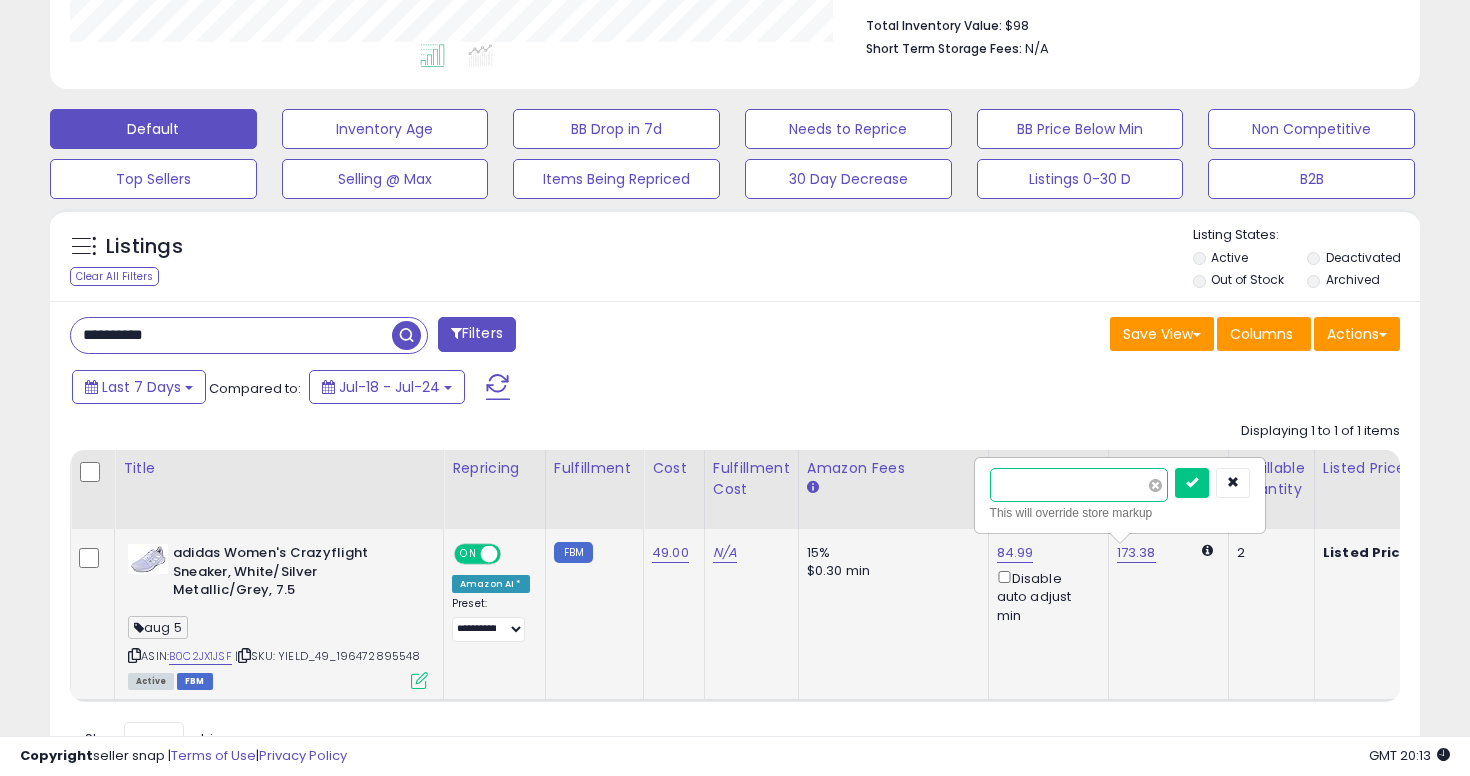 click at bounding box center (1192, 483) 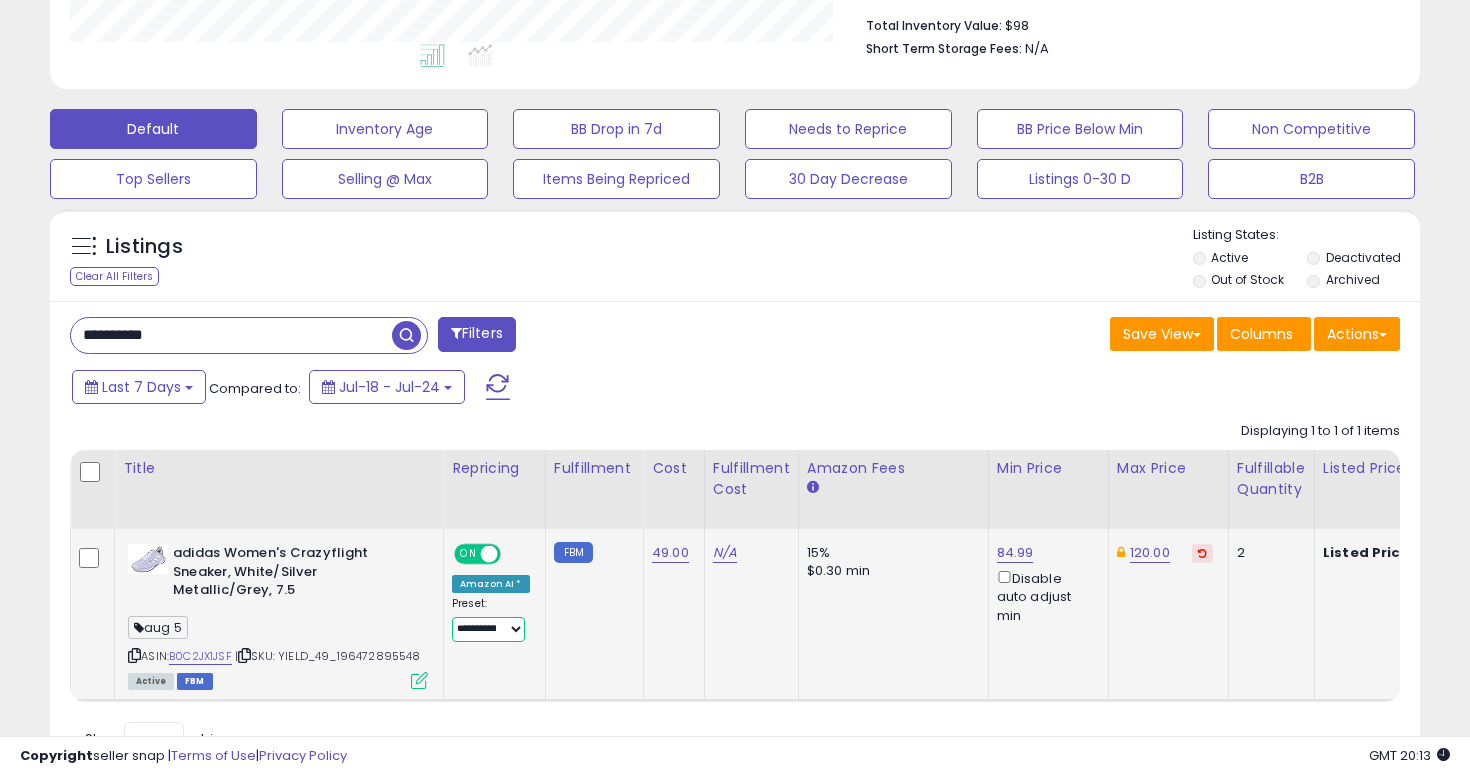 click on "**********" at bounding box center [488, 629] 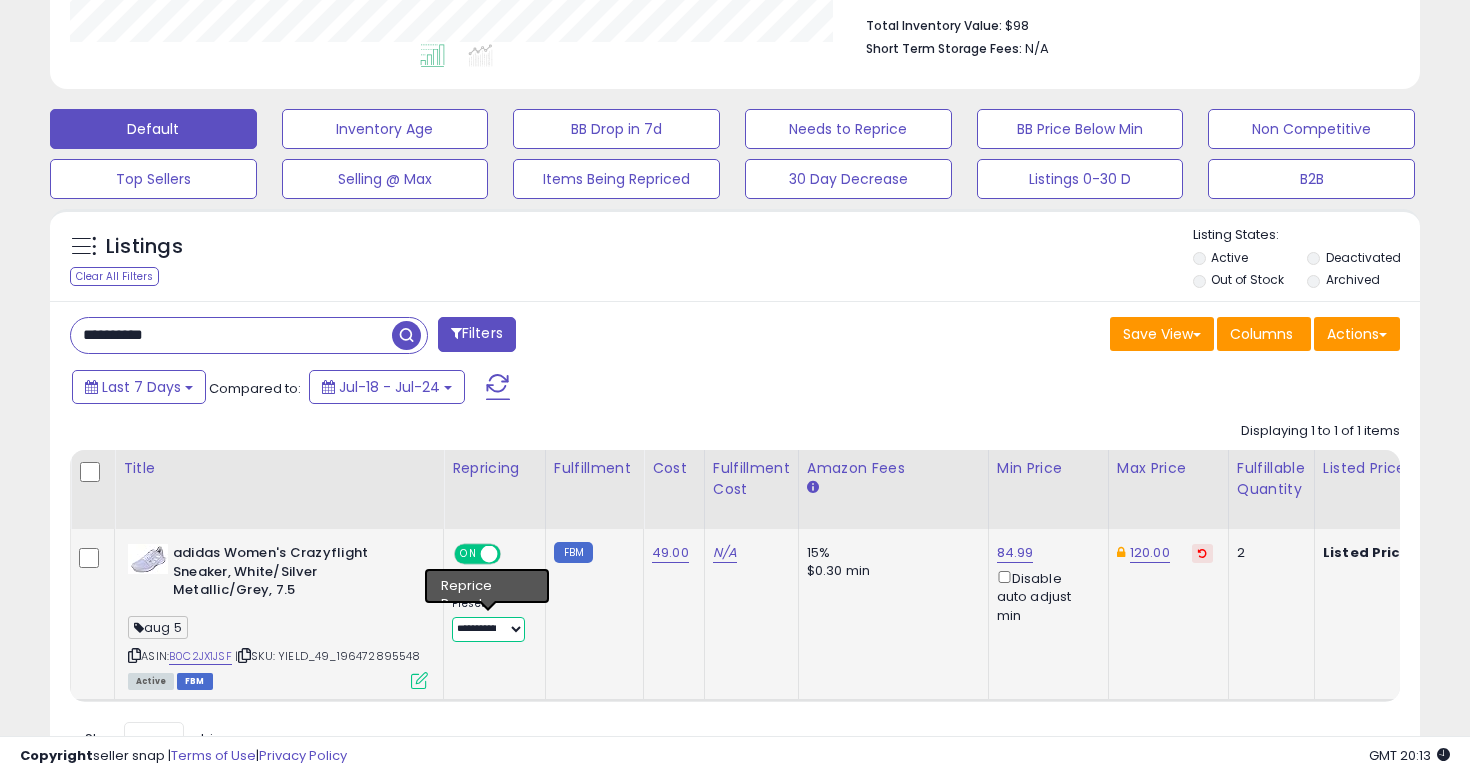 select on "****" 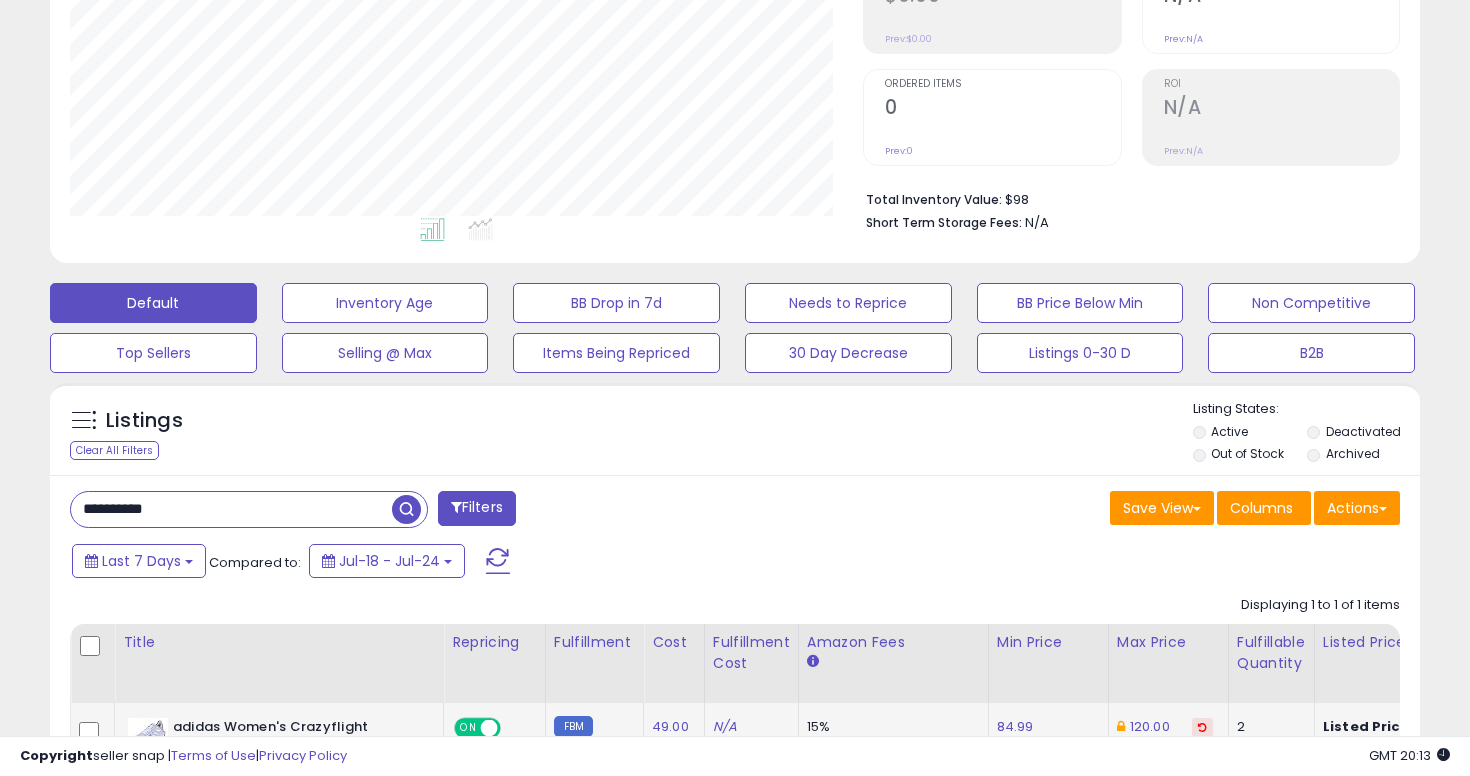scroll, scrollTop: 148, scrollLeft: 0, axis: vertical 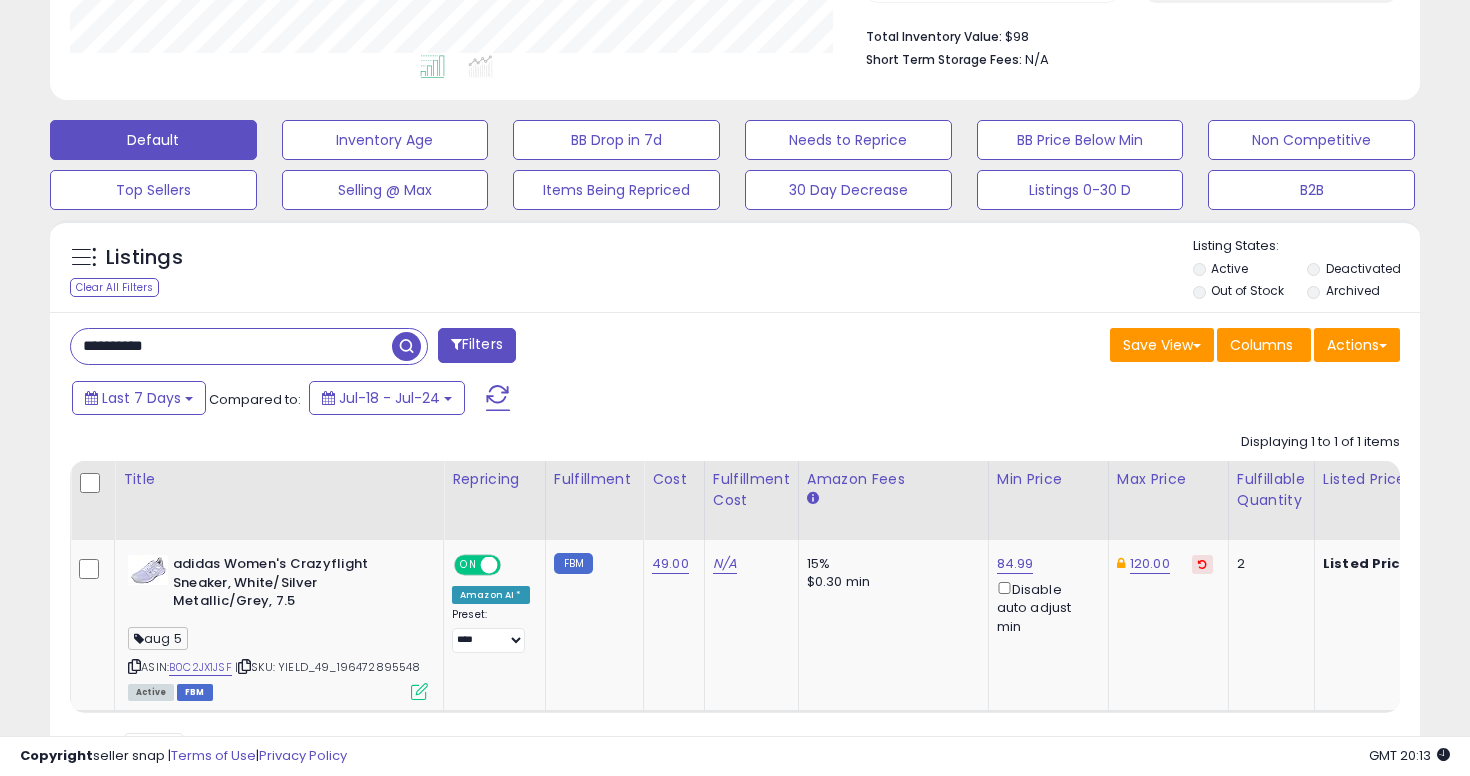 click on "**********" at bounding box center (231, 346) 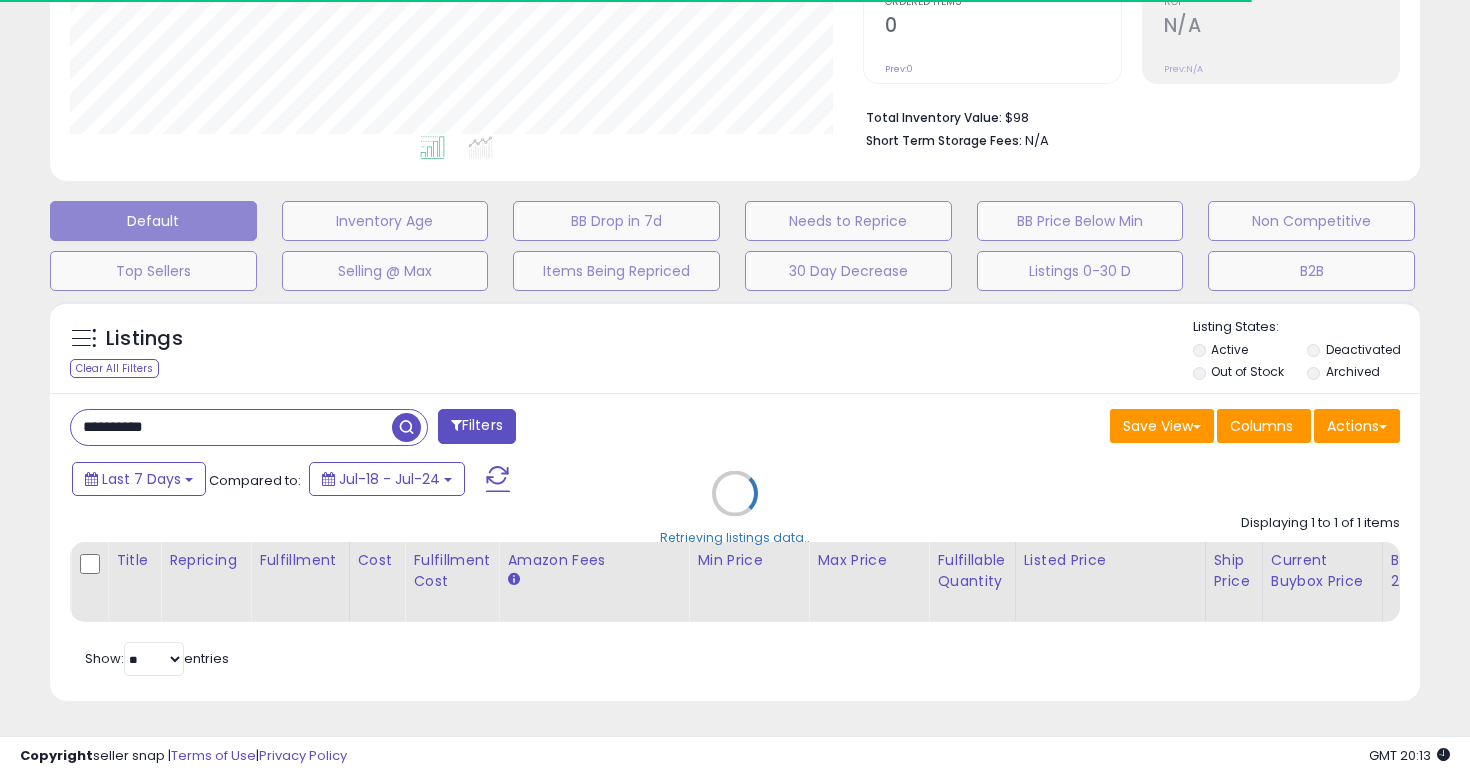 scroll, scrollTop: 510, scrollLeft: 0, axis: vertical 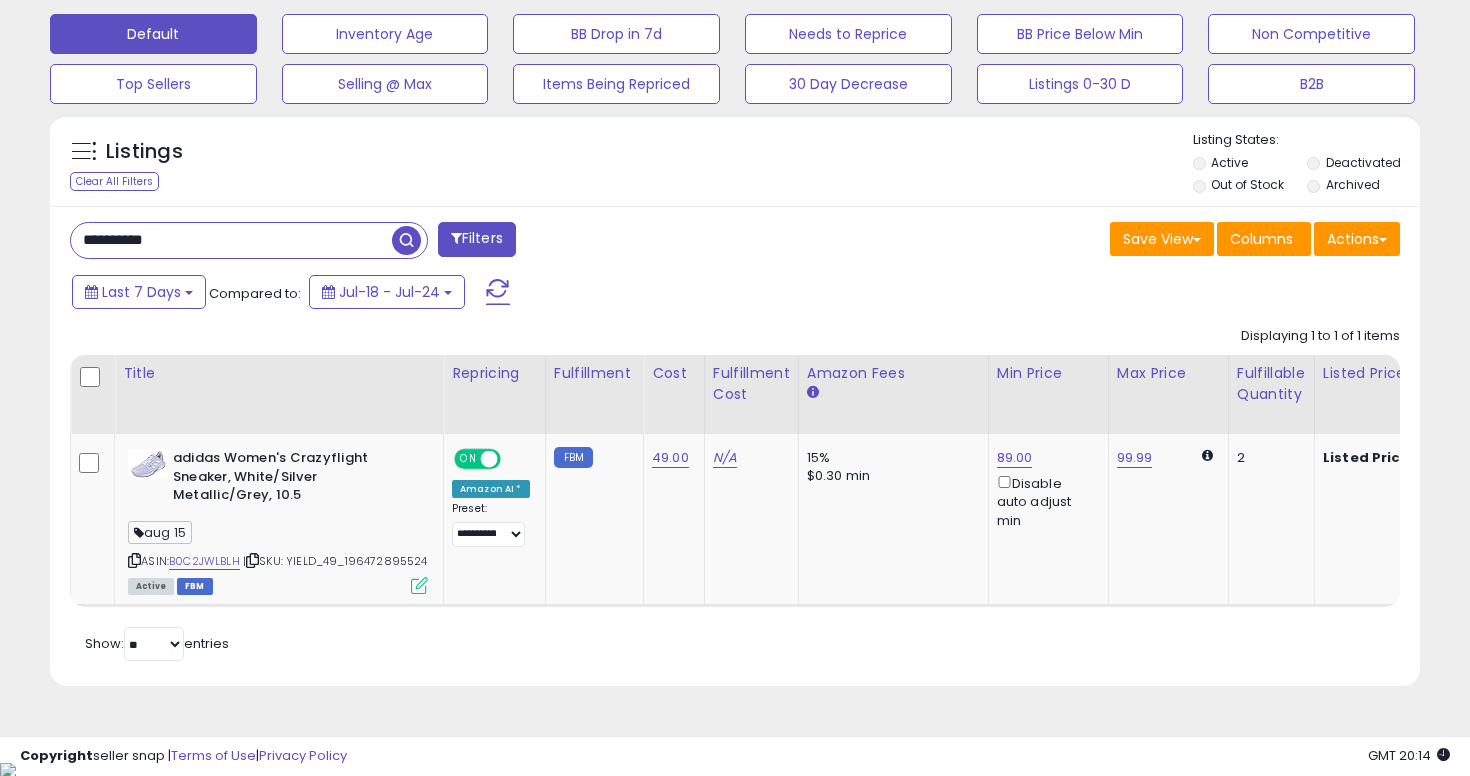 click on "**********" at bounding box center [231, 240] 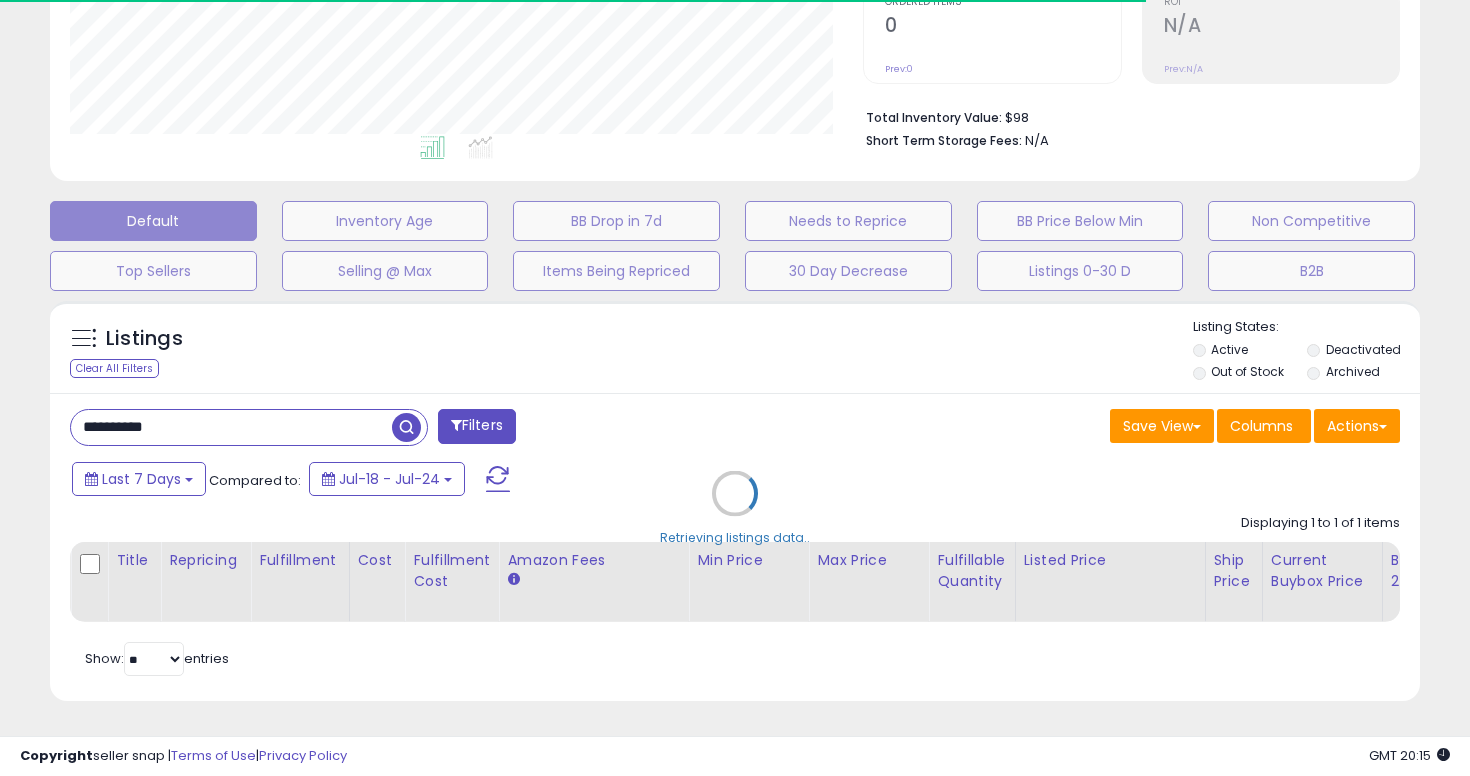 scroll, scrollTop: 616, scrollLeft: 0, axis: vertical 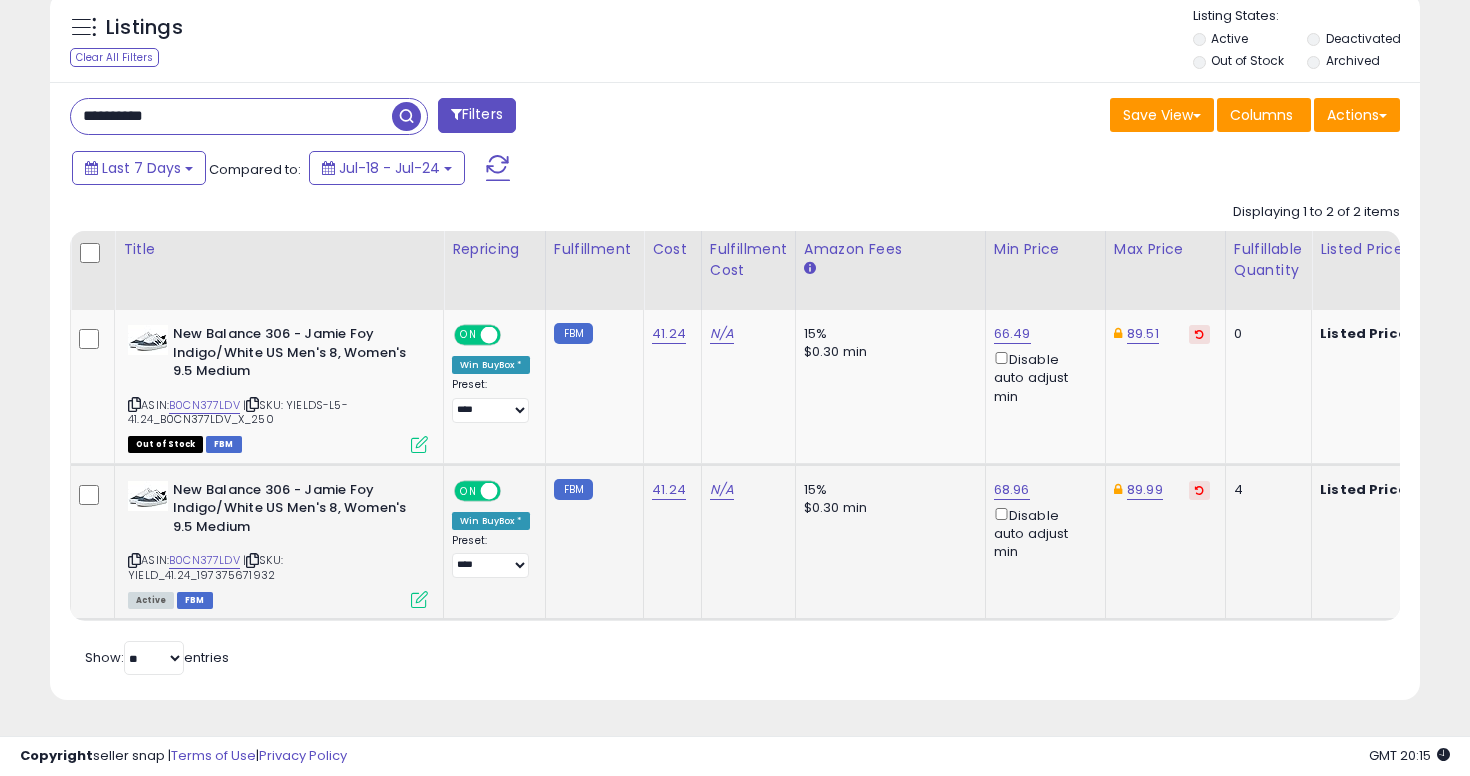 click on "89.99" 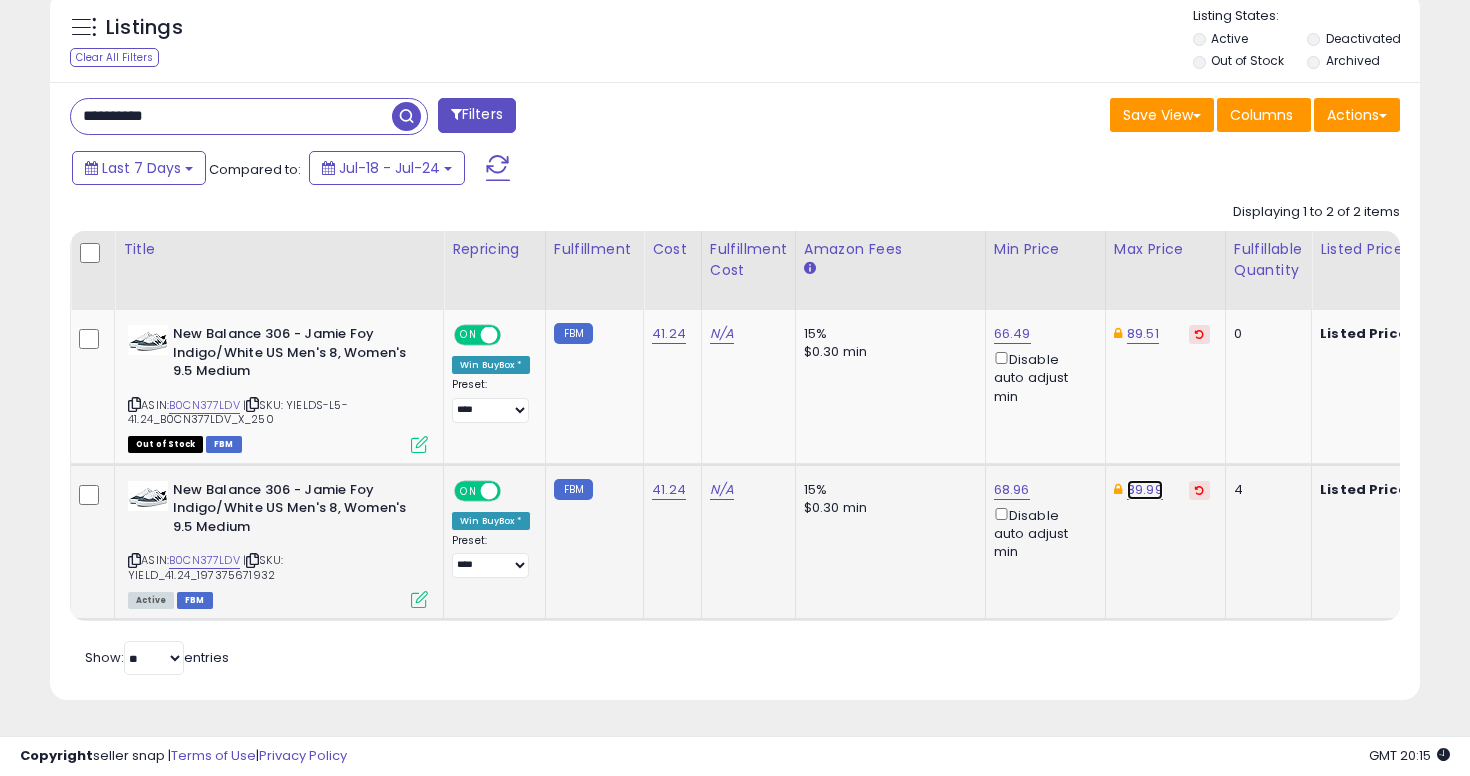 click on "89.99" at bounding box center [1143, 334] 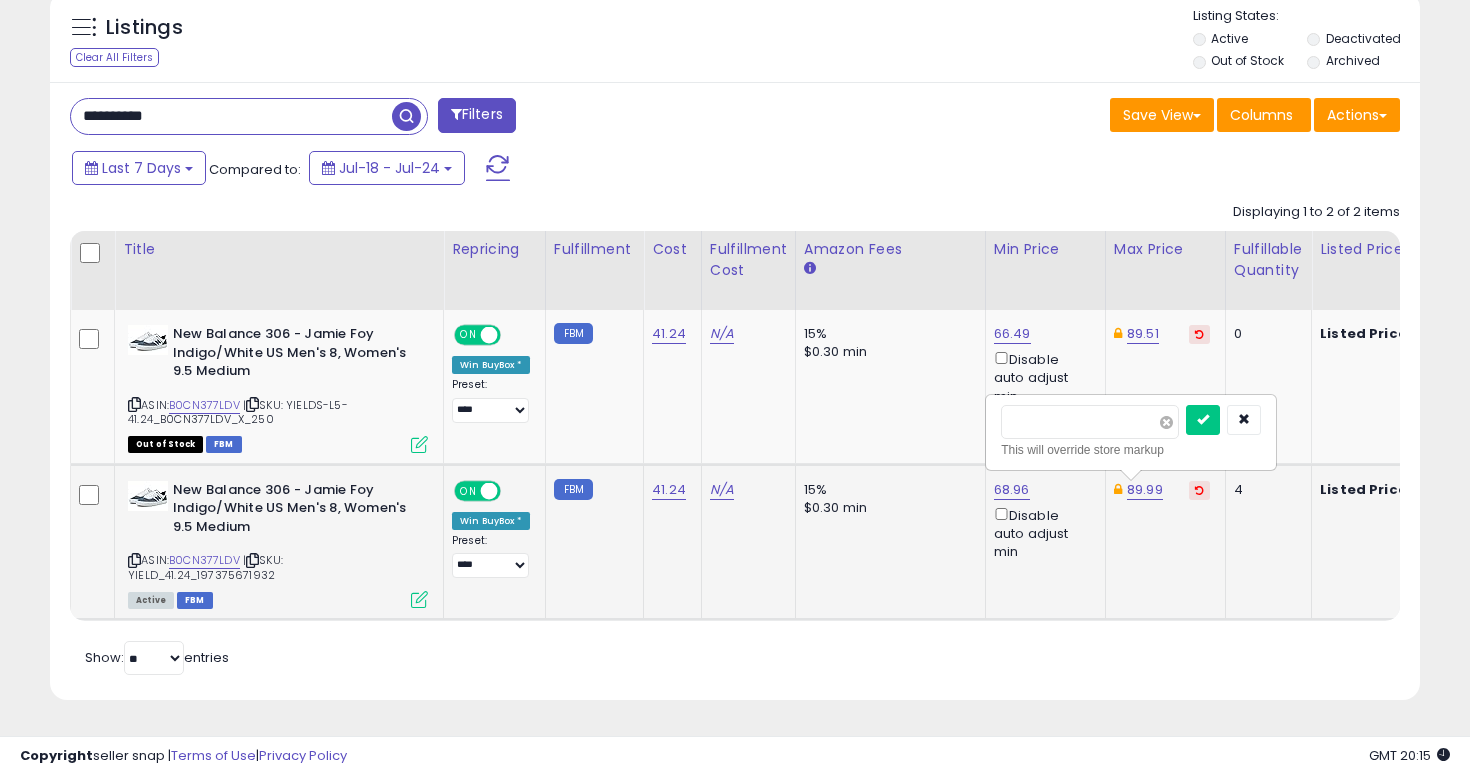 click at bounding box center (1166, 422) 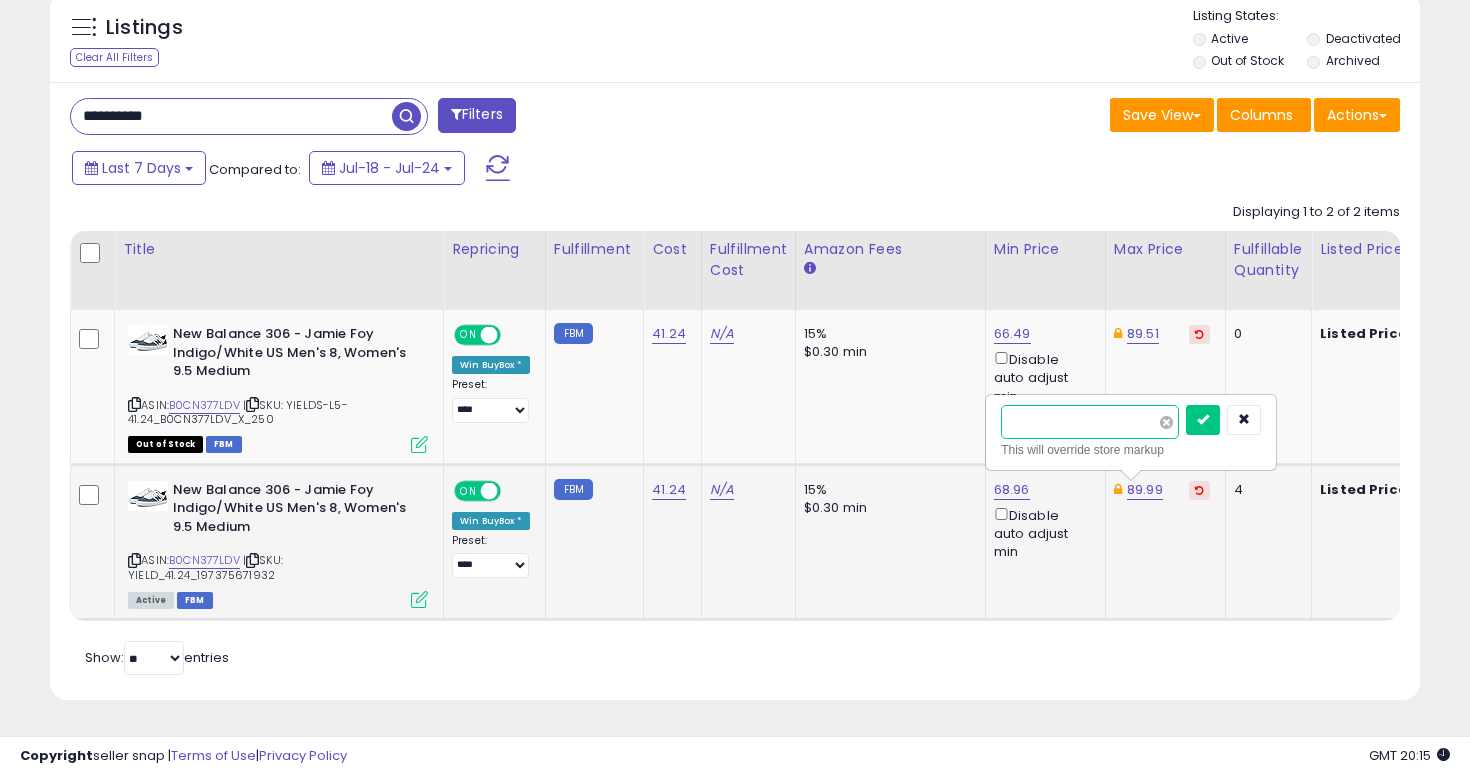 type on "****" 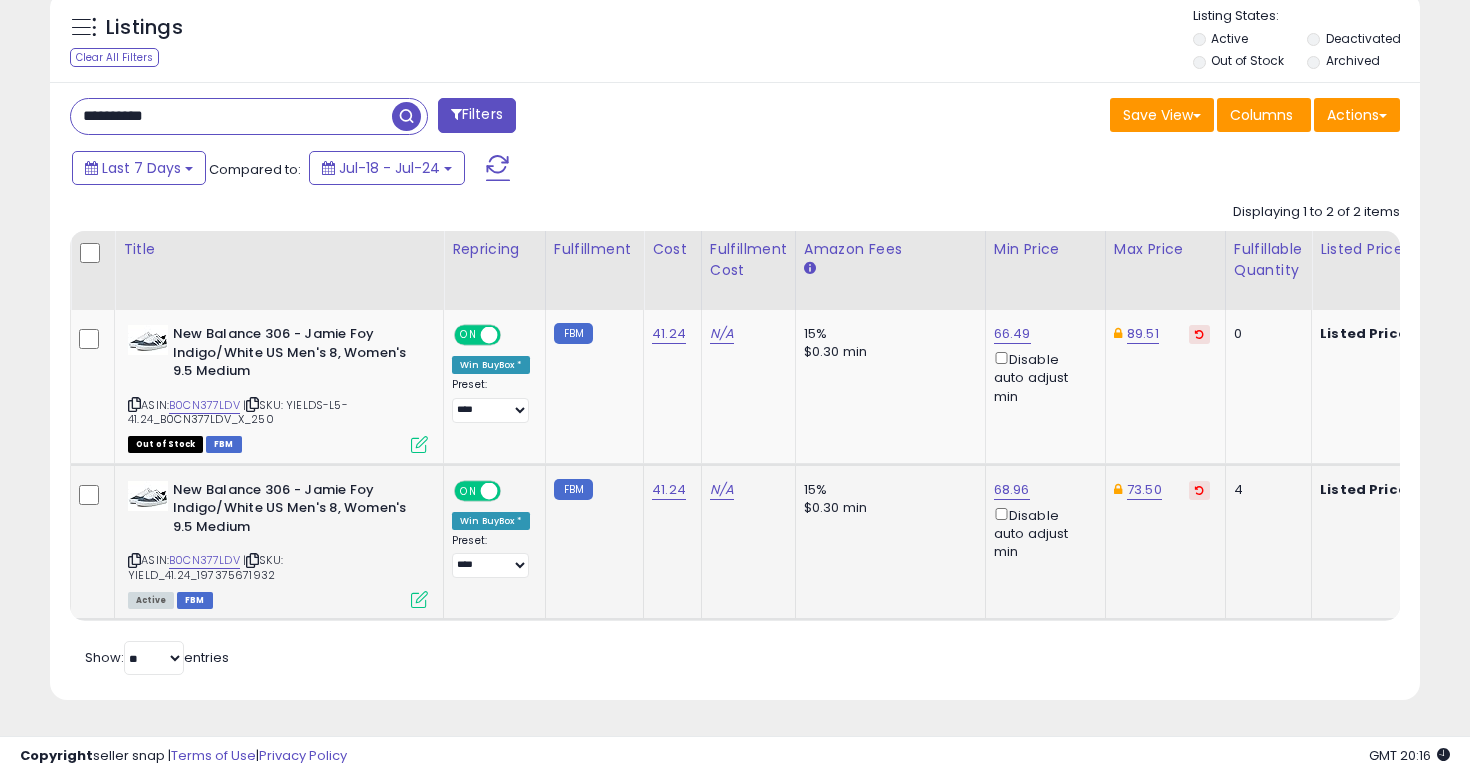 click on "**********" at bounding box center [231, 116] 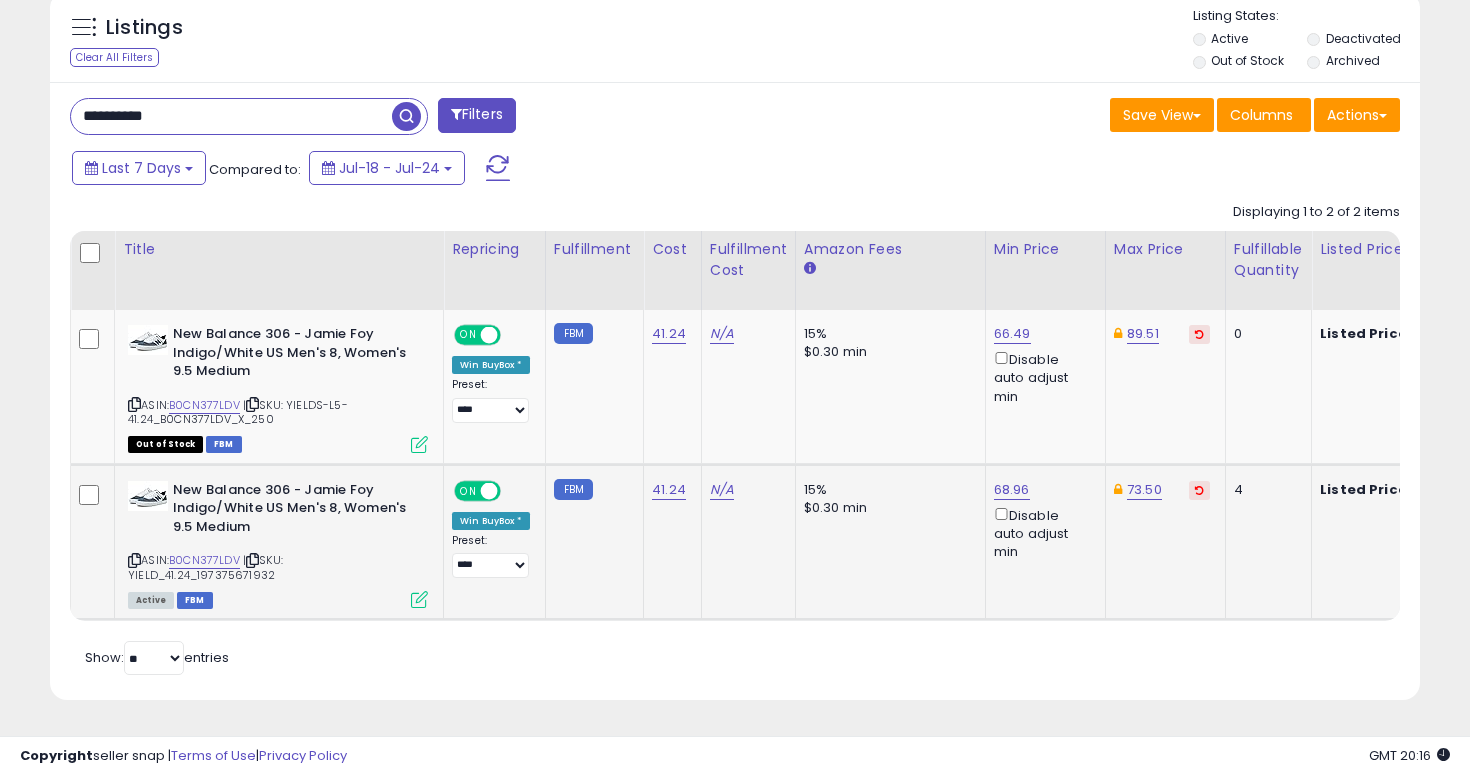type on "**********" 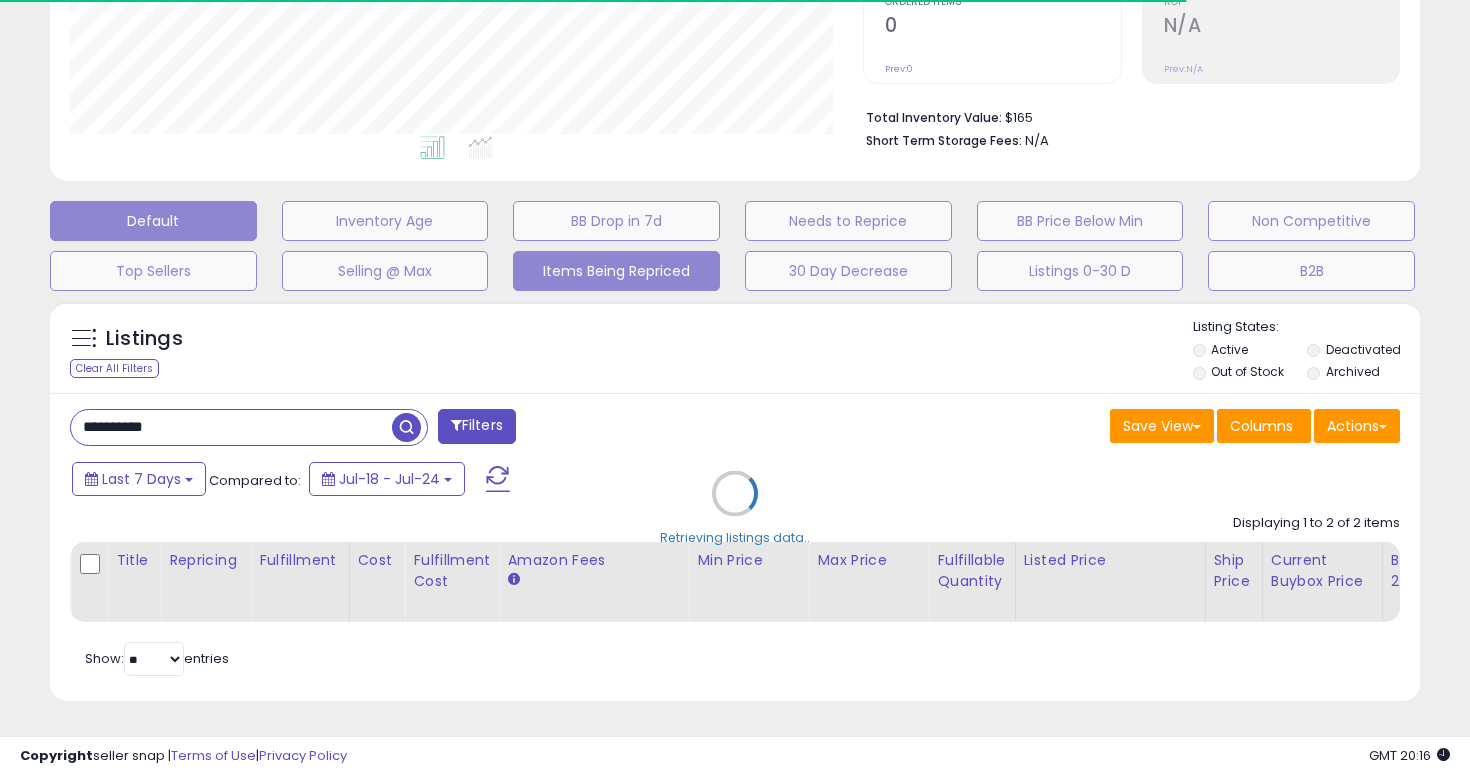scroll, scrollTop: 740, scrollLeft: 0, axis: vertical 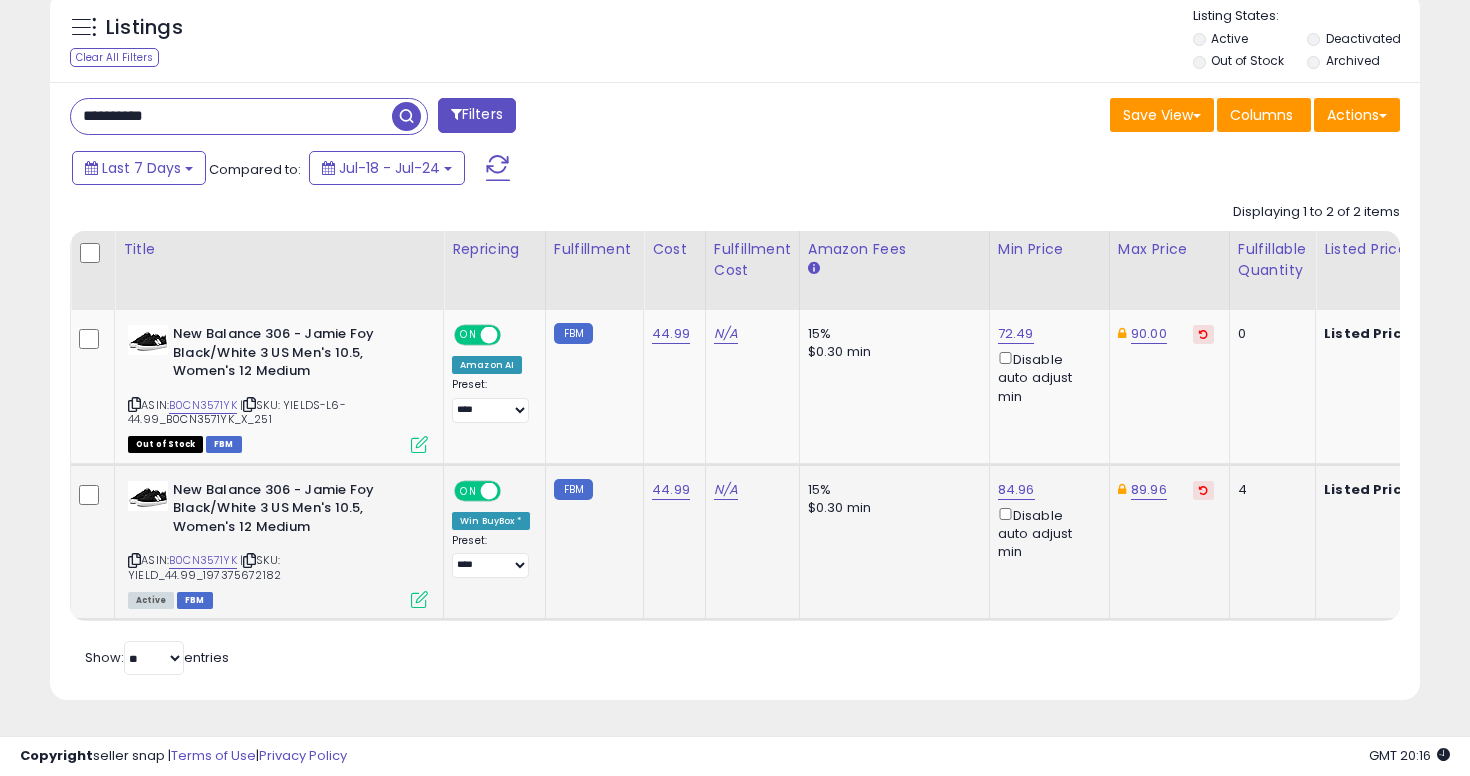 click on "89.96" 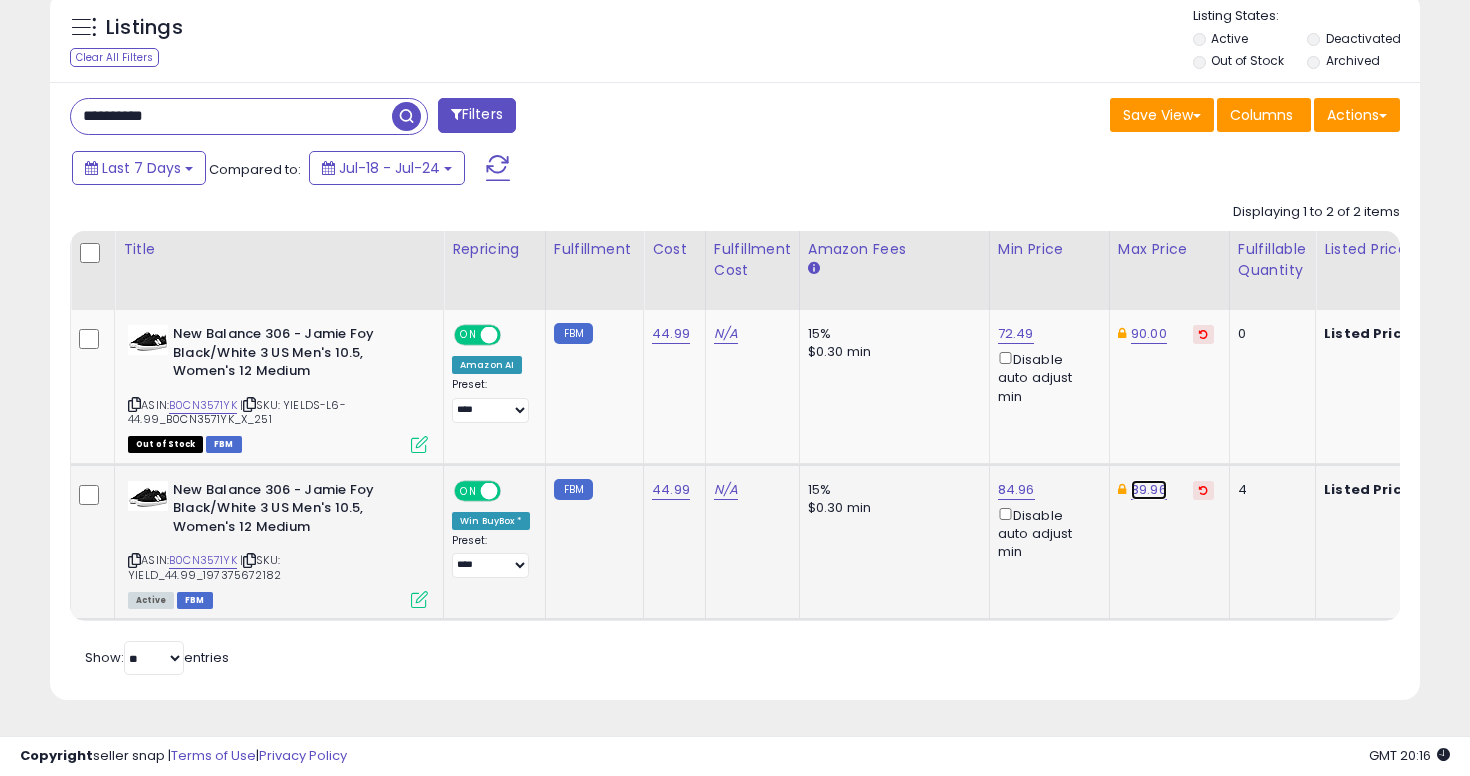 click on "89.96" at bounding box center (1149, 334) 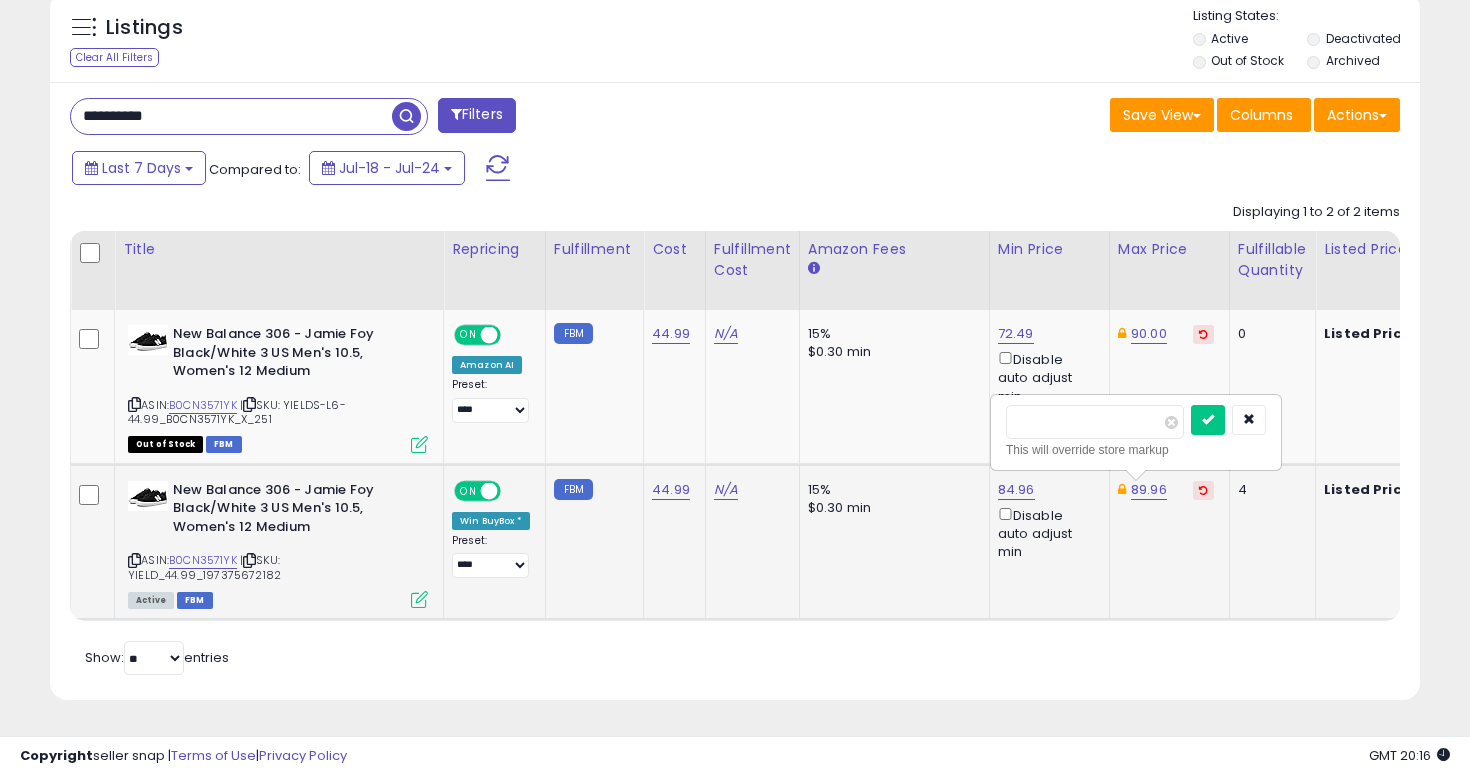 click on "*****" at bounding box center [1095, 422] 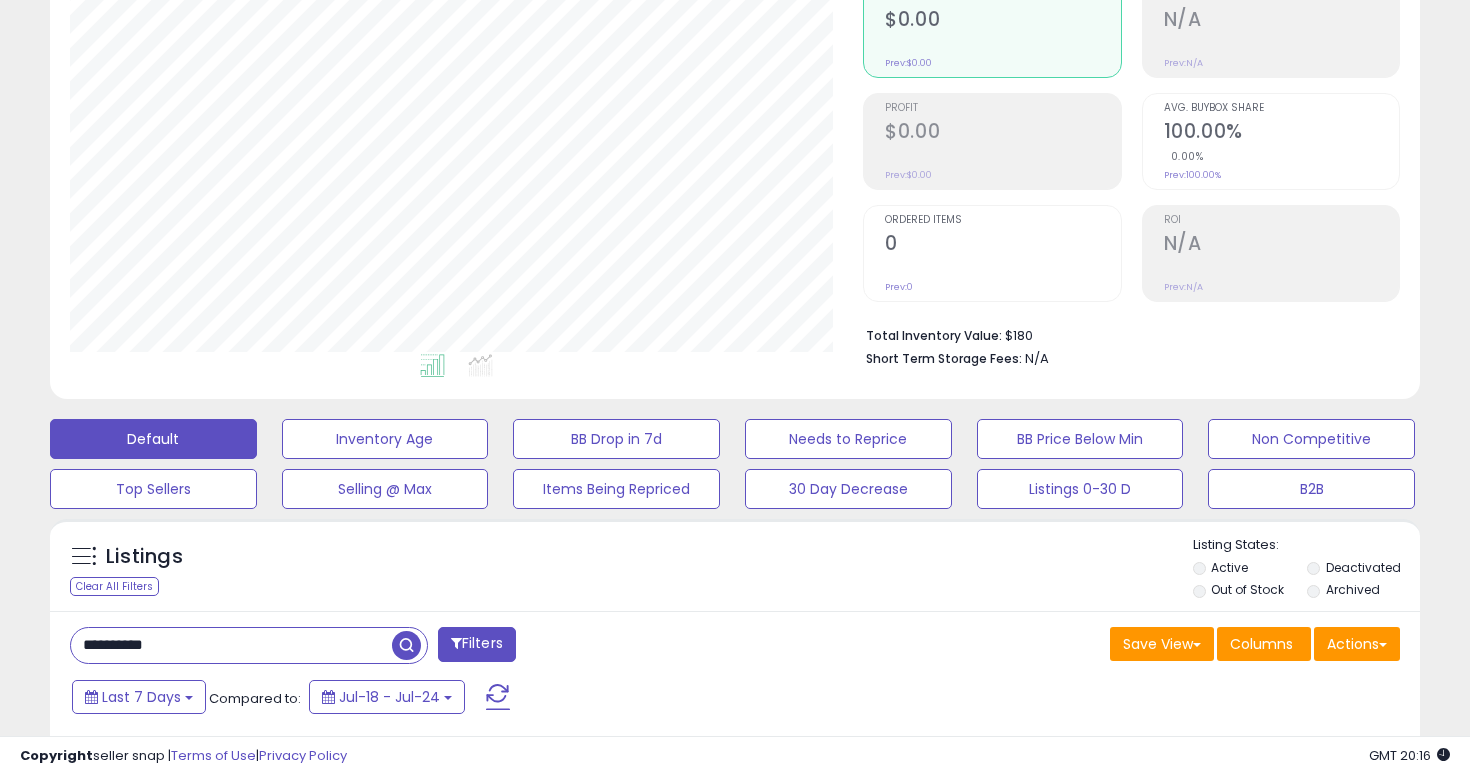 scroll, scrollTop: 220, scrollLeft: 0, axis: vertical 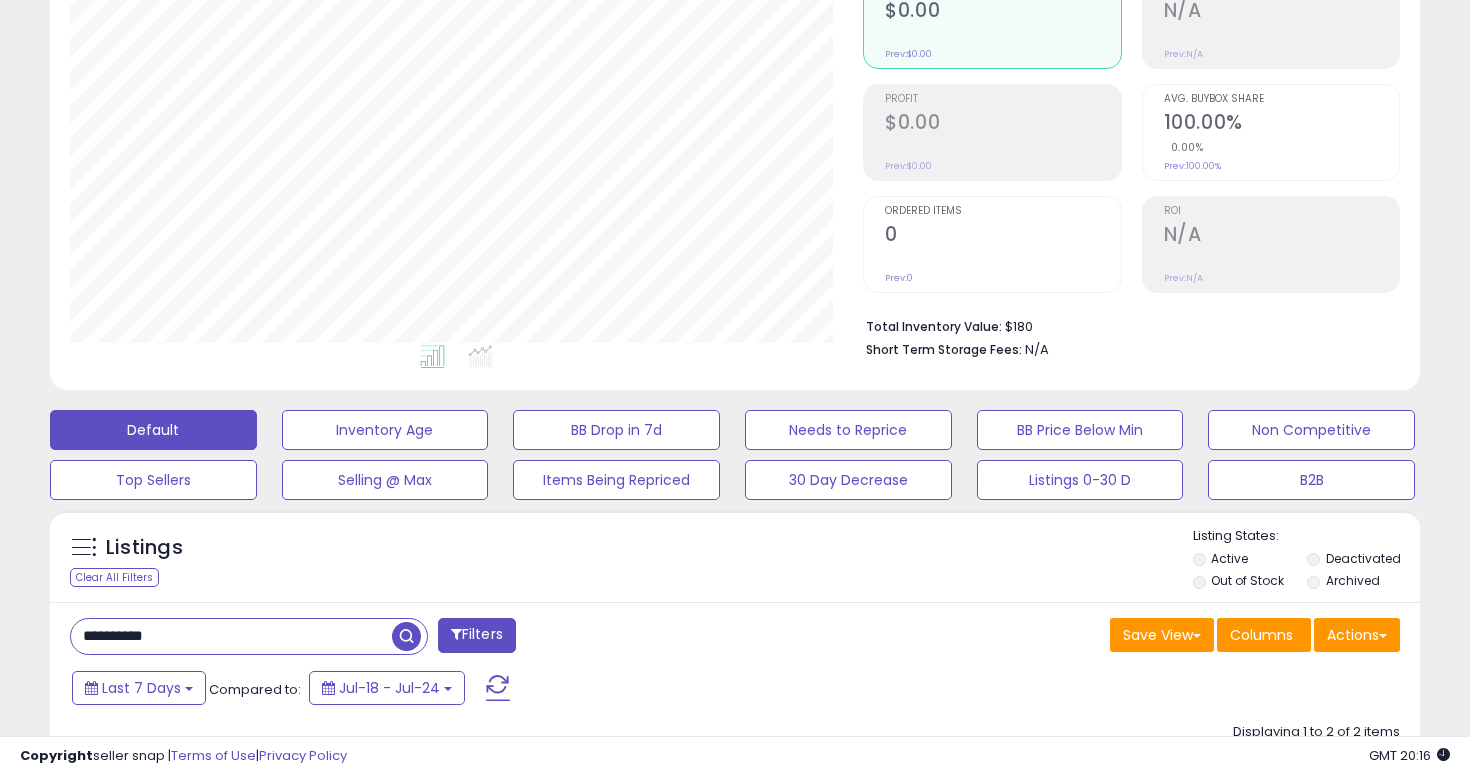 click on "**********" at bounding box center (231, 636) 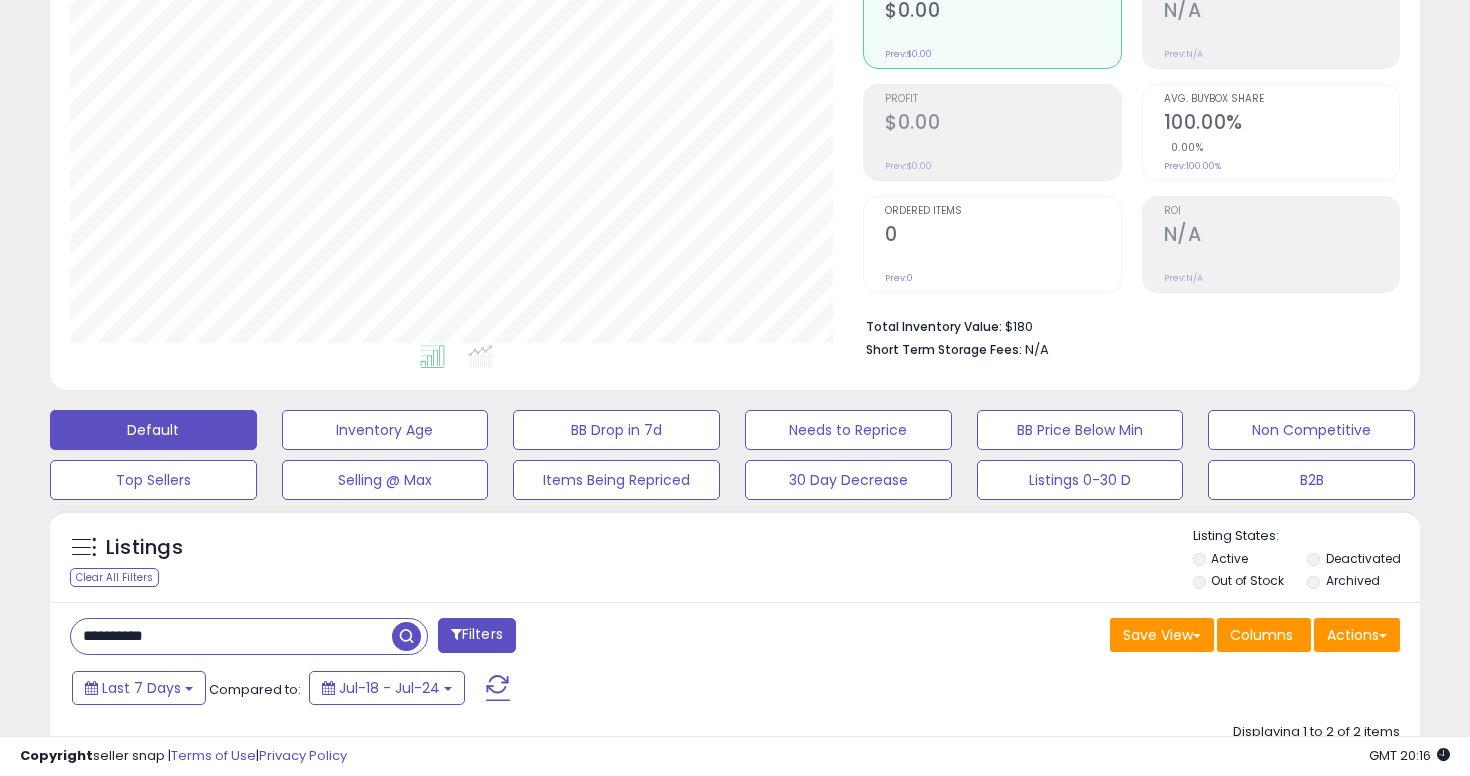 type on "**********" 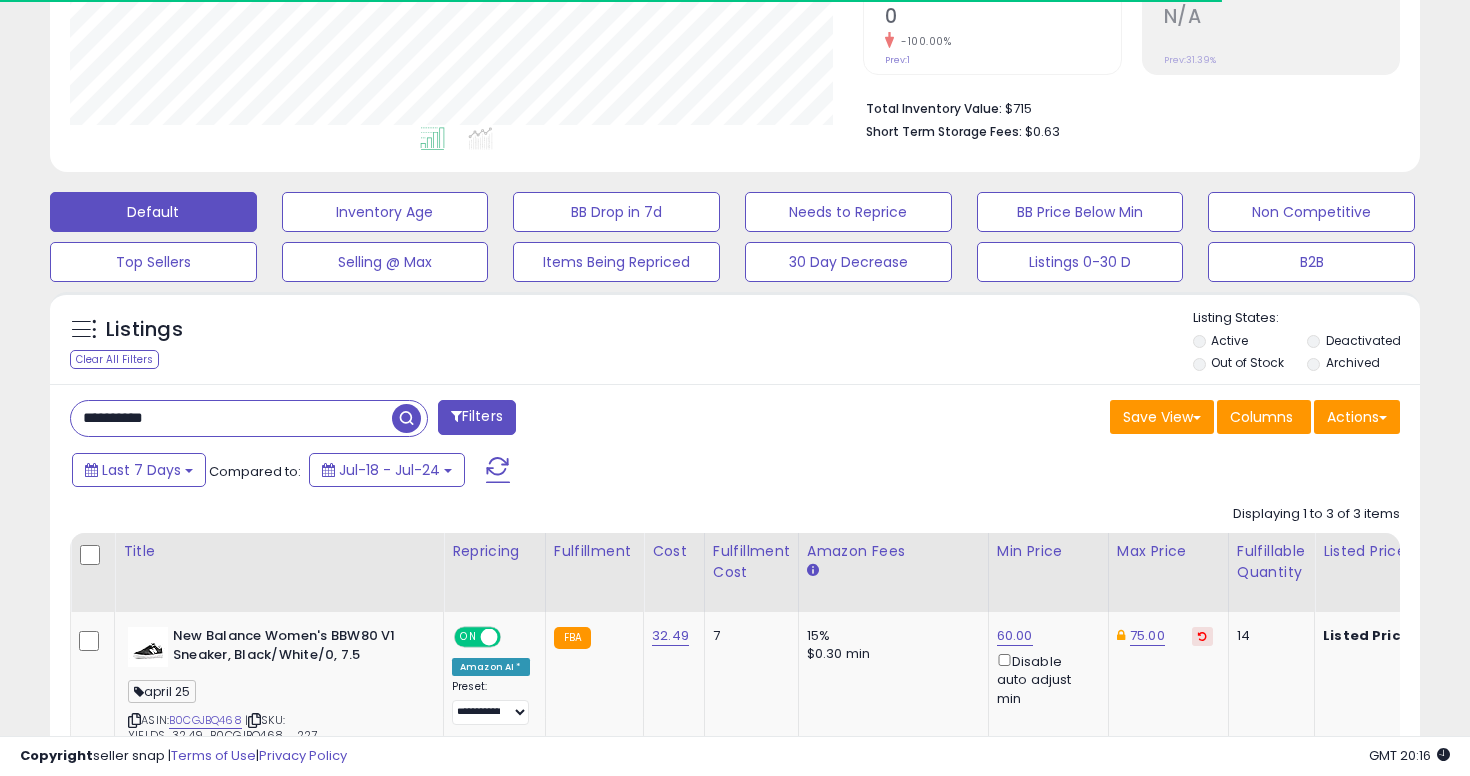 scroll, scrollTop: 444, scrollLeft: 0, axis: vertical 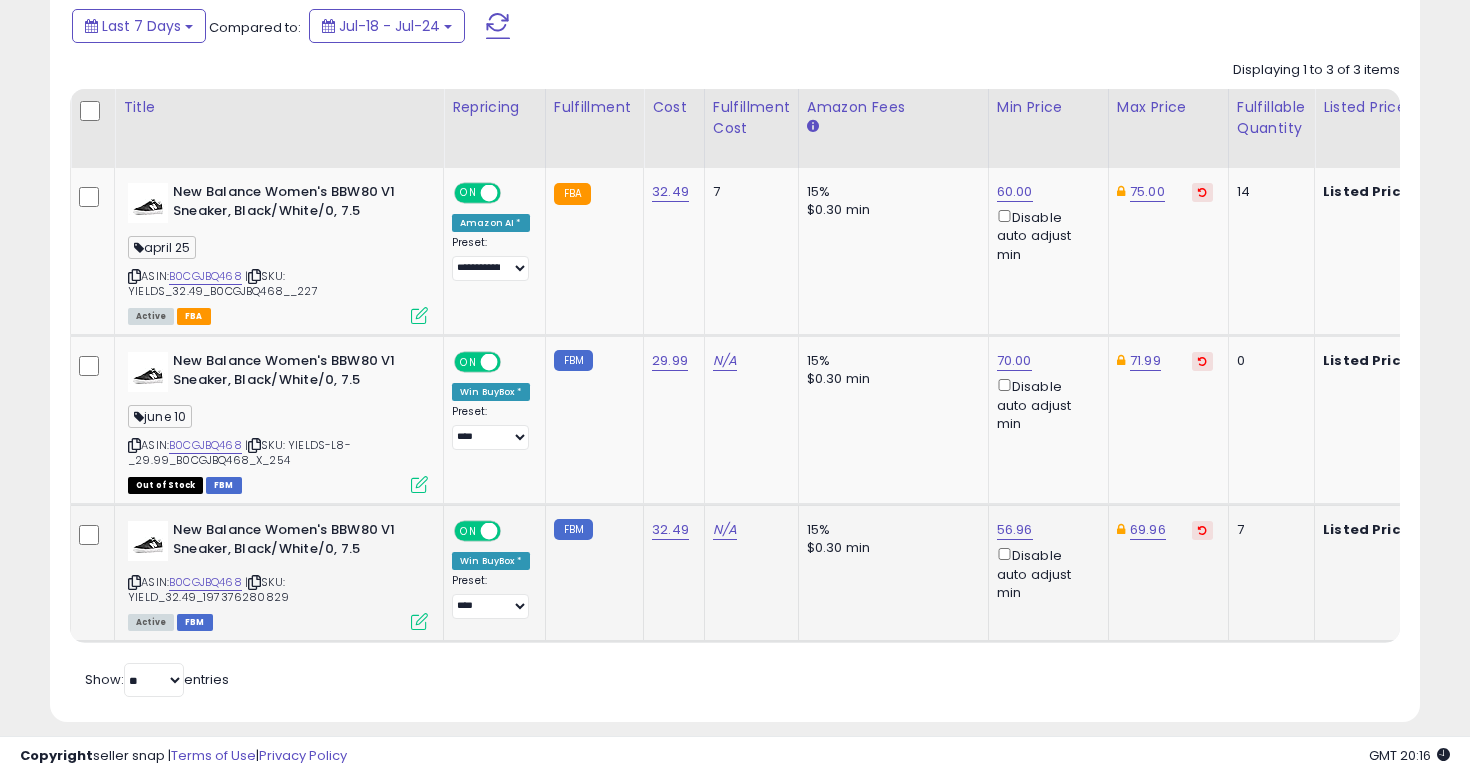click on "$0.30 min" at bounding box center (890, 548) 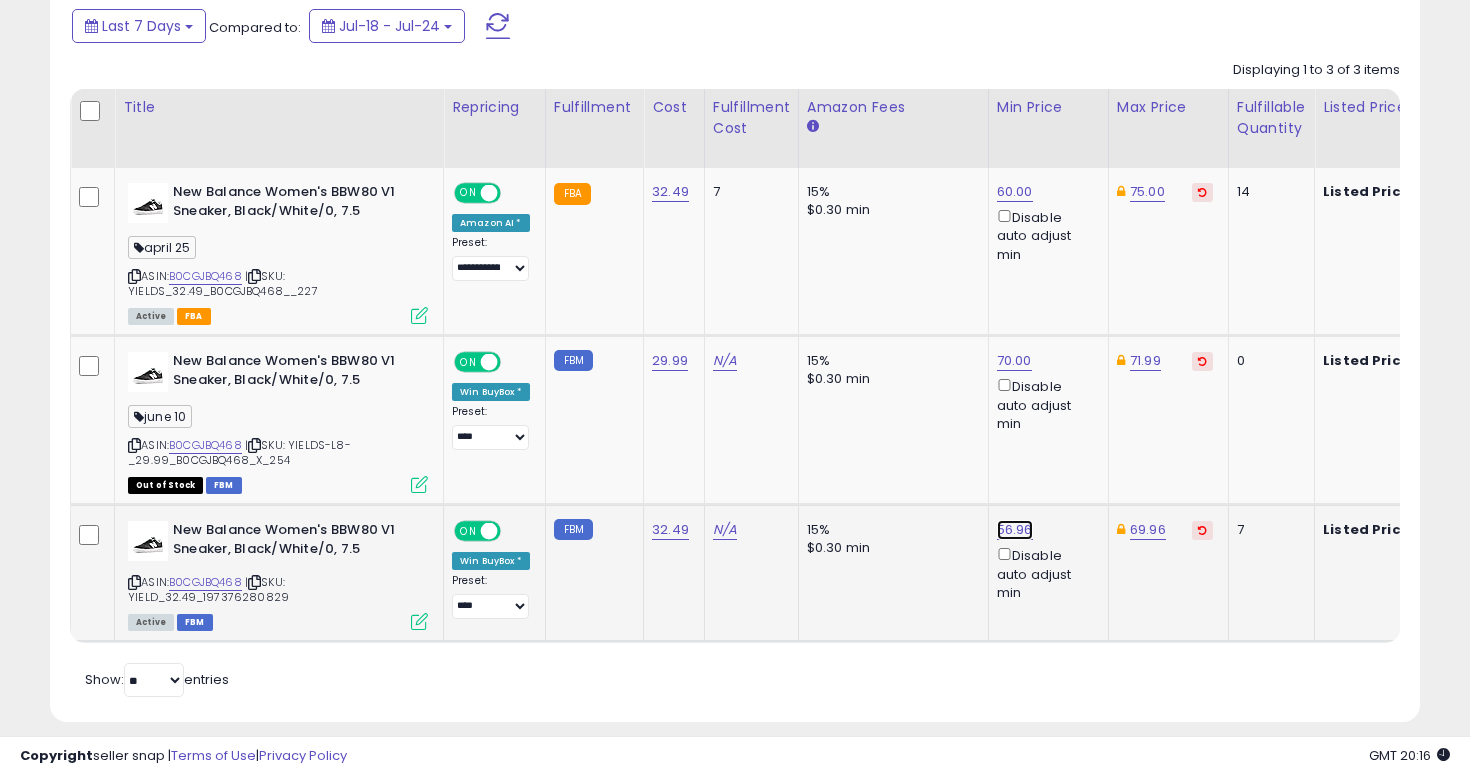 click on "56.96" at bounding box center [1015, 192] 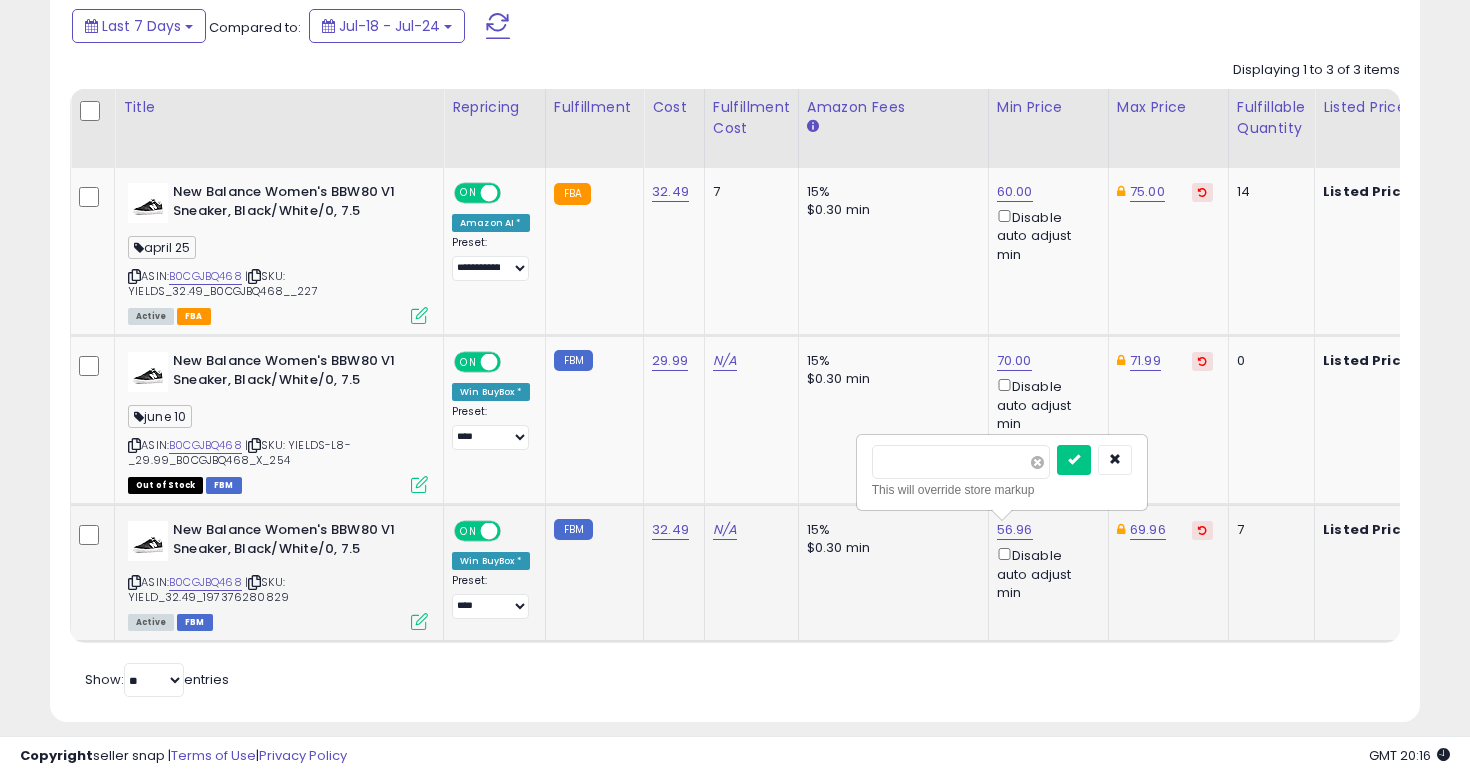 click at bounding box center (1037, 462) 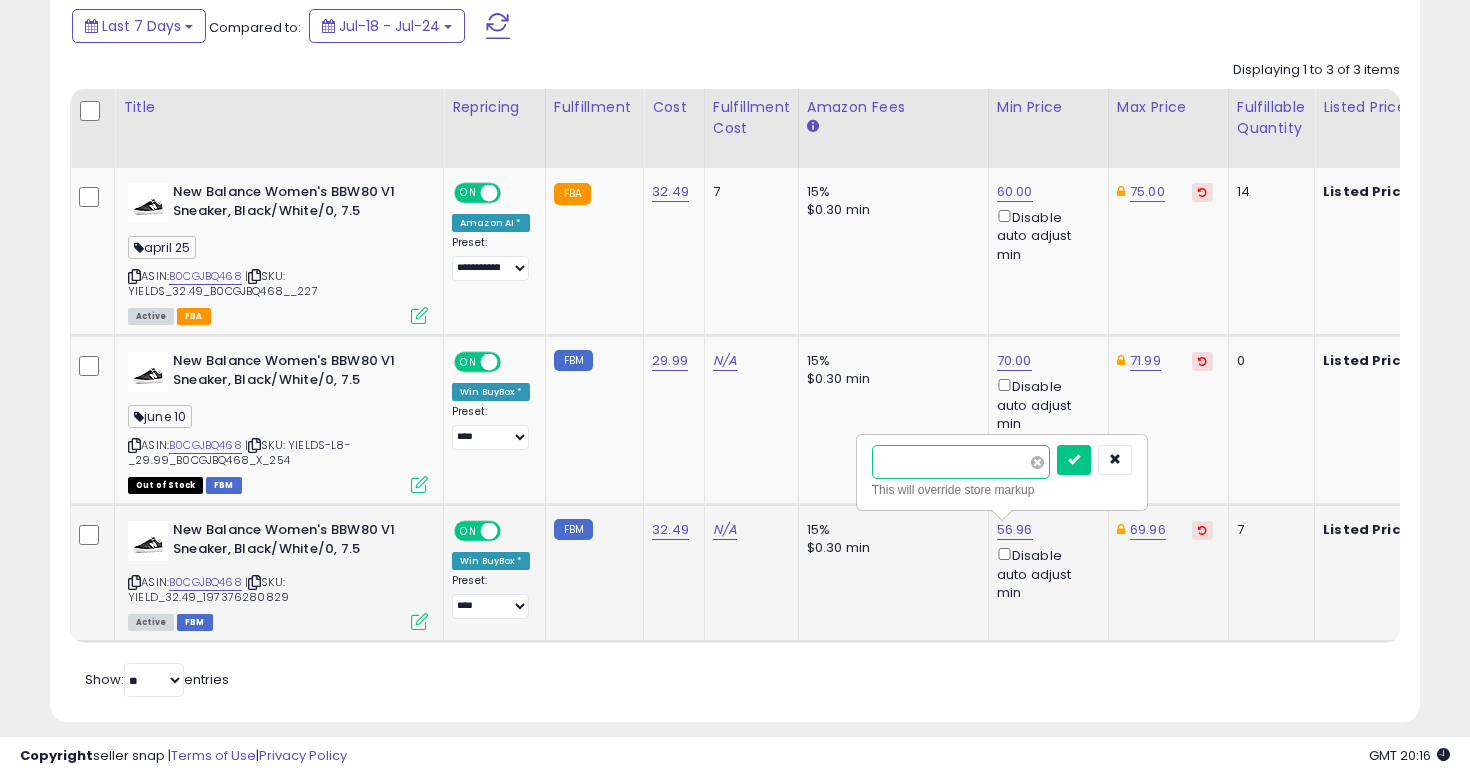type on "****" 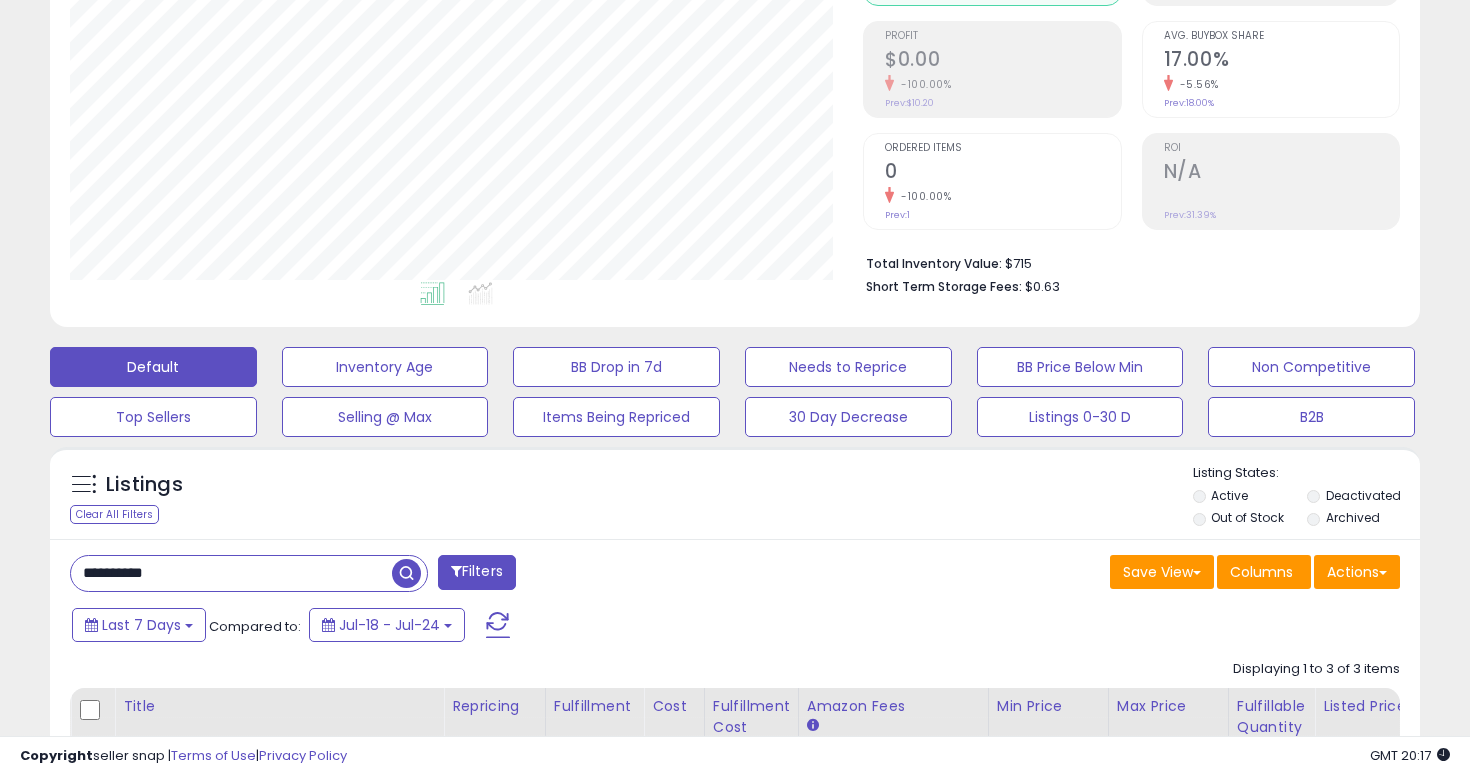 scroll, scrollTop: 375, scrollLeft: 0, axis: vertical 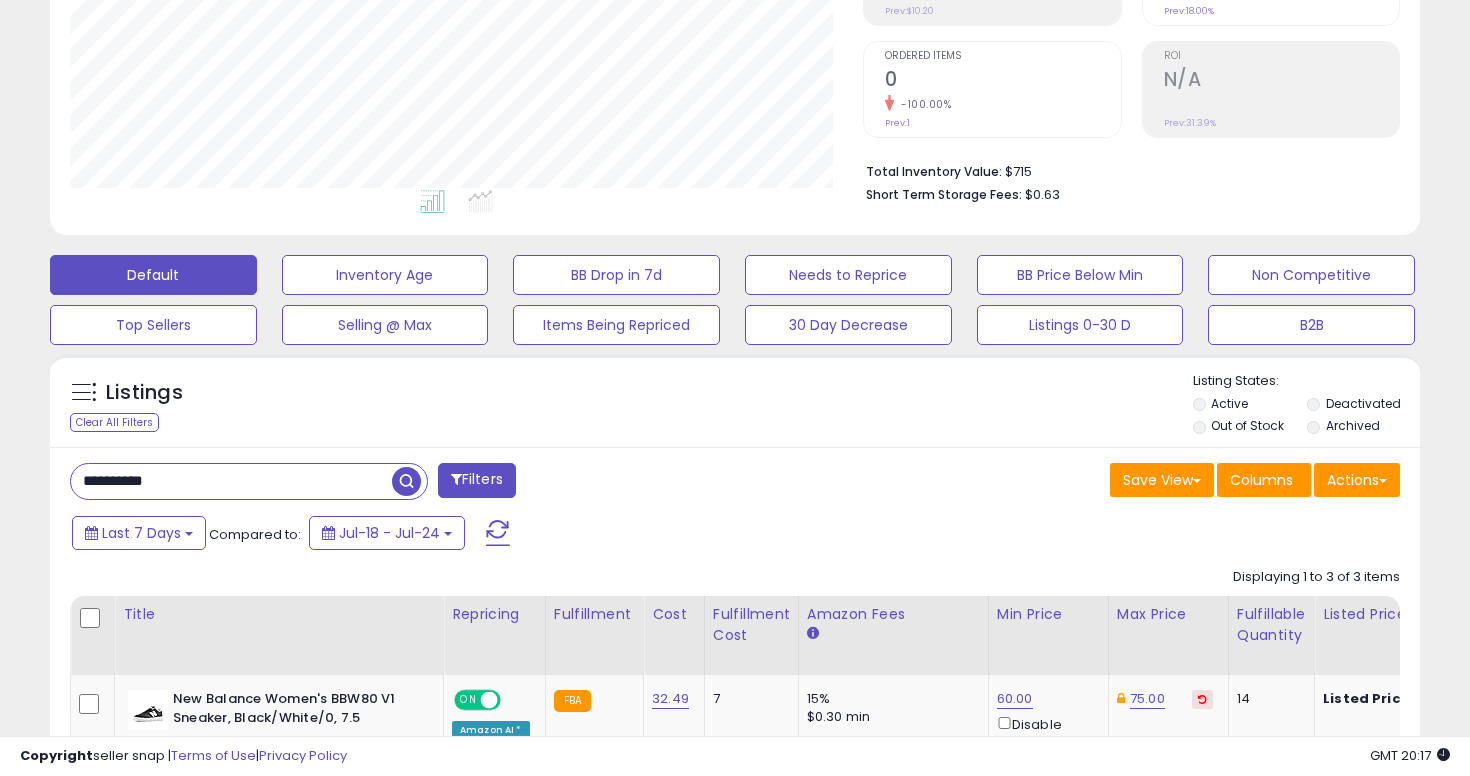 click on "**********" at bounding box center [231, 481] 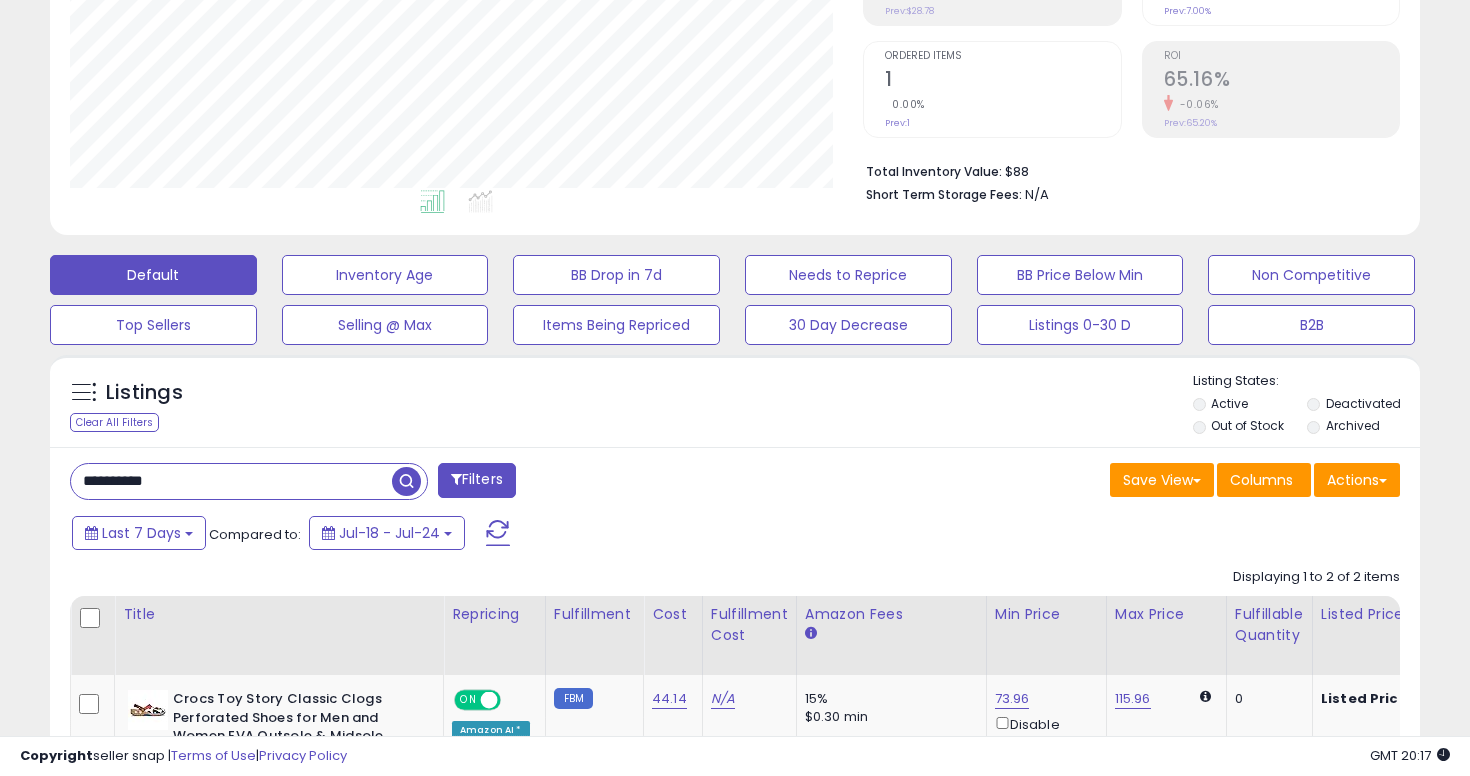 scroll, scrollTop: 999590, scrollLeft: 999206, axis: both 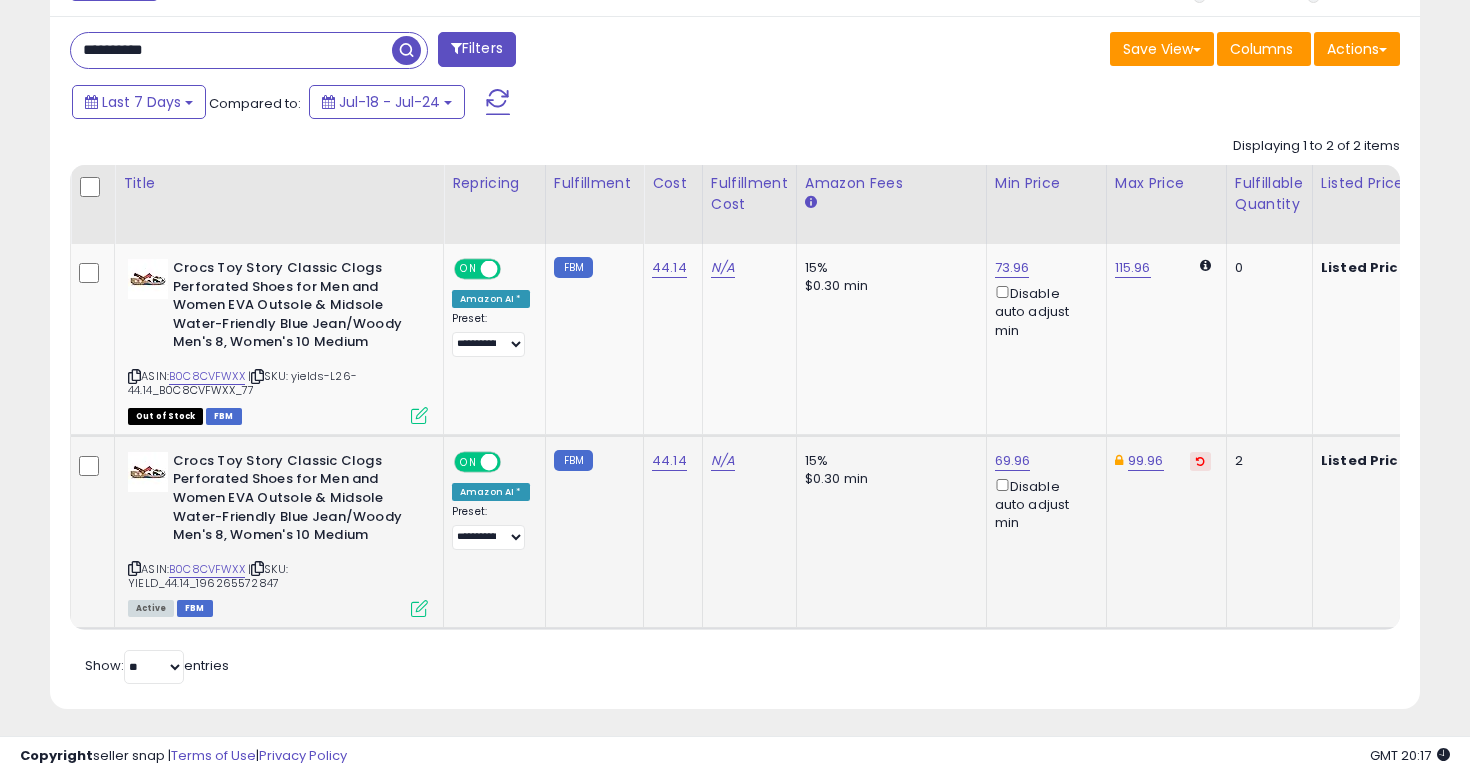 click on "**********" at bounding box center [491, 527] 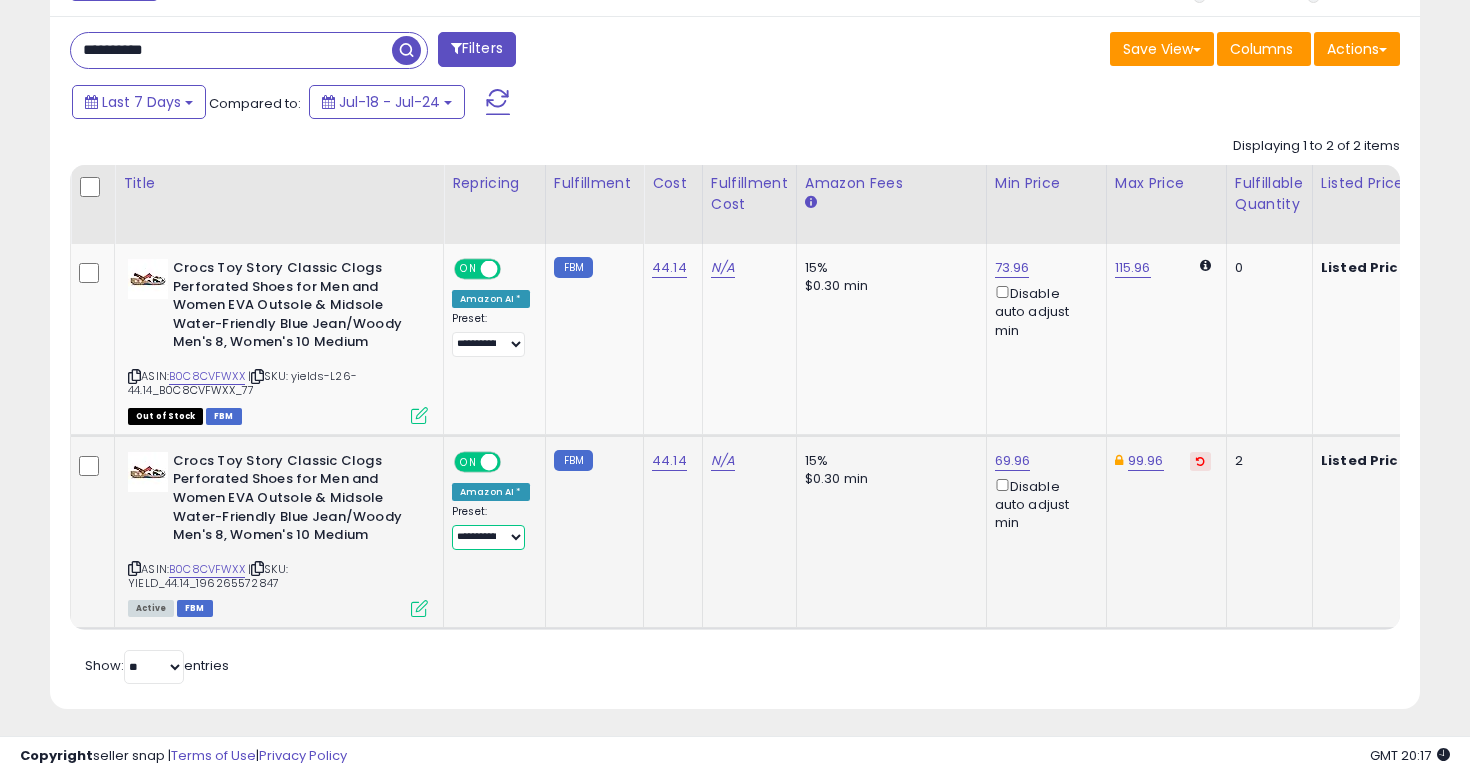 click on "**********" at bounding box center (488, 537) 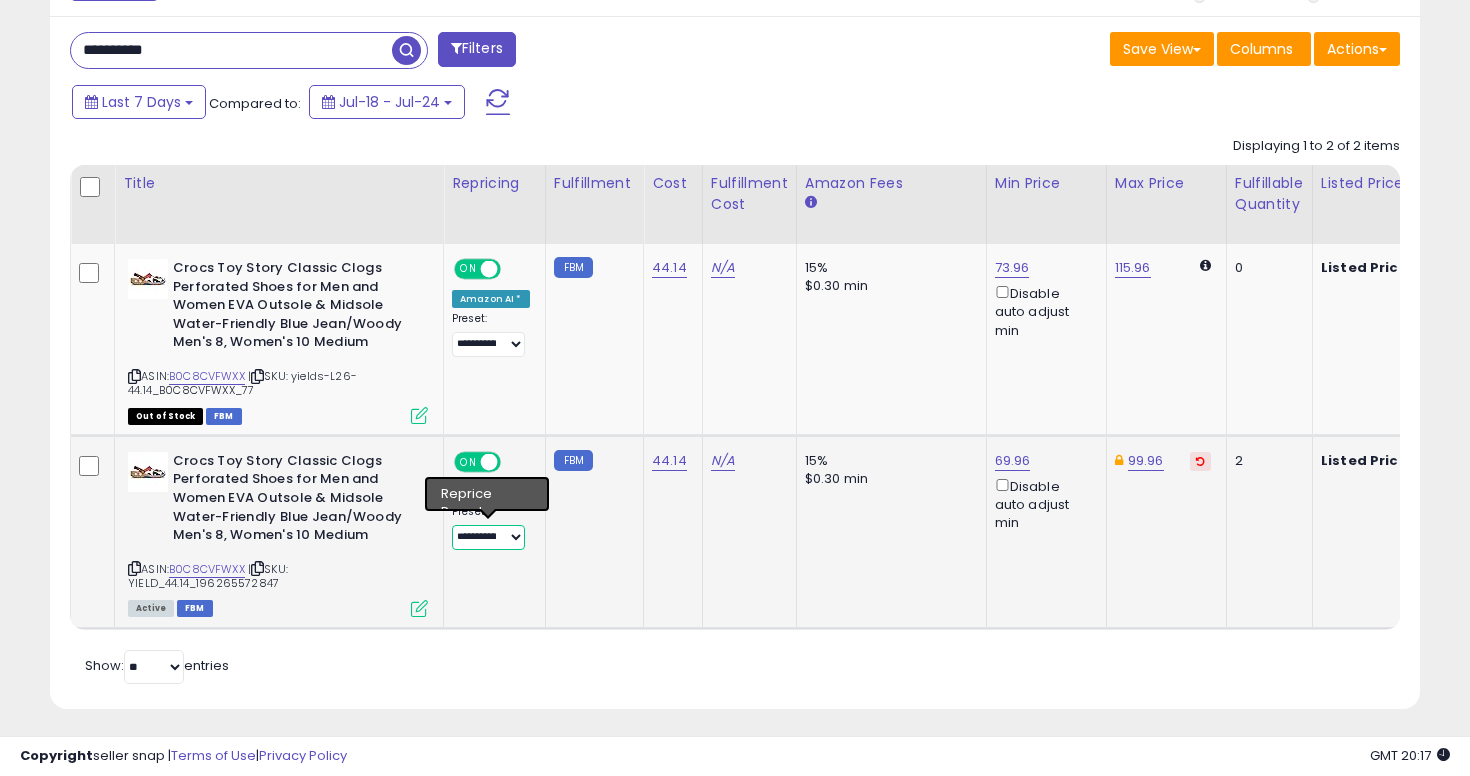 select on "****" 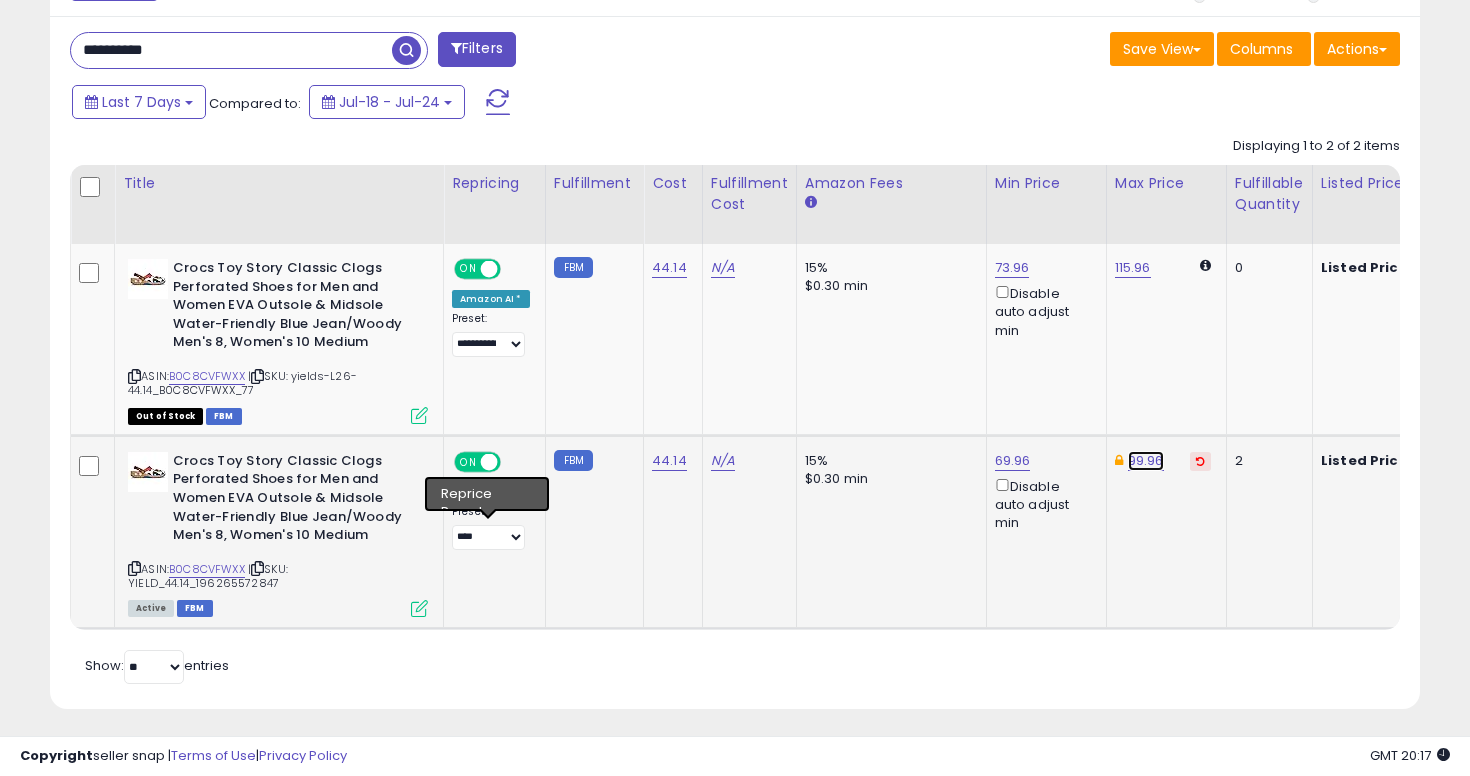 click on "99.96" at bounding box center [1146, 461] 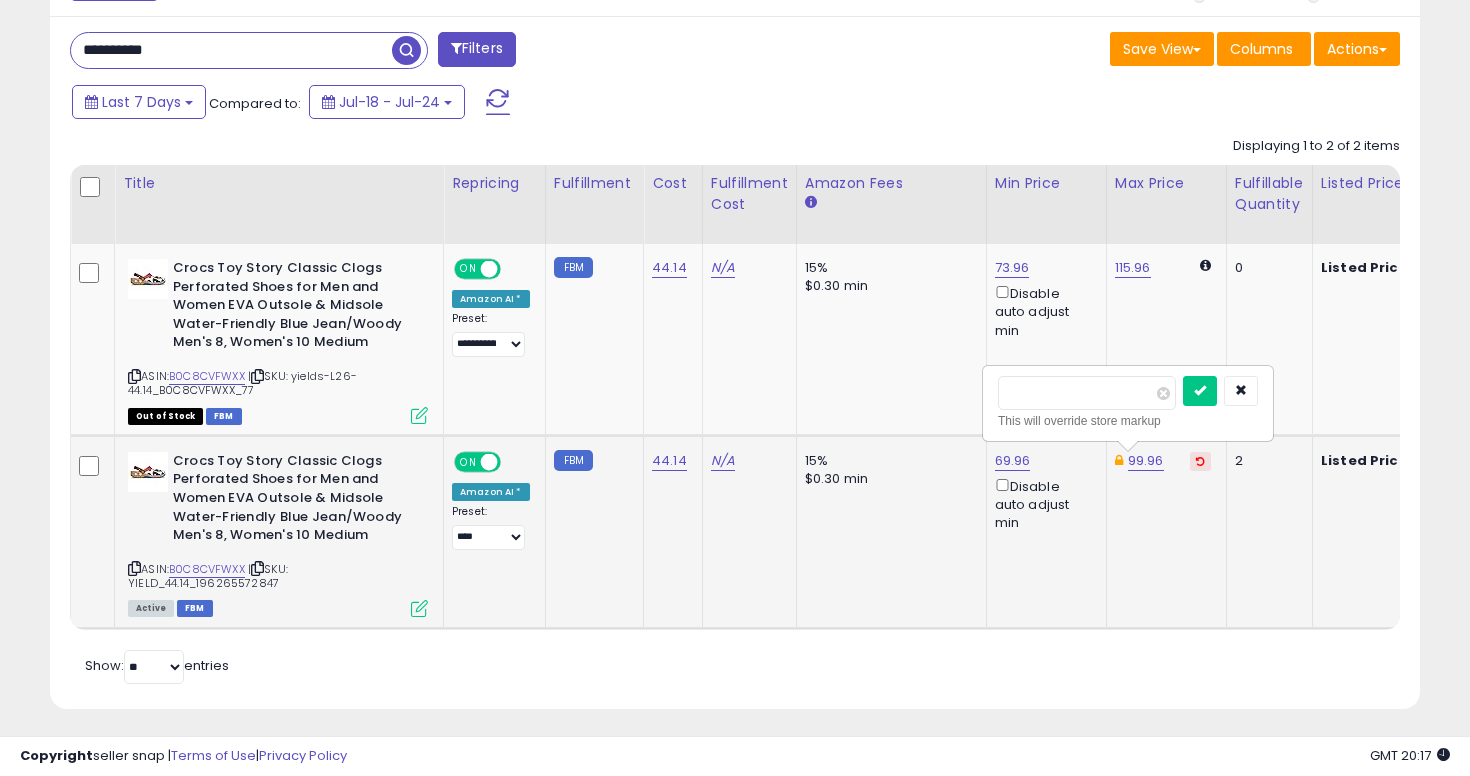 type on "*****" 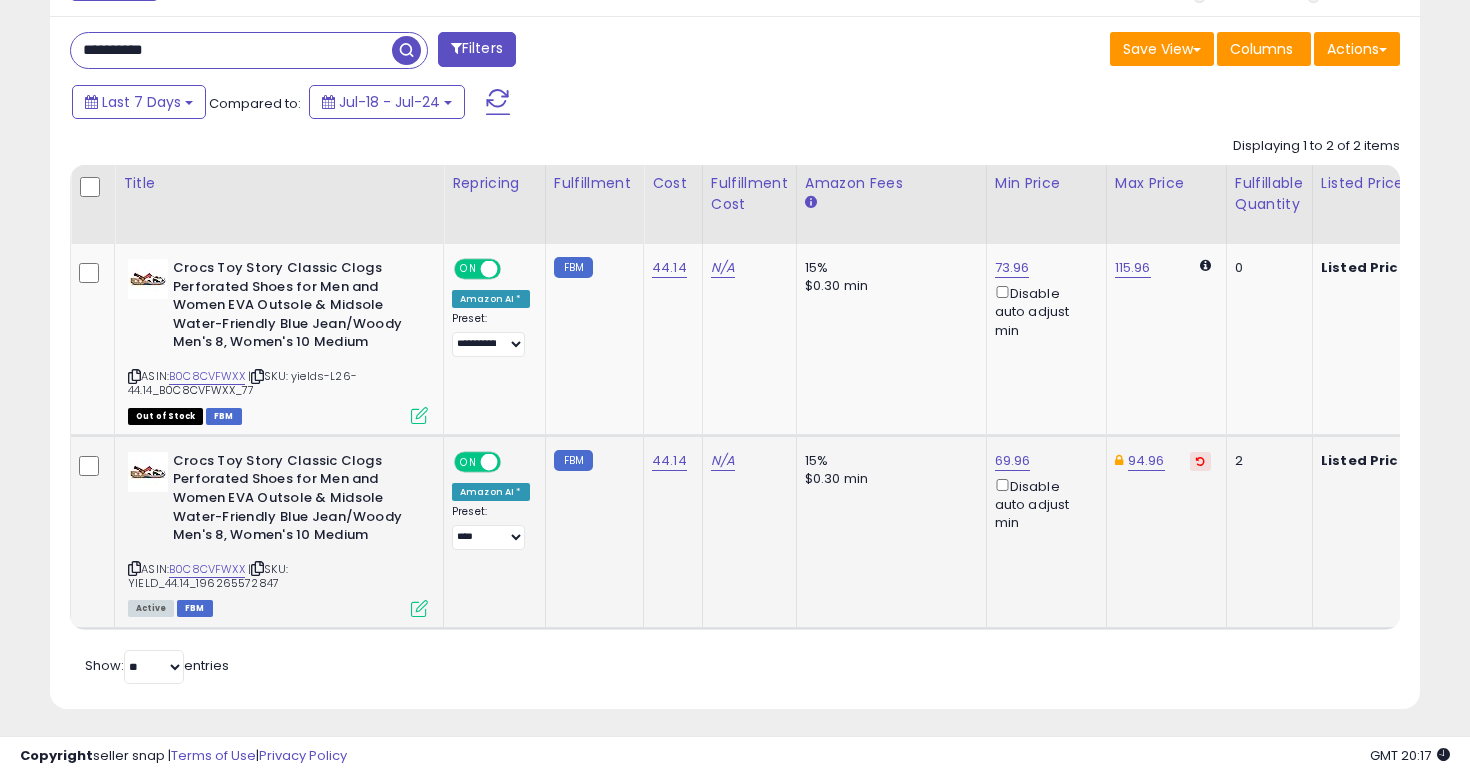 click on "**********" at bounding box center (231, 50) 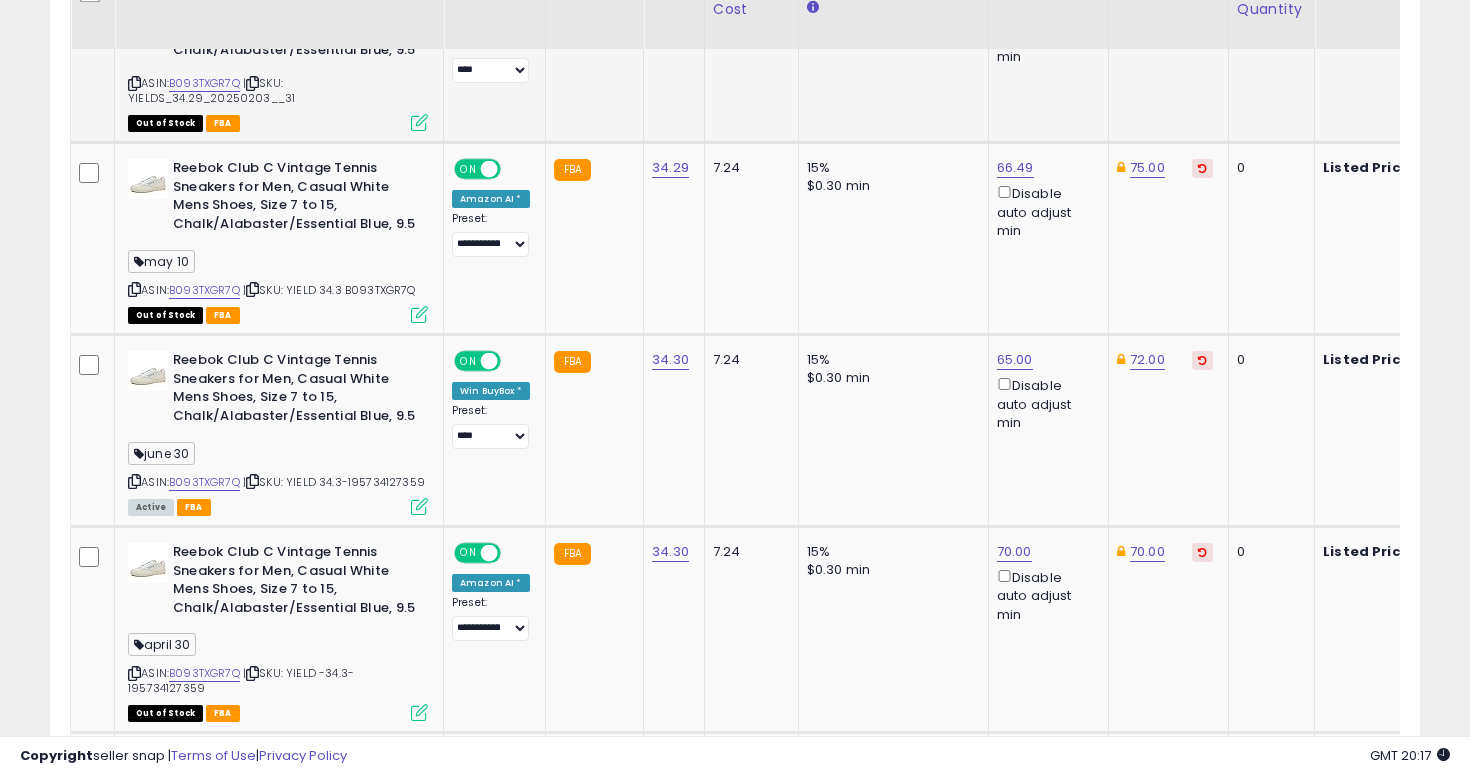 scroll, scrollTop: 1140, scrollLeft: 0, axis: vertical 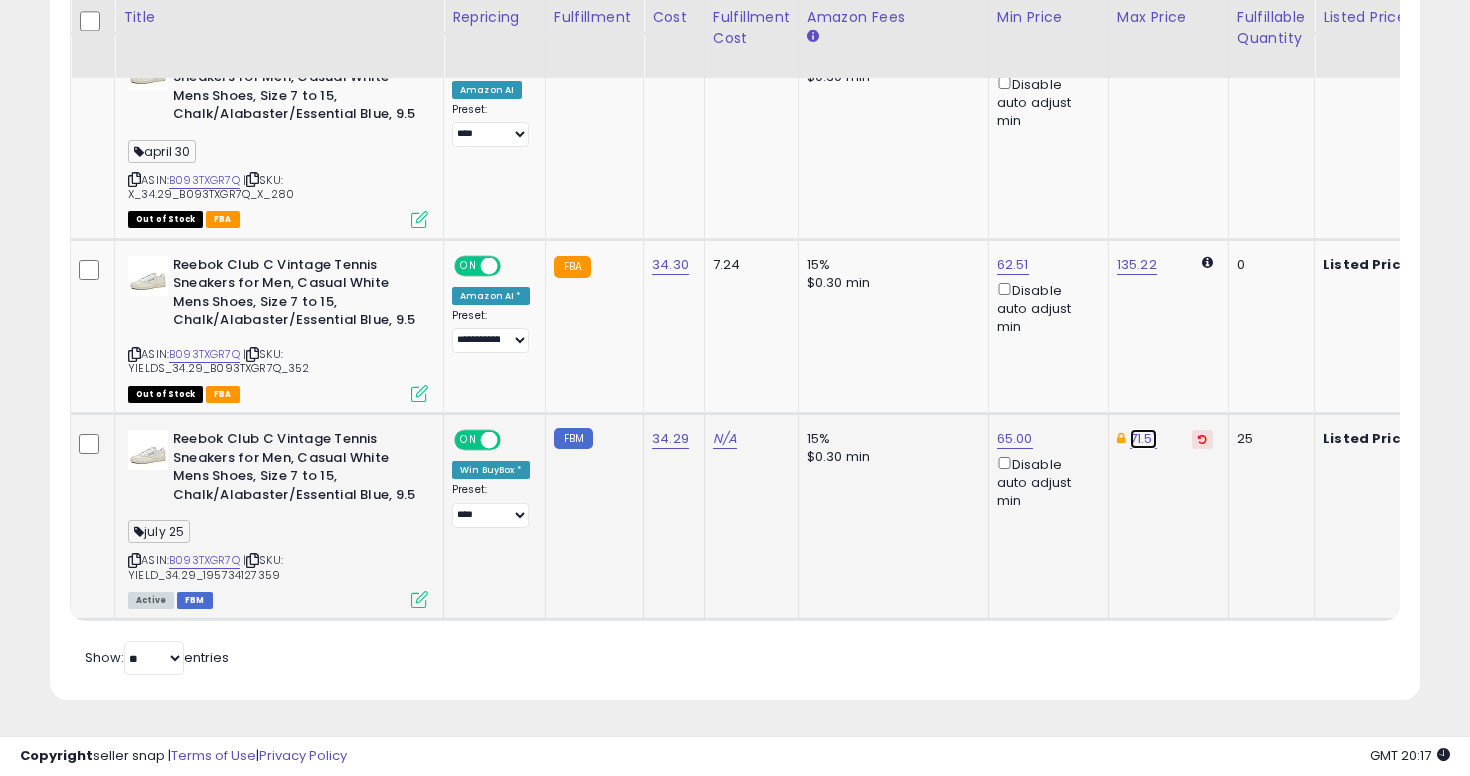 click on "71.51" at bounding box center (1147, -912) 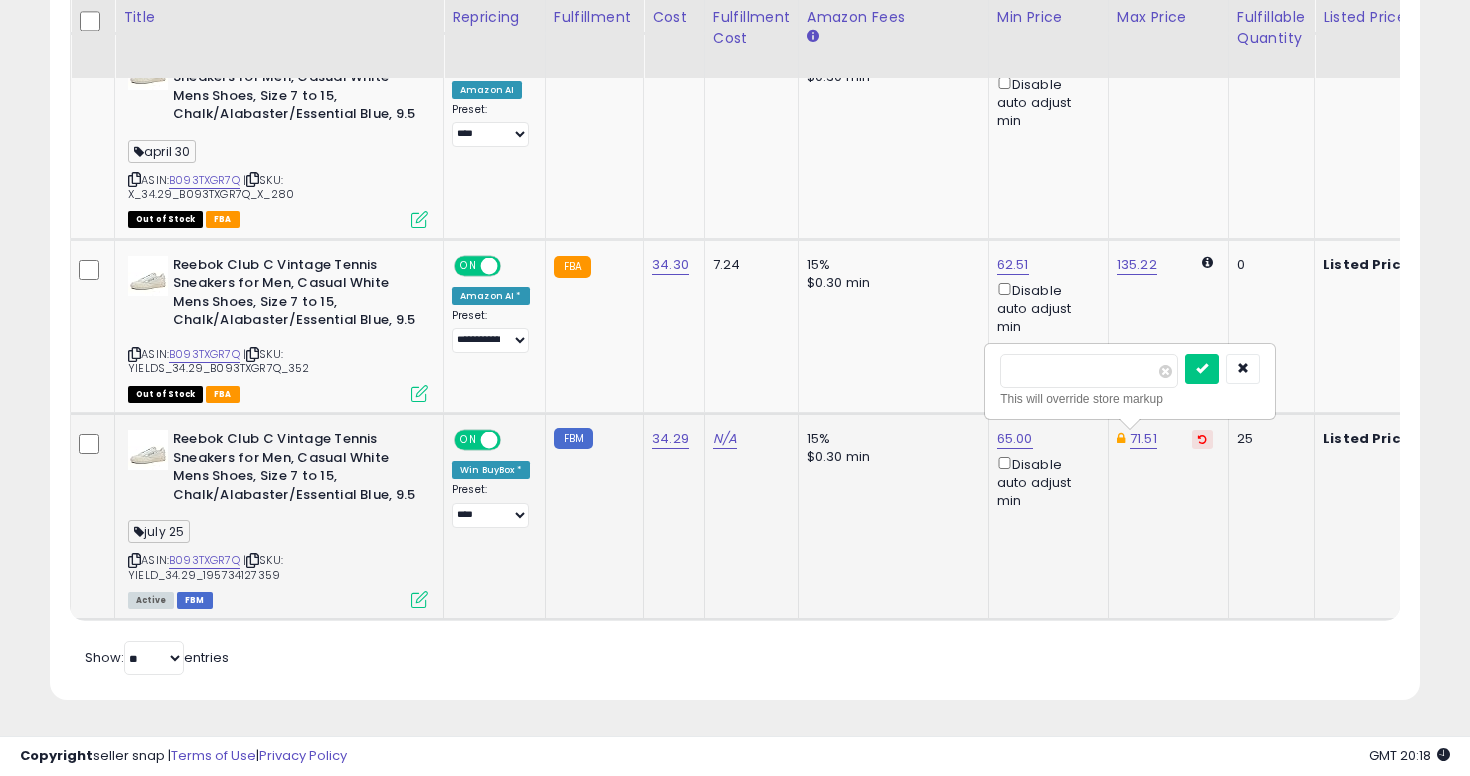 type on "**" 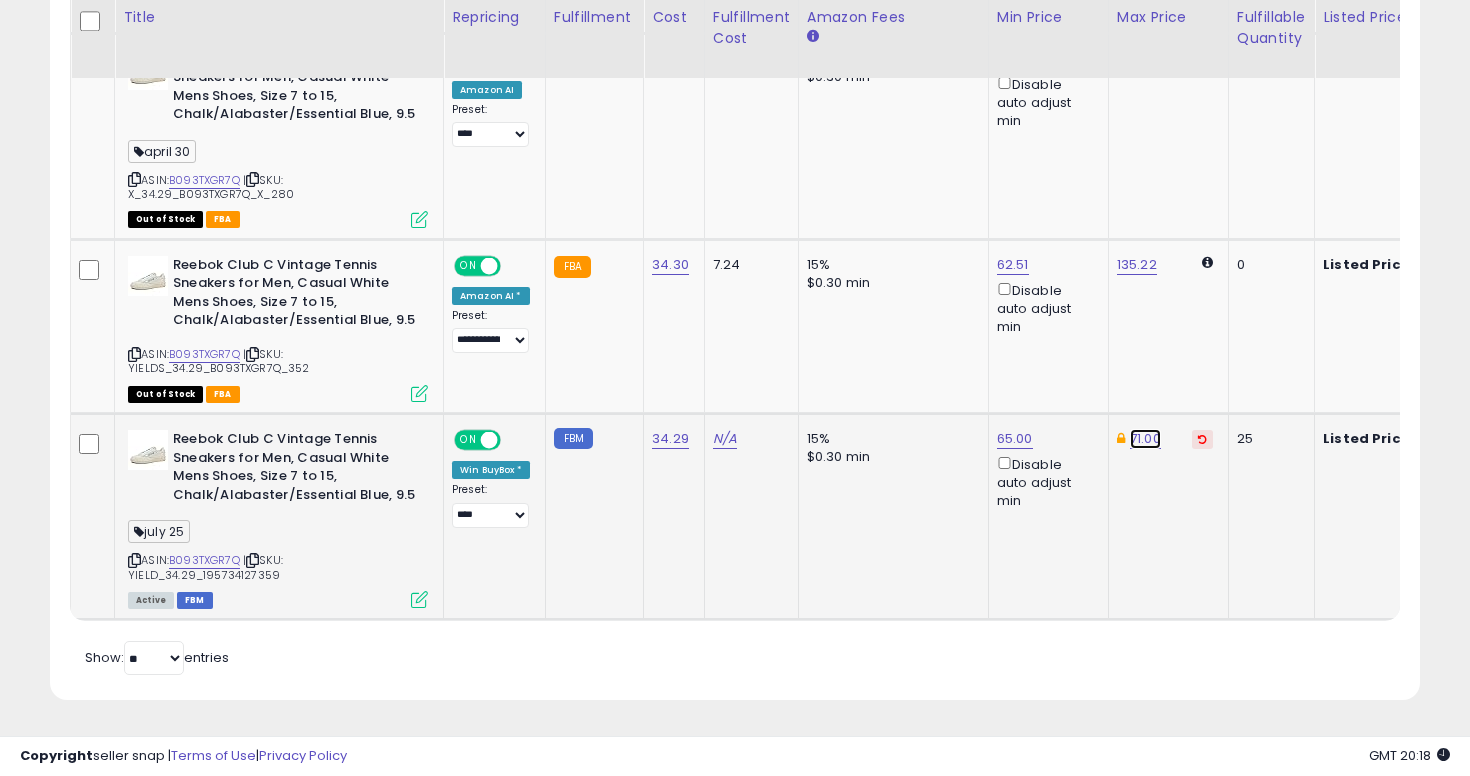 click on "71.00" at bounding box center (1147, -912) 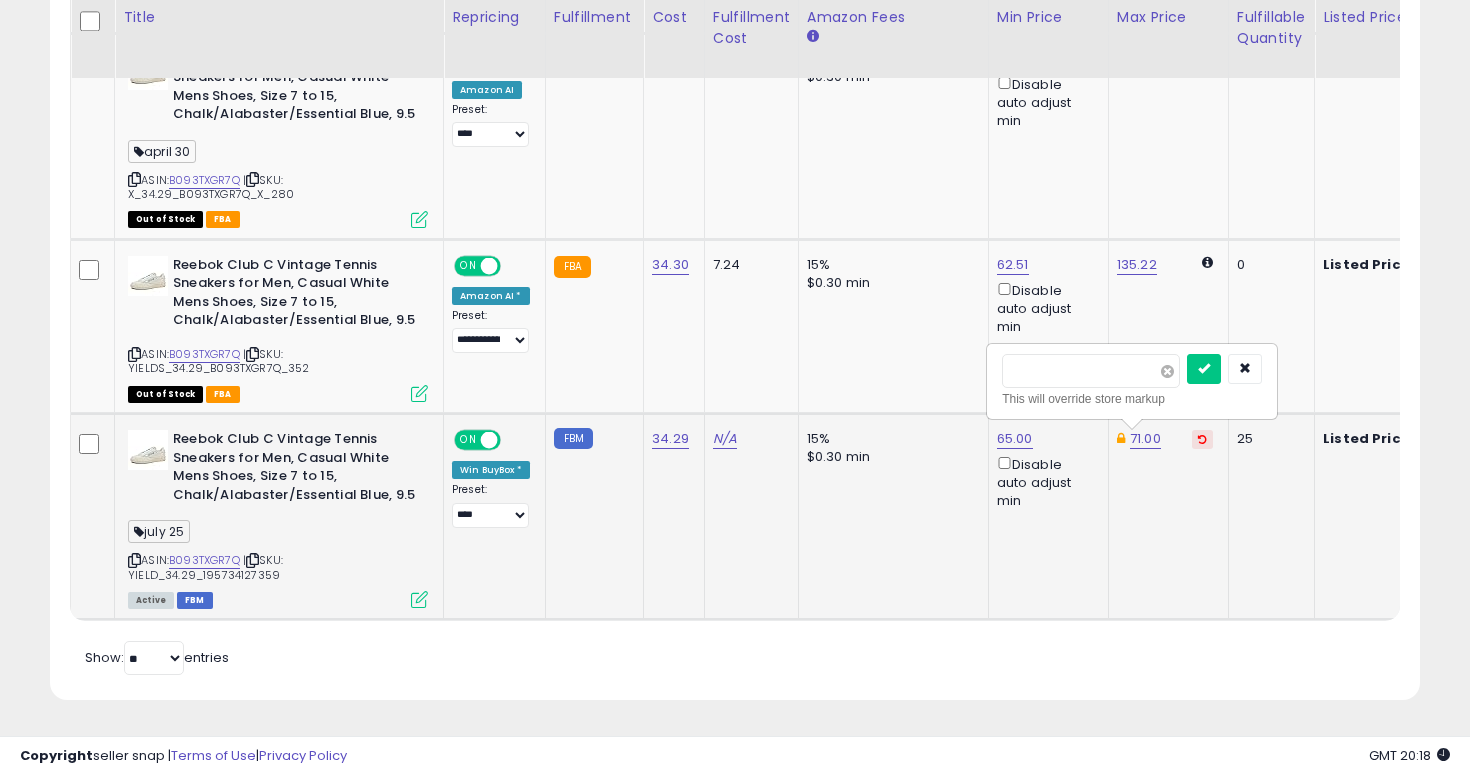 click at bounding box center (1167, 371) 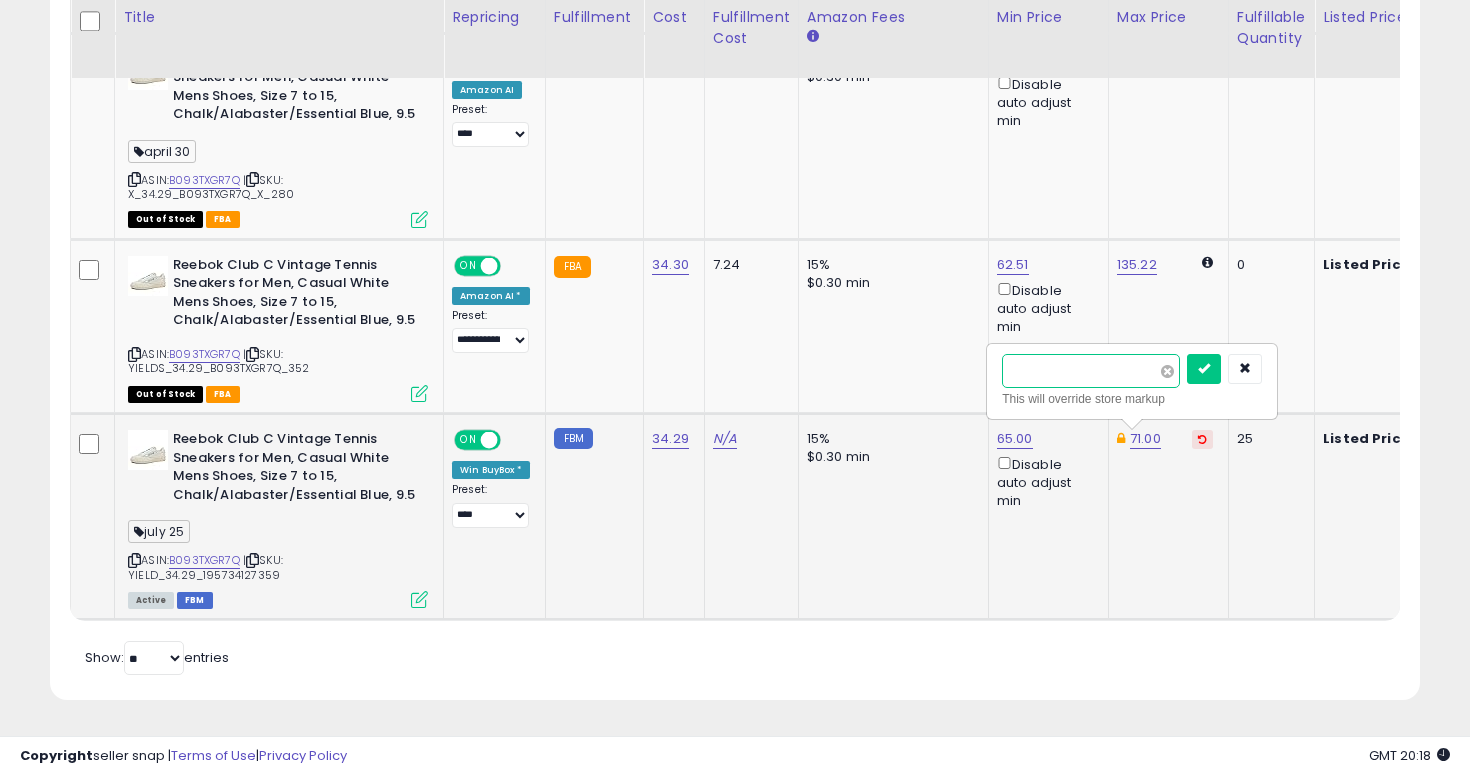 type on "****" 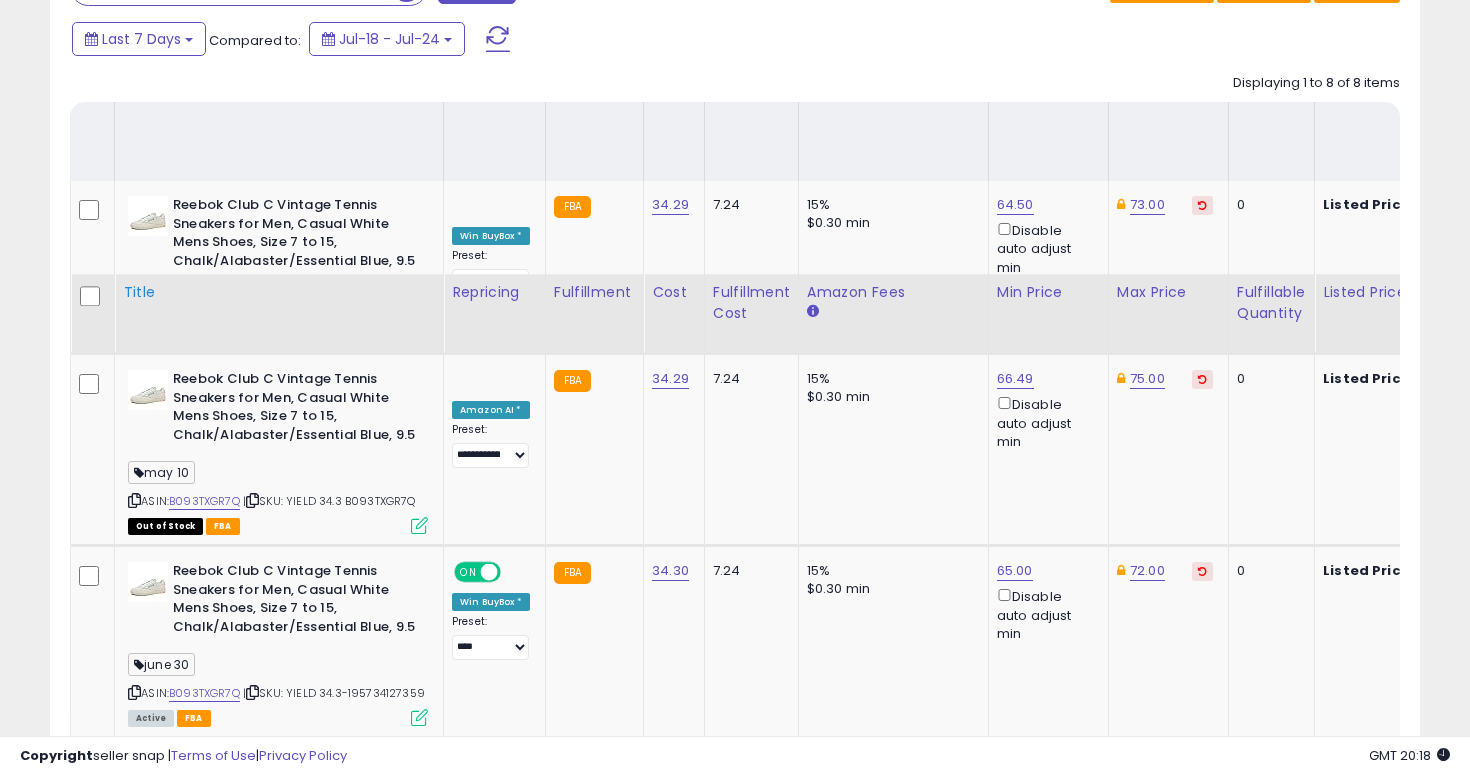 scroll, scrollTop: 710, scrollLeft: 0, axis: vertical 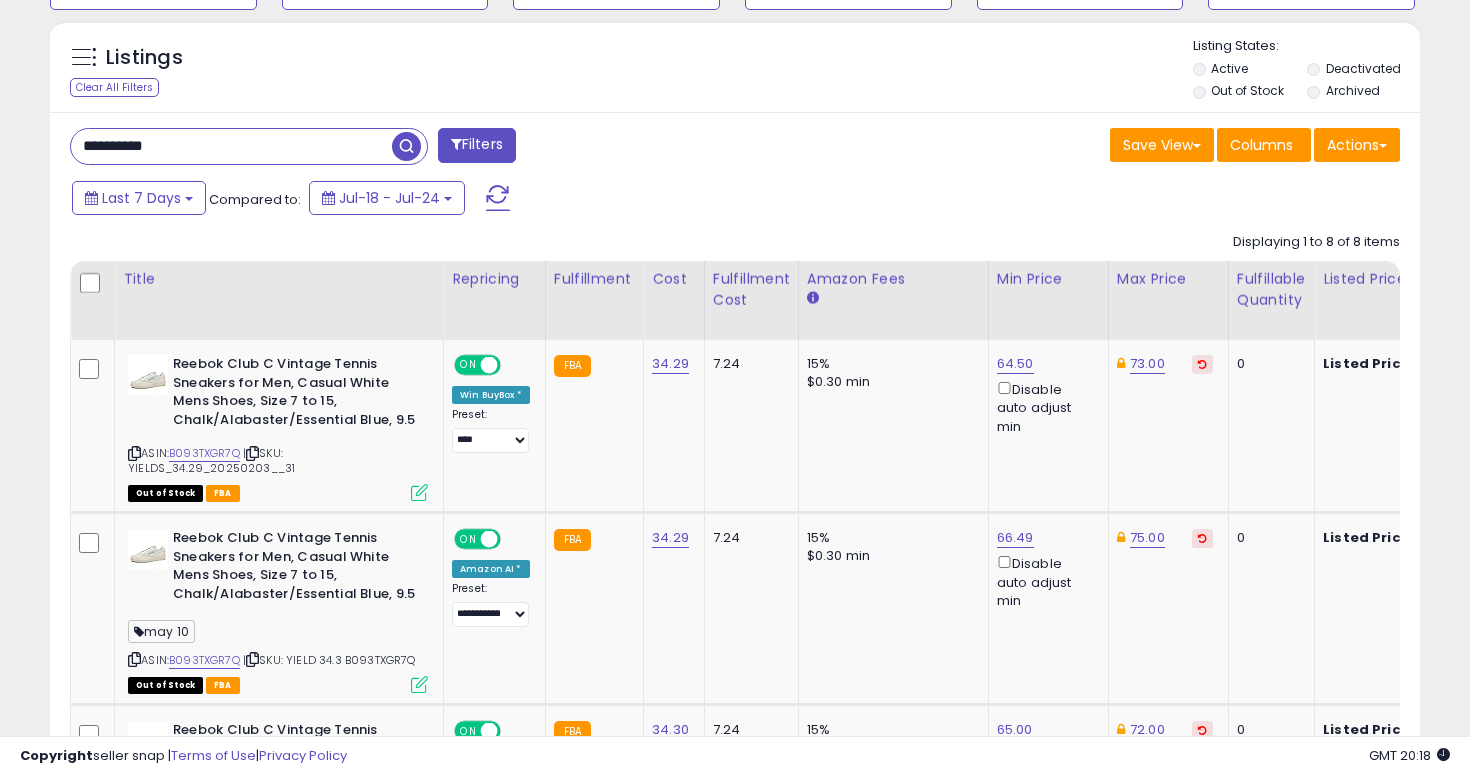 click on "**********" at bounding box center [735, 1044] 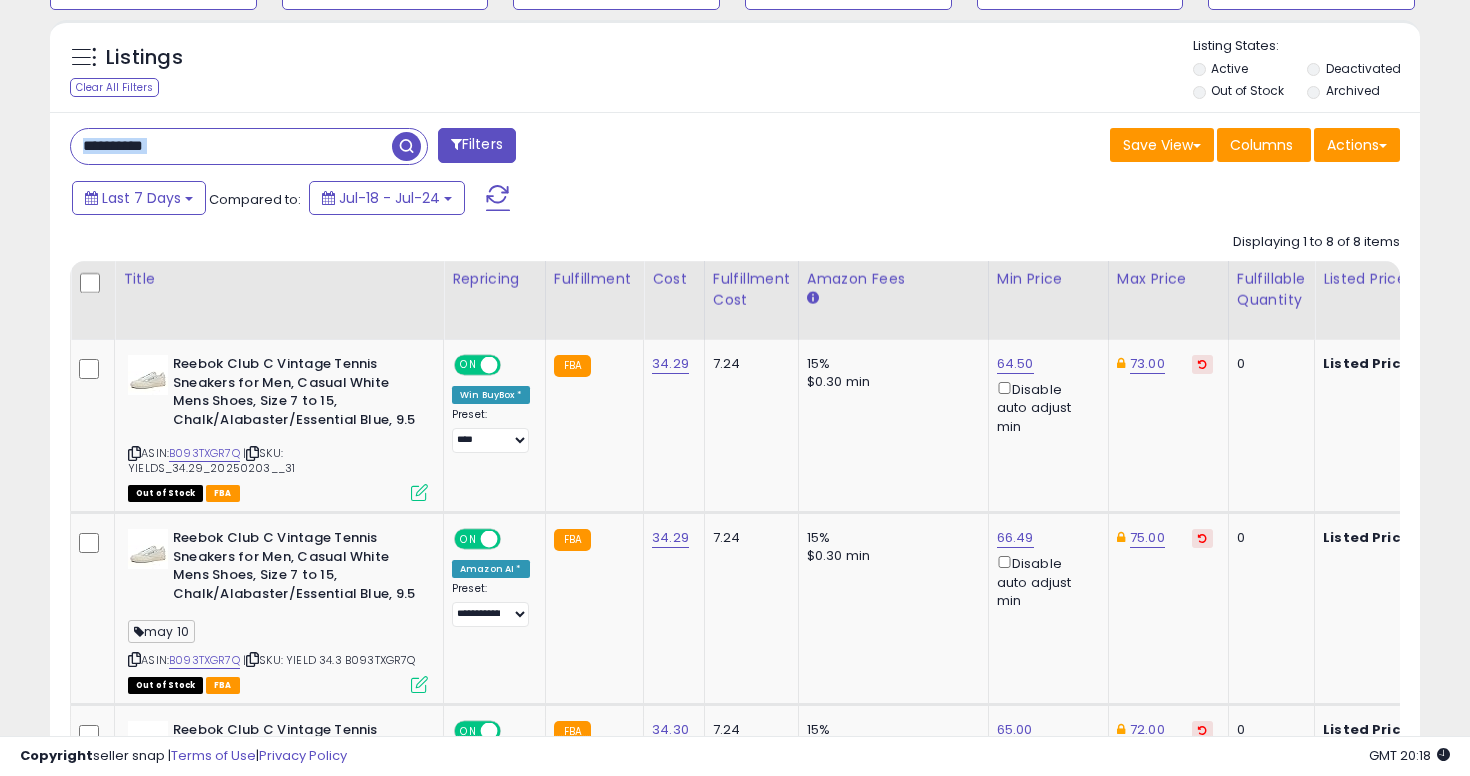click on "**********" at bounding box center [735, 1044] 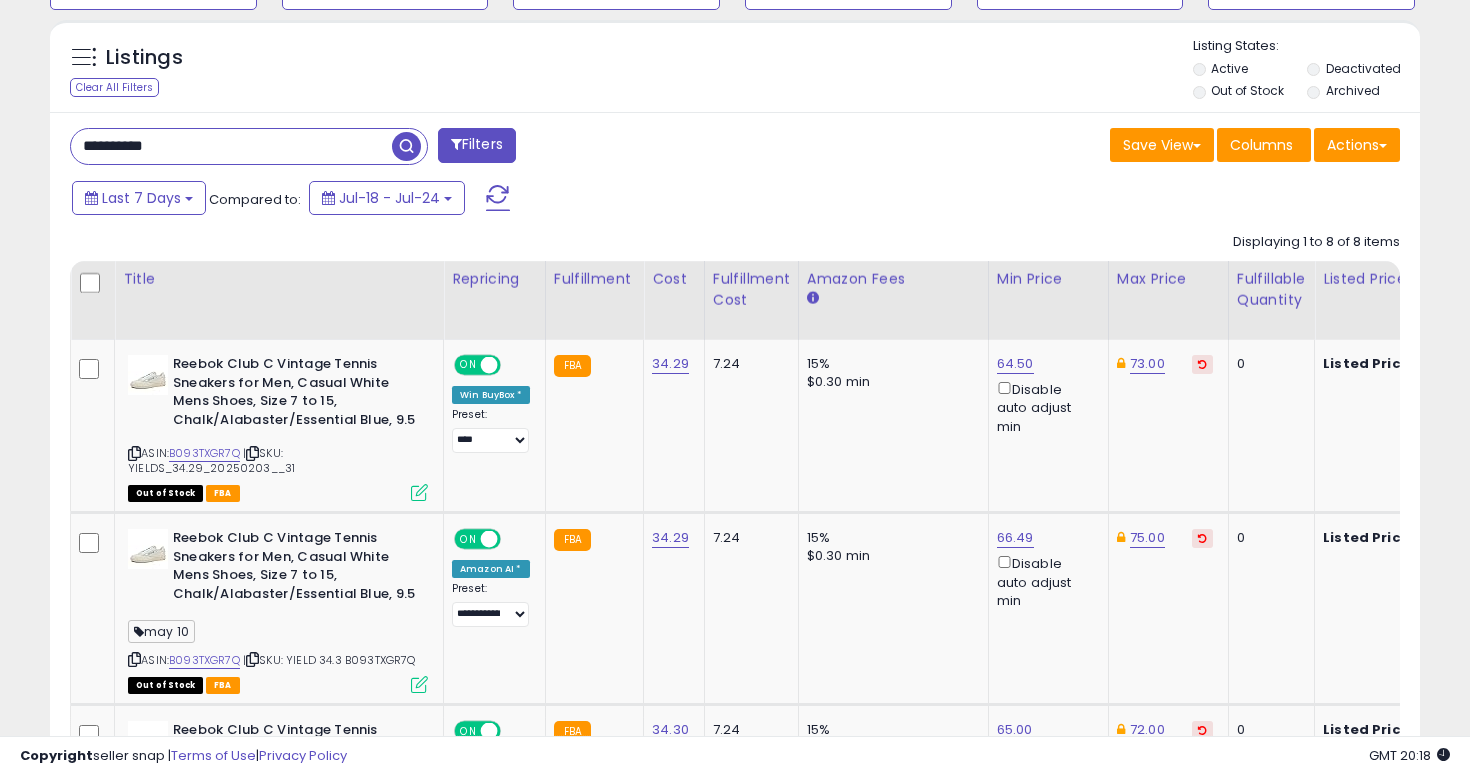 click on "**********" at bounding box center [231, 146] 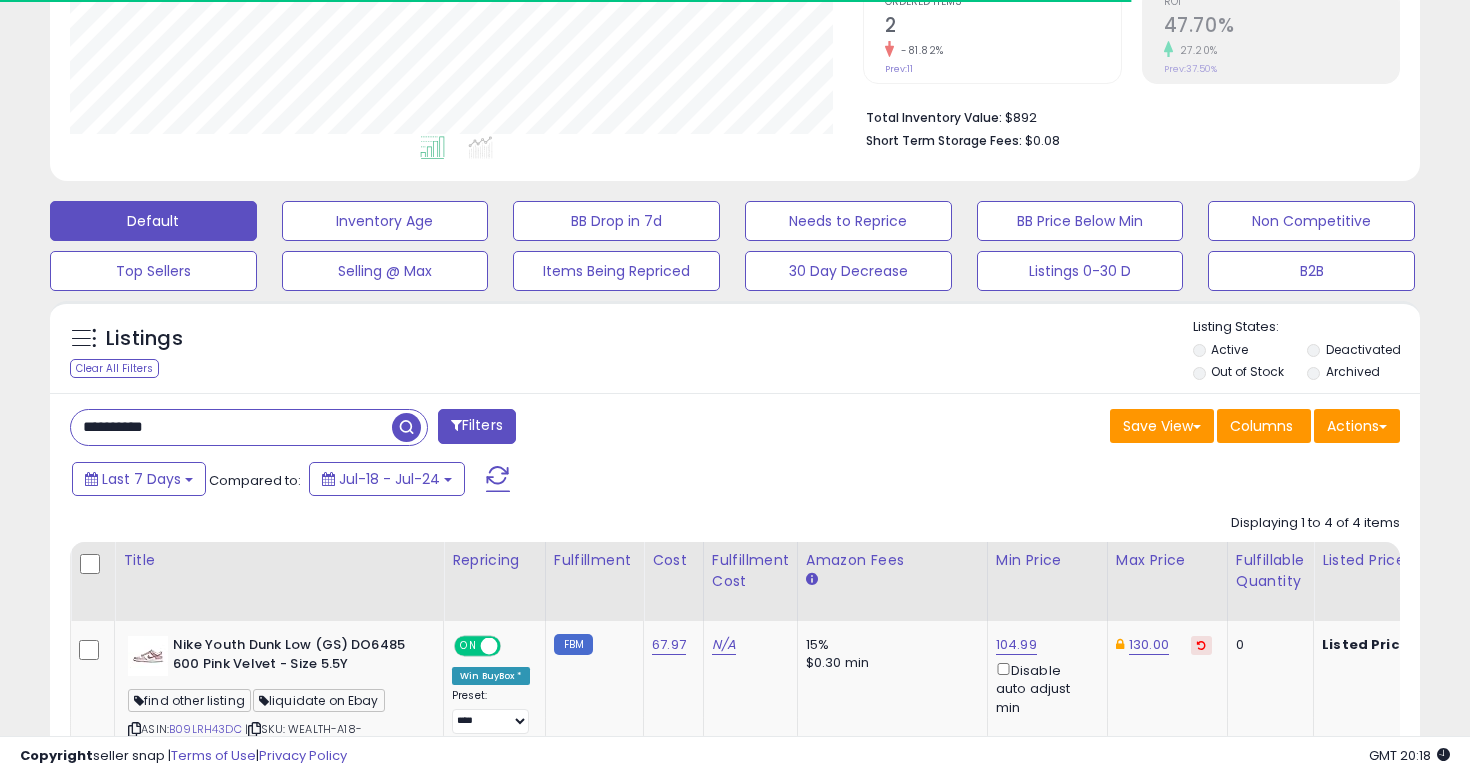 scroll, scrollTop: 710, scrollLeft: 0, axis: vertical 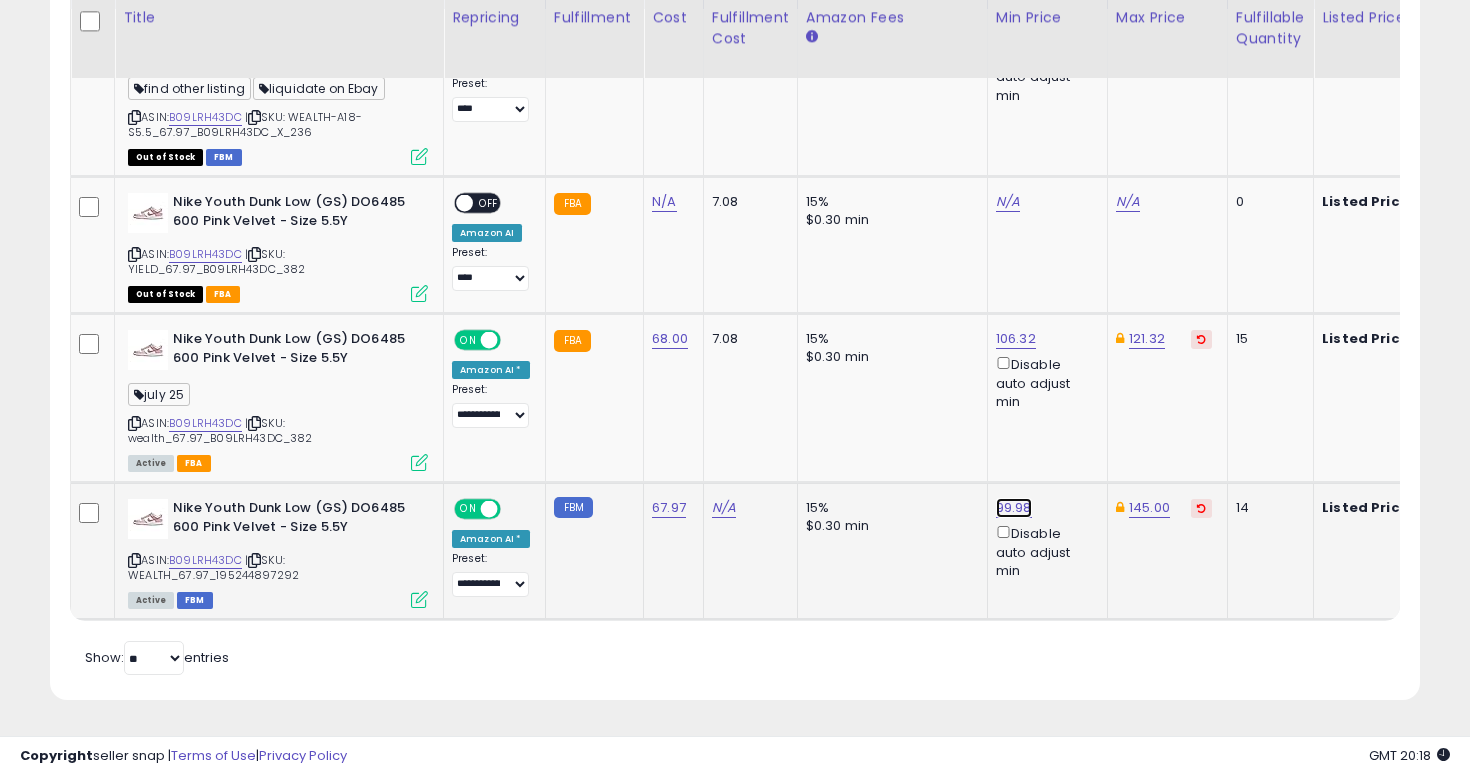 click on "99.98" at bounding box center (1016, 33) 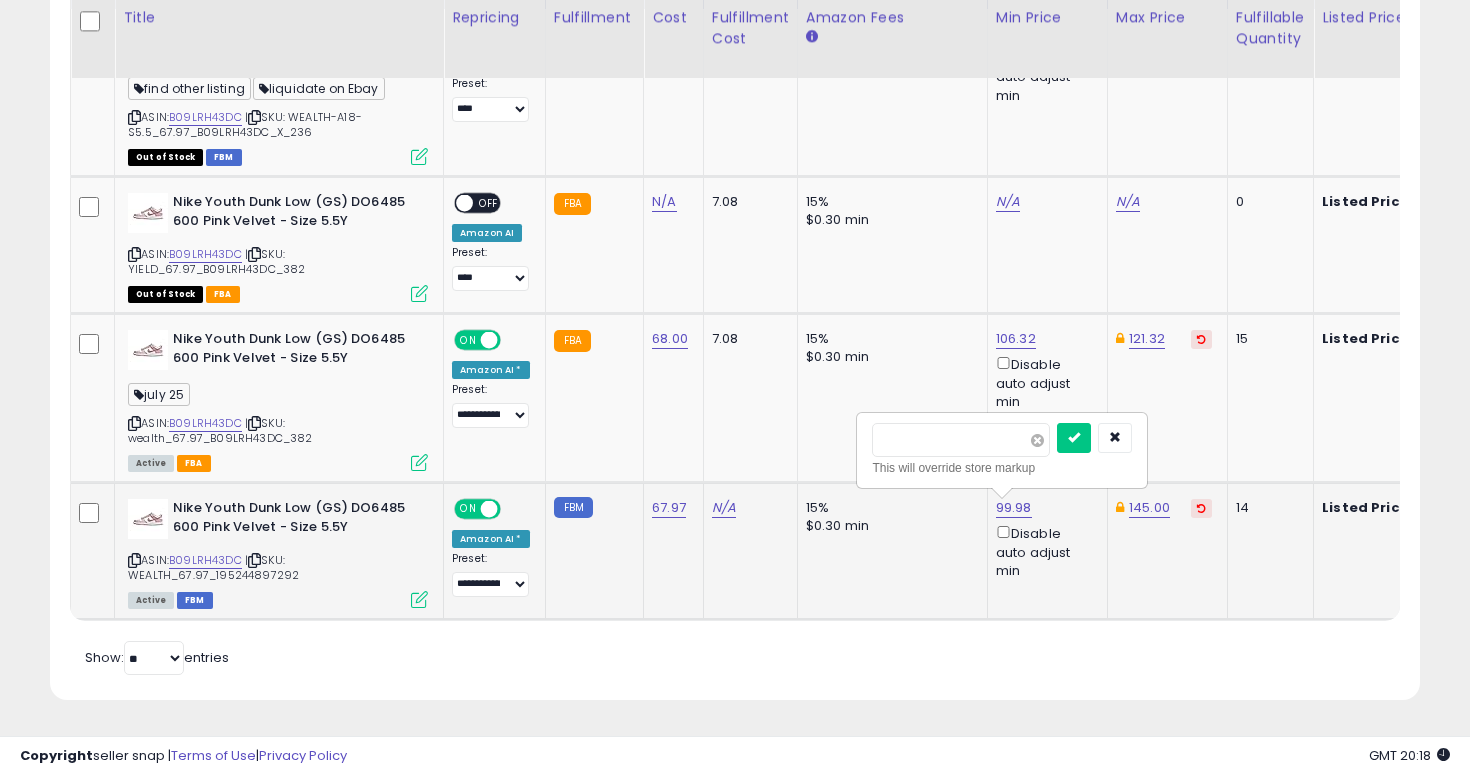 click at bounding box center [1037, 440] 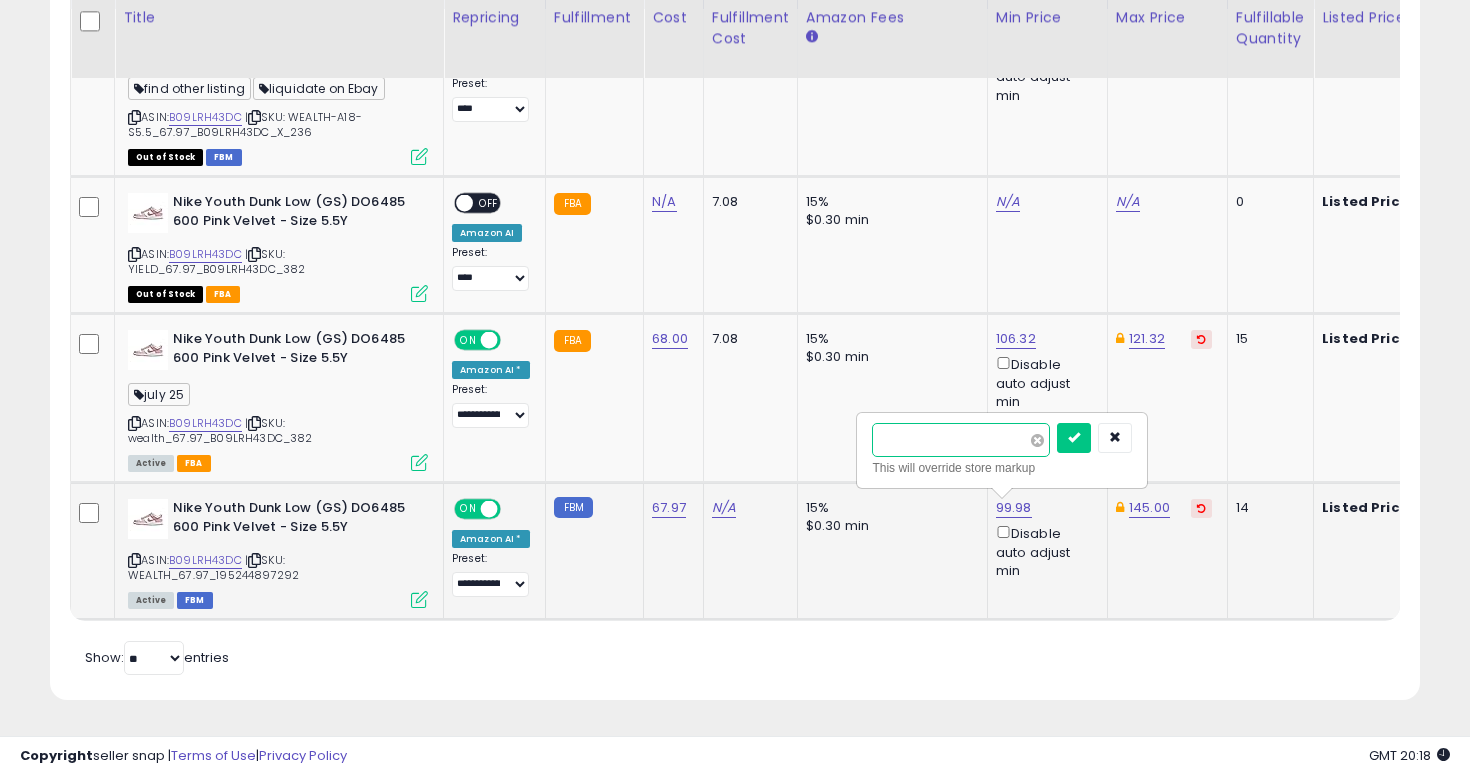 type on "***" 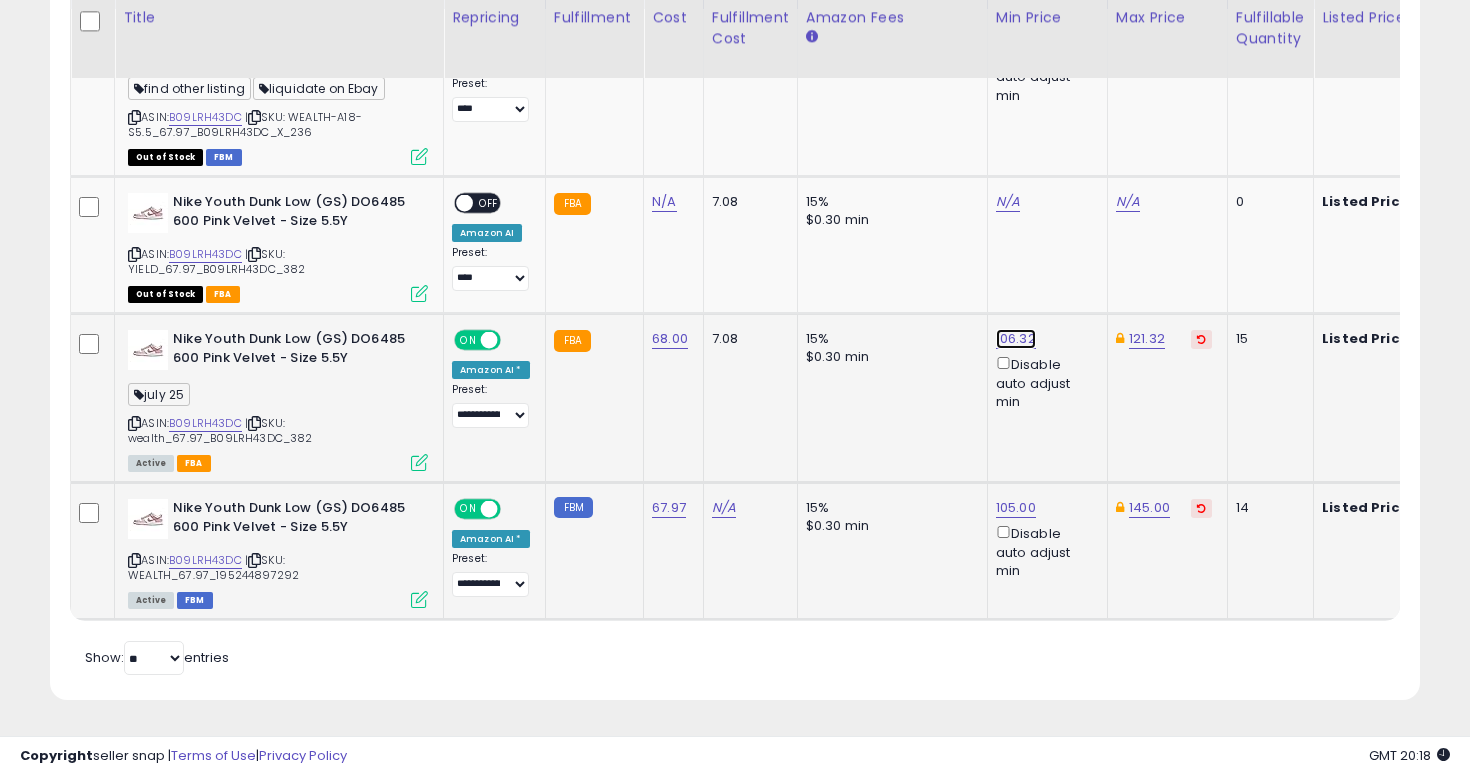click on "106.32" at bounding box center [1016, 33] 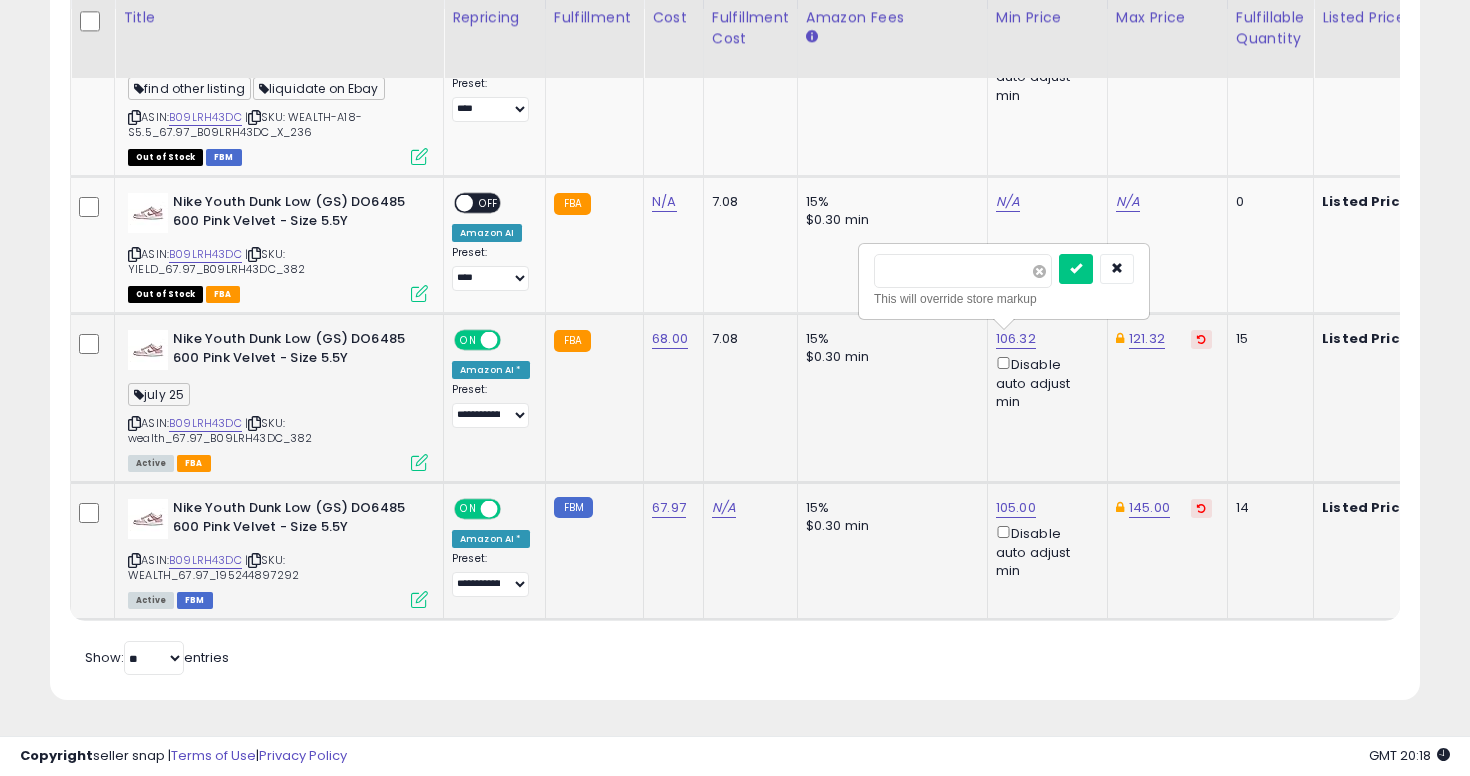click at bounding box center (1039, 271) 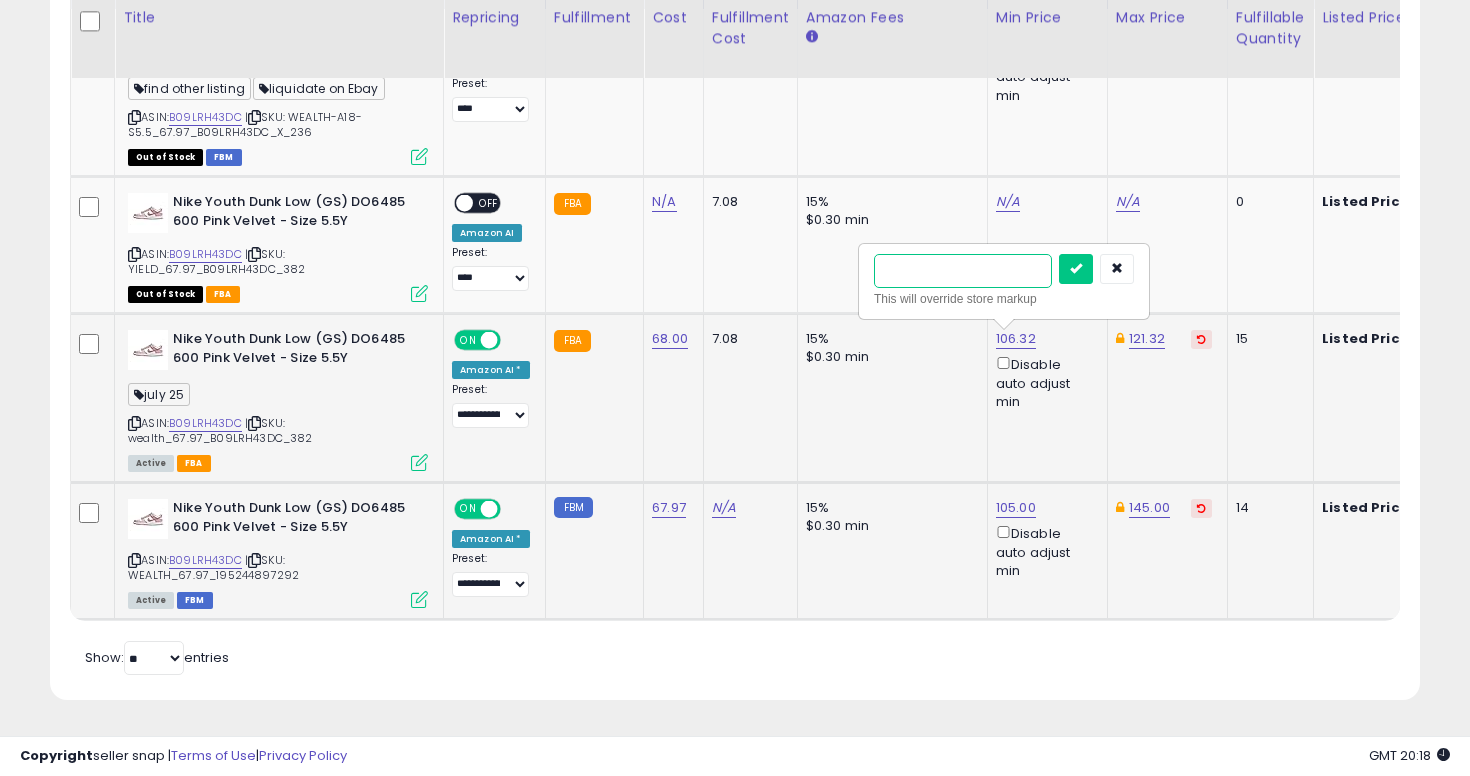 type on "**" 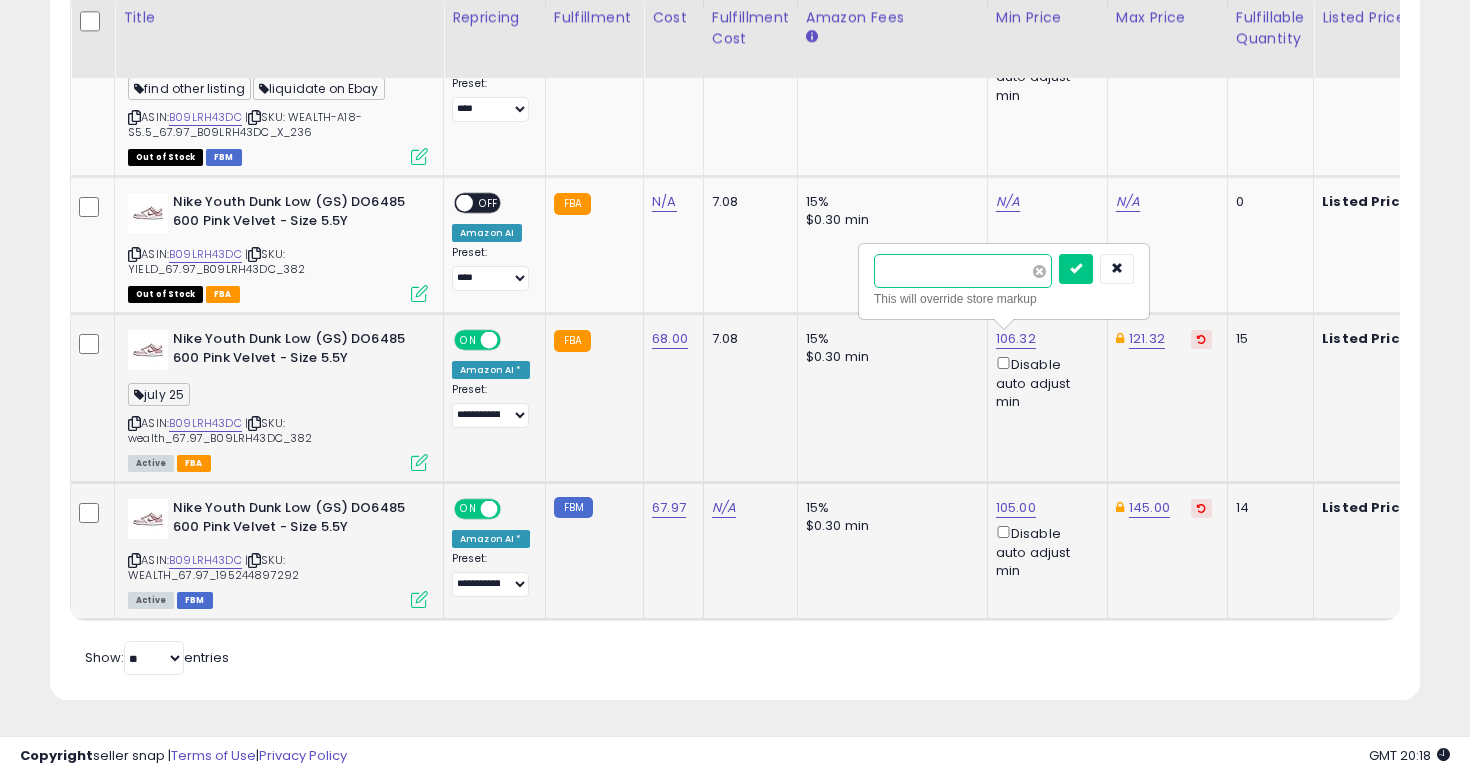 click at bounding box center (1076, 269) 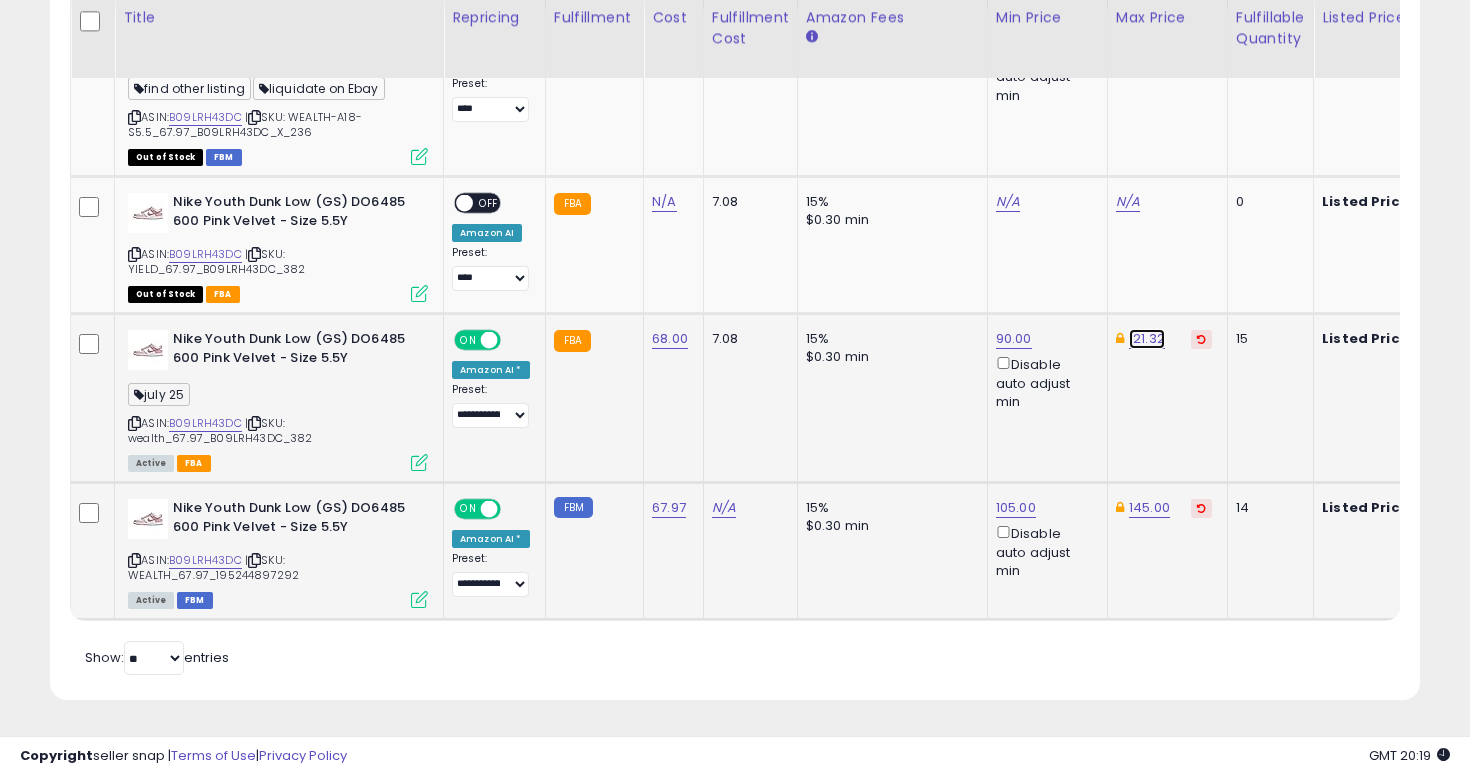 click on "121.32" at bounding box center (1149, 33) 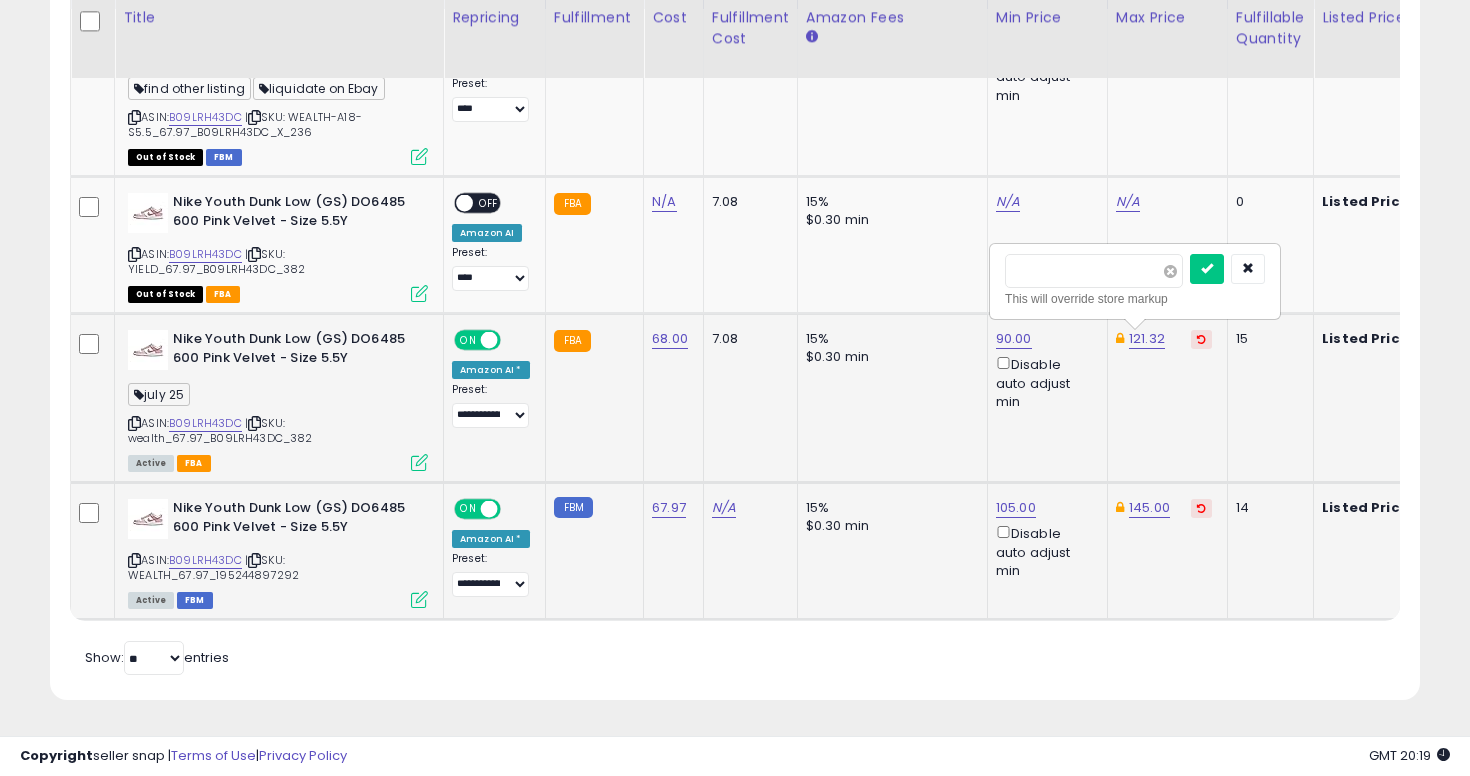 click at bounding box center [1170, 271] 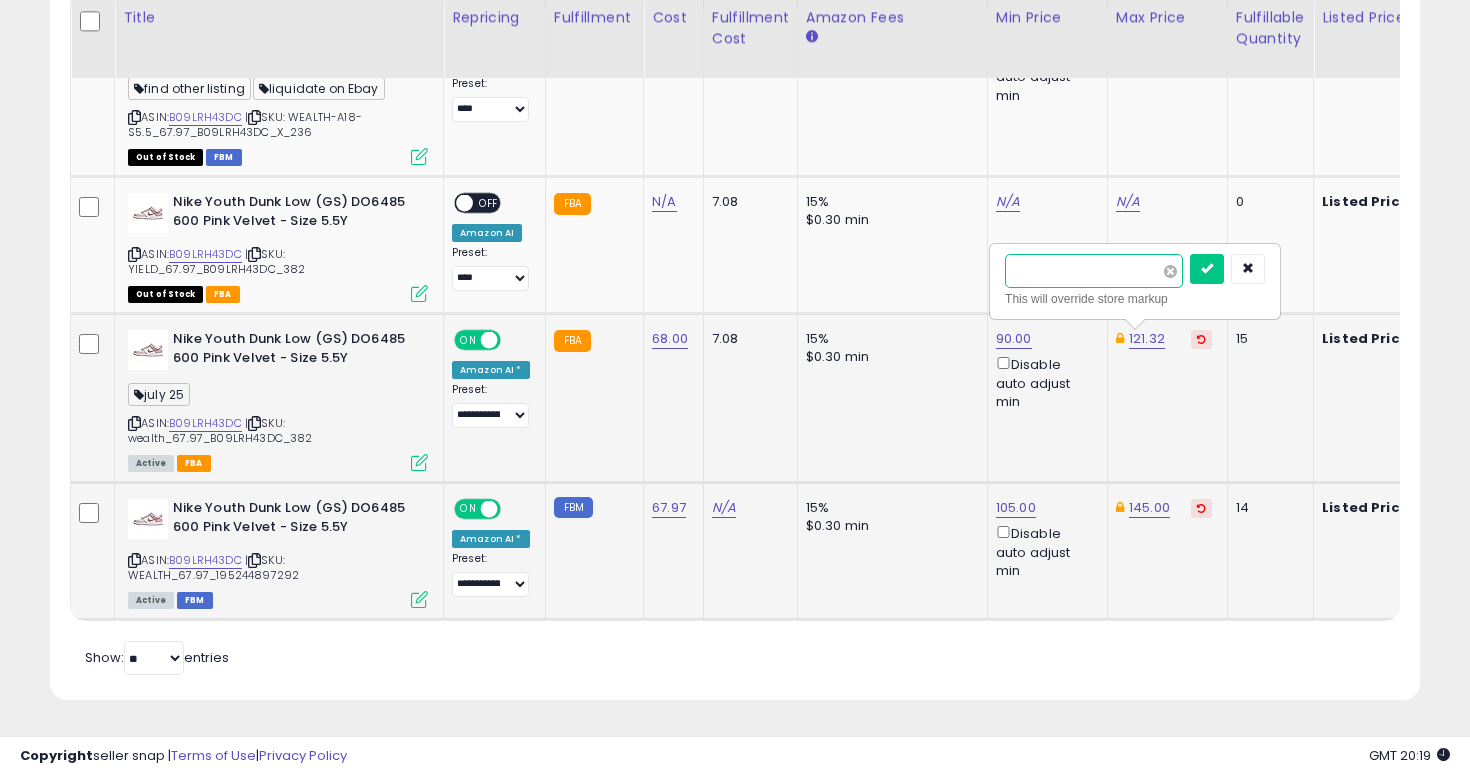 type on "*" 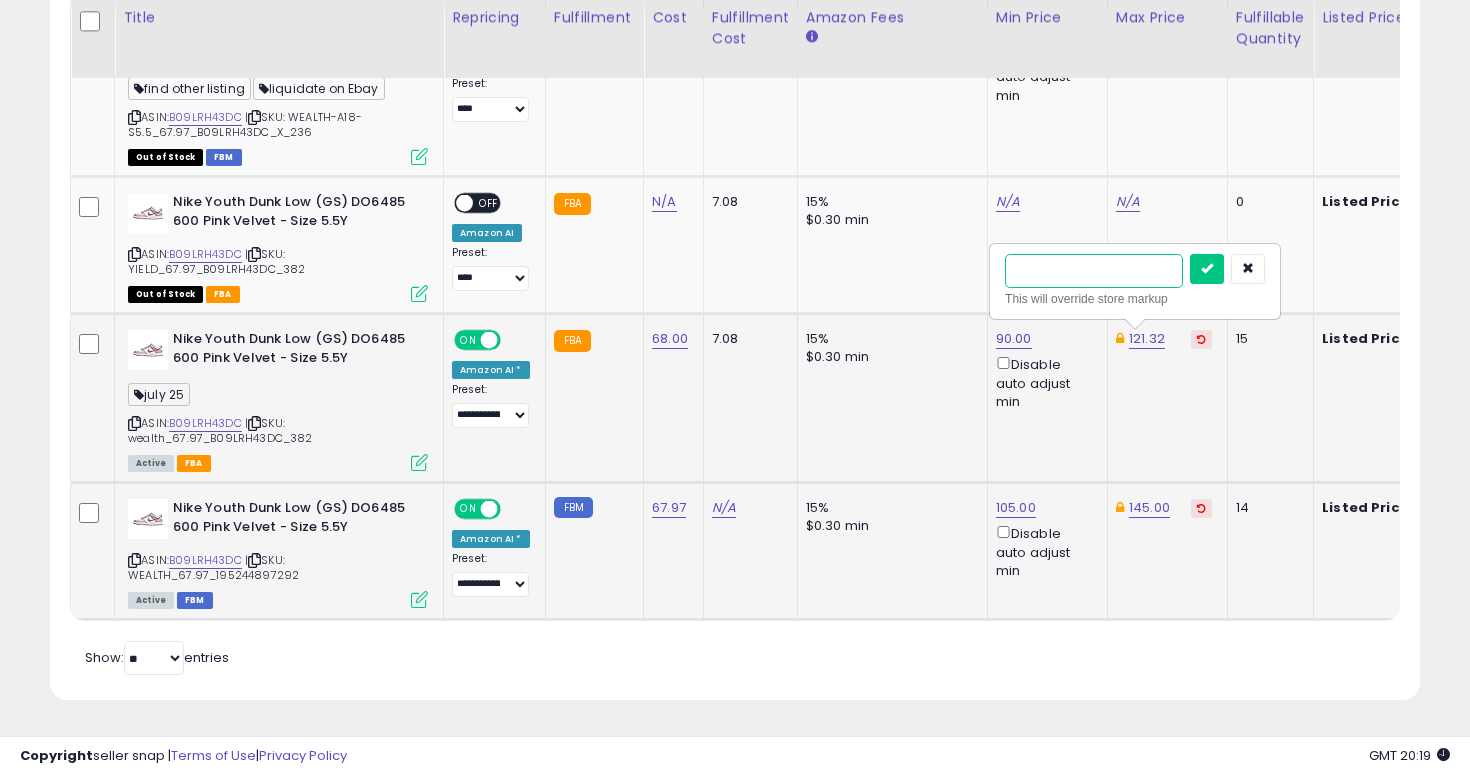type on "**" 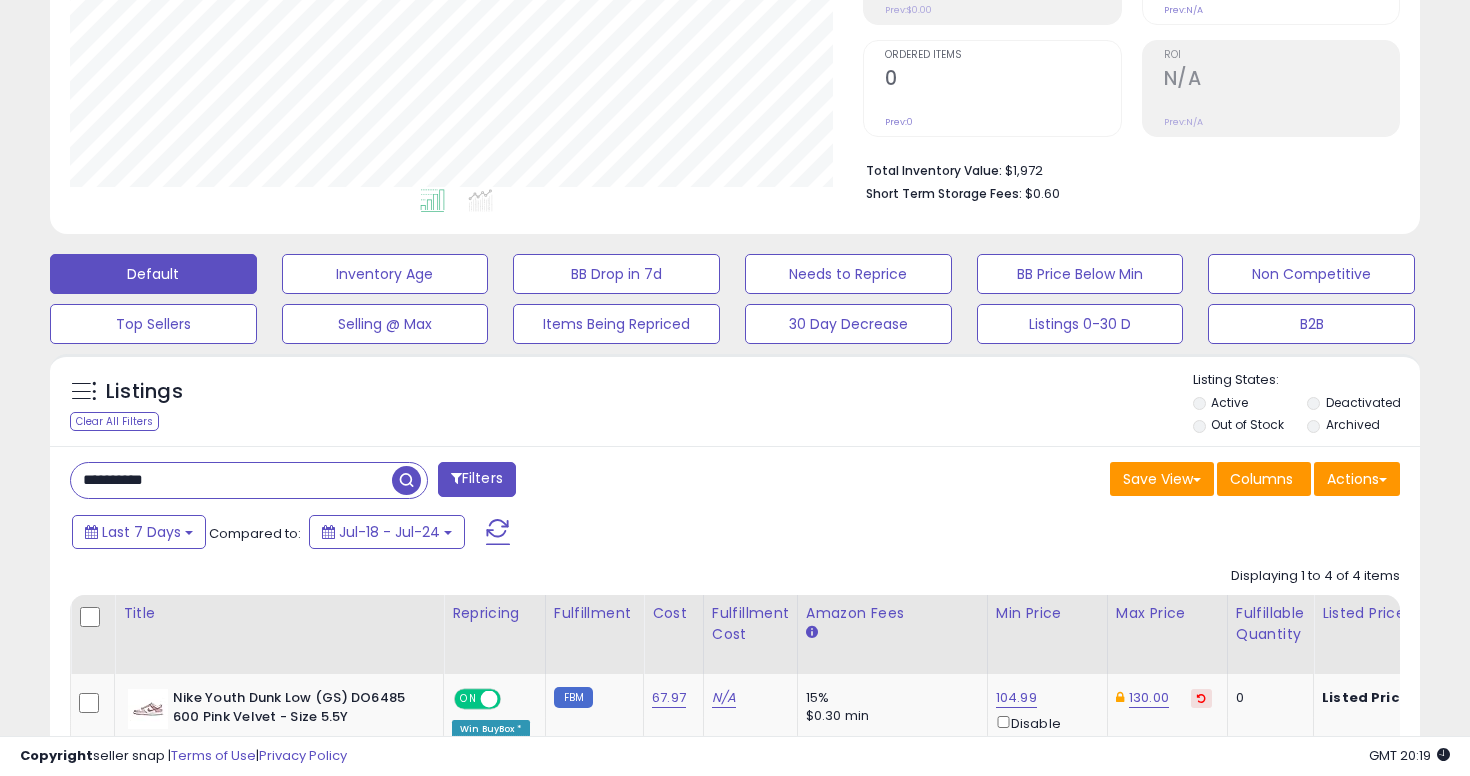 scroll, scrollTop: 251, scrollLeft: 0, axis: vertical 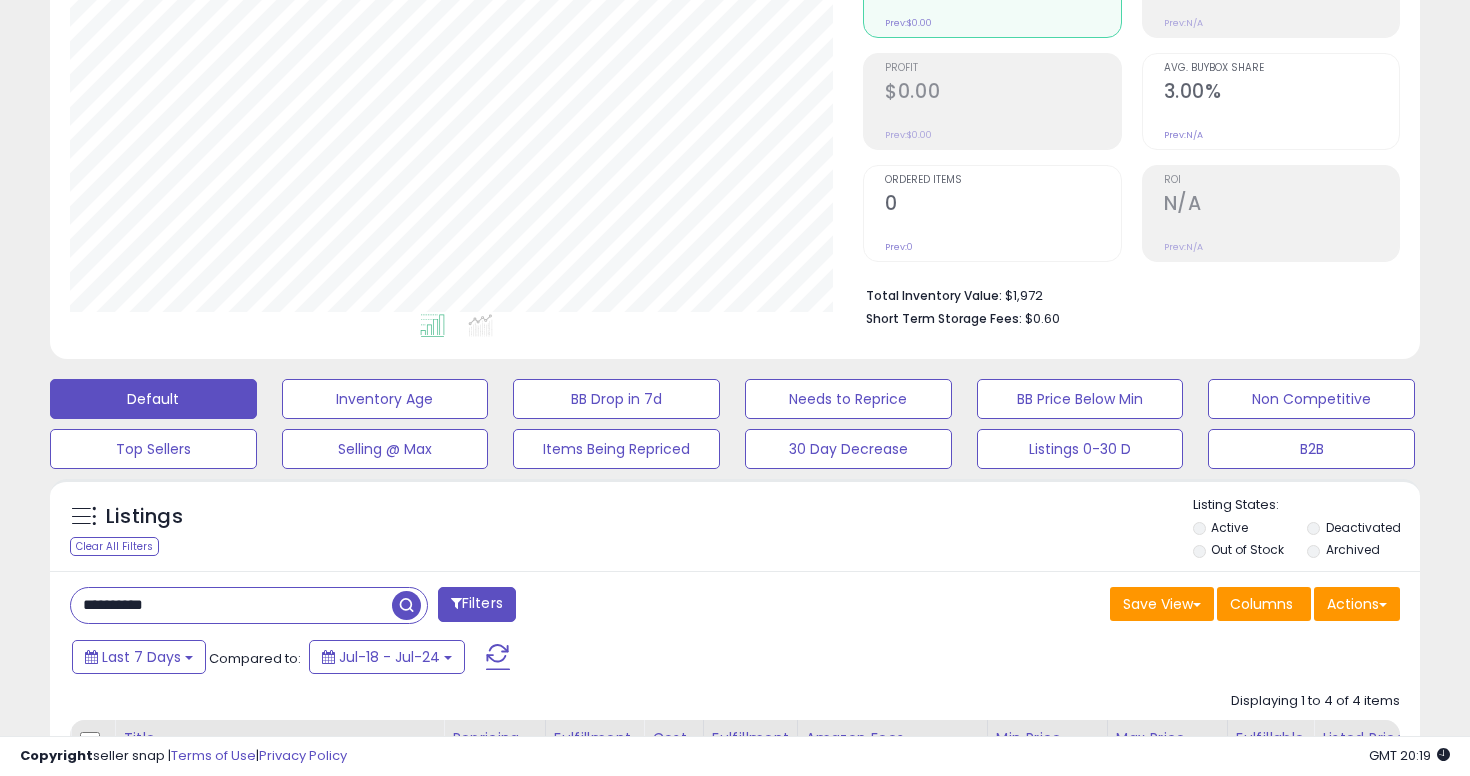 click on "**********" at bounding box center (231, 605) 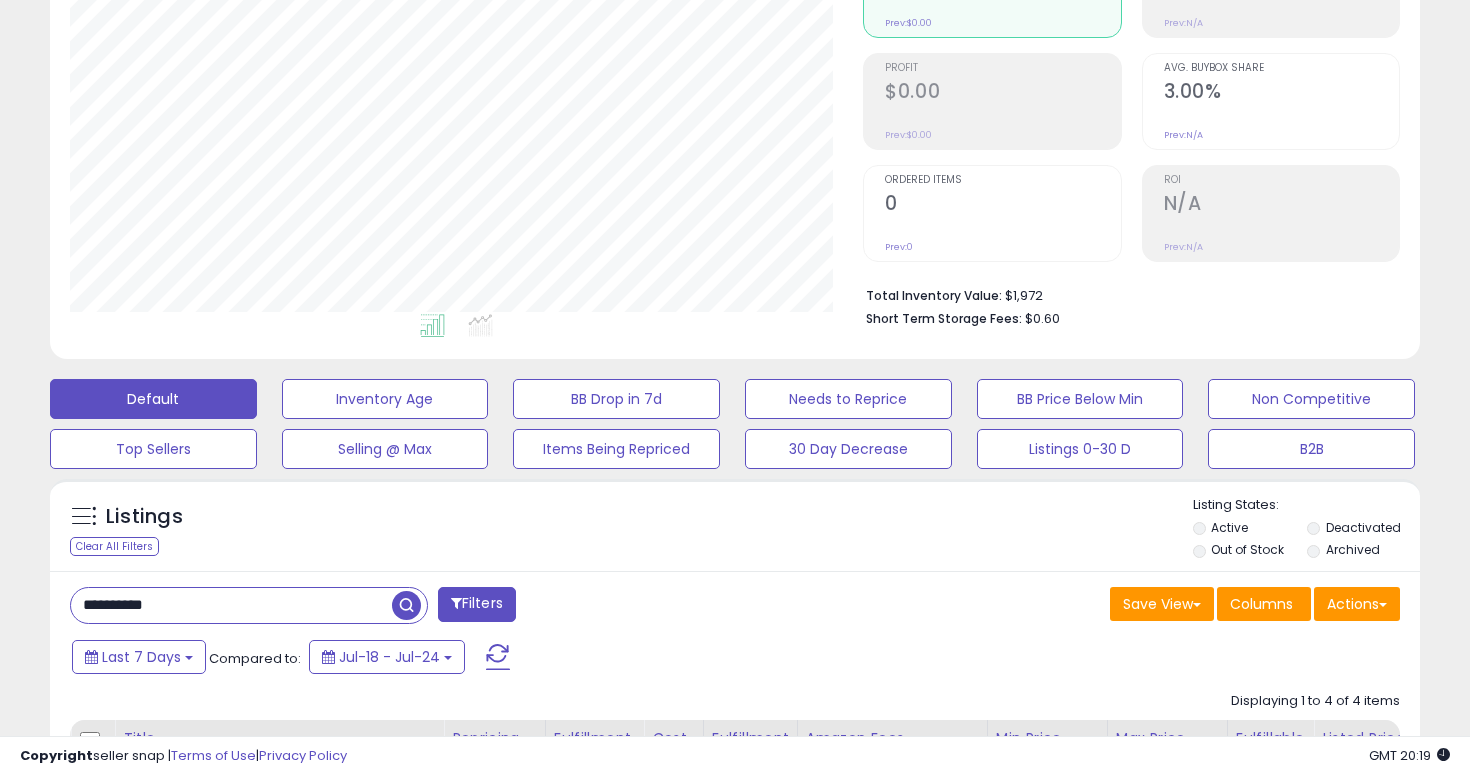 paste 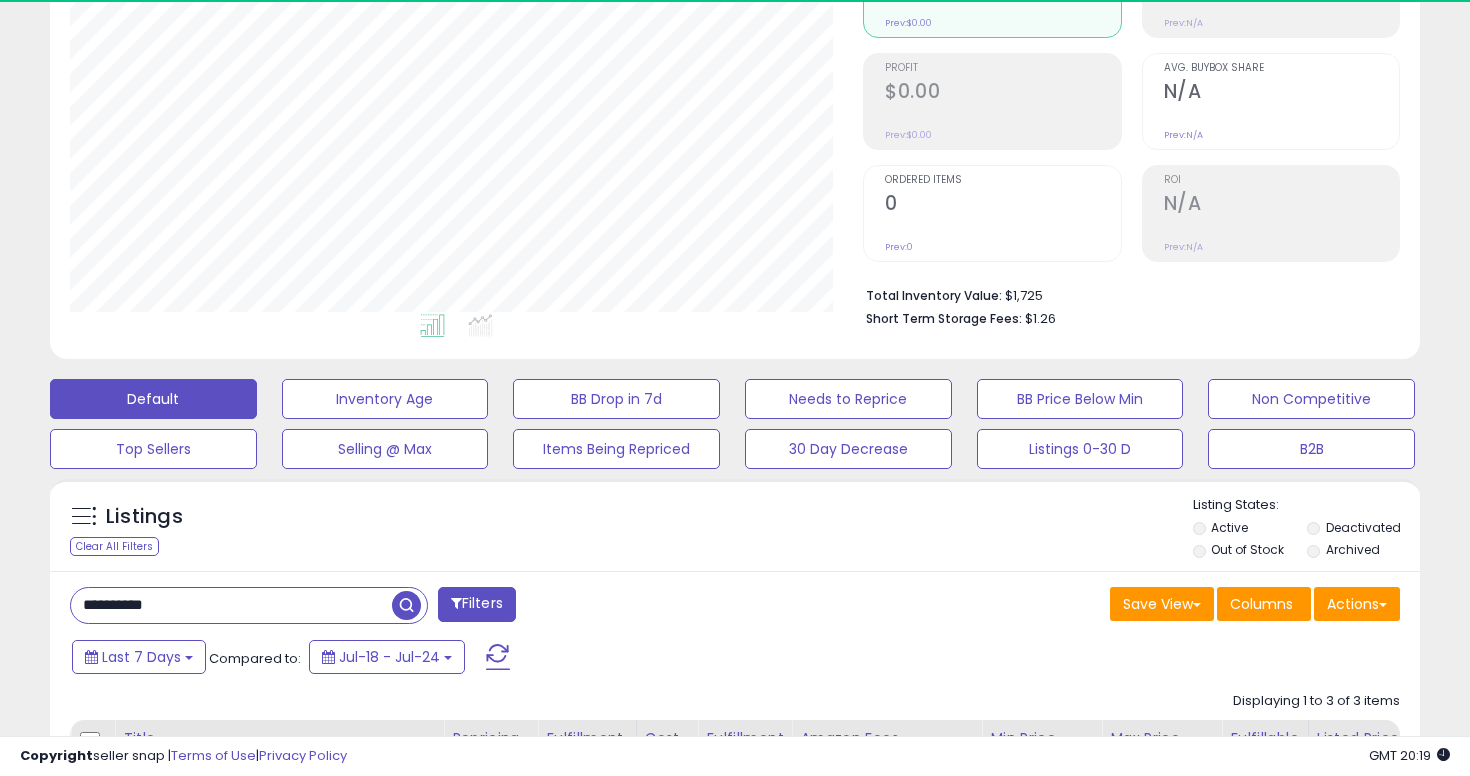 scroll, scrollTop: 999590, scrollLeft: 999206, axis: both 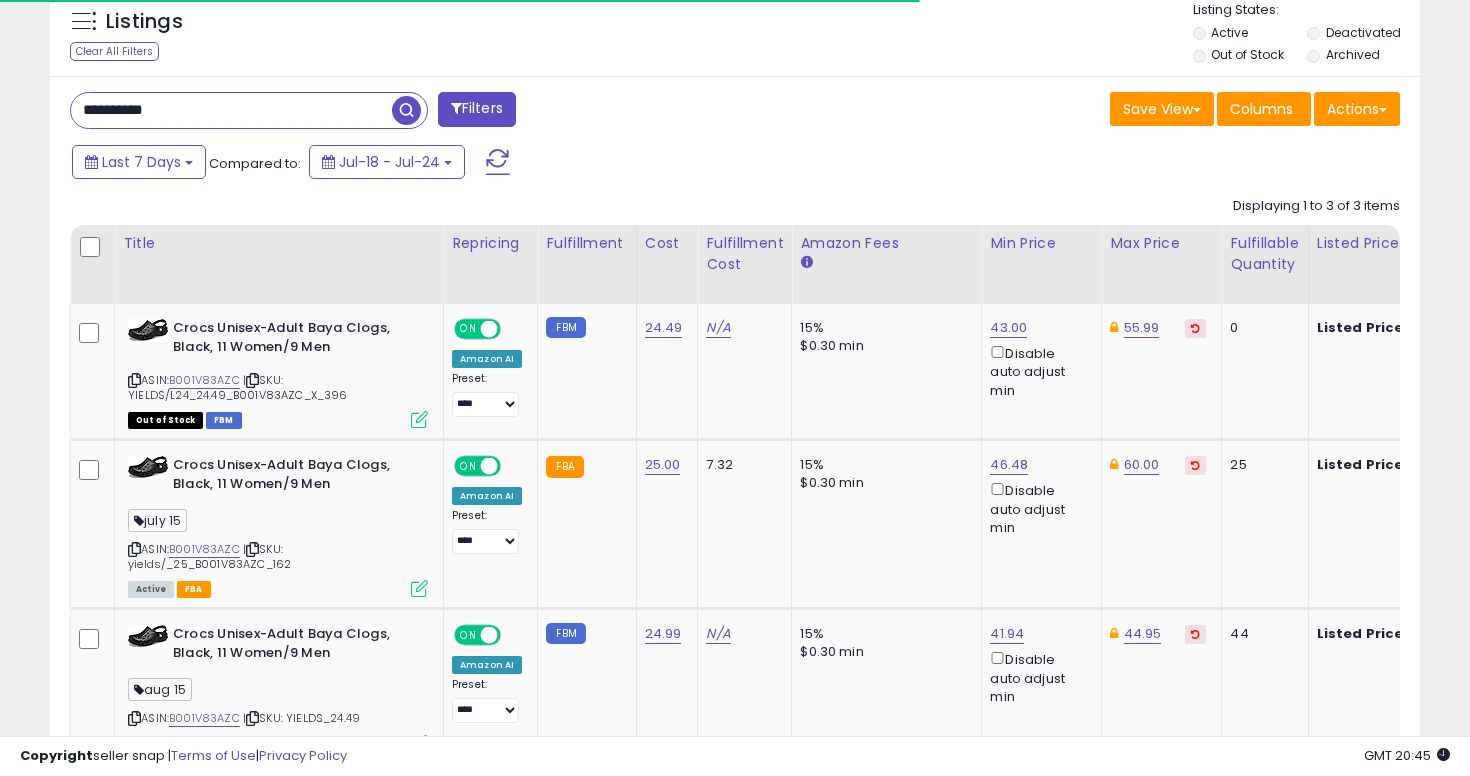 click on "**********" at bounding box center (231, 110) 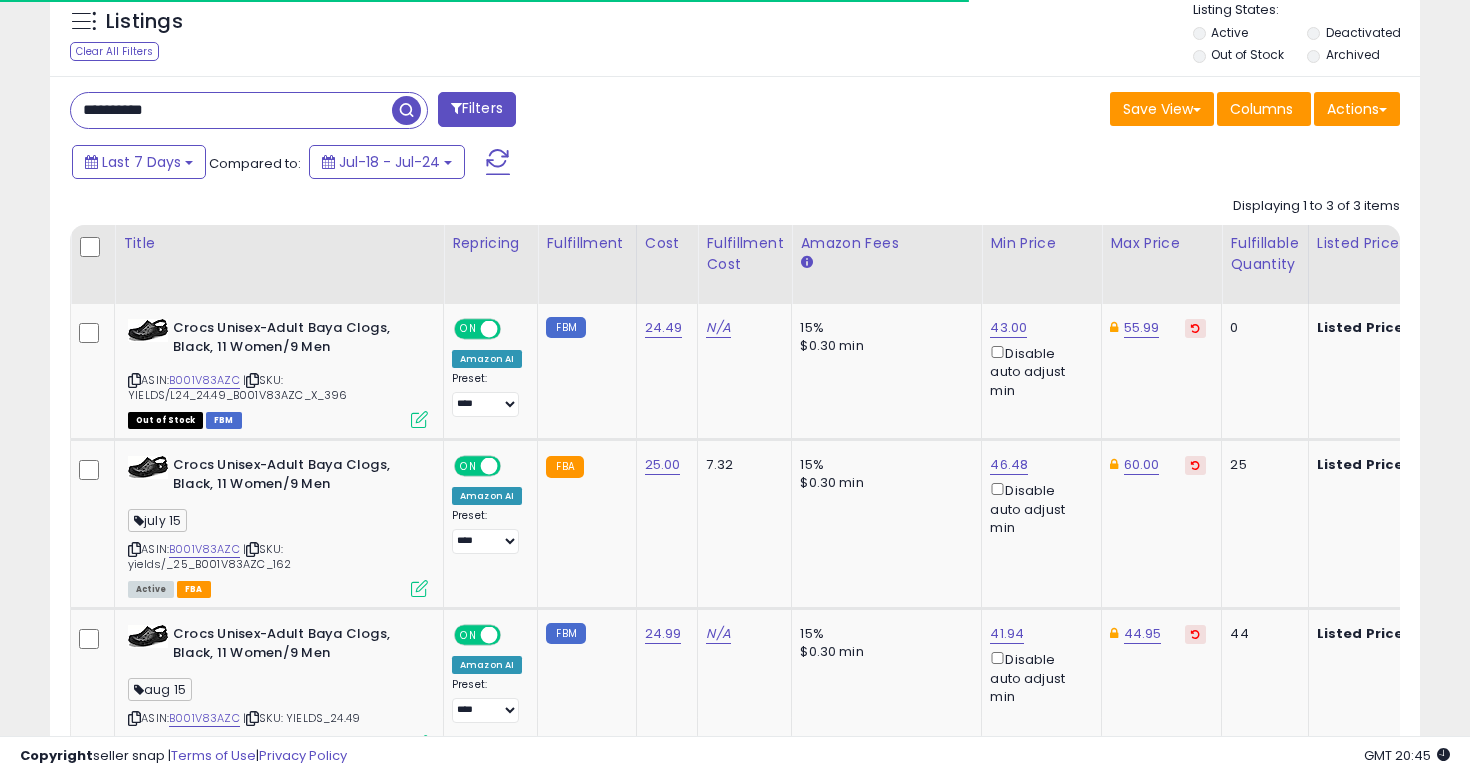 click on "**********" at bounding box center [231, 110] 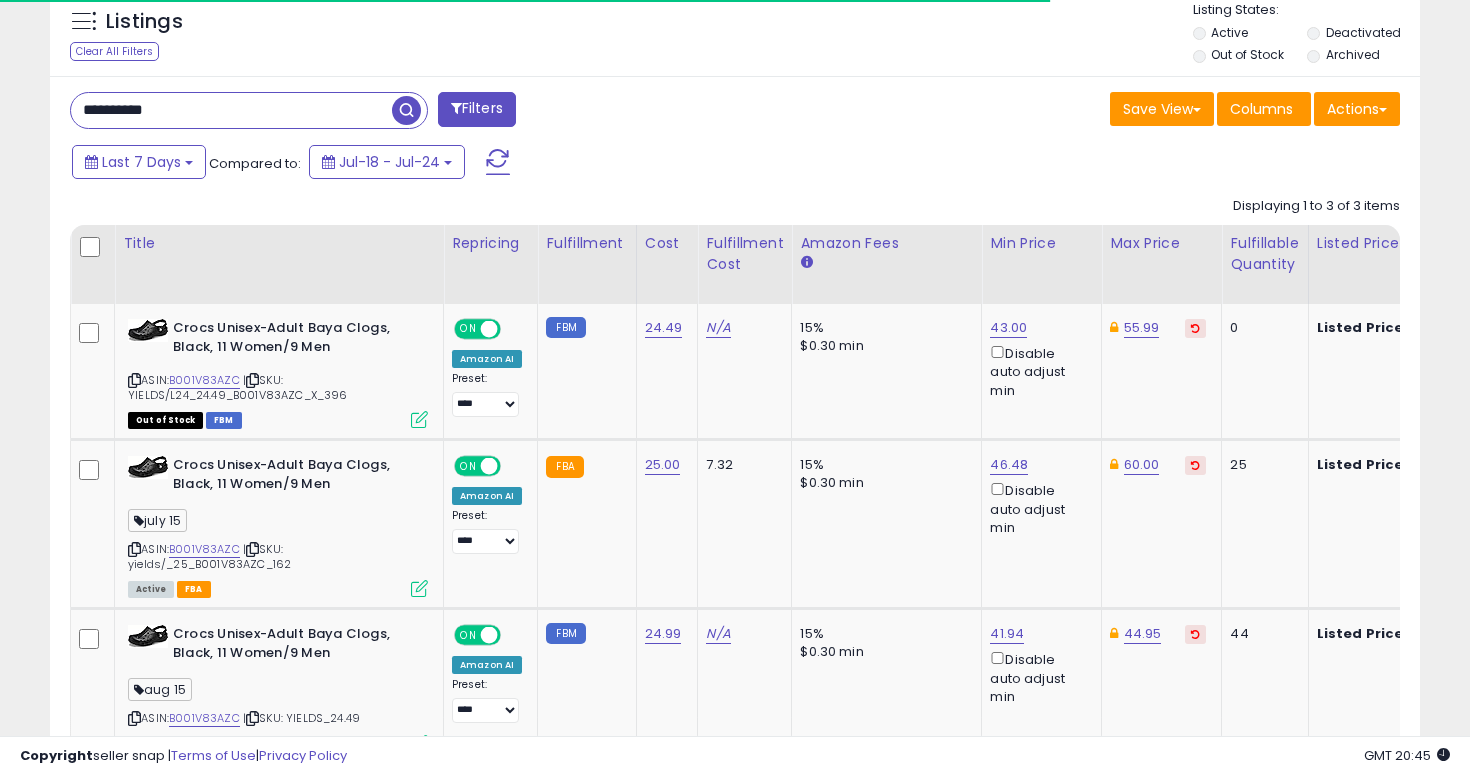 type on "**********" 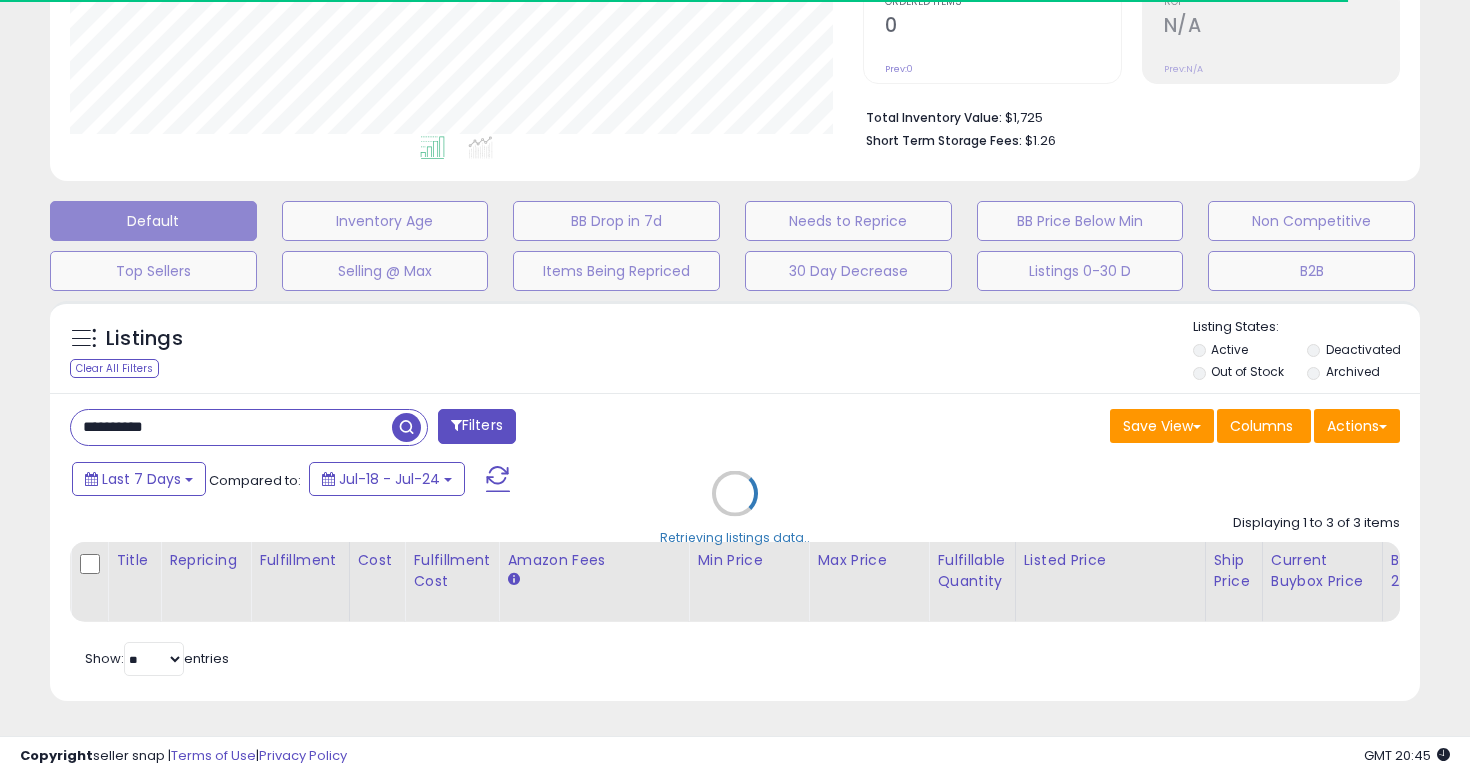 scroll, scrollTop: 735, scrollLeft: 0, axis: vertical 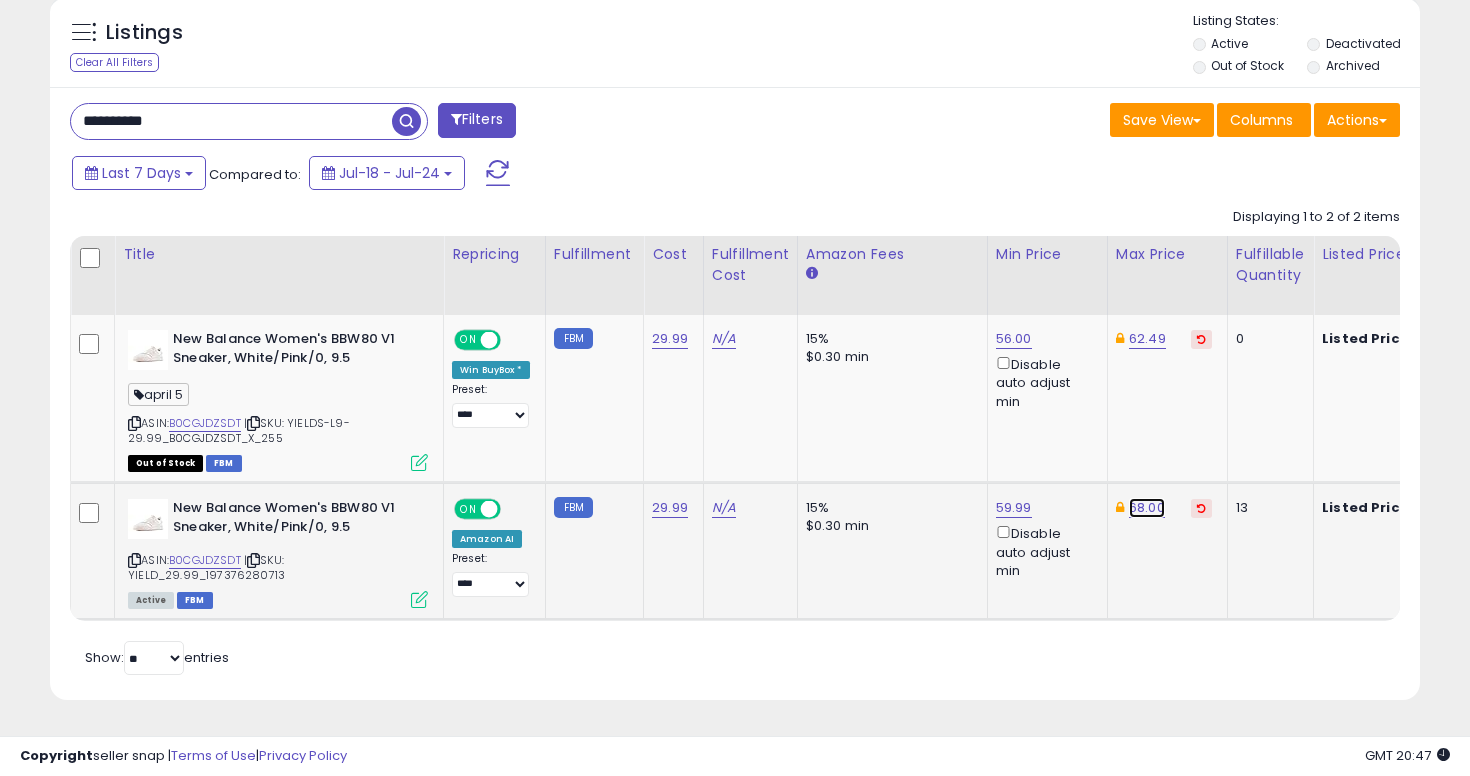 click on "68.00" at bounding box center (1147, 339) 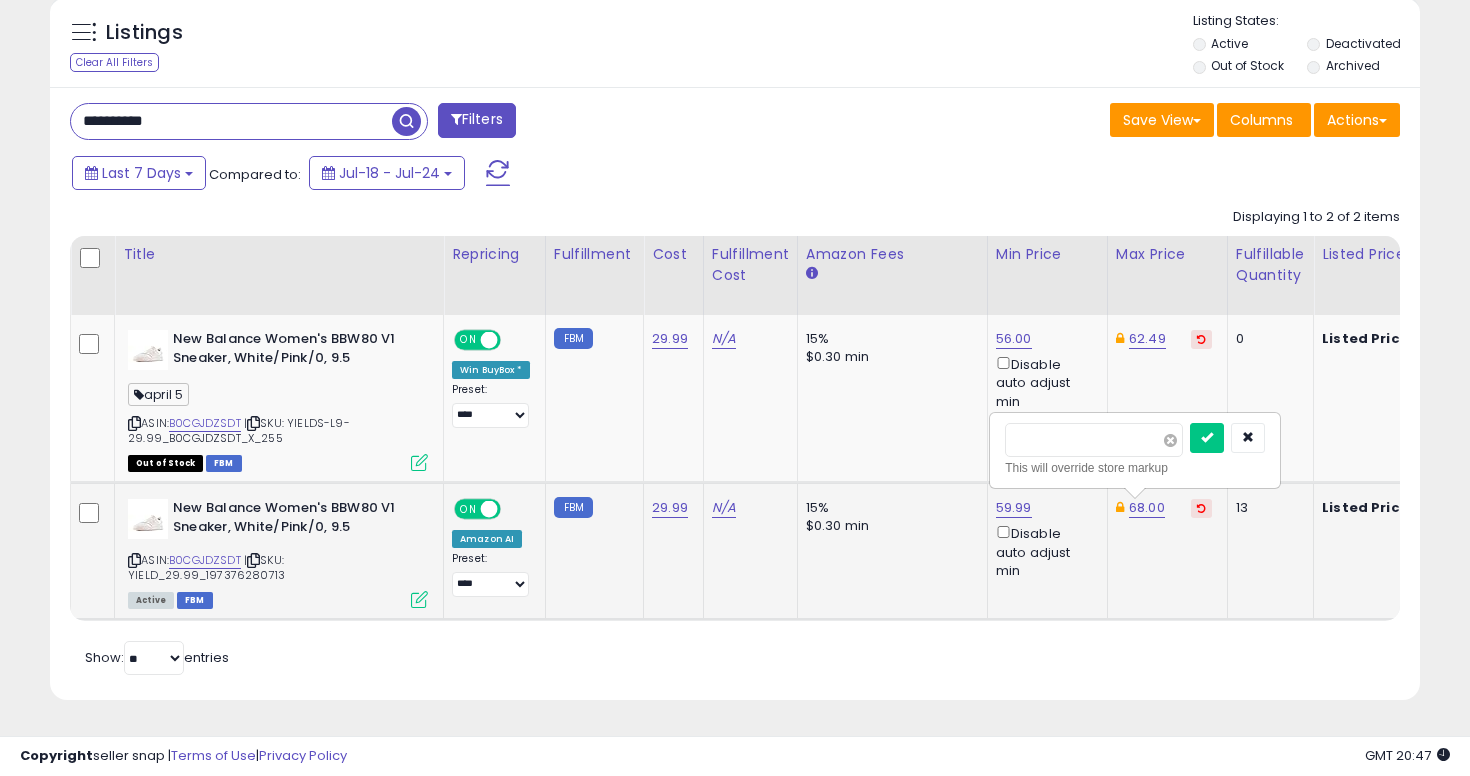 click at bounding box center (1170, 440) 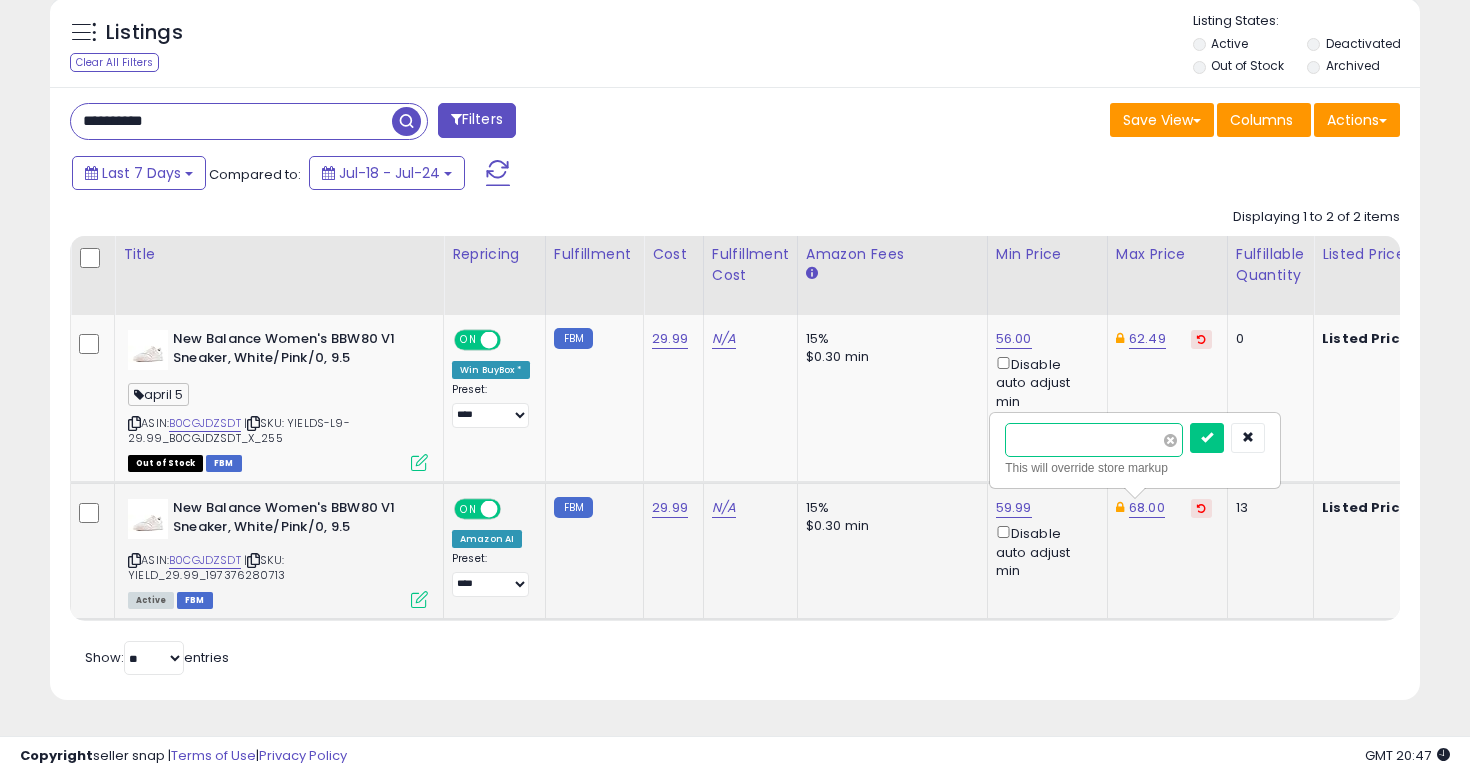 type on "****" 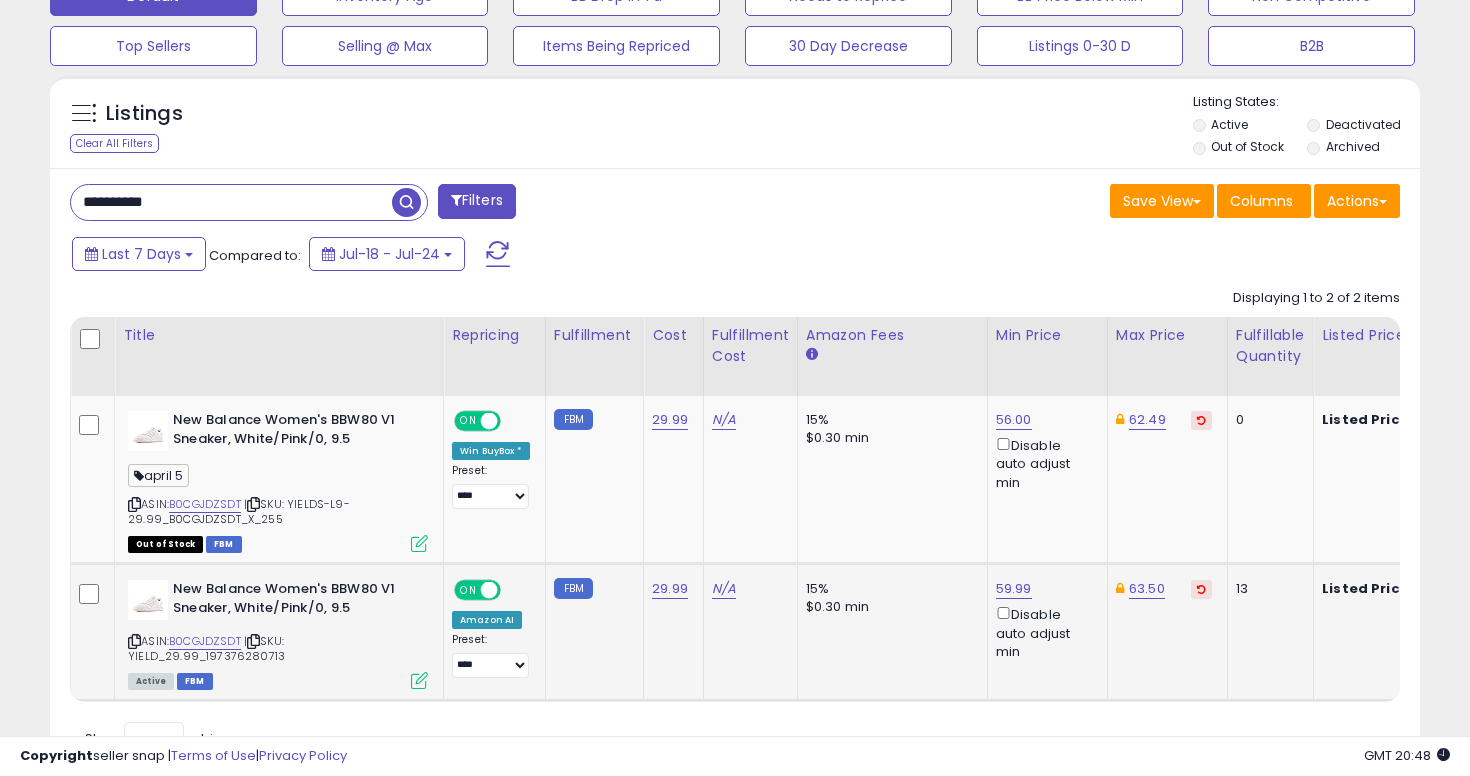 scroll, scrollTop: 656, scrollLeft: 0, axis: vertical 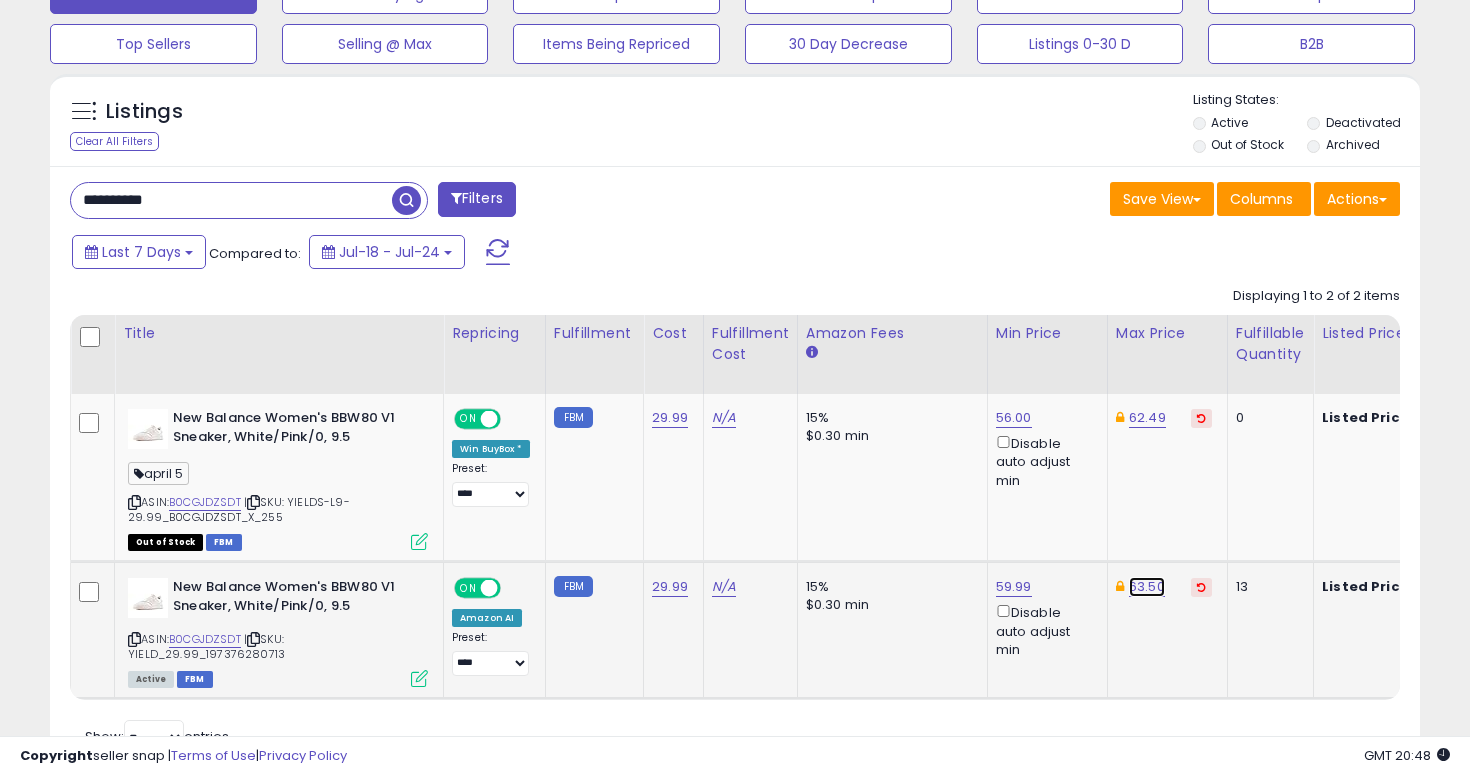 click on "63.50" at bounding box center [1147, 418] 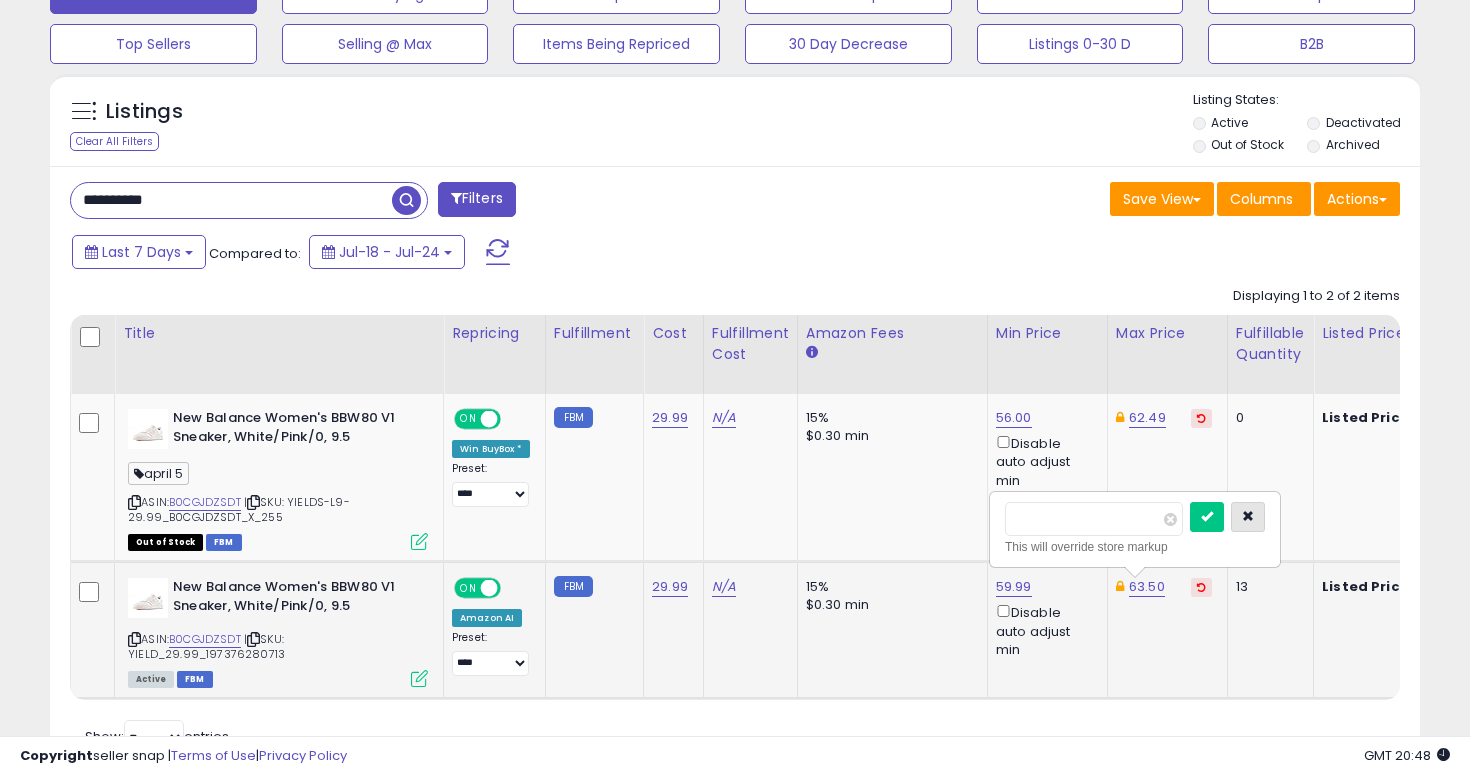 click at bounding box center (1248, 517) 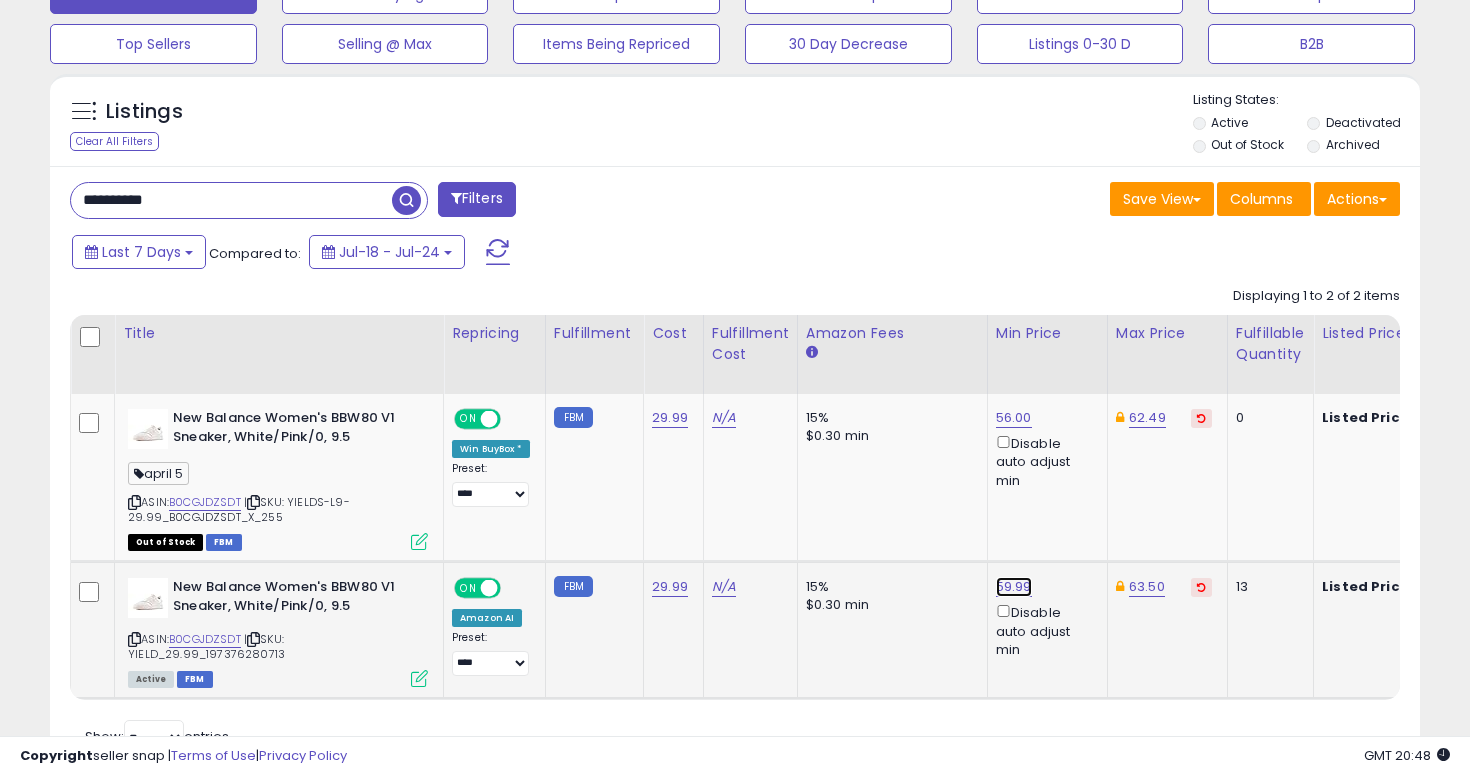 click on "59.99" at bounding box center (1014, 418) 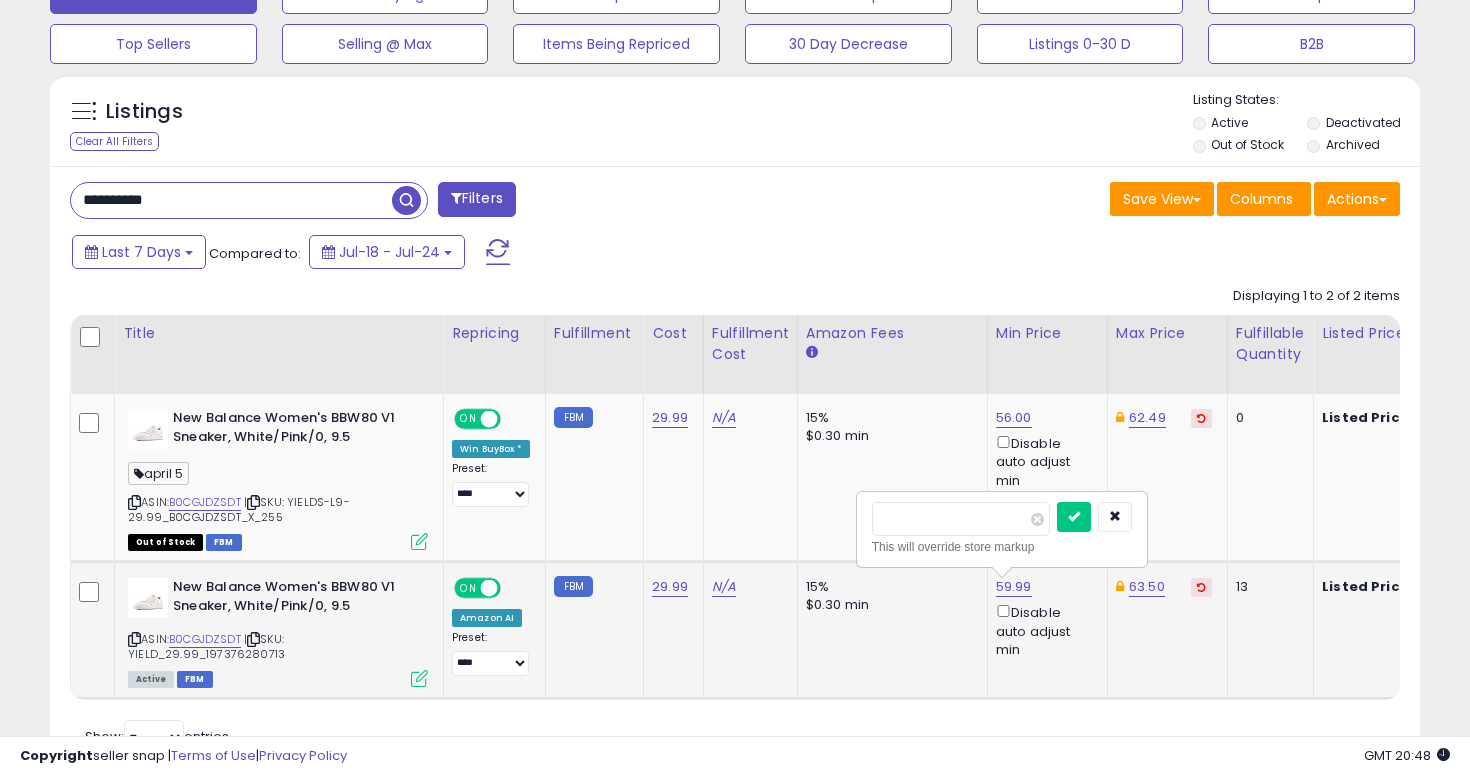 type on "*****" 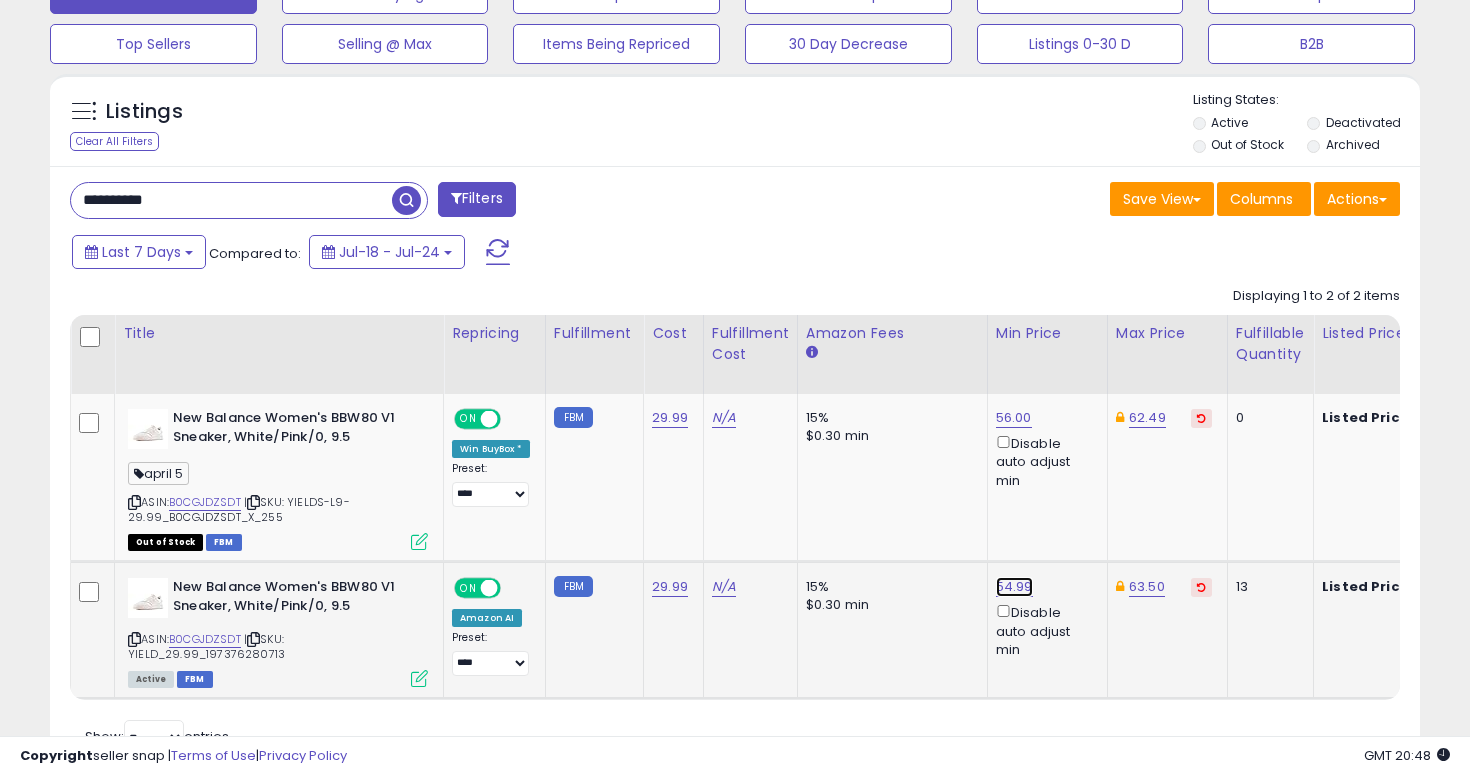 click on "54.99" at bounding box center [1014, 418] 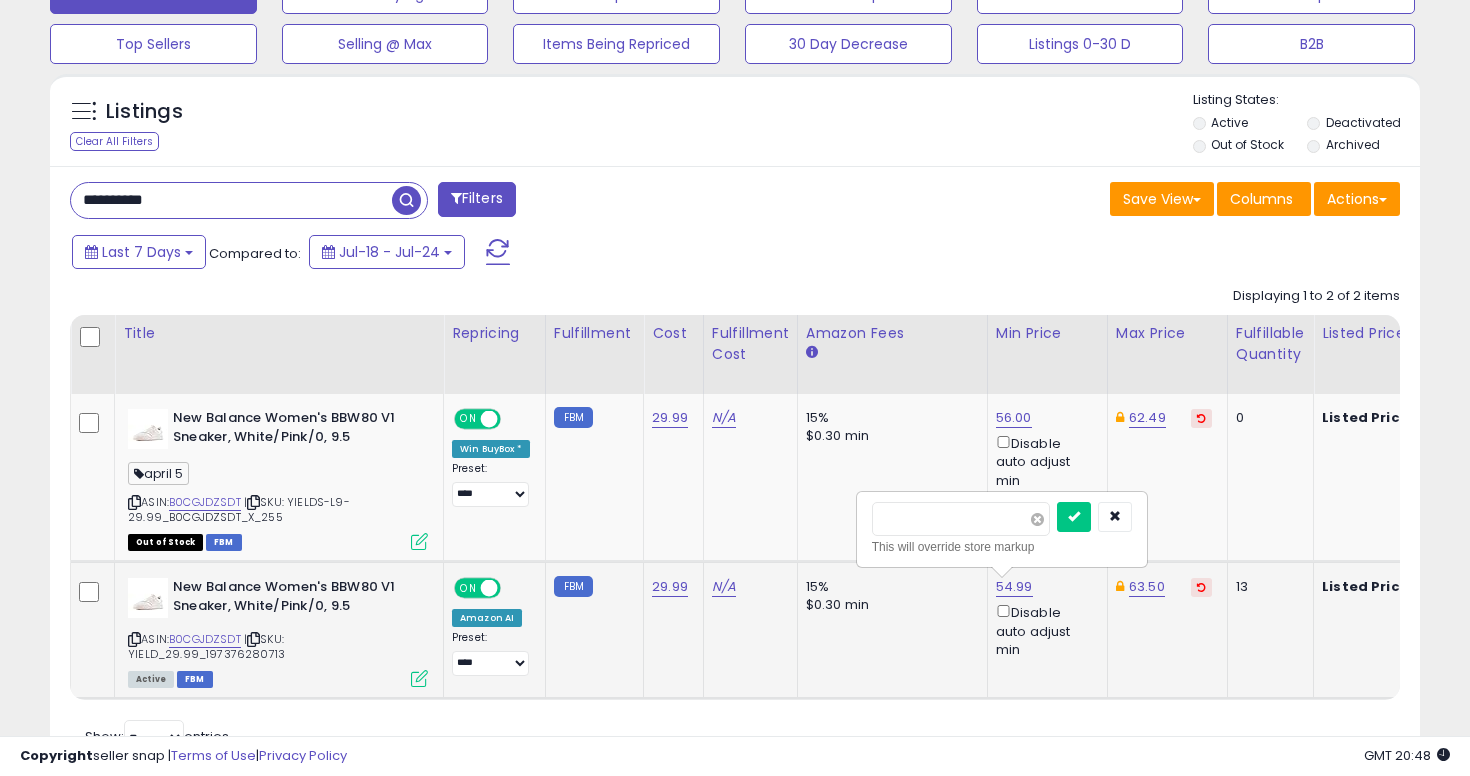 click at bounding box center [1037, 519] 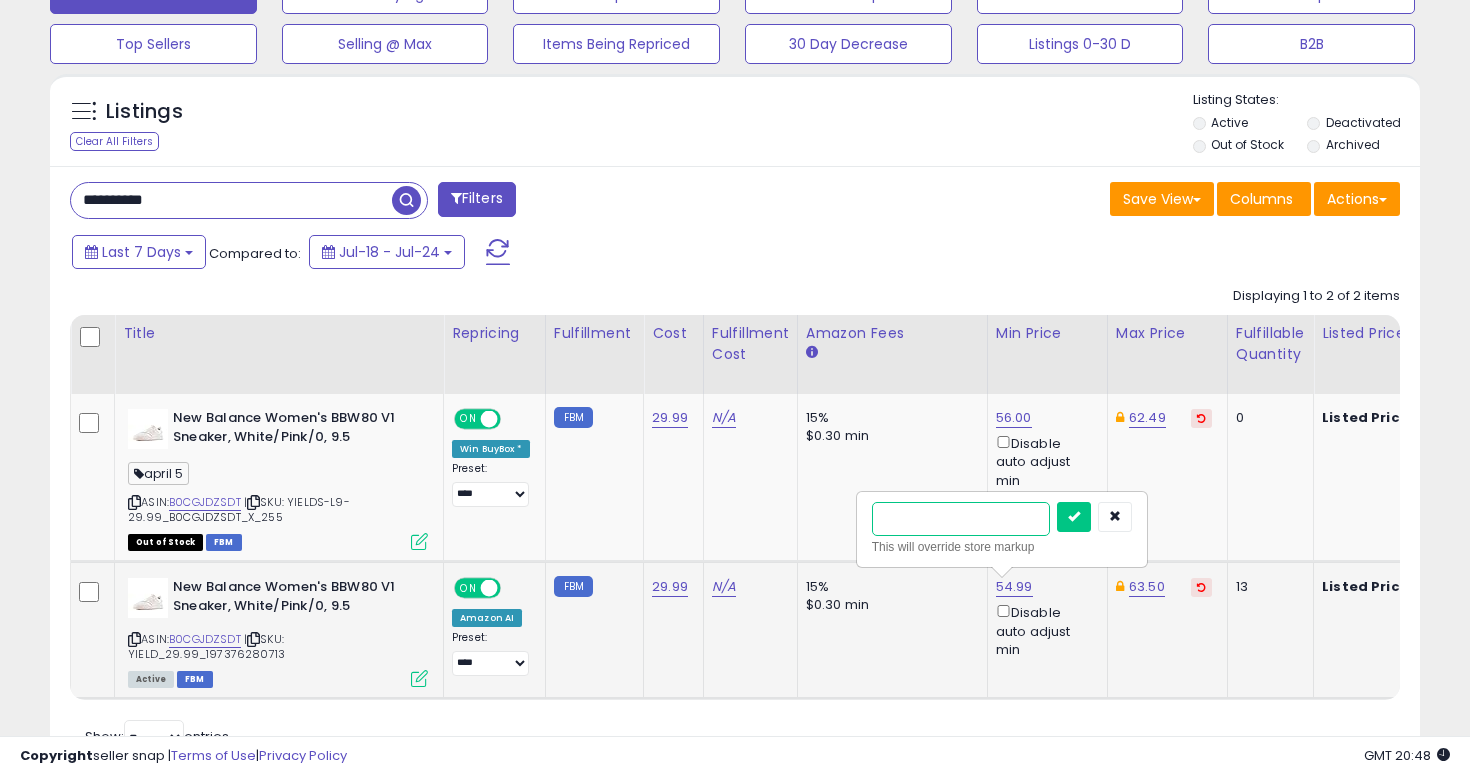 type on "**" 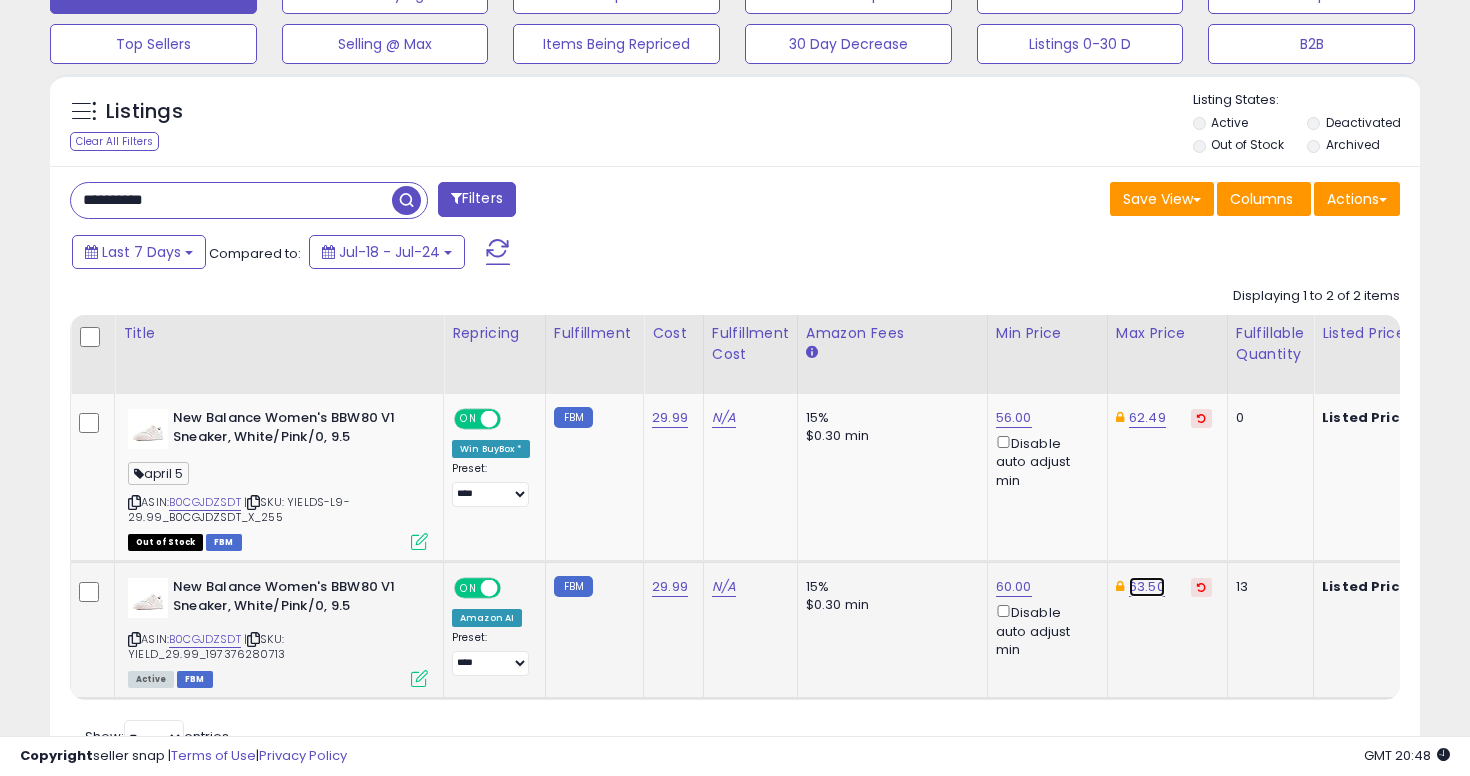 click on "63.50" at bounding box center [1147, 418] 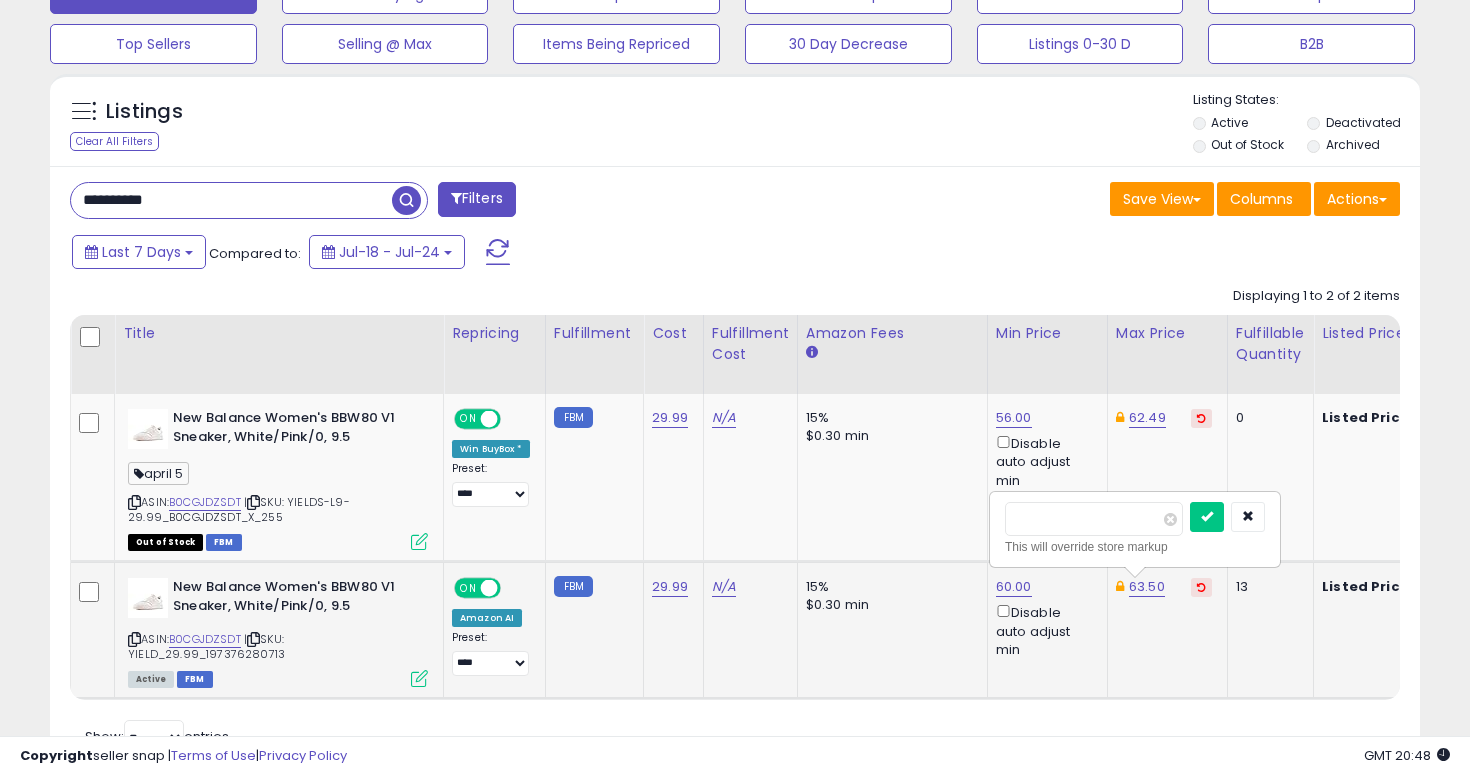type on "*" 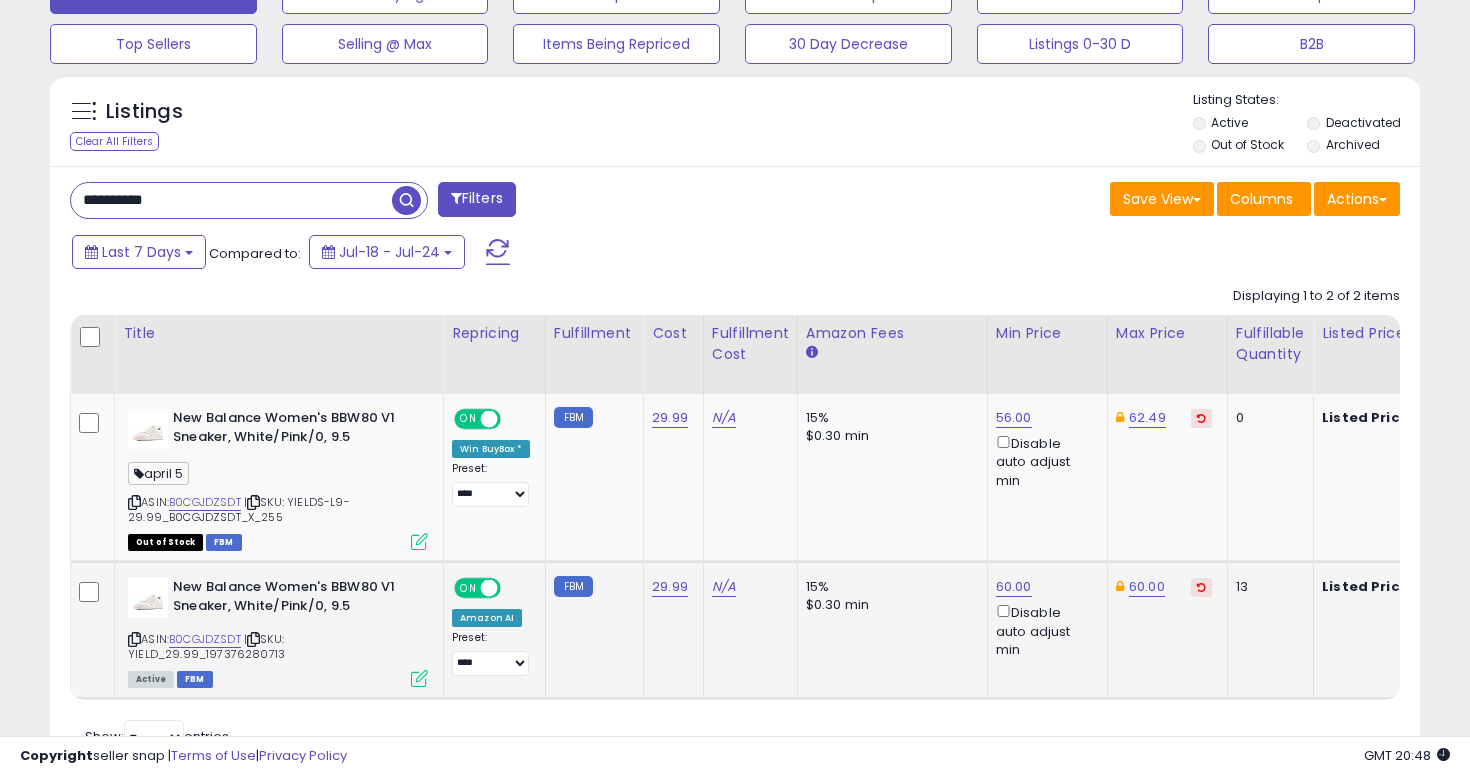 click on "**********" at bounding box center [231, 200] 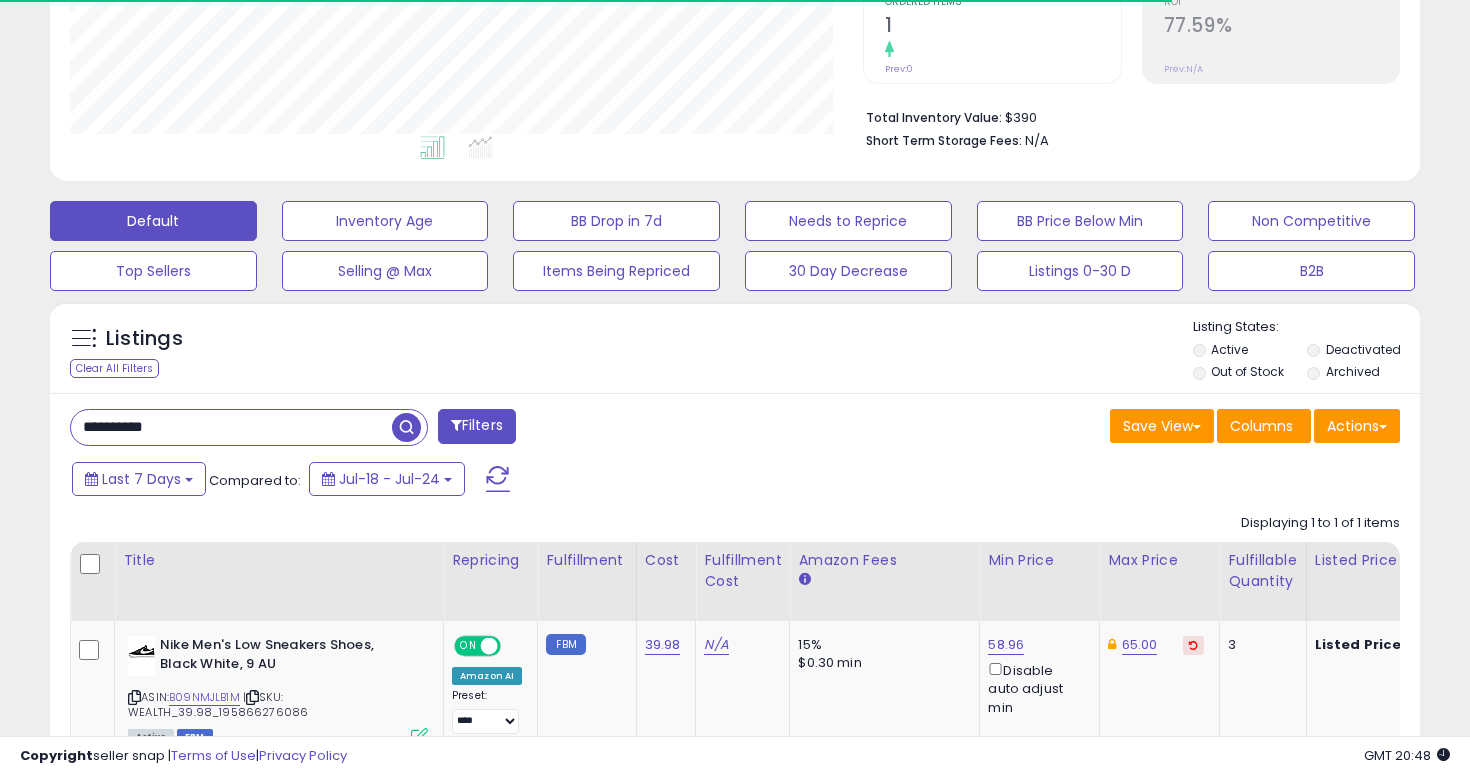 scroll, scrollTop: 565, scrollLeft: 0, axis: vertical 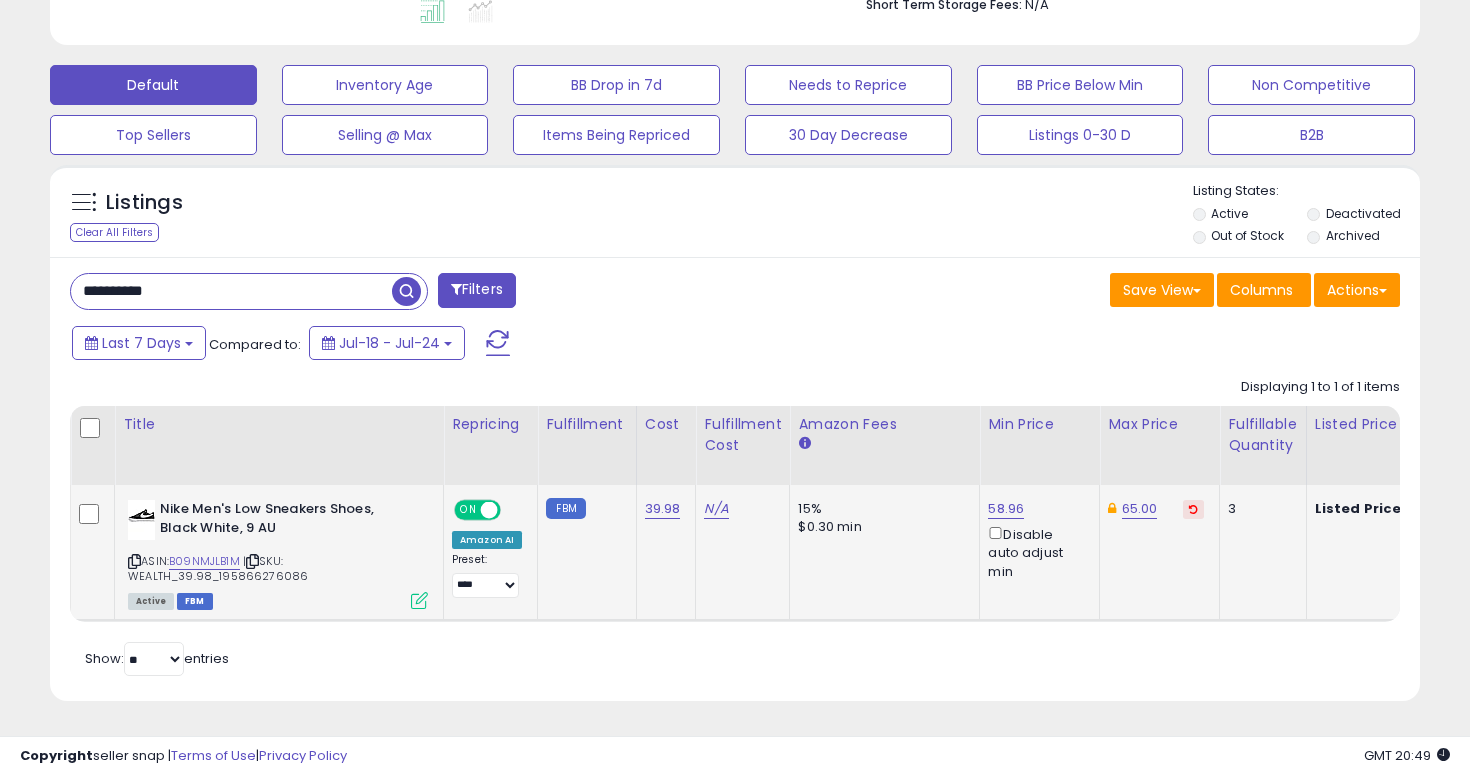 click on "58.96  Disable auto adjust min" 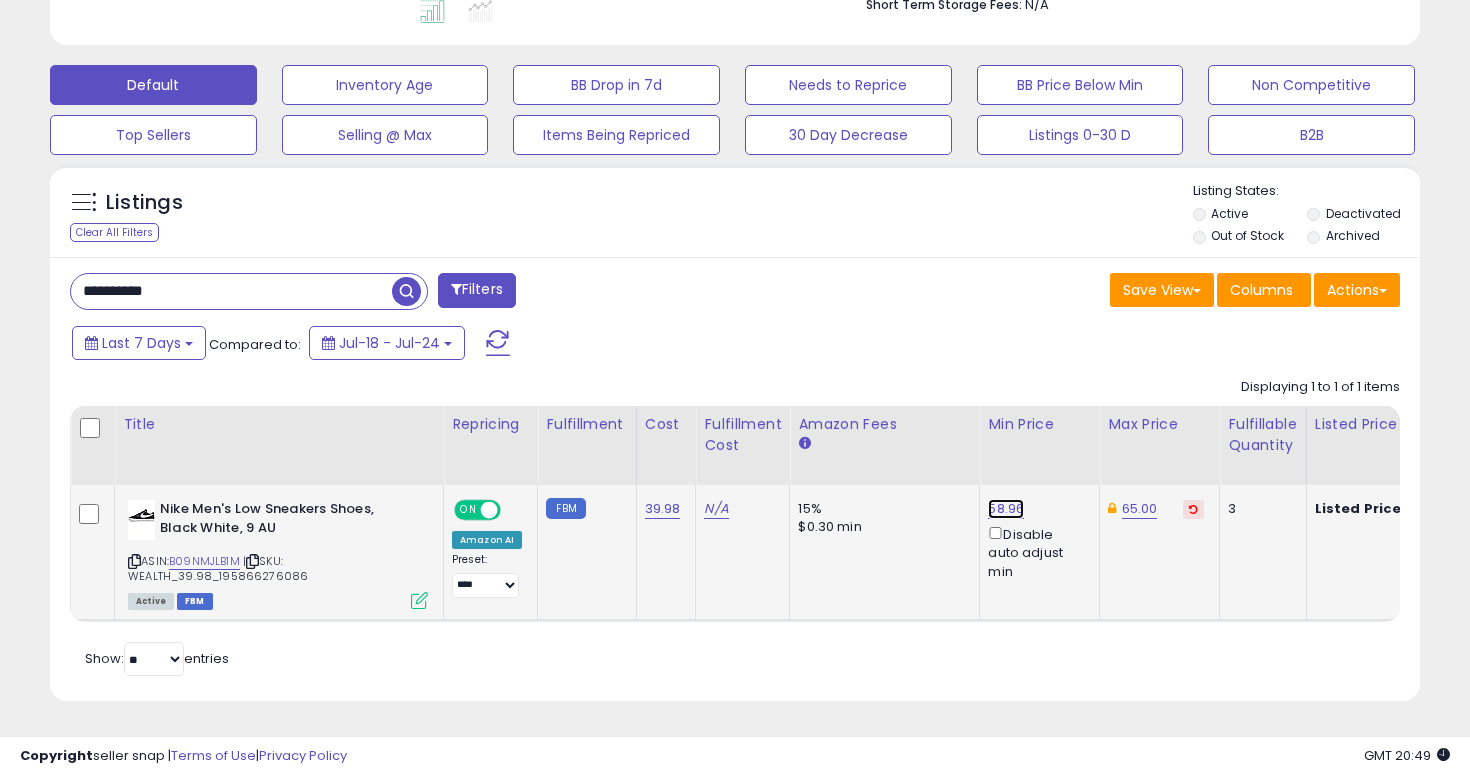 click on "58.96" at bounding box center (1006, 509) 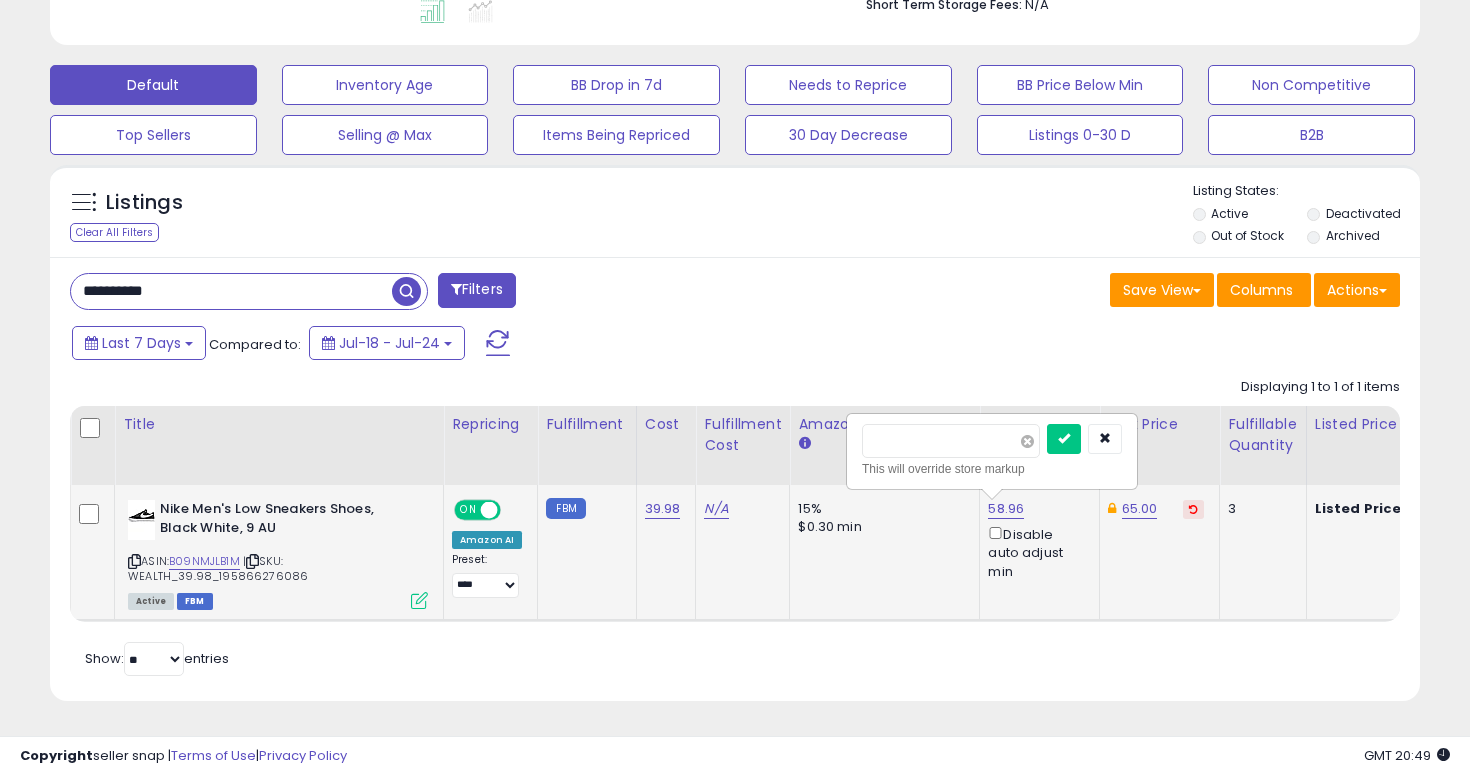 click at bounding box center (1027, 441) 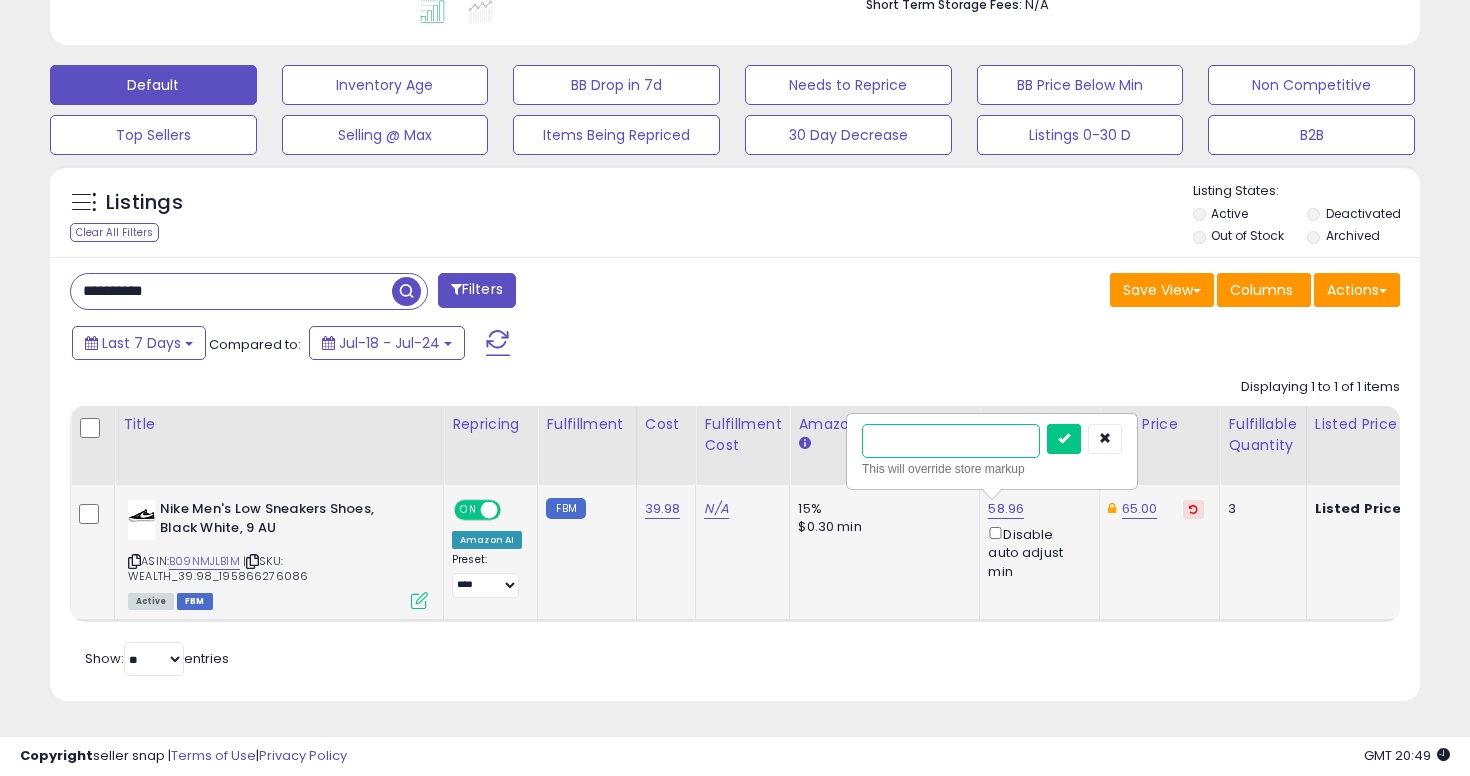 type on "****" 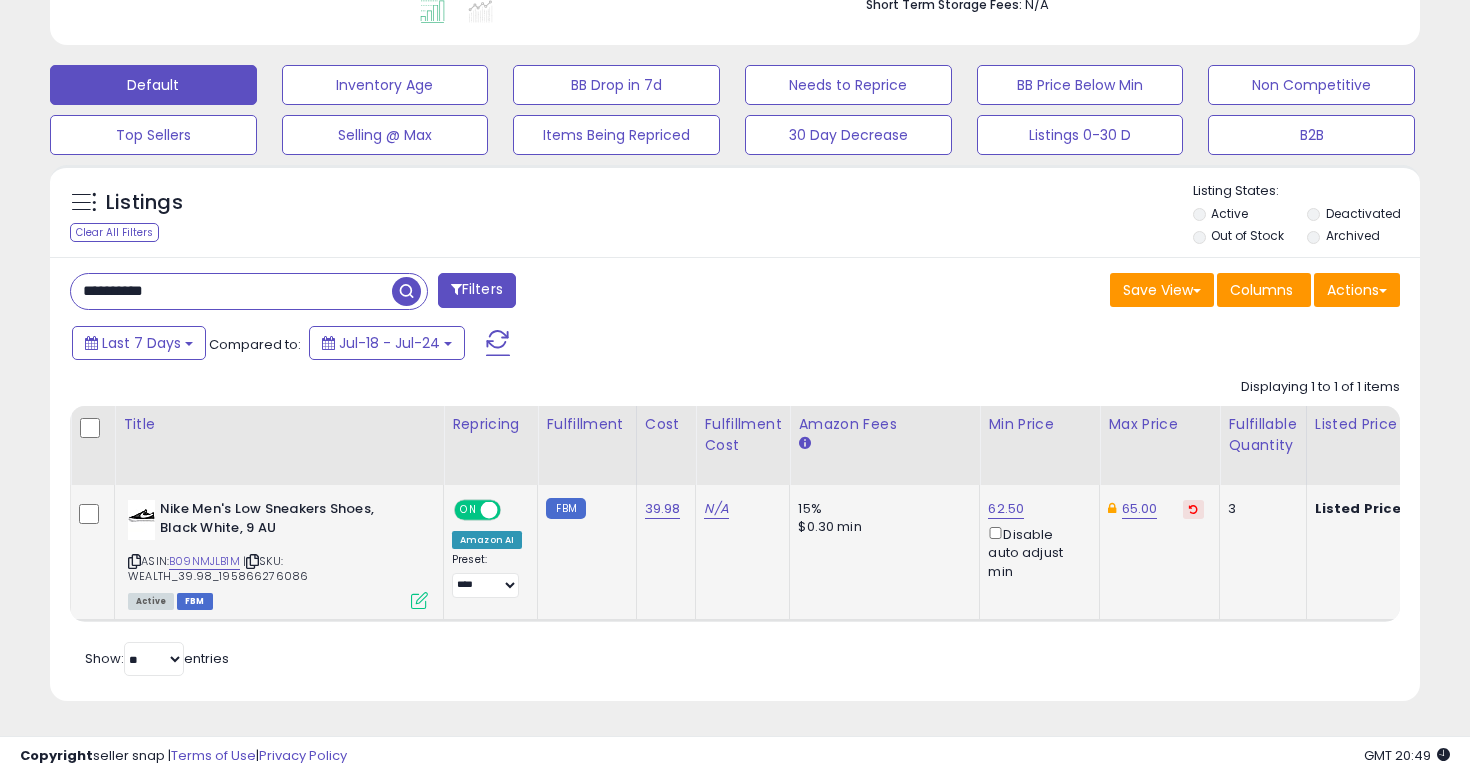 click on "**********" at bounding box center [231, 291] 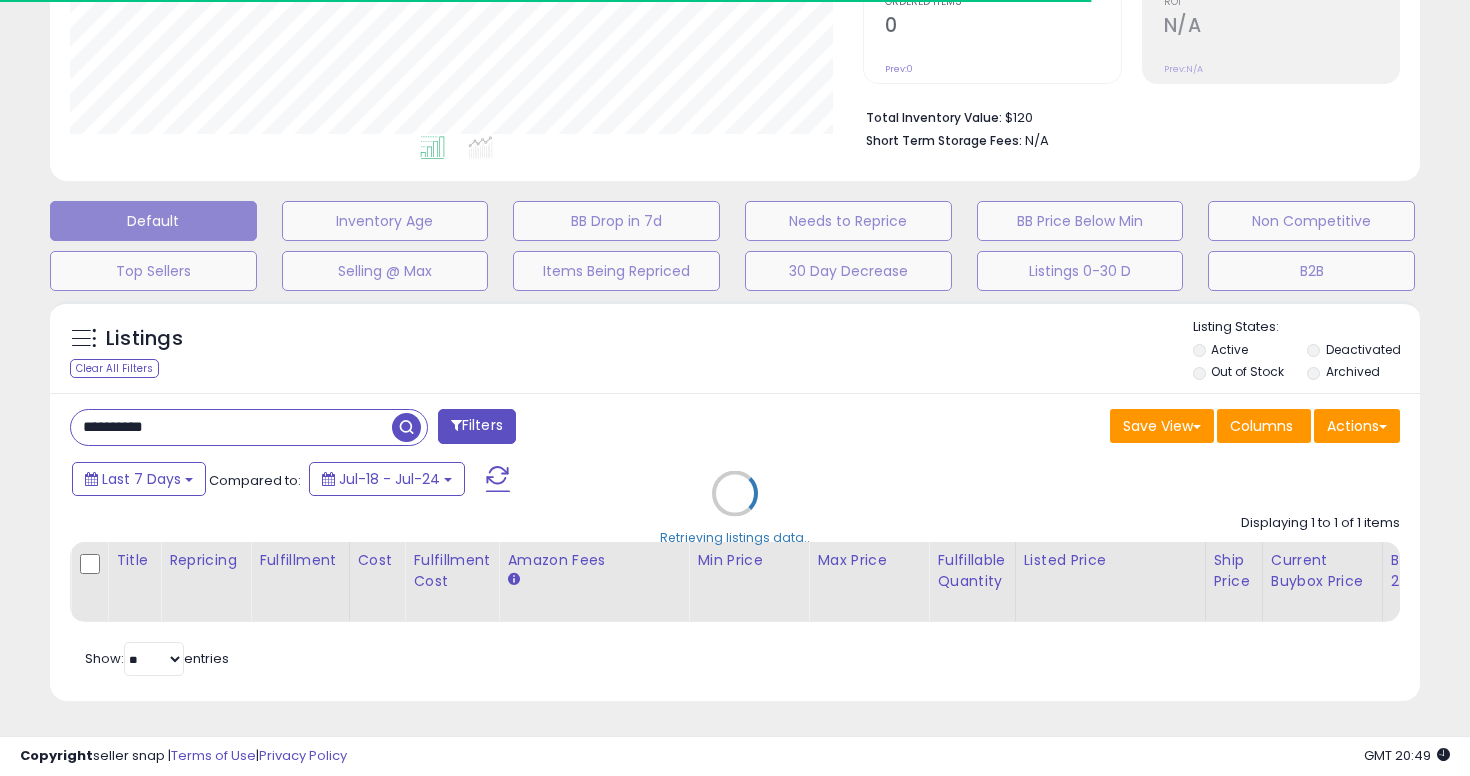 scroll, scrollTop: 565, scrollLeft: 0, axis: vertical 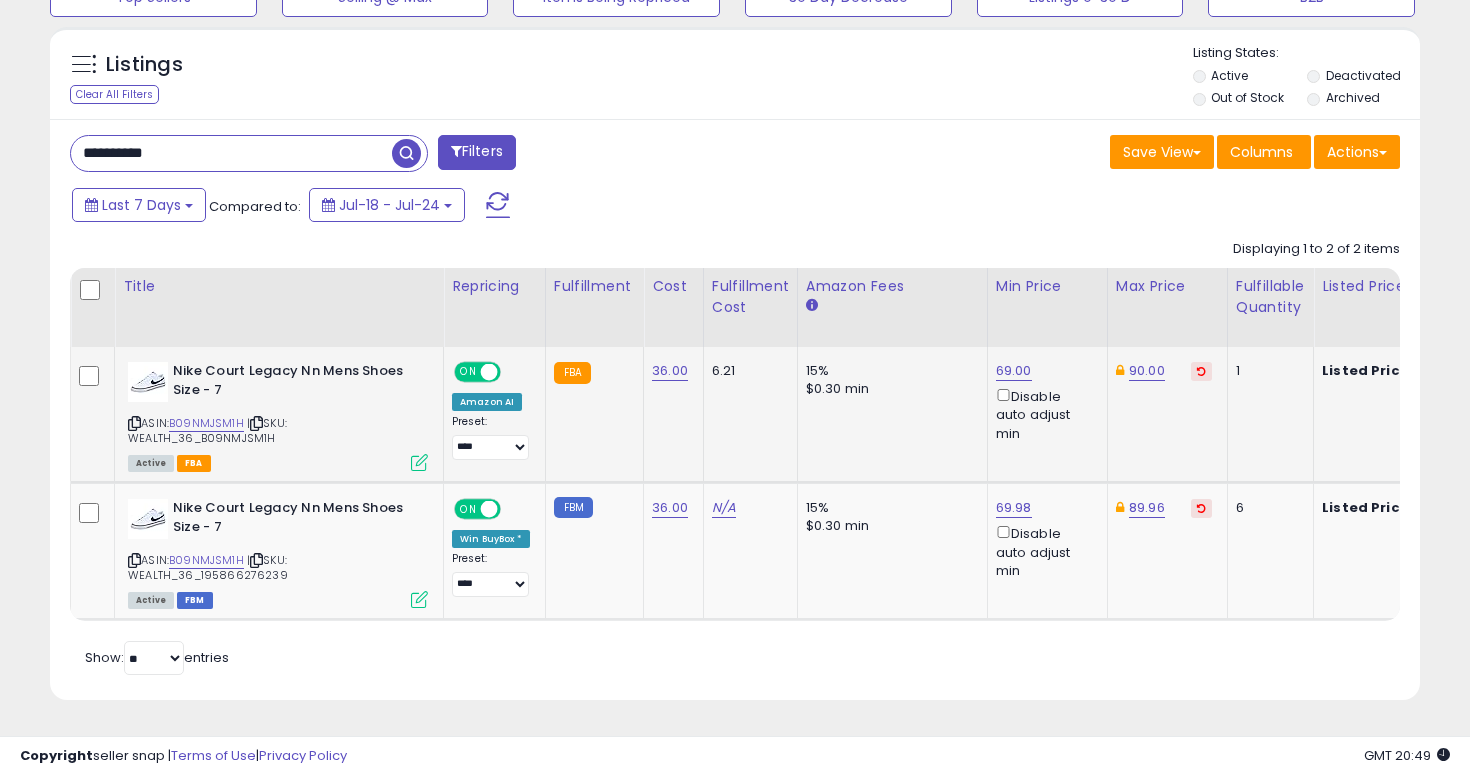 click on "90.00" 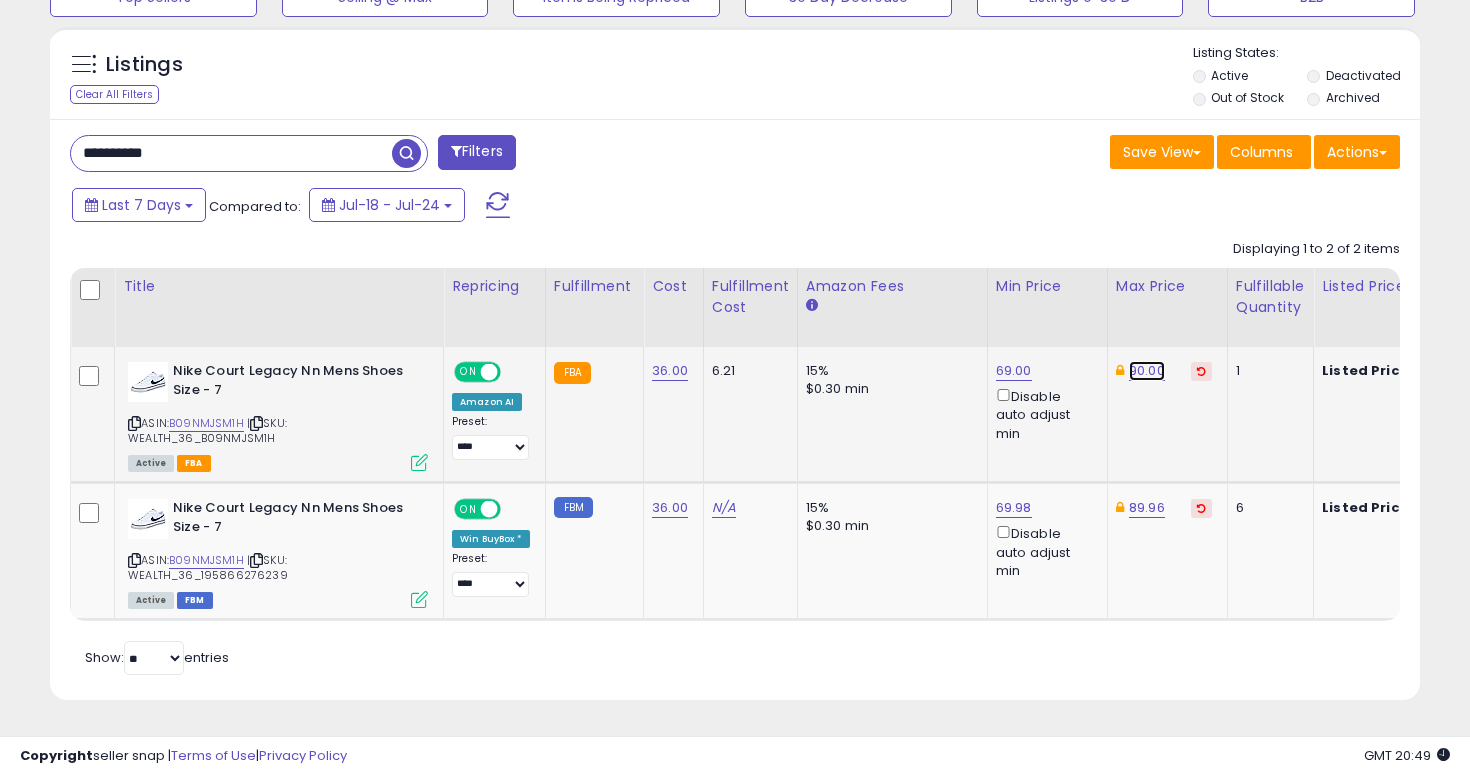 click on "90.00" at bounding box center [1147, 371] 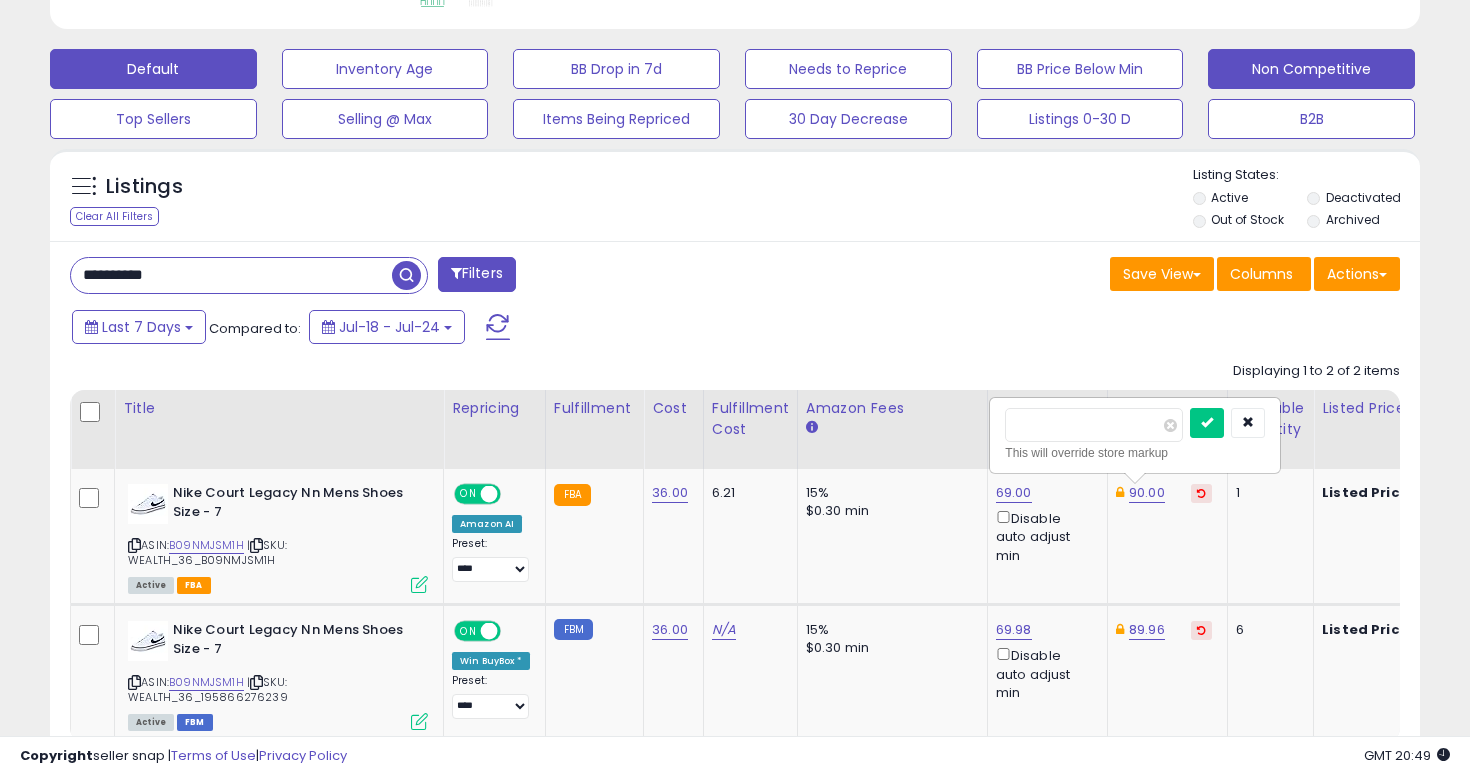 scroll, scrollTop: 690, scrollLeft: 0, axis: vertical 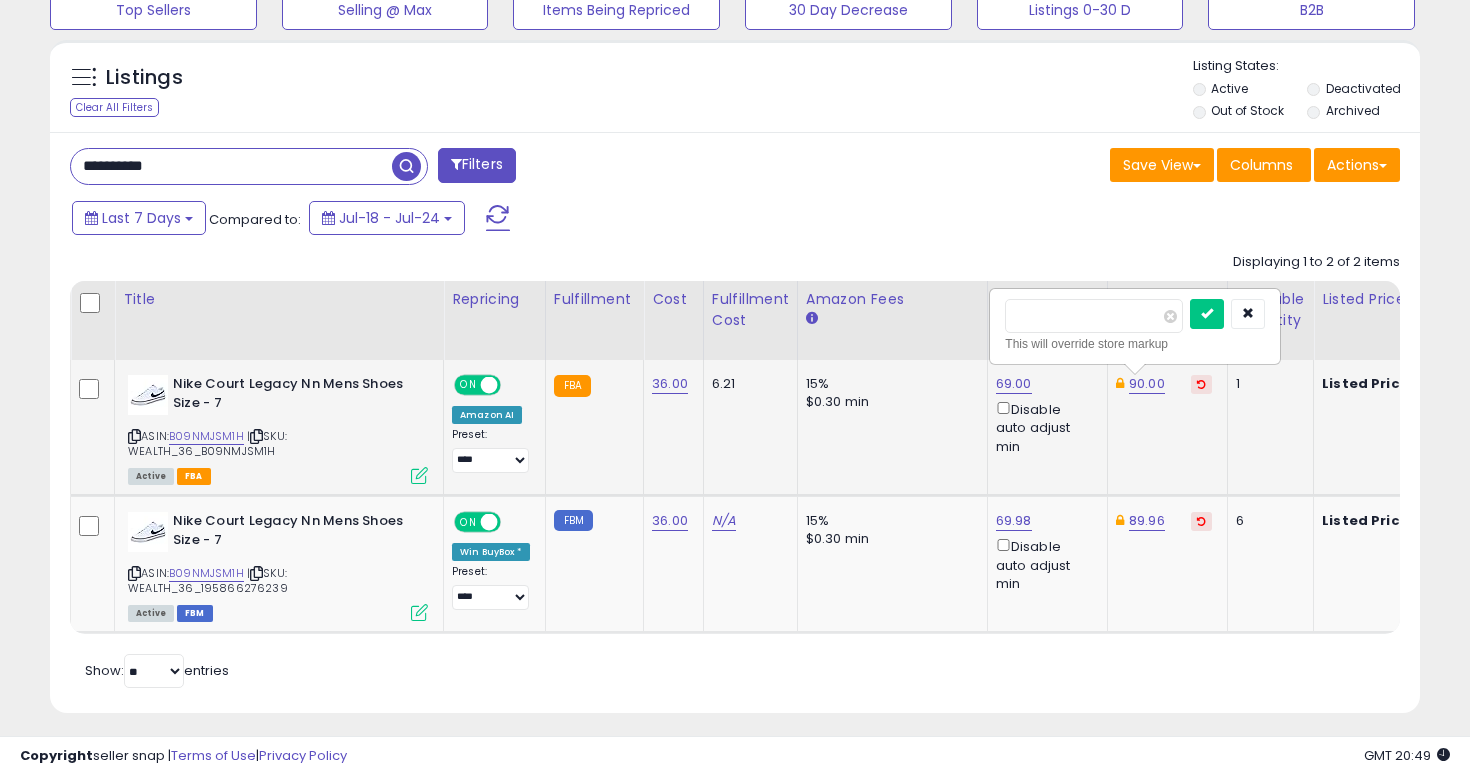 click on "*****" at bounding box center [1094, 316] 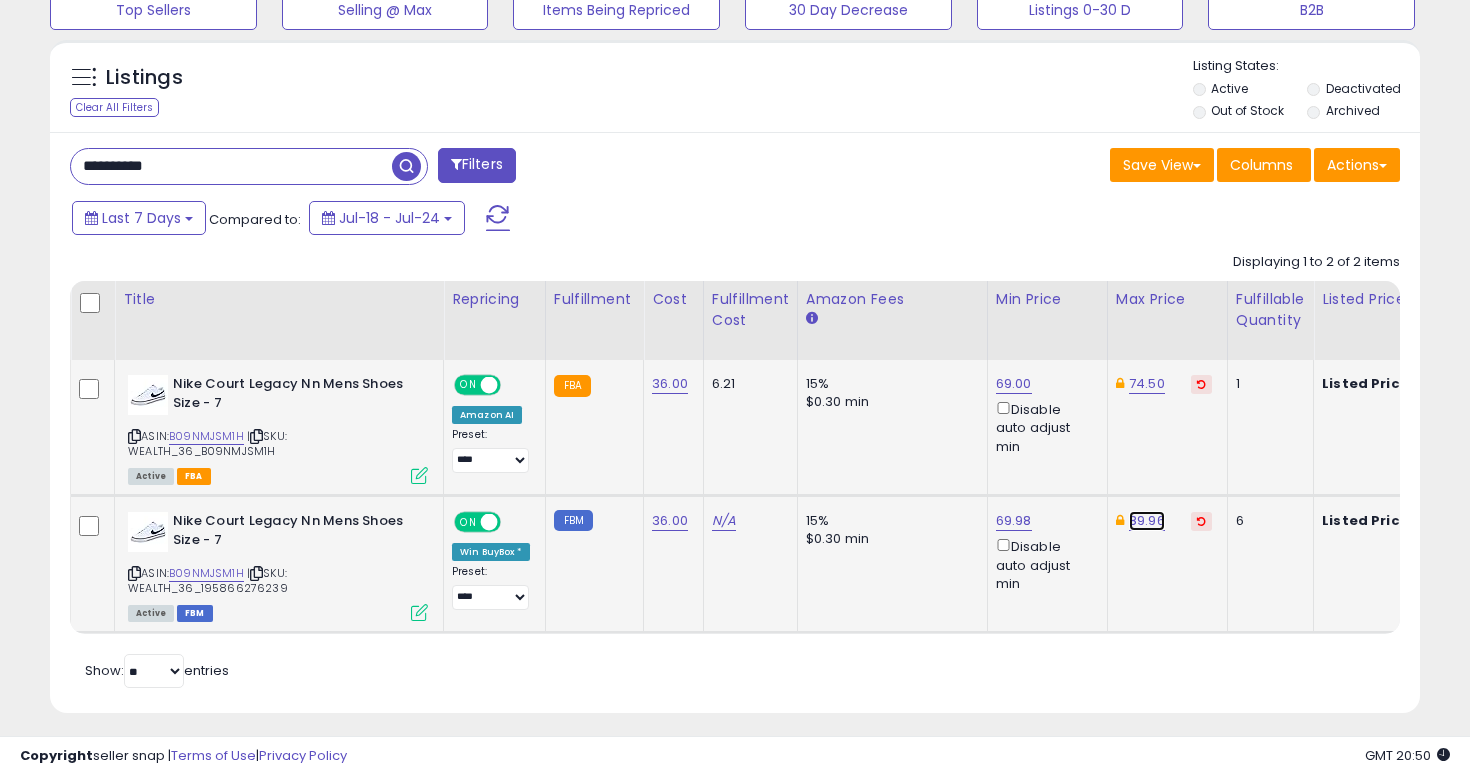click on "89.96" at bounding box center [1147, 384] 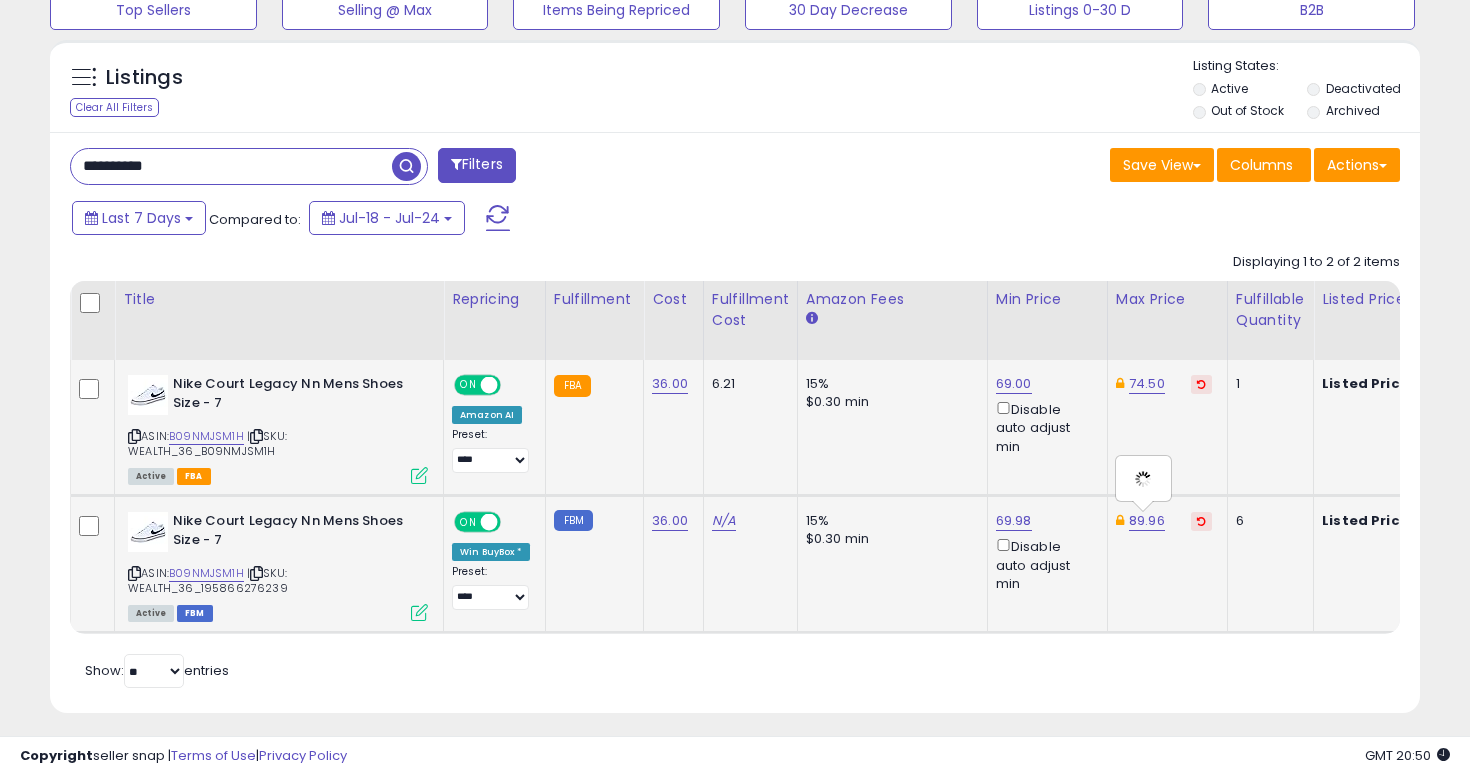type on "*****" 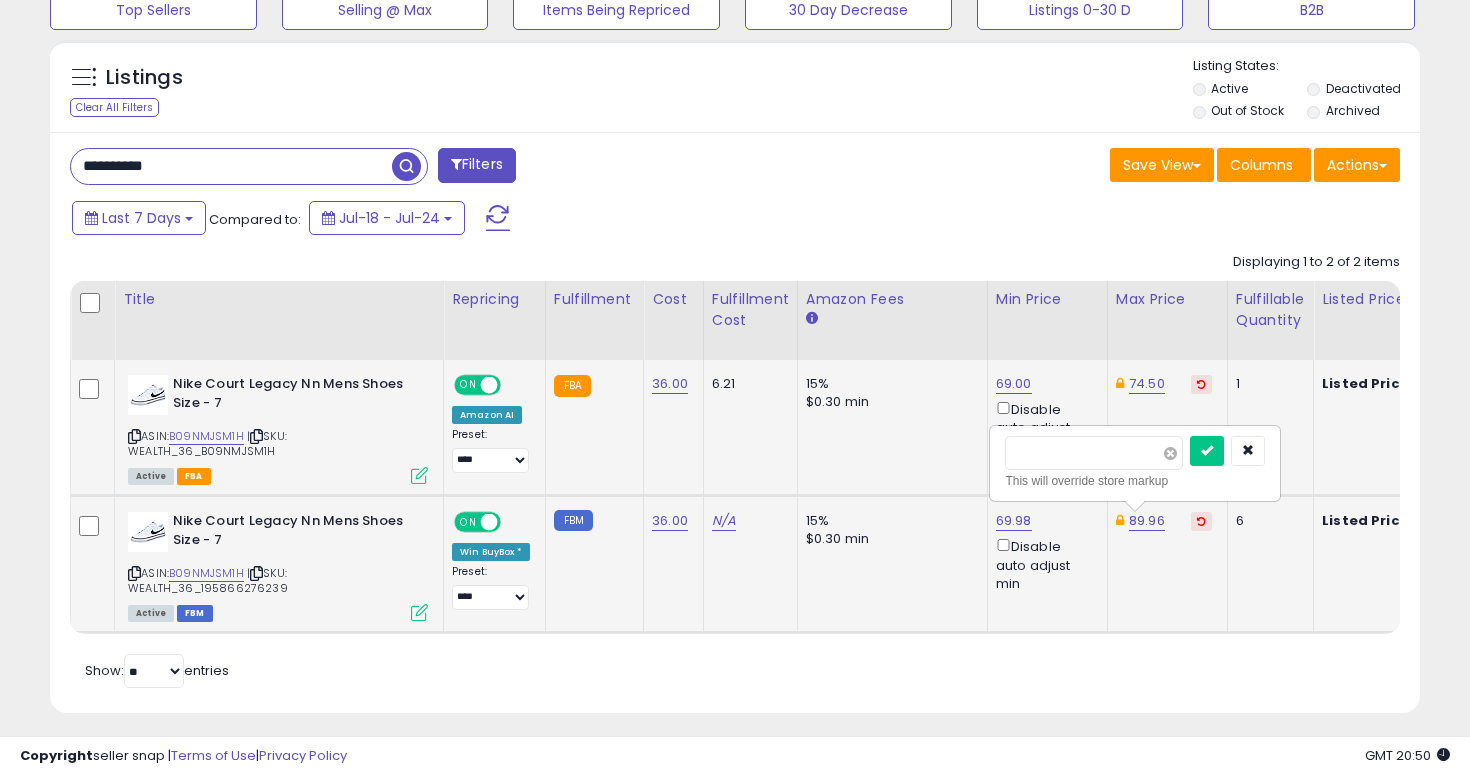 click at bounding box center [1170, 453] 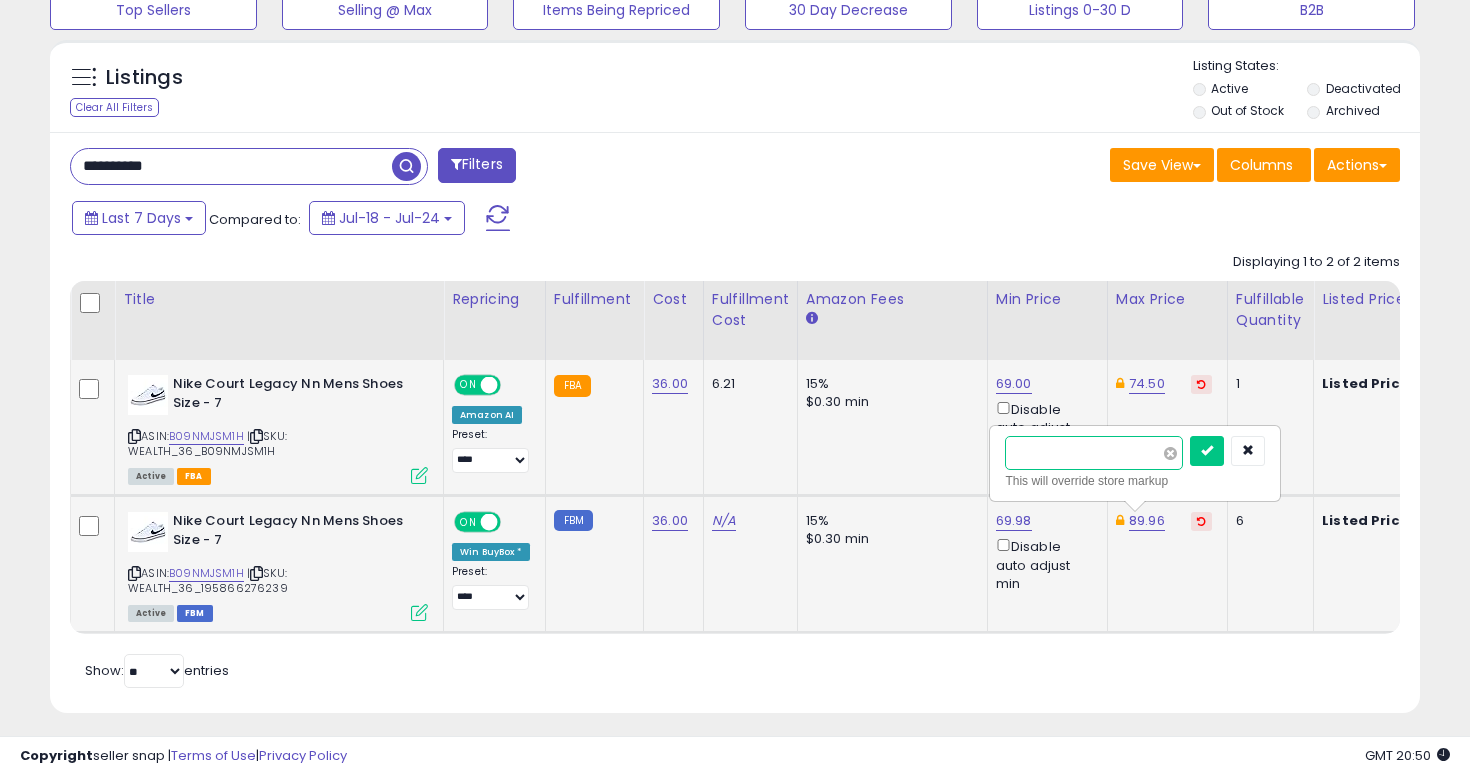 type on "****" 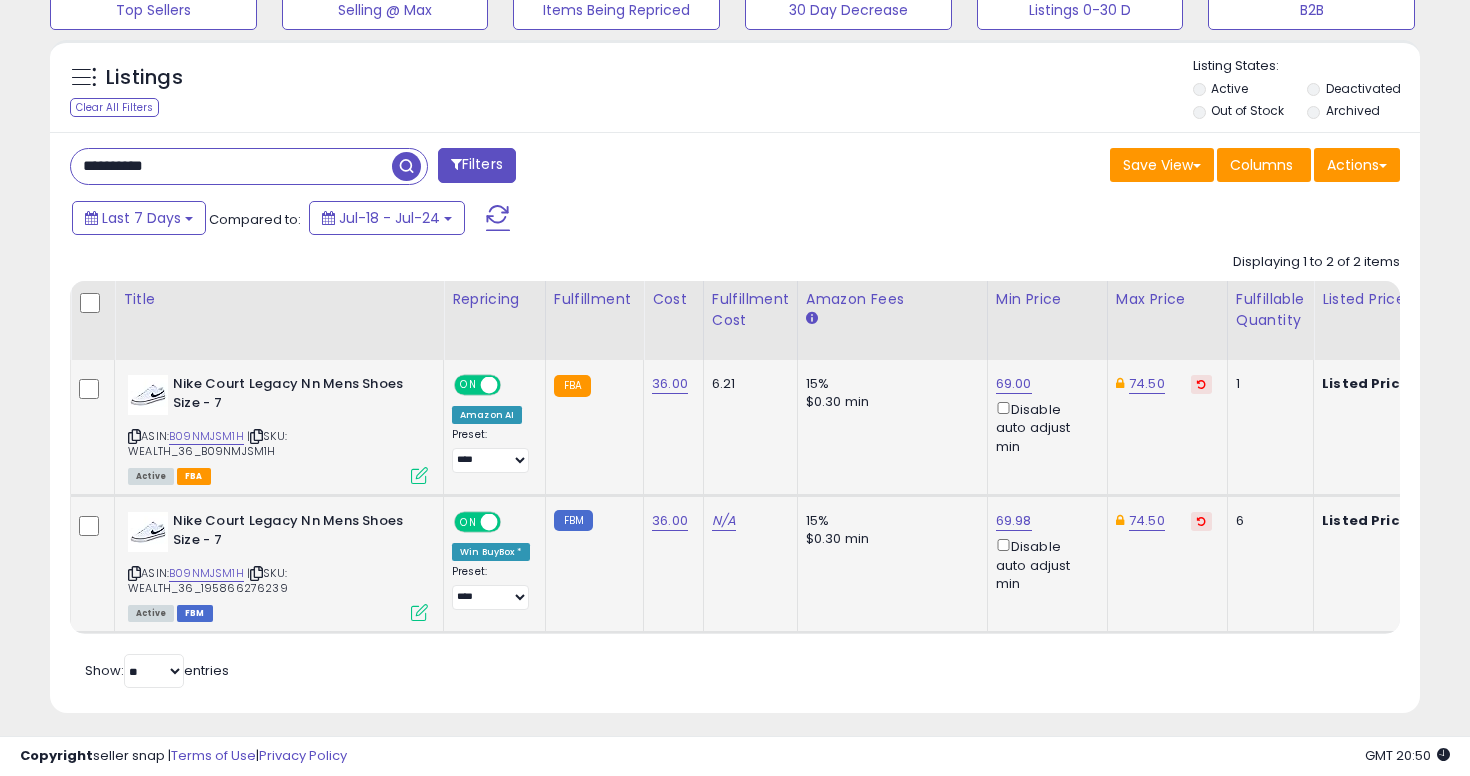 click on "**********" at bounding box center (231, 166) 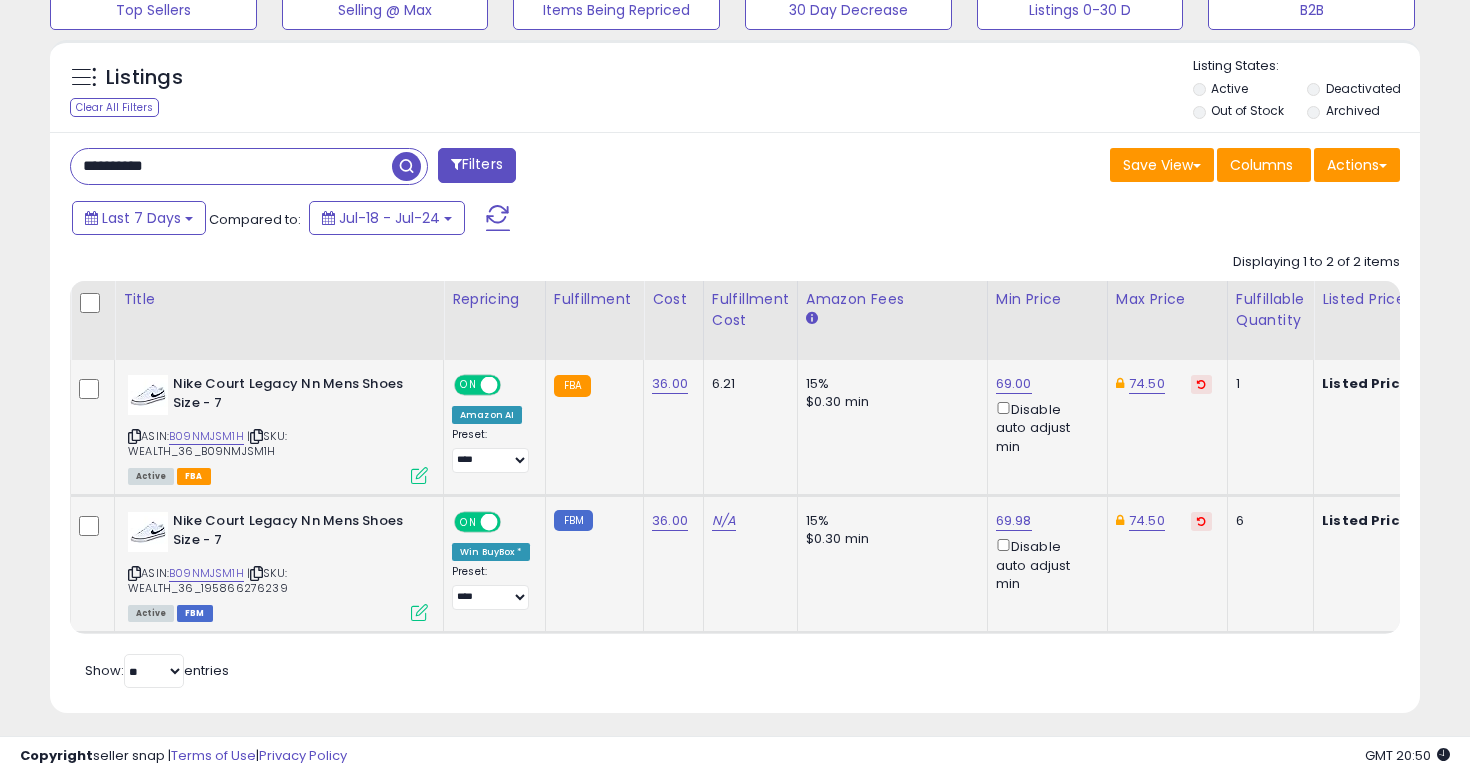 paste 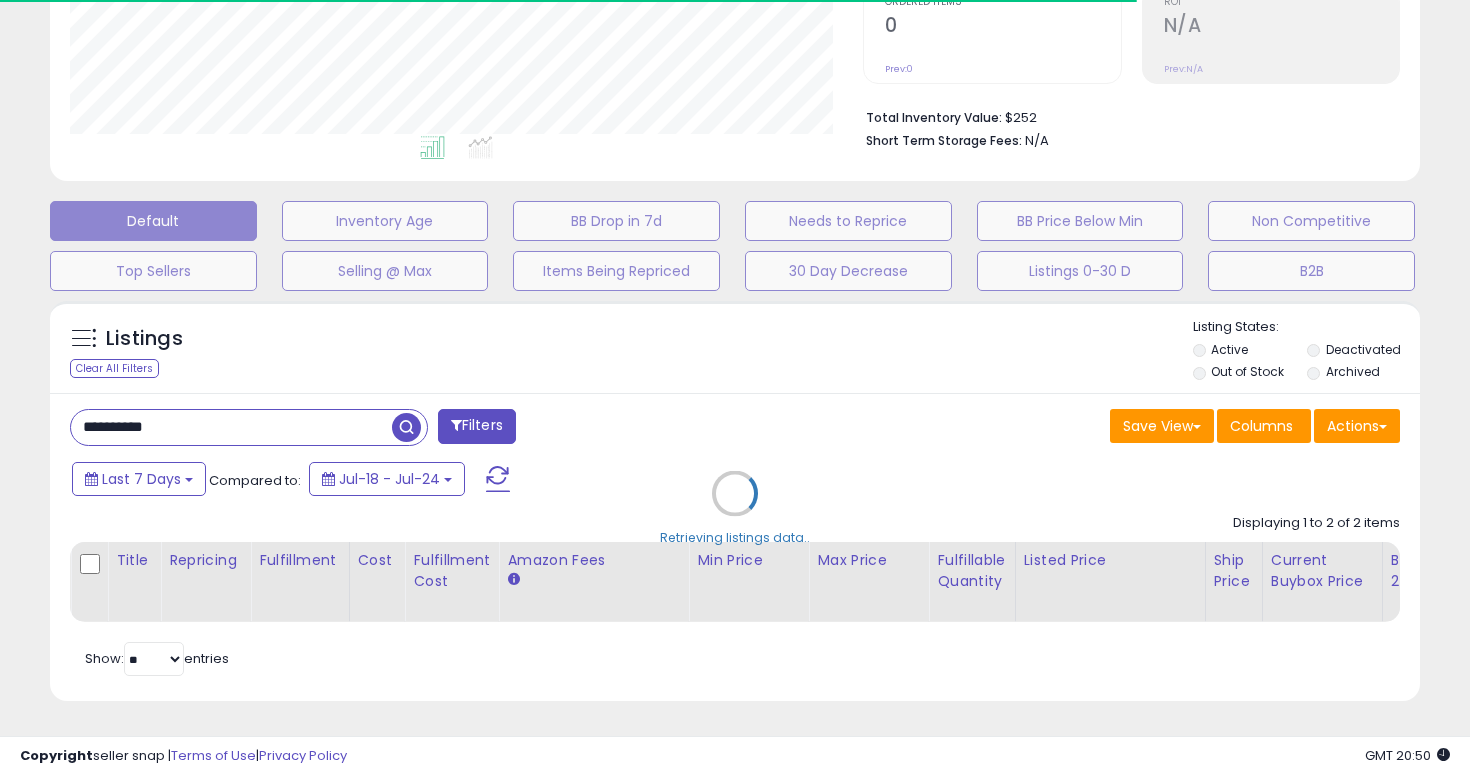 scroll, scrollTop: 690, scrollLeft: 0, axis: vertical 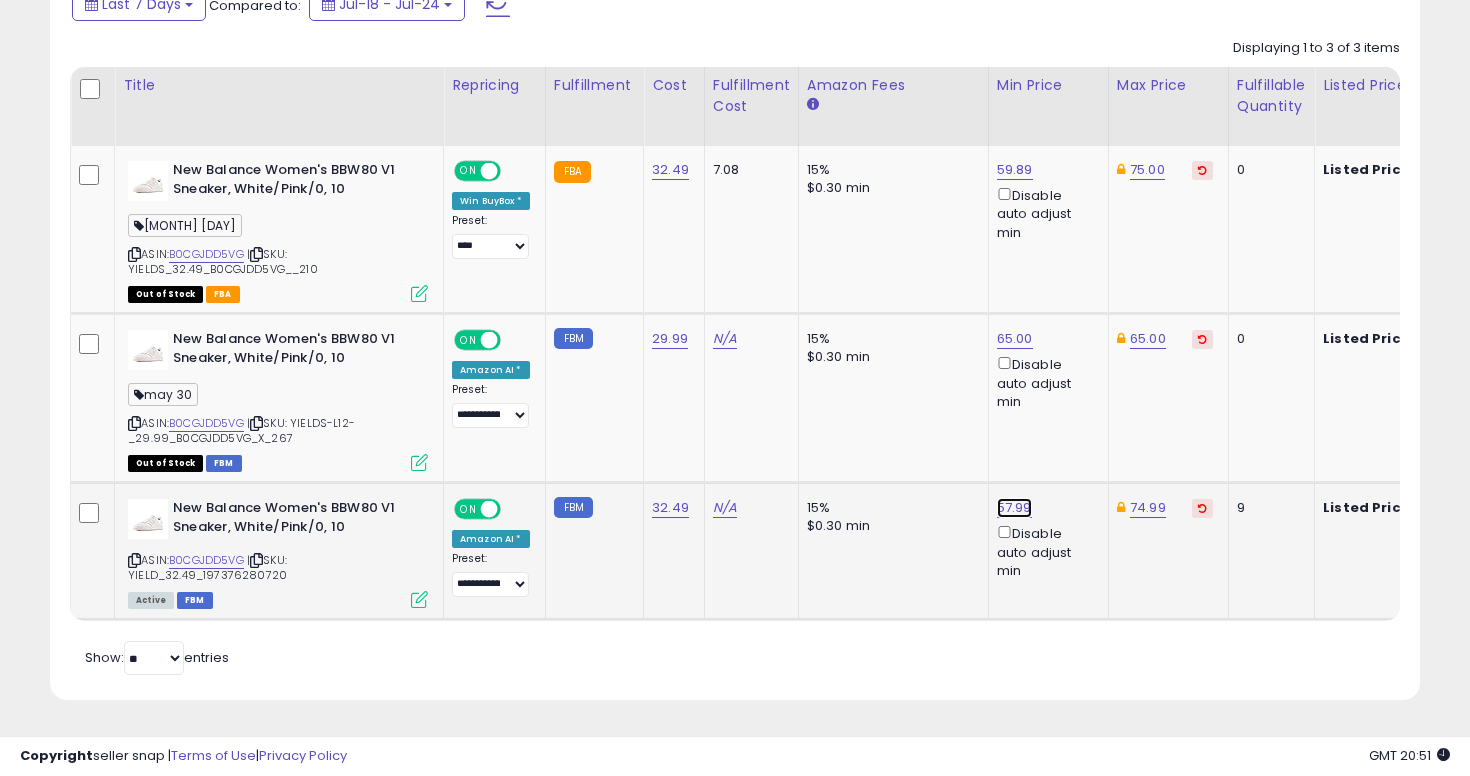 click on "57.99" at bounding box center (1015, 170) 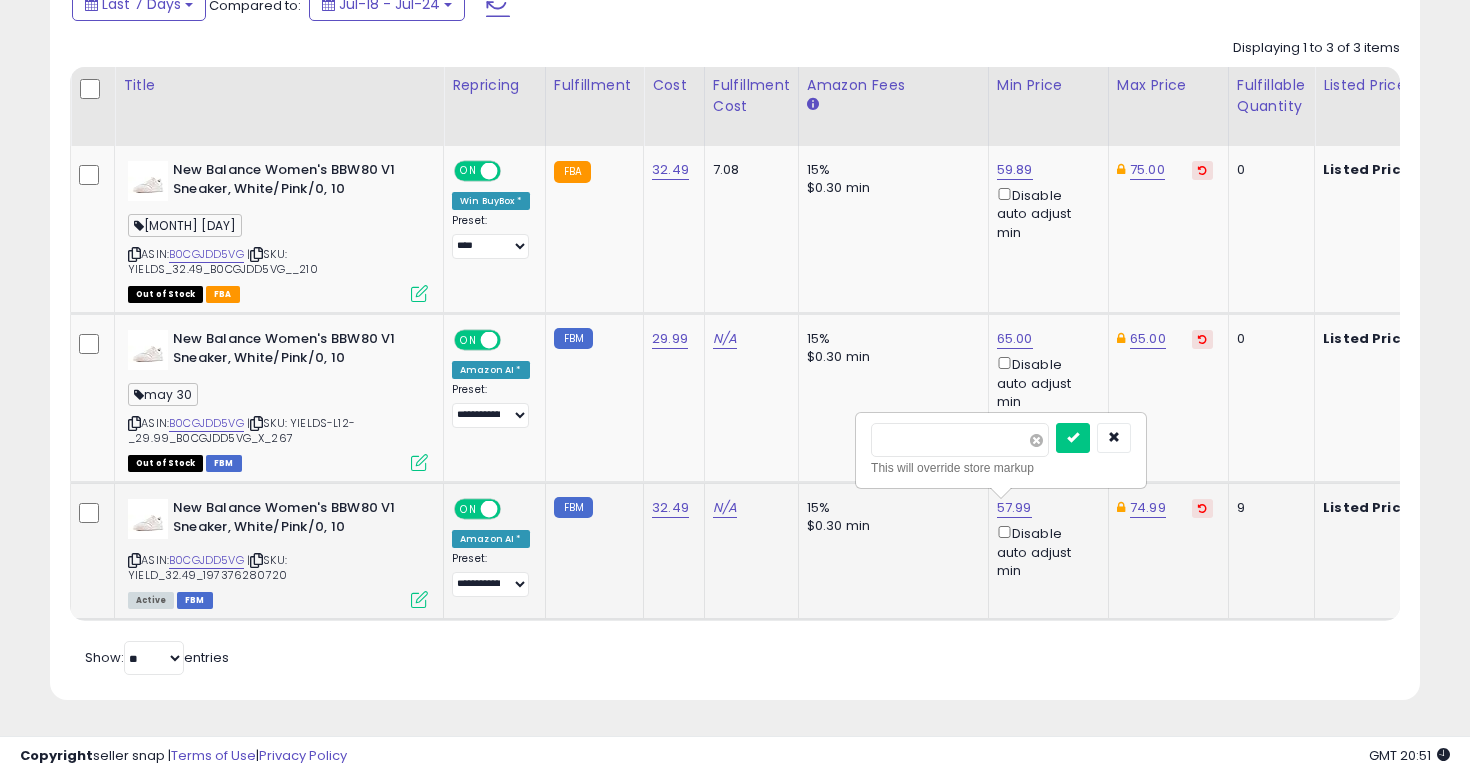 click at bounding box center (1036, 440) 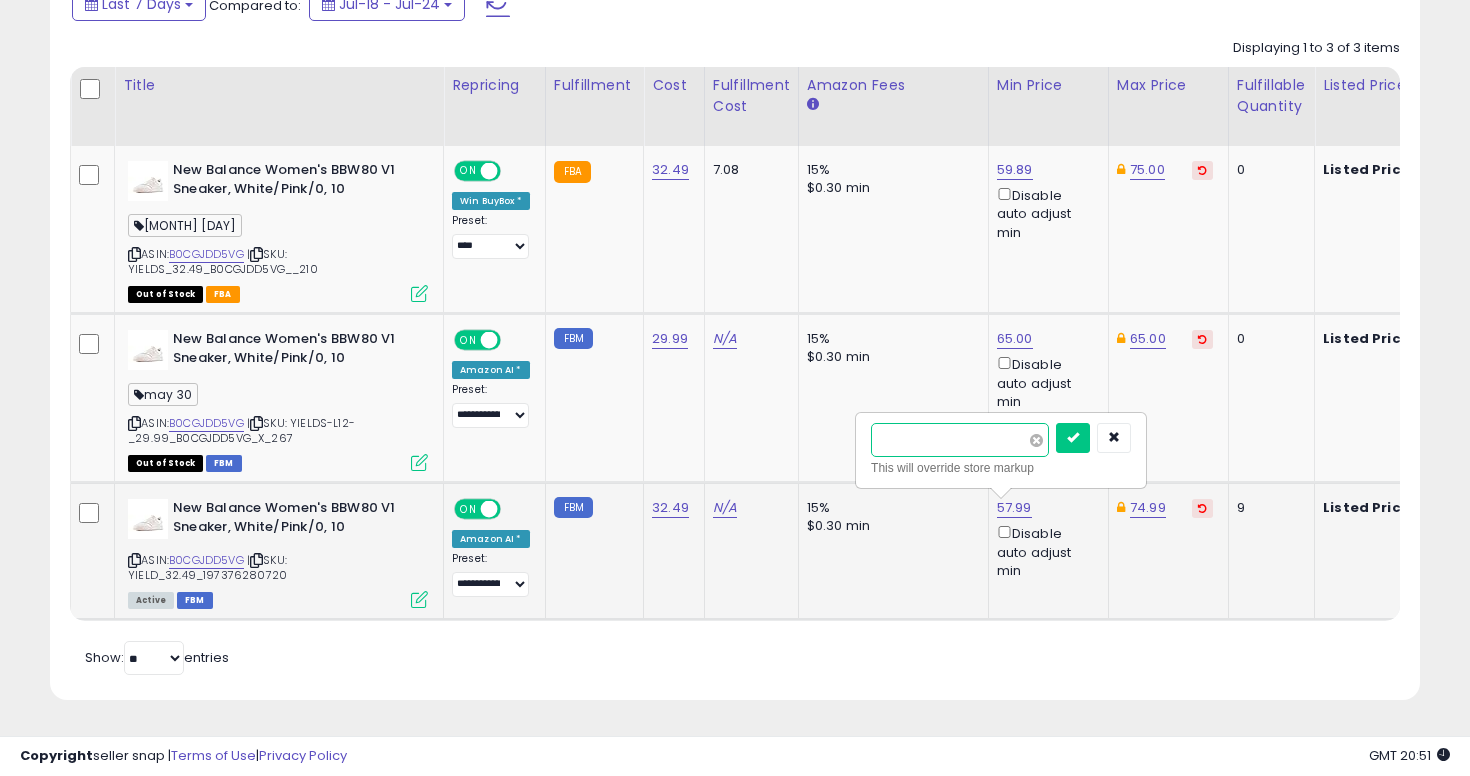 paste on "*****" 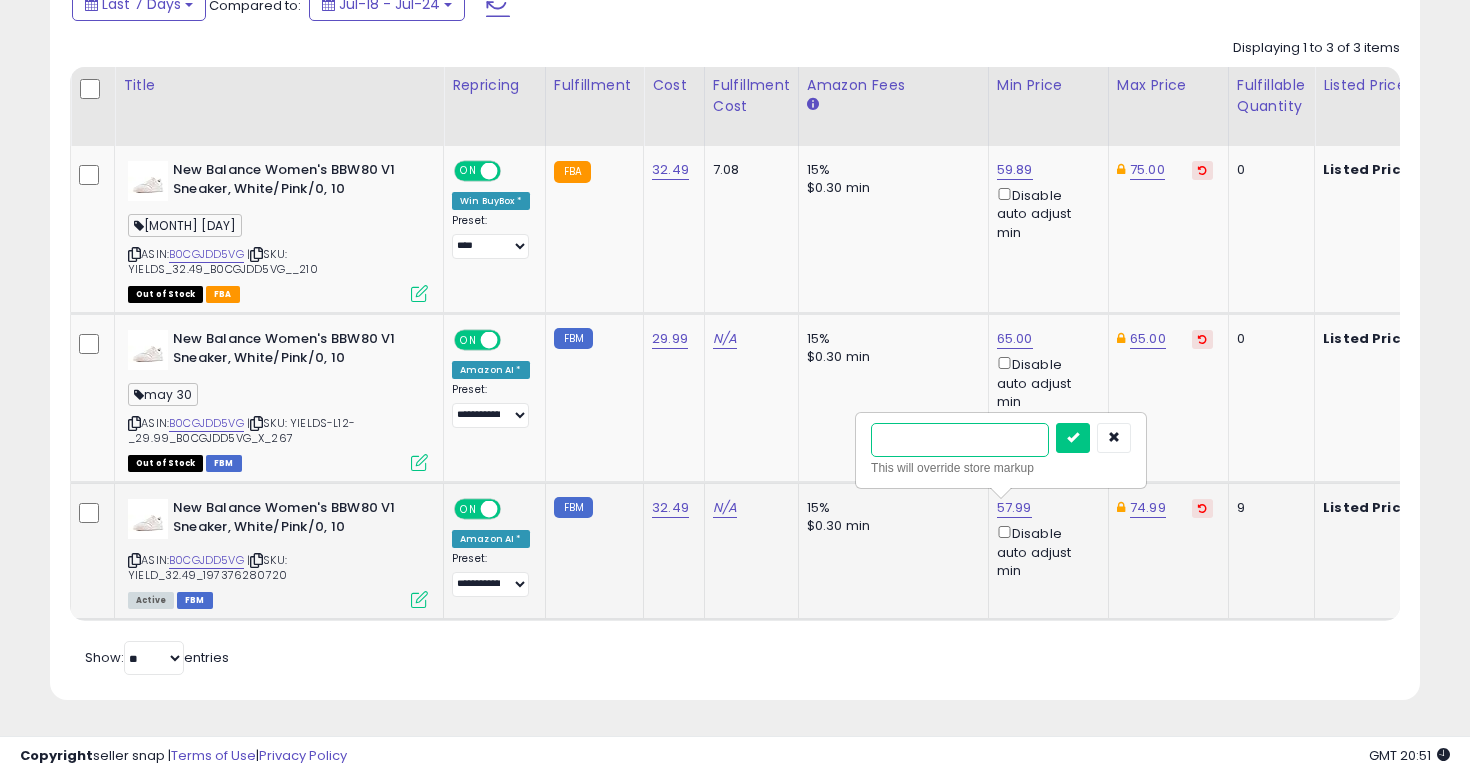 click at bounding box center [1073, 438] 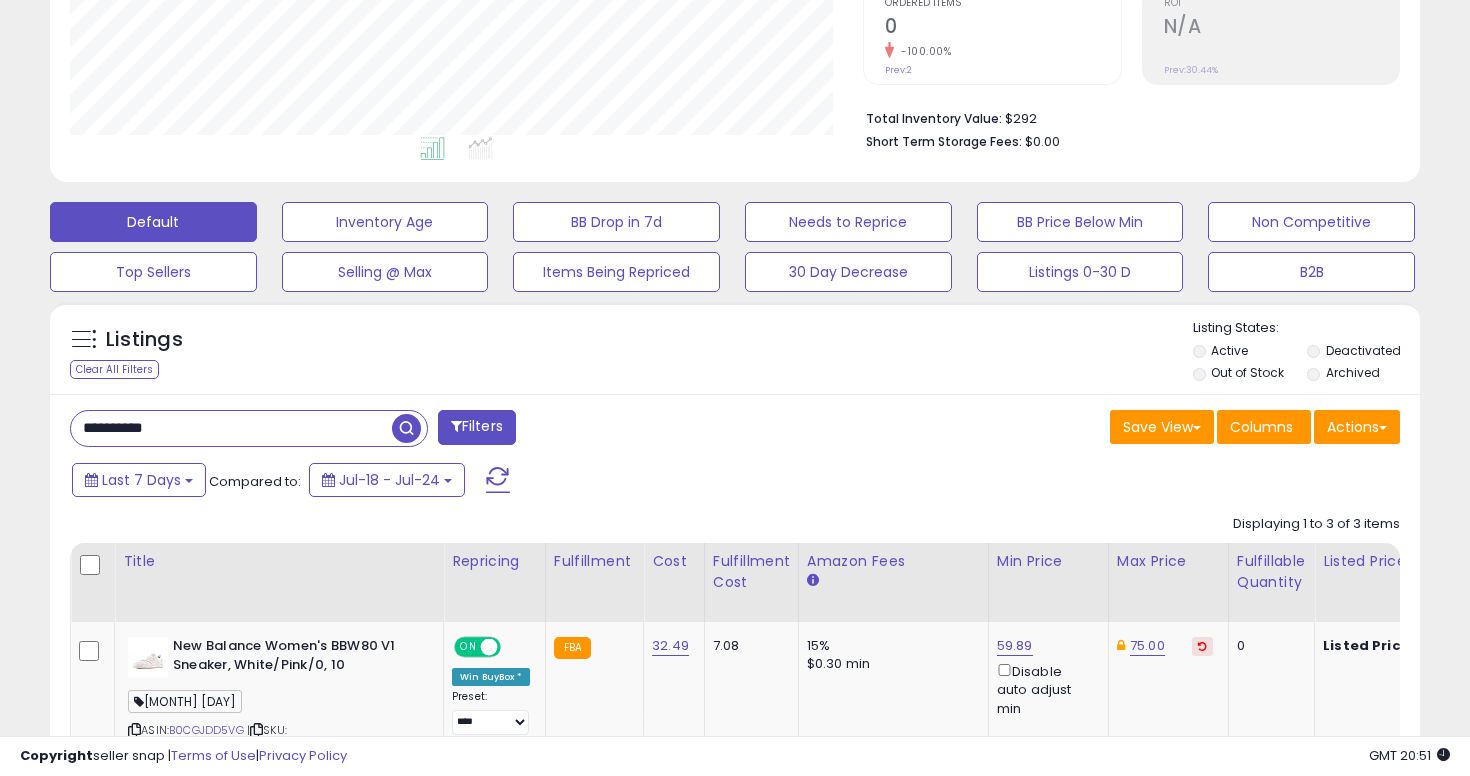 scroll, scrollTop: 246, scrollLeft: 0, axis: vertical 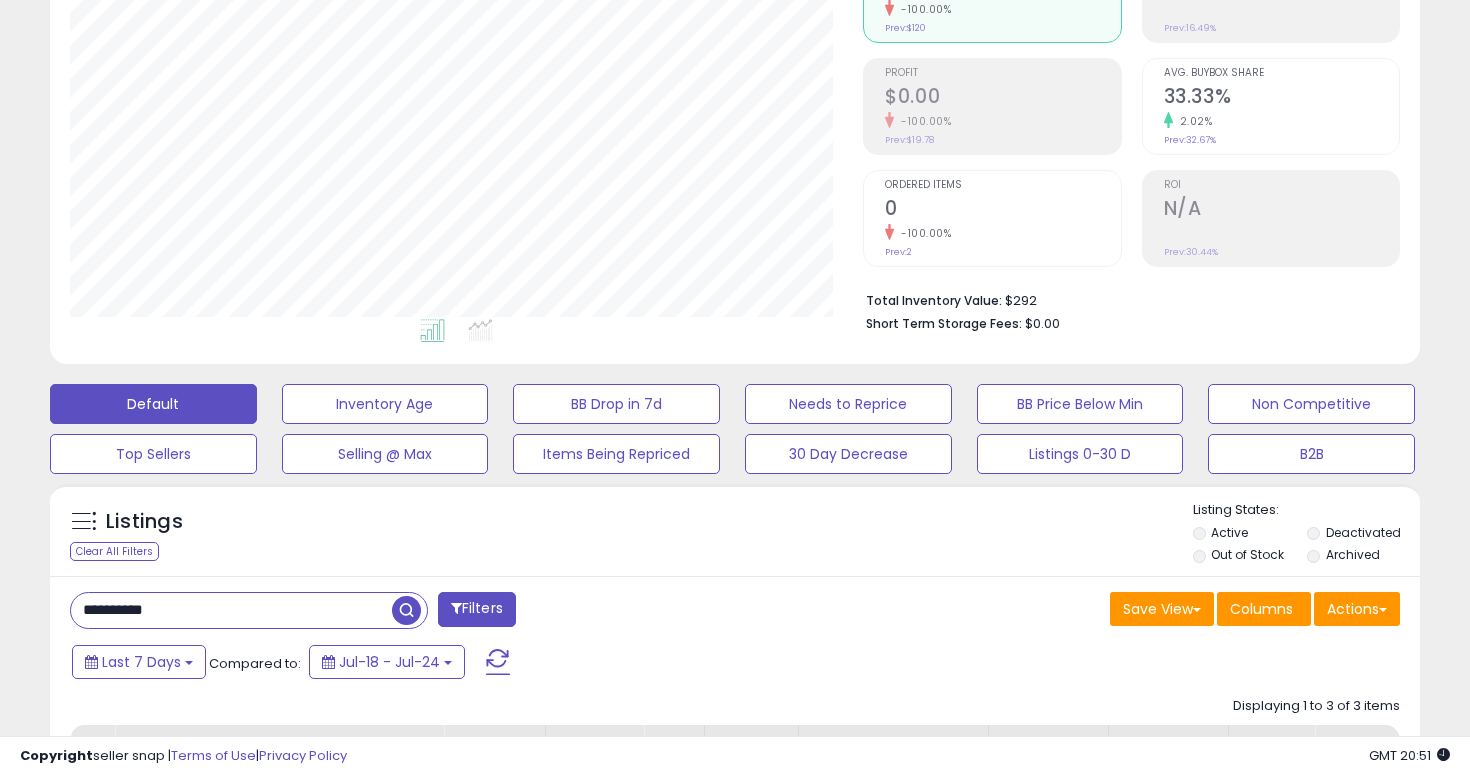click on "**********" at bounding box center [231, 610] 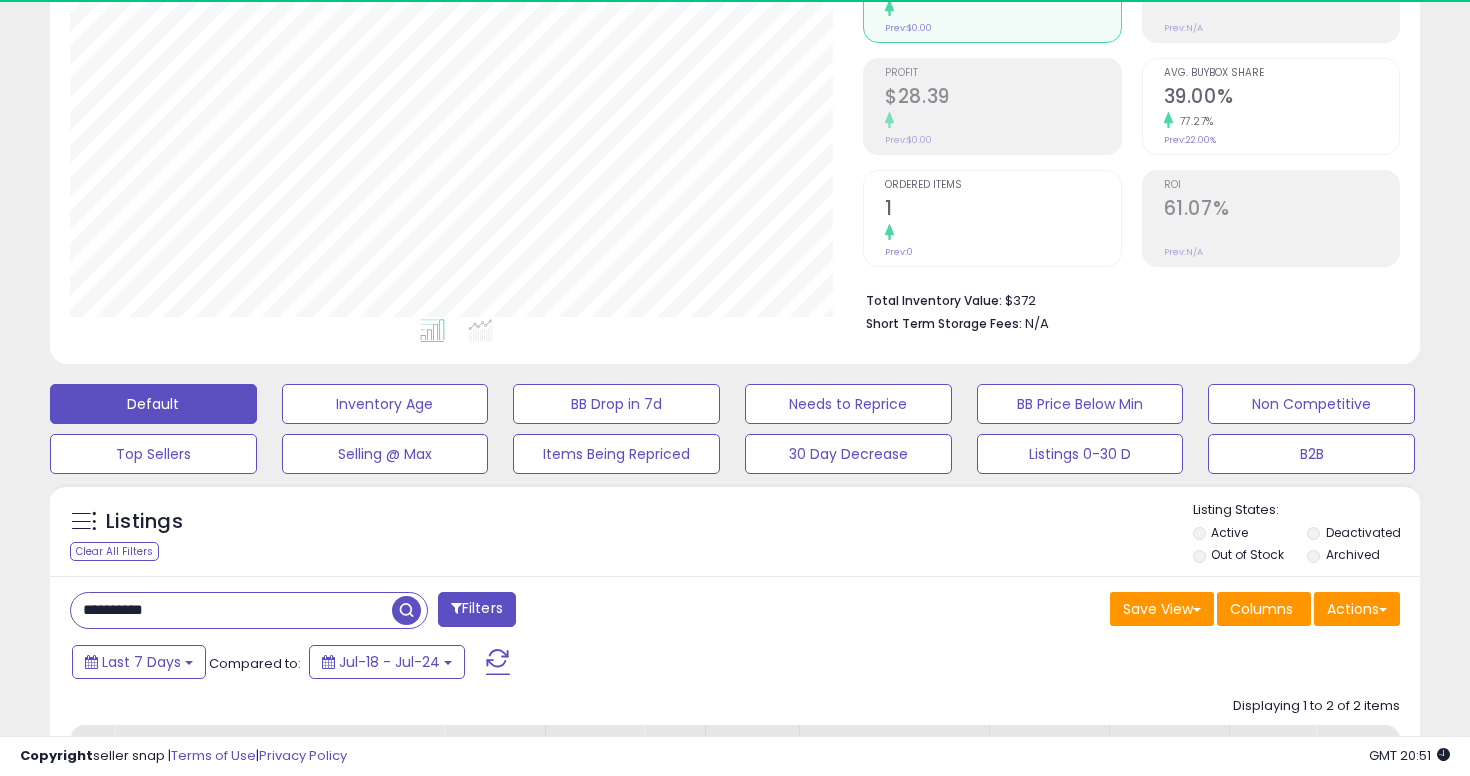 scroll, scrollTop: 999590, scrollLeft: 999206, axis: both 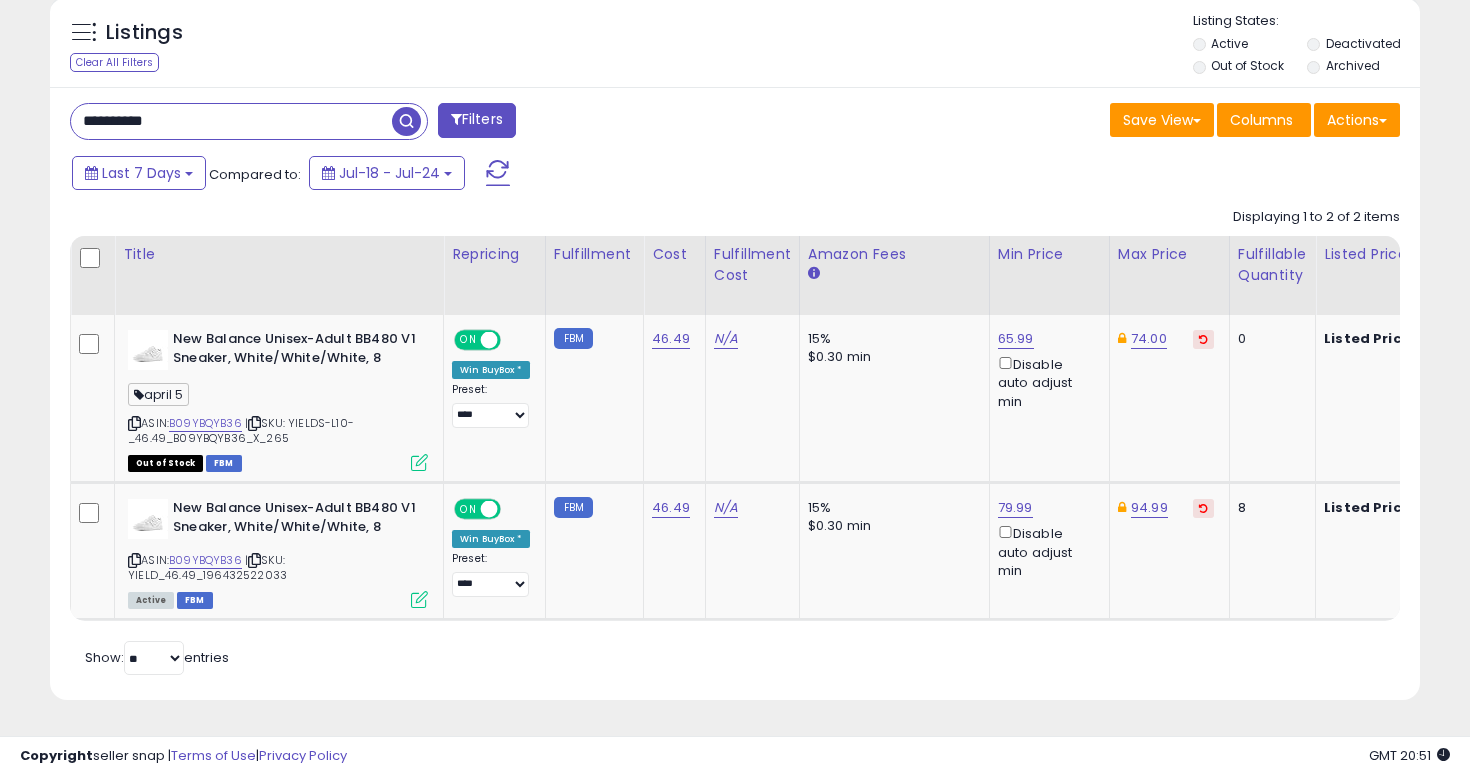 click on "**********" at bounding box center (231, 121) 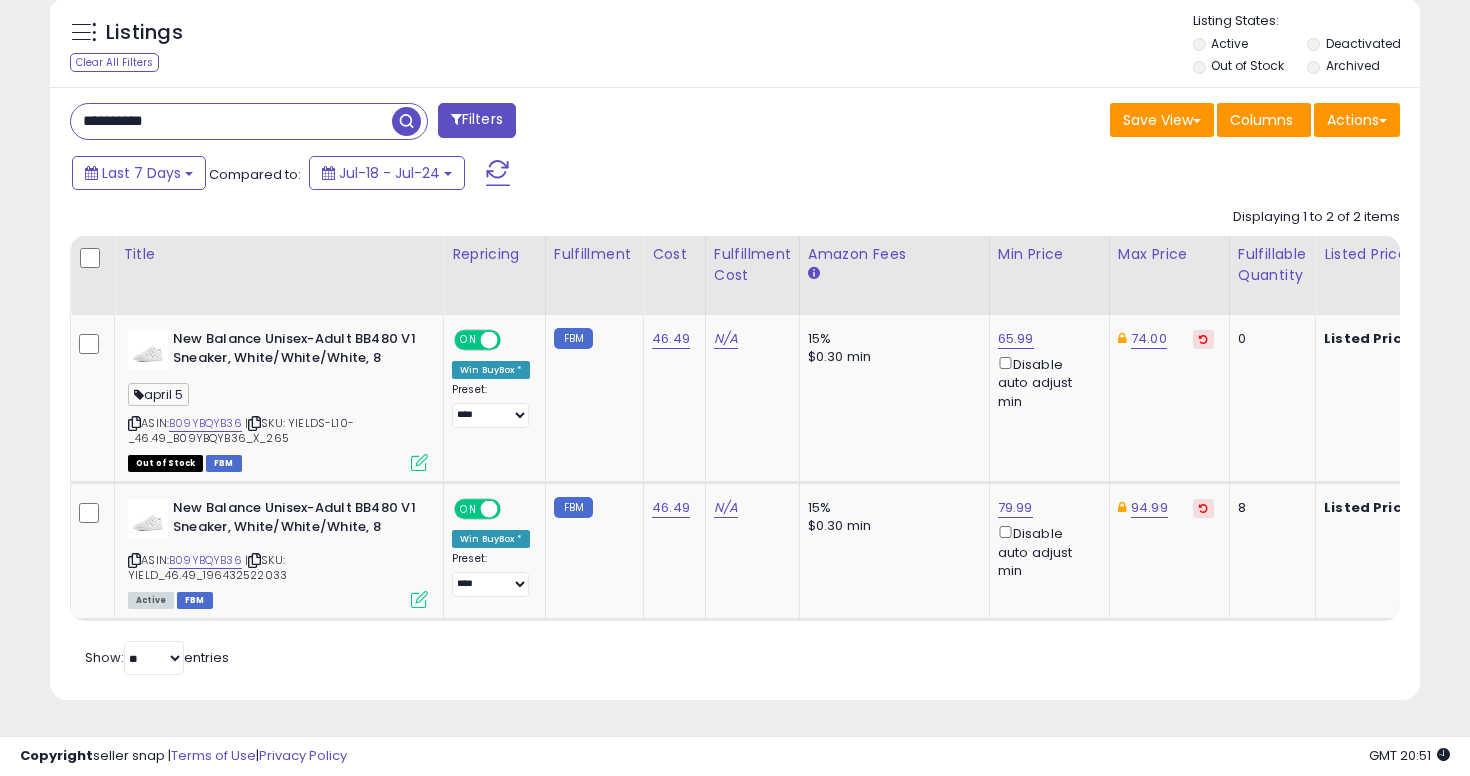paste 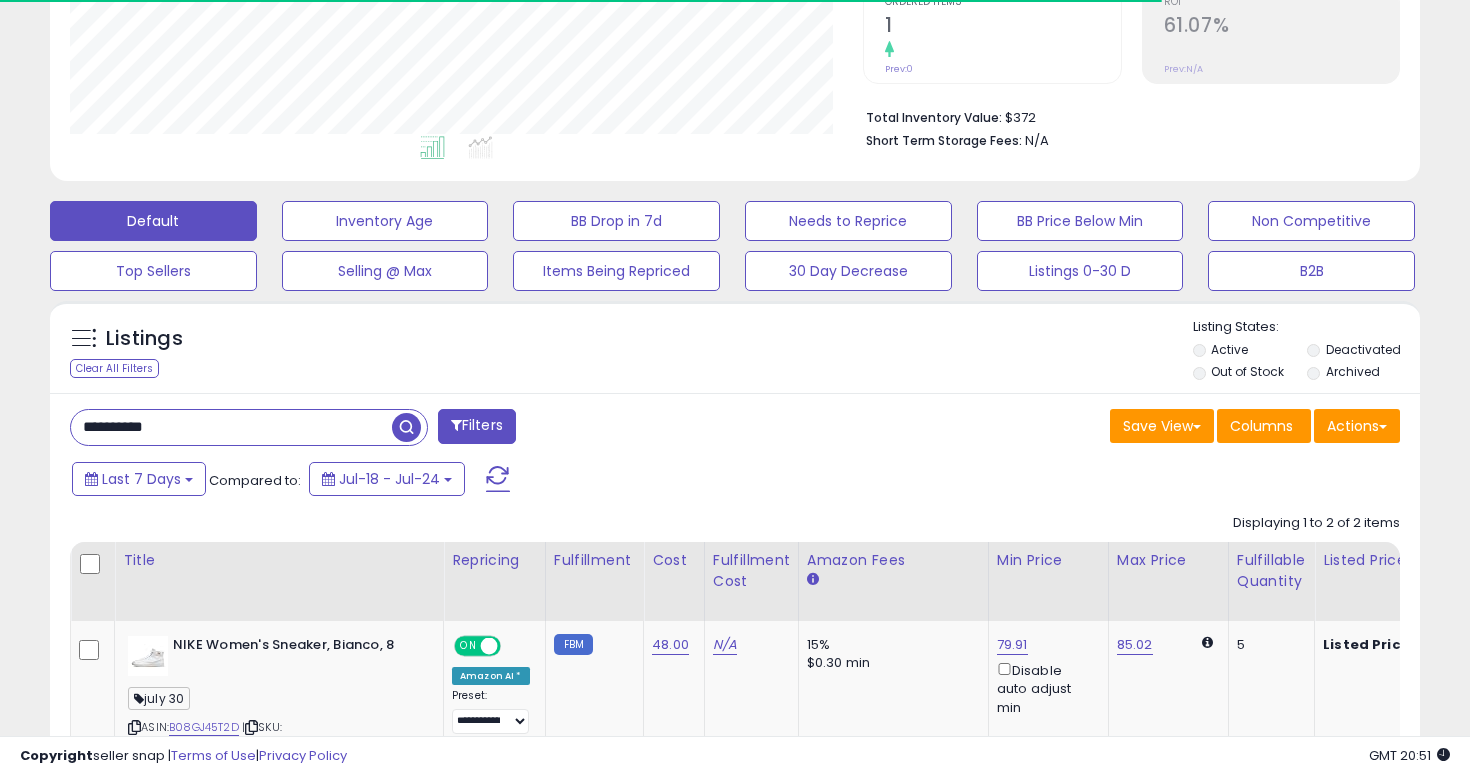 scroll, scrollTop: 735, scrollLeft: 0, axis: vertical 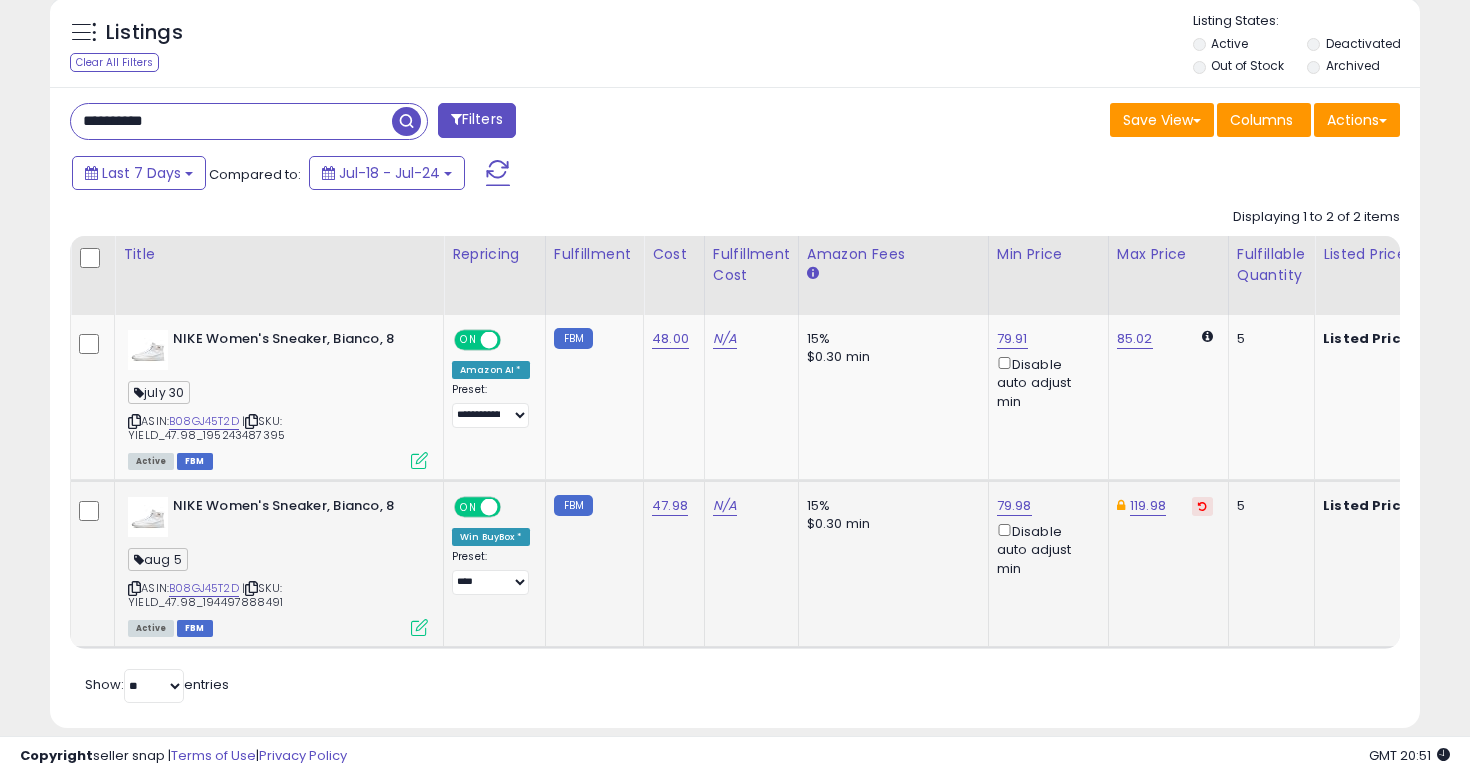 click on "79.98  Disable auto adjust min" at bounding box center (1045, 537) 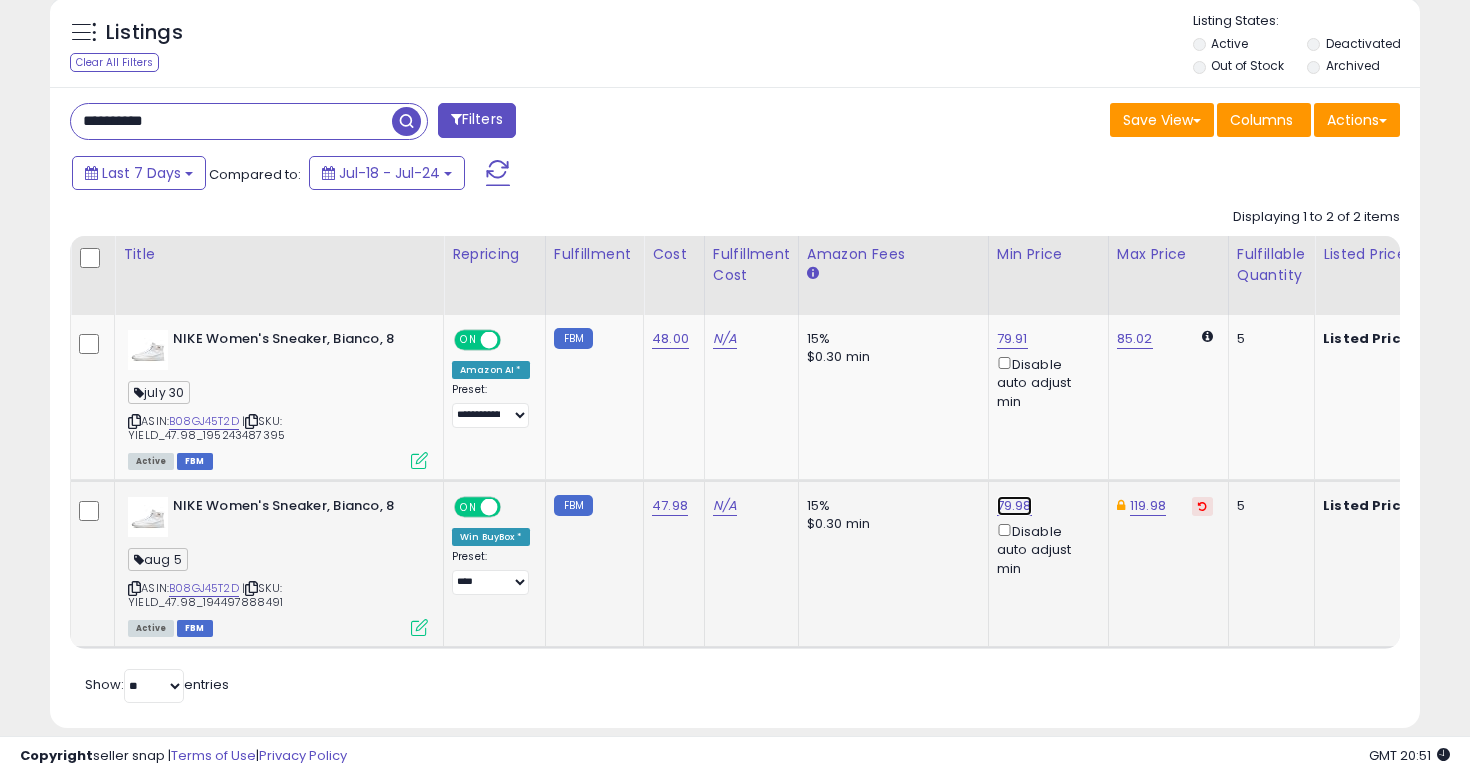 click on "79.98" at bounding box center (1012, 339) 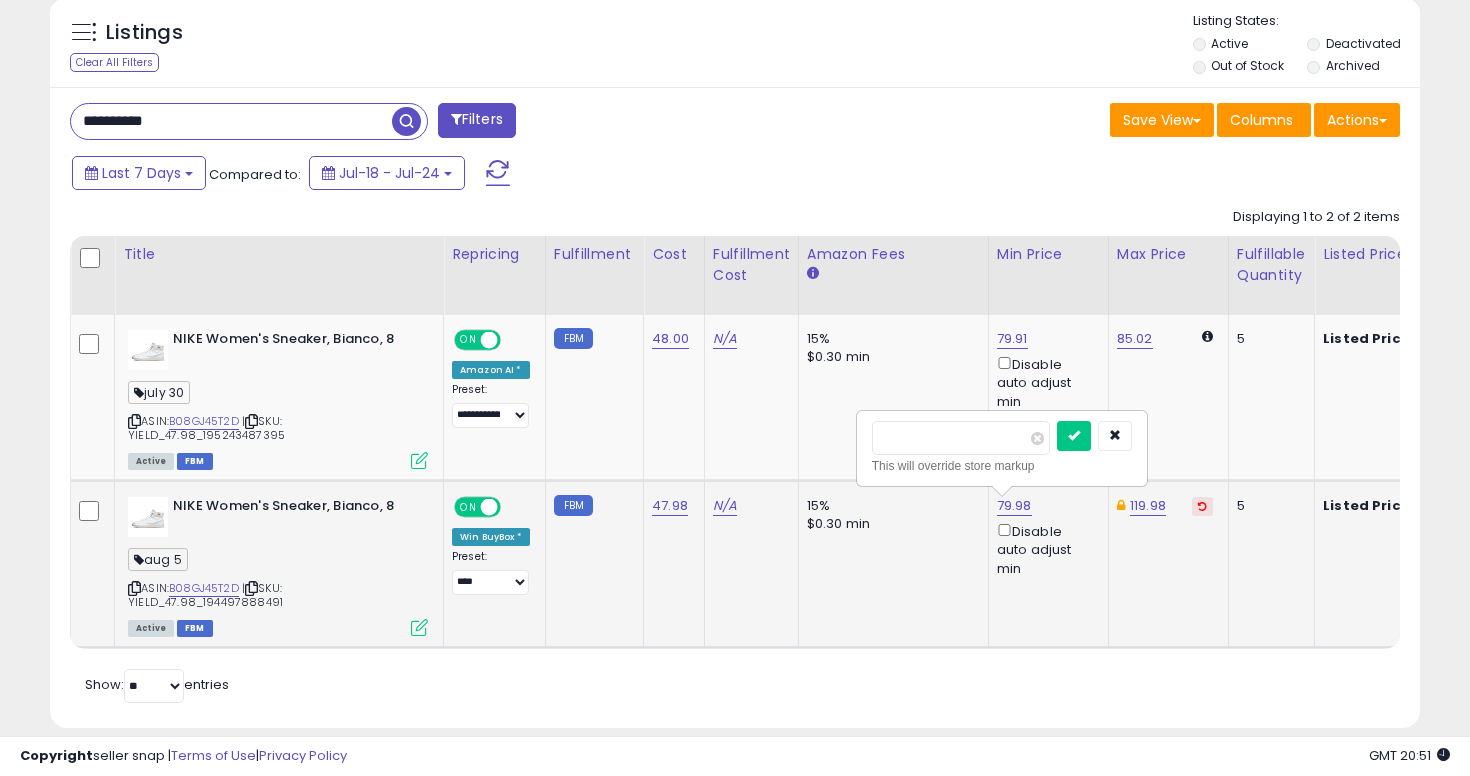 type on "****" 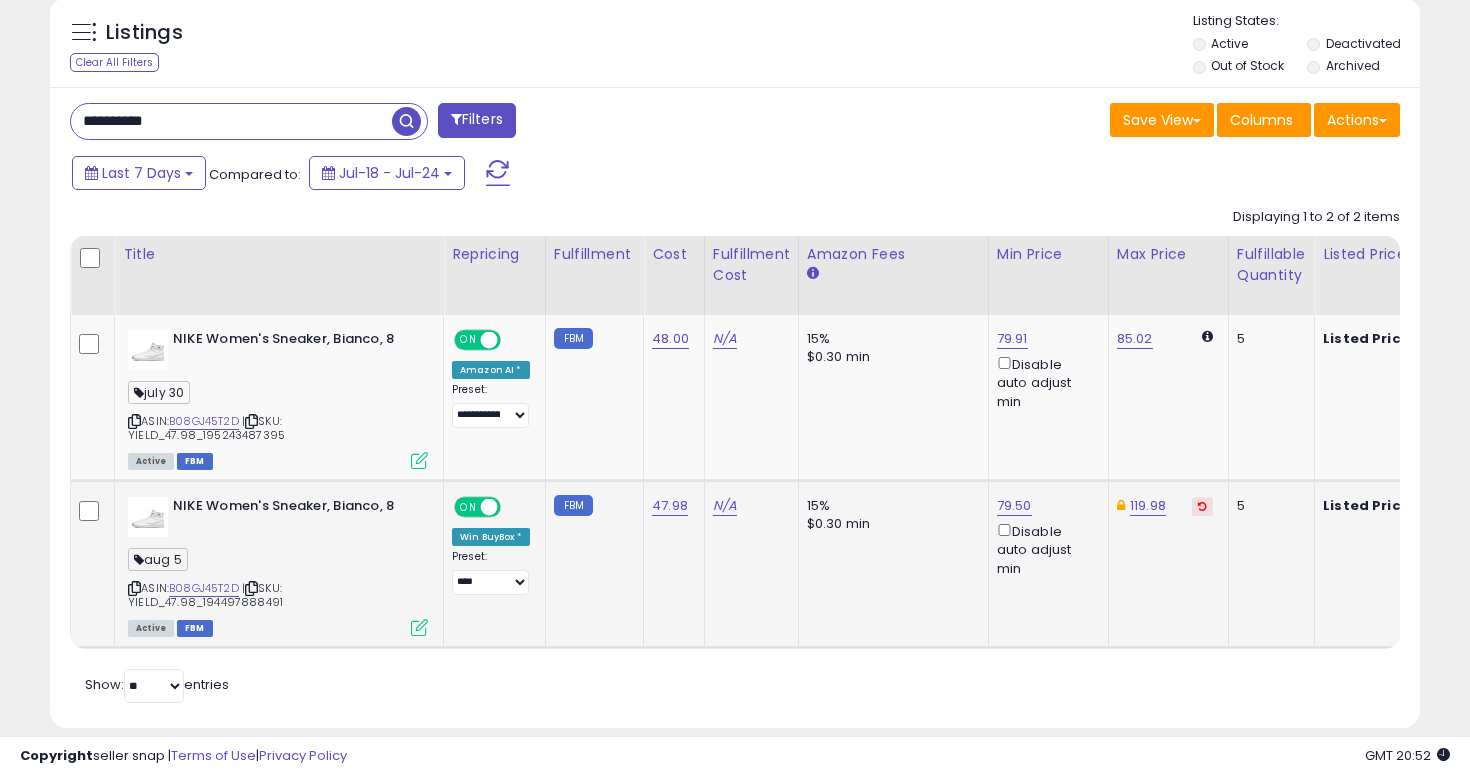click on "**********" at bounding box center [231, 121] 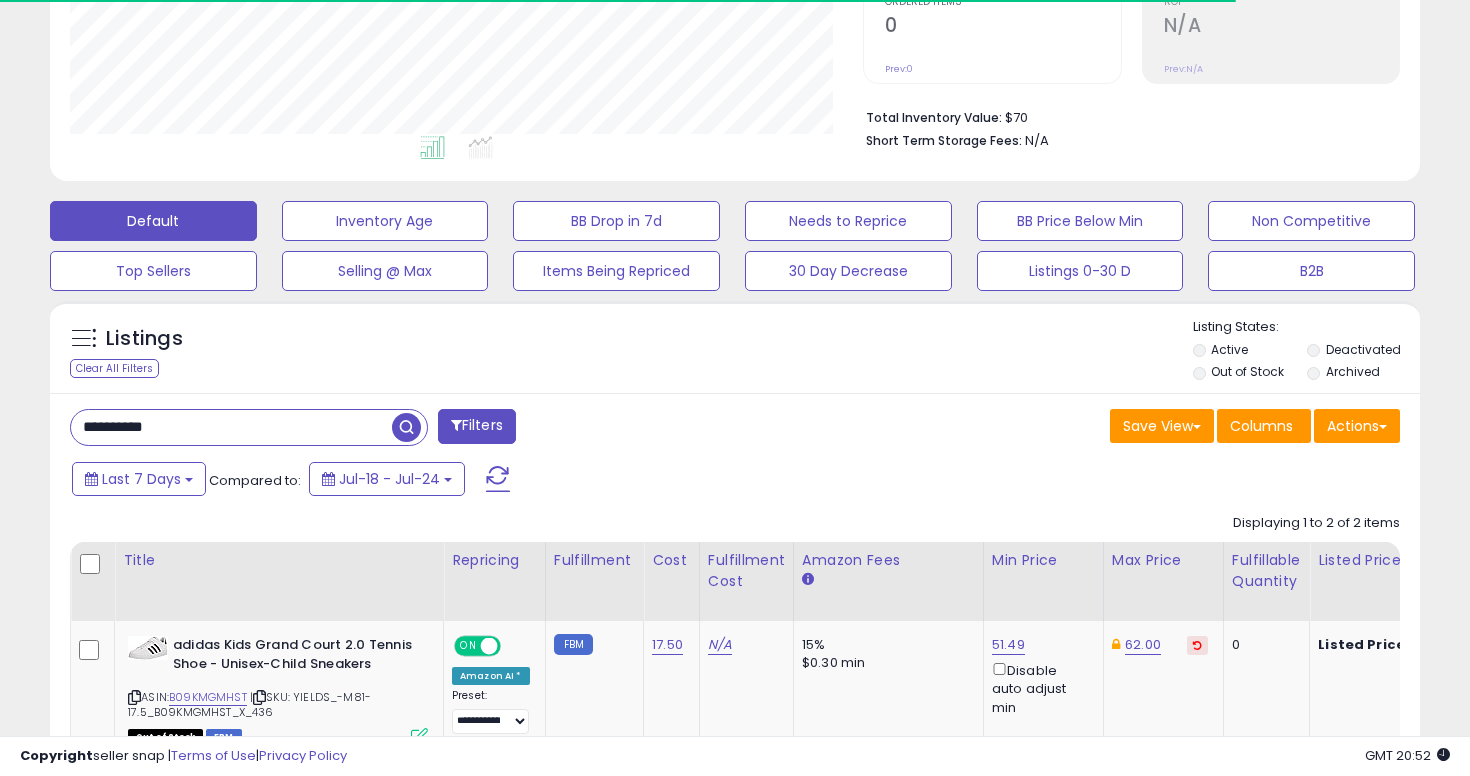 scroll, scrollTop: 703, scrollLeft: 0, axis: vertical 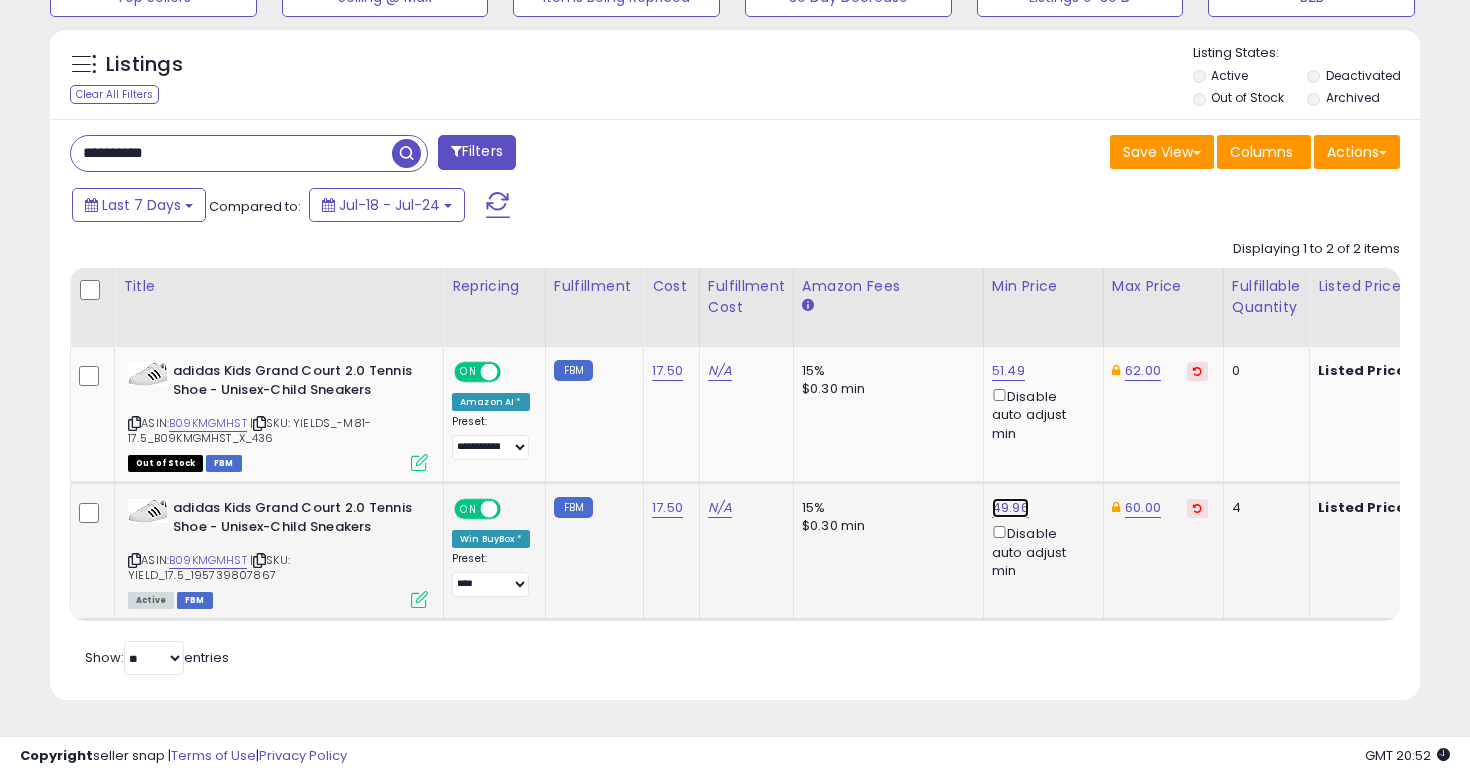 click on "49.96" at bounding box center (1008, 371) 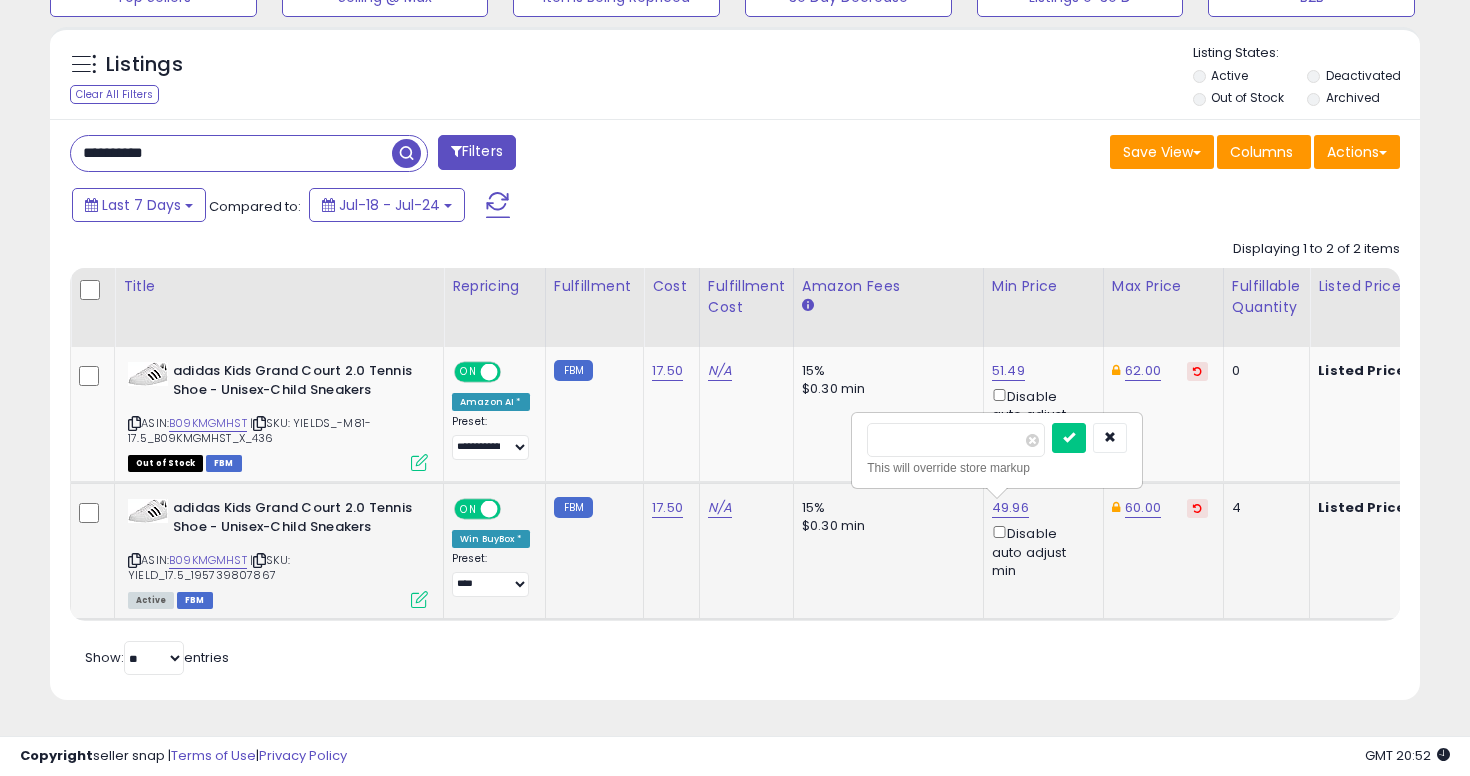 type on "*****" 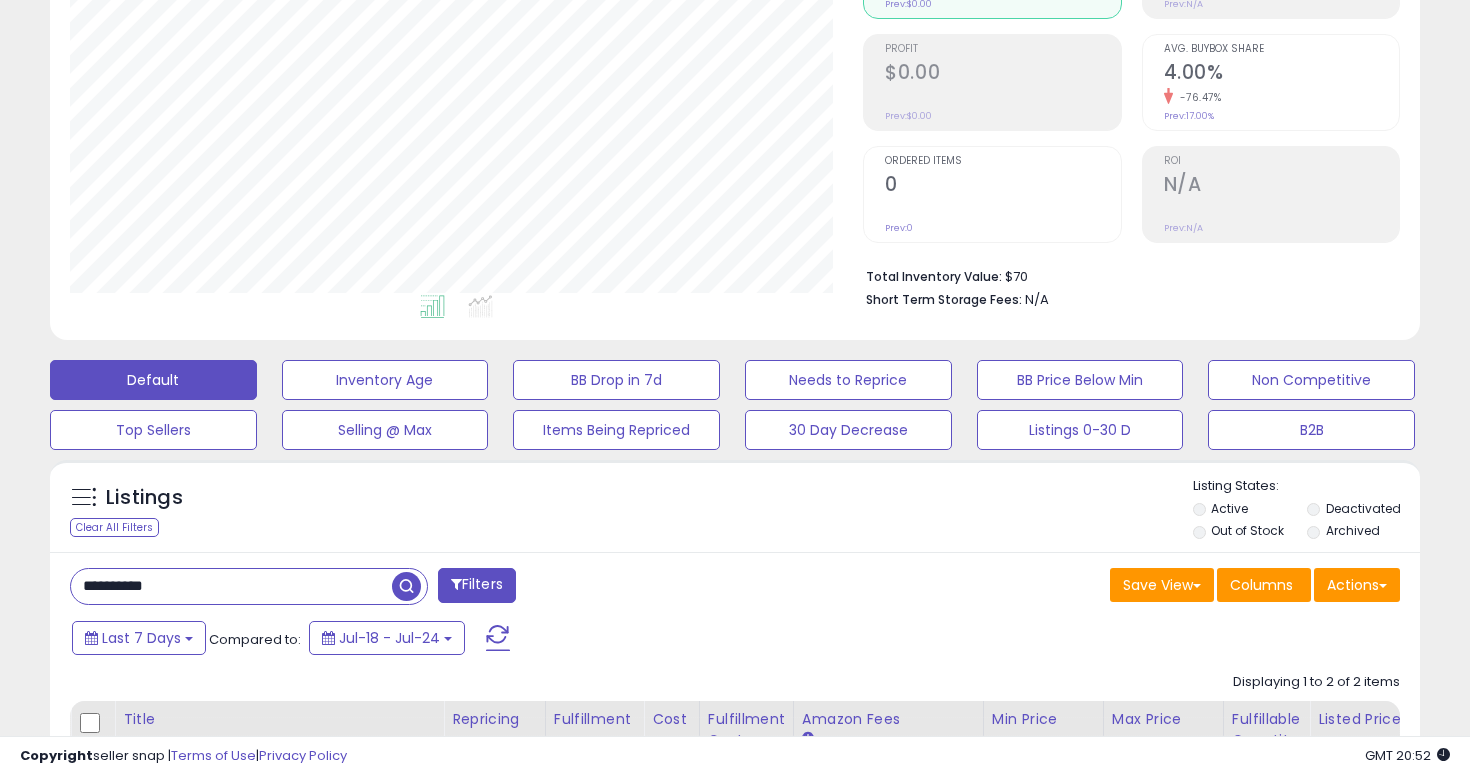 scroll, scrollTop: 267, scrollLeft: 0, axis: vertical 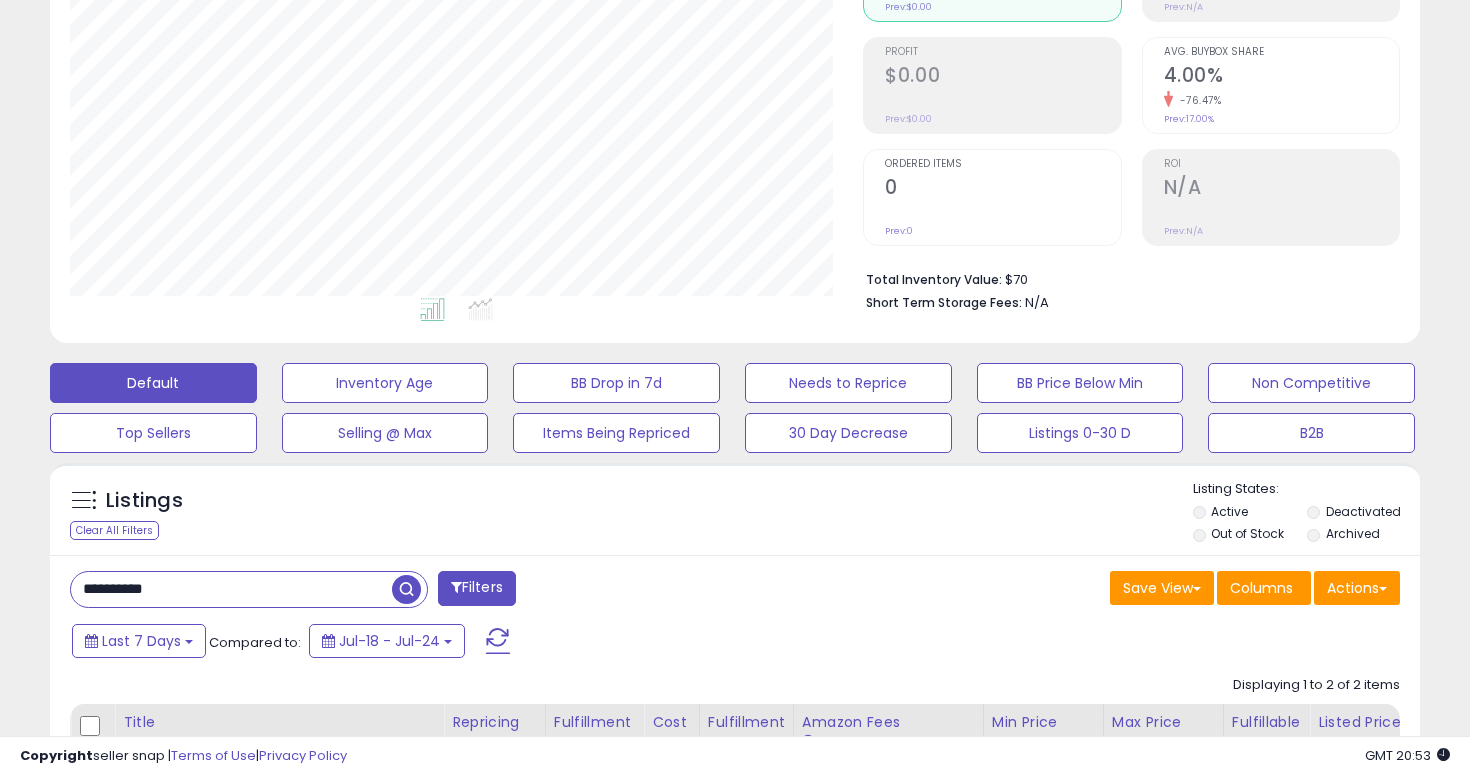 click on "**********" at bounding box center [231, 589] 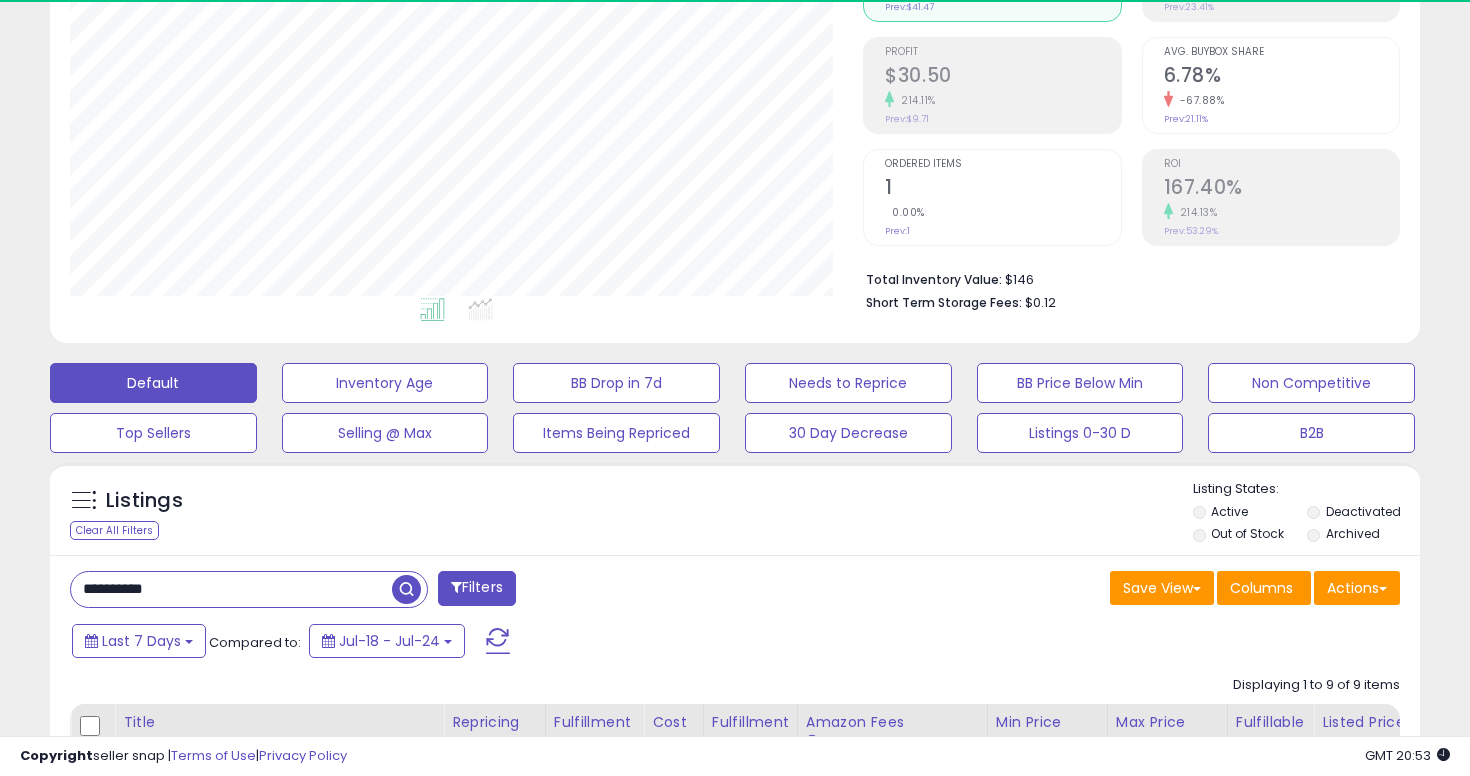 scroll, scrollTop: 999590, scrollLeft: 999206, axis: both 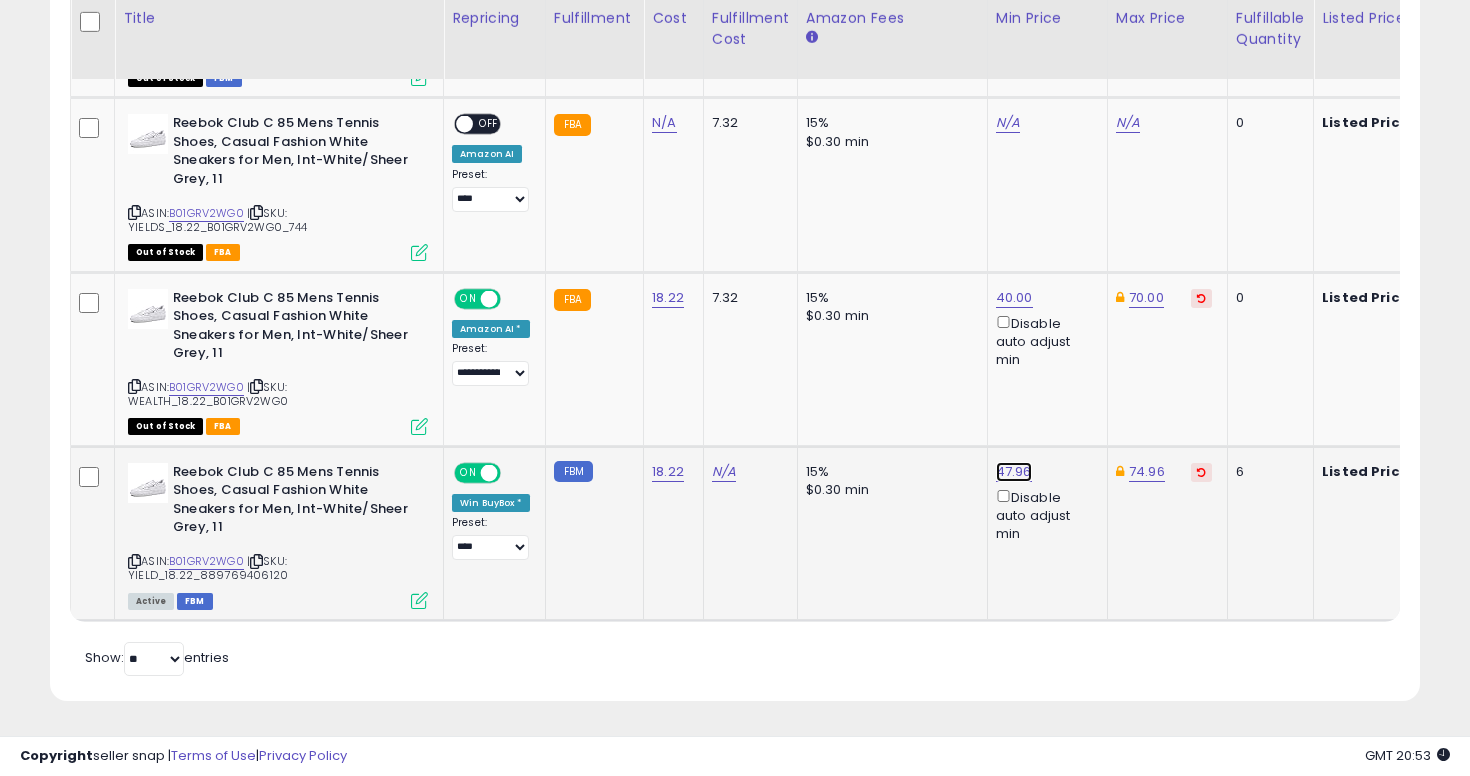 click on "47.96" at bounding box center (1014, -954) 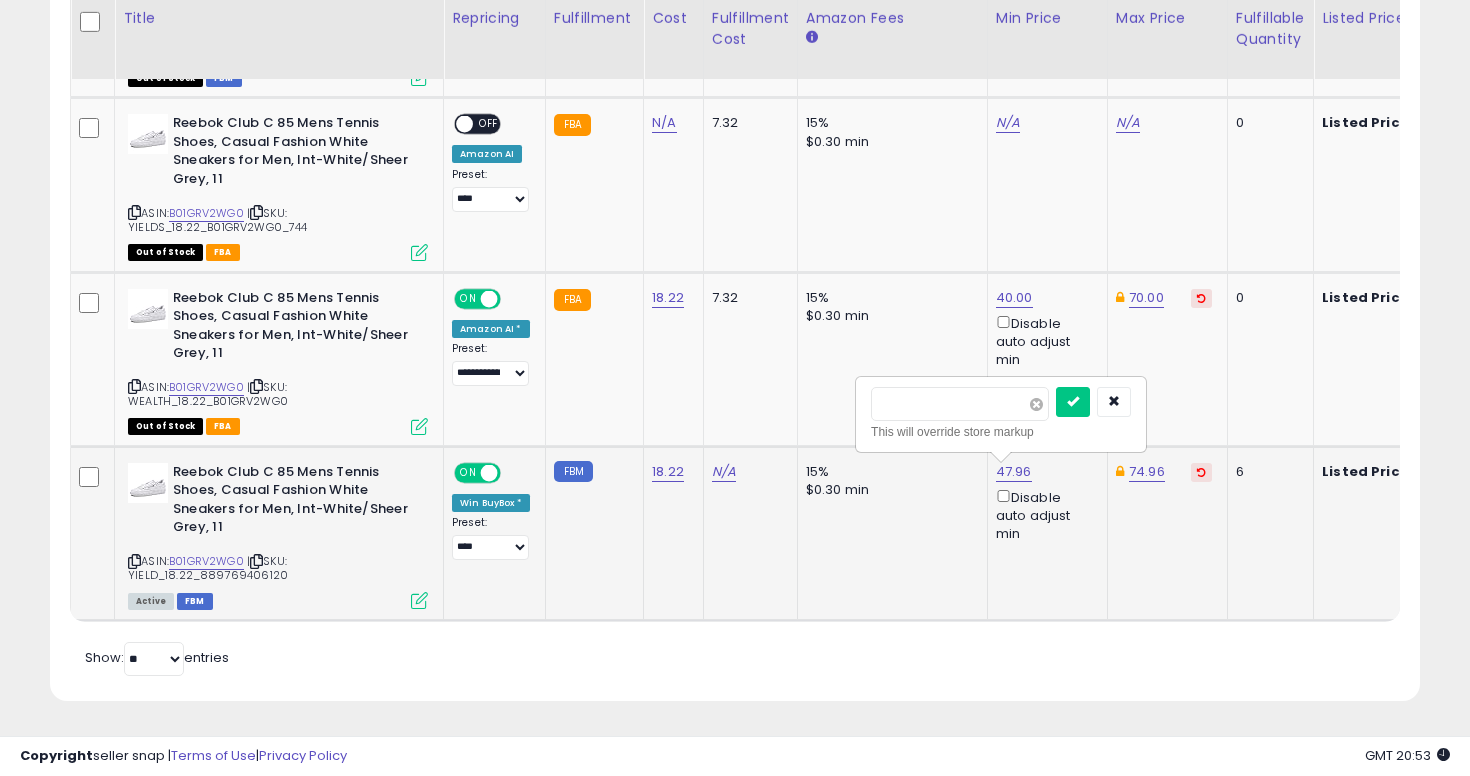 click at bounding box center [1036, 404] 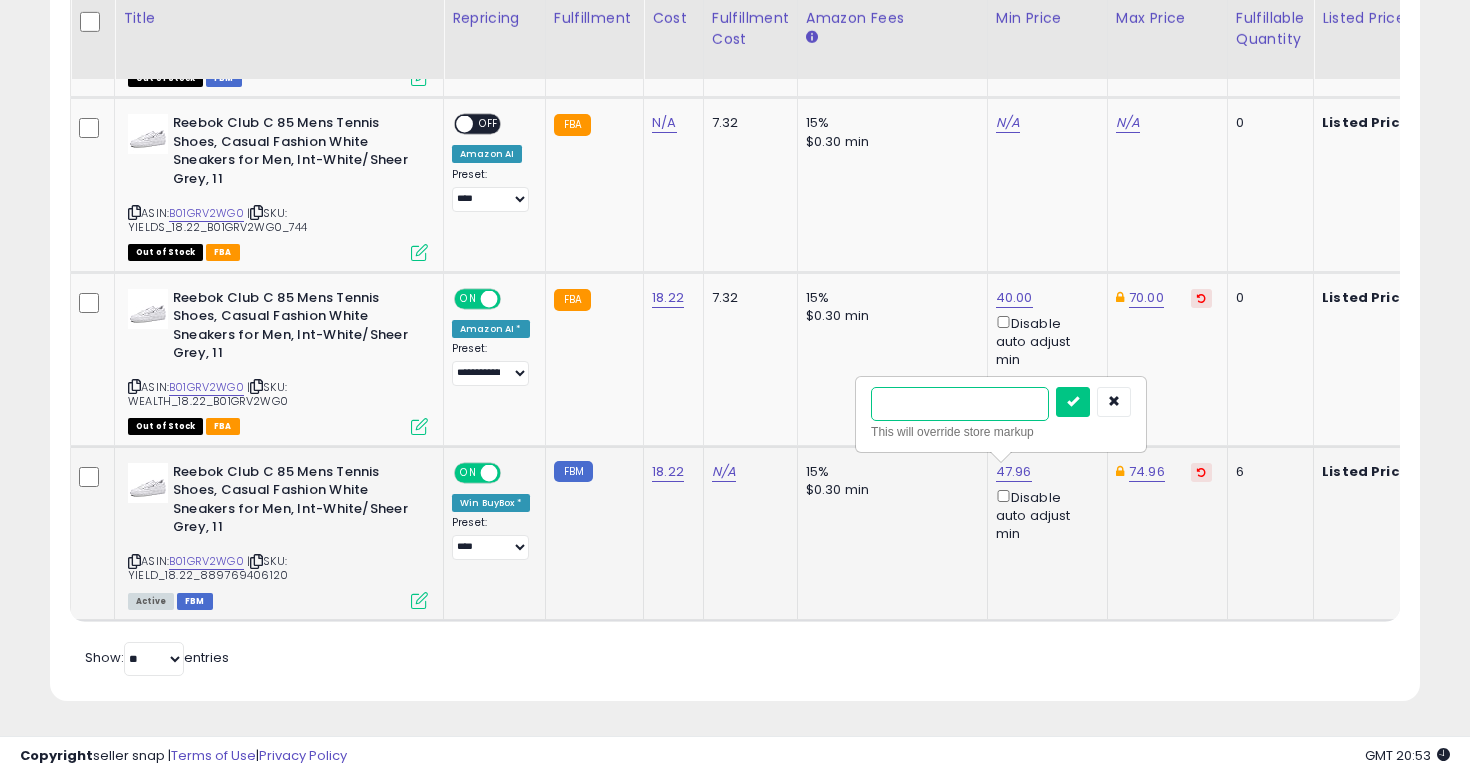 type on "**" 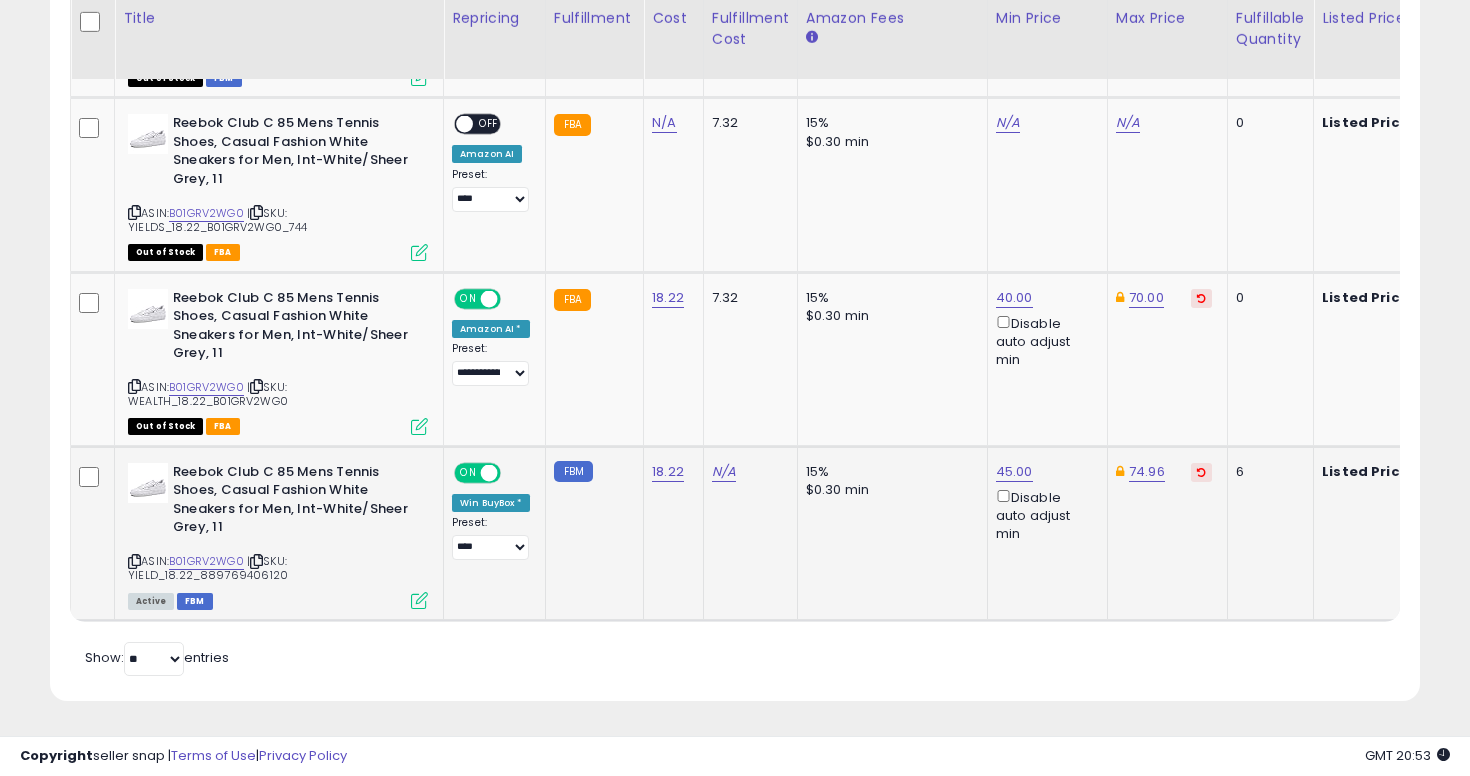 click on "74.96" 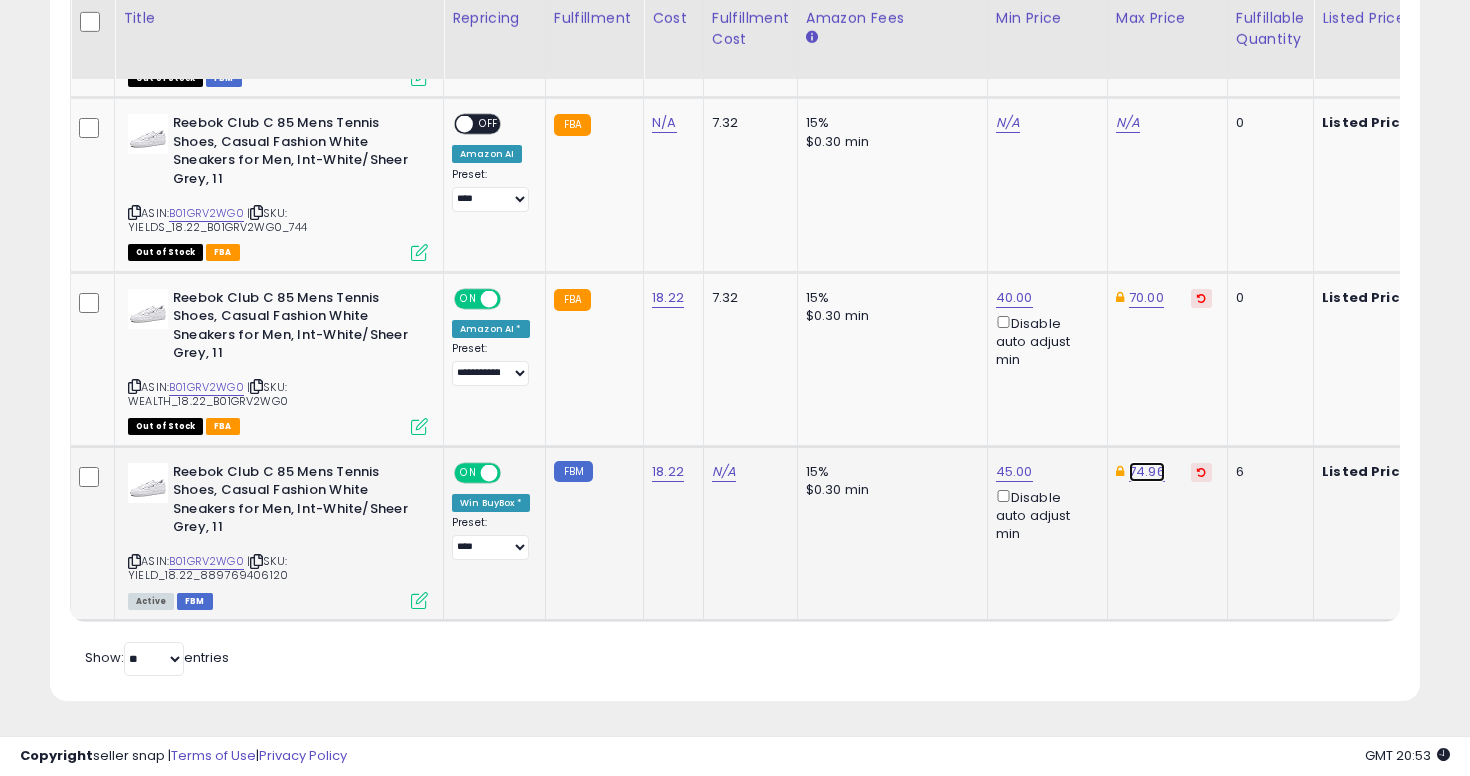 click on "74.96" at bounding box center [1146, -954] 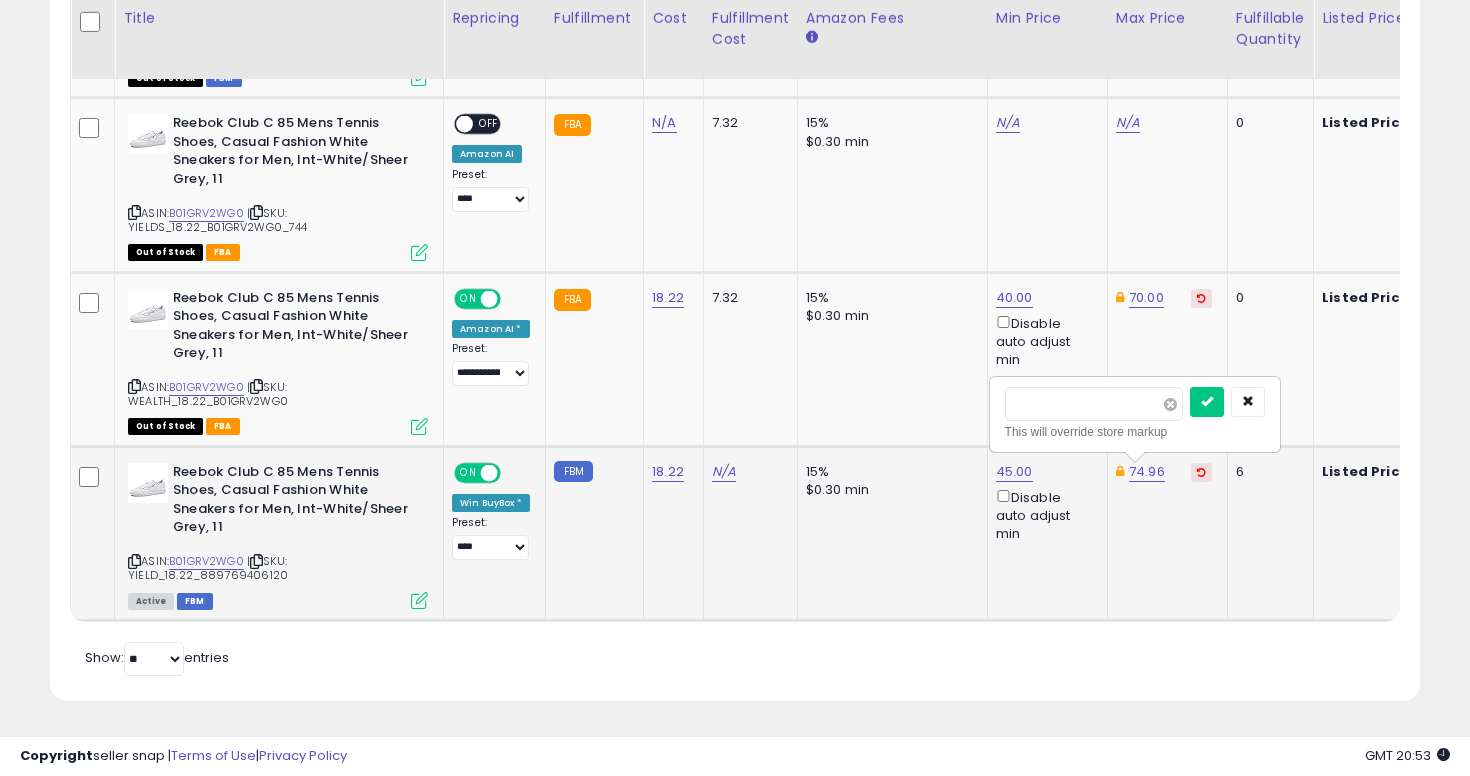 click at bounding box center (1170, 404) 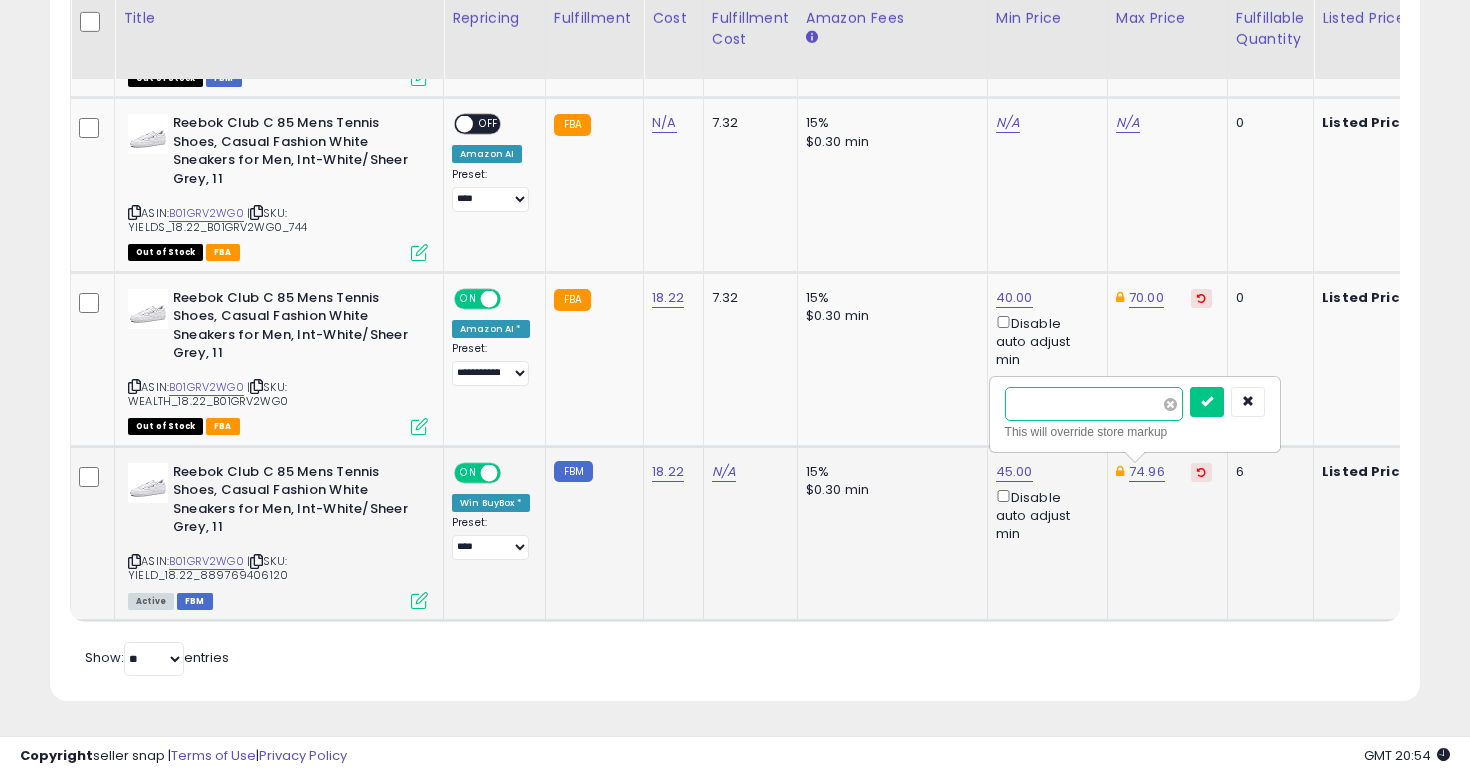 type on "****" 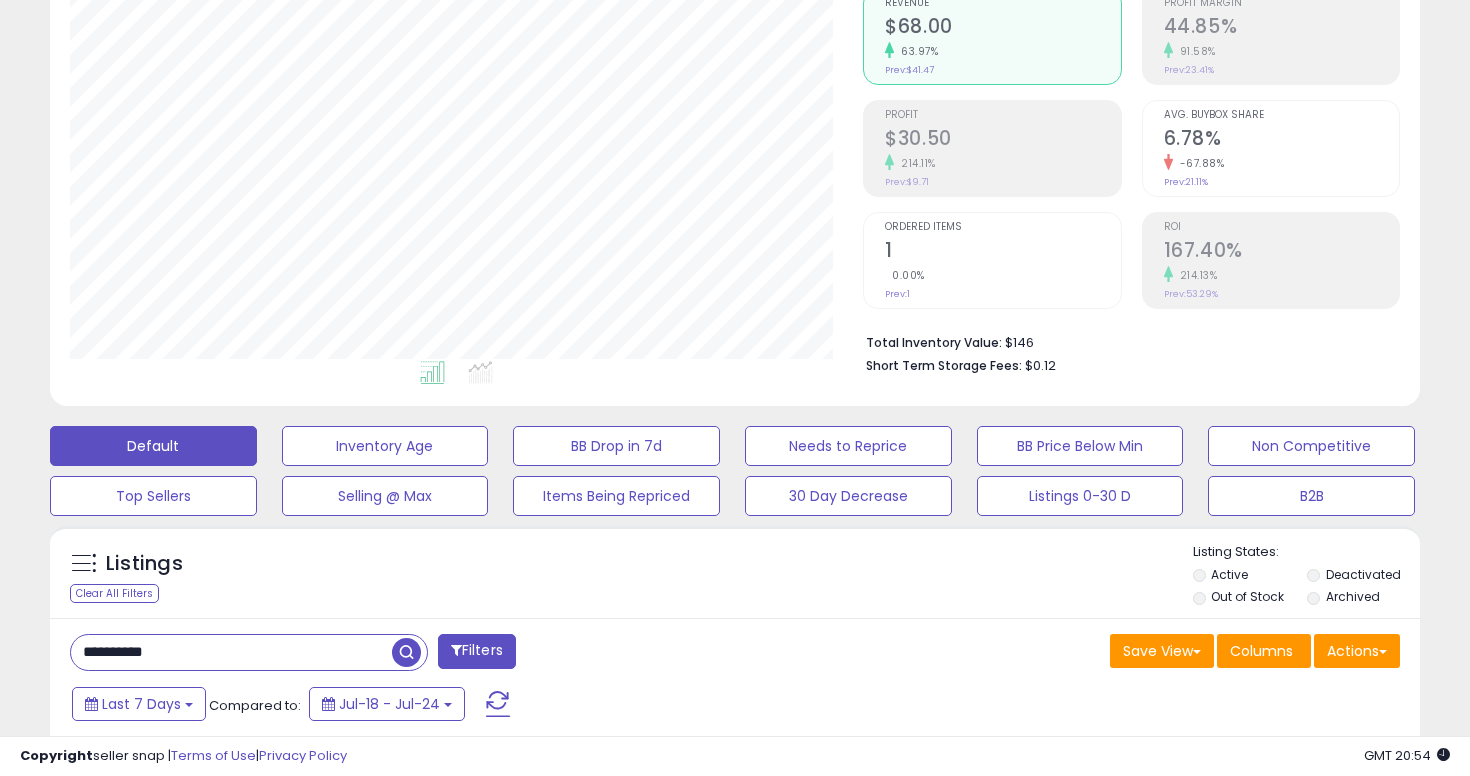 scroll, scrollTop: 238, scrollLeft: 0, axis: vertical 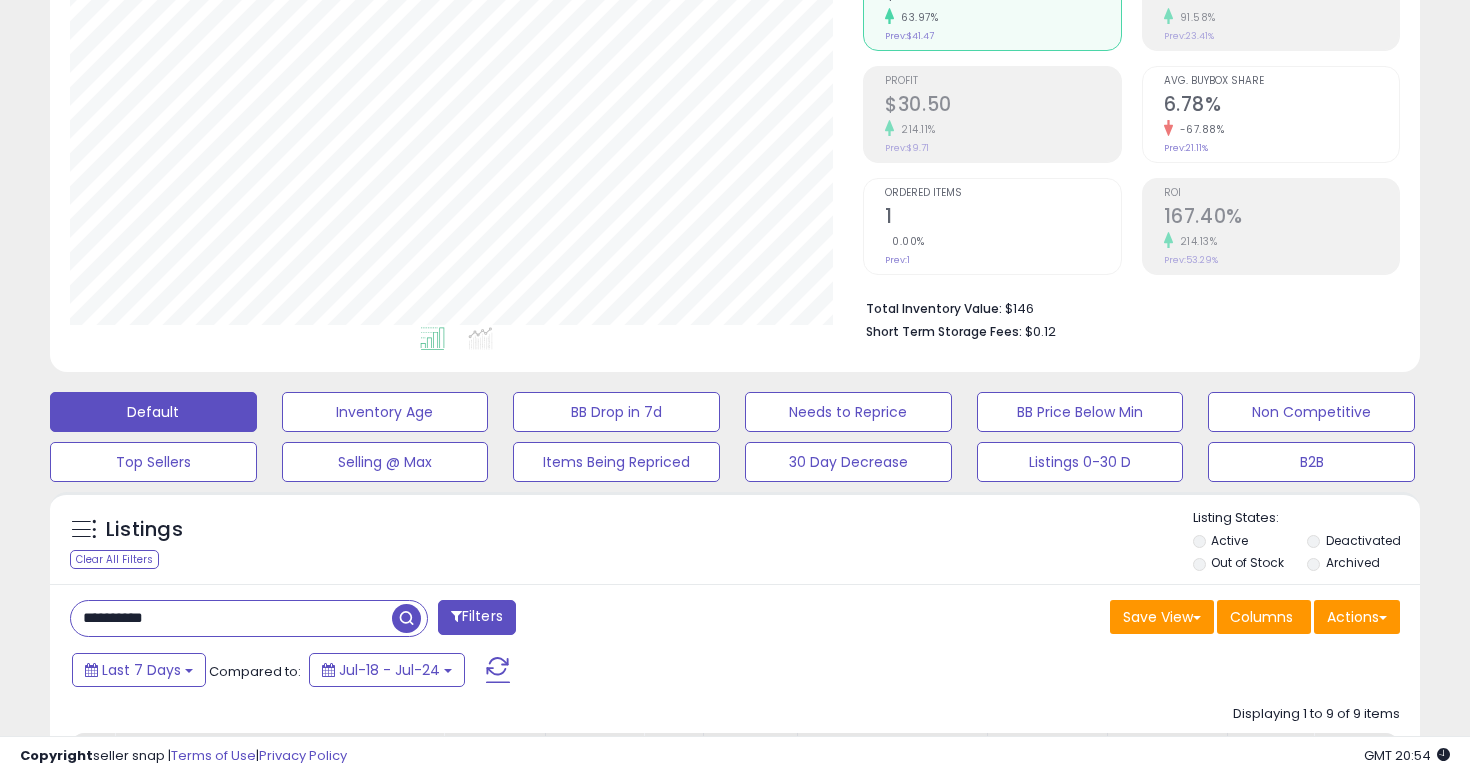 click on "**********" at bounding box center (231, 618) 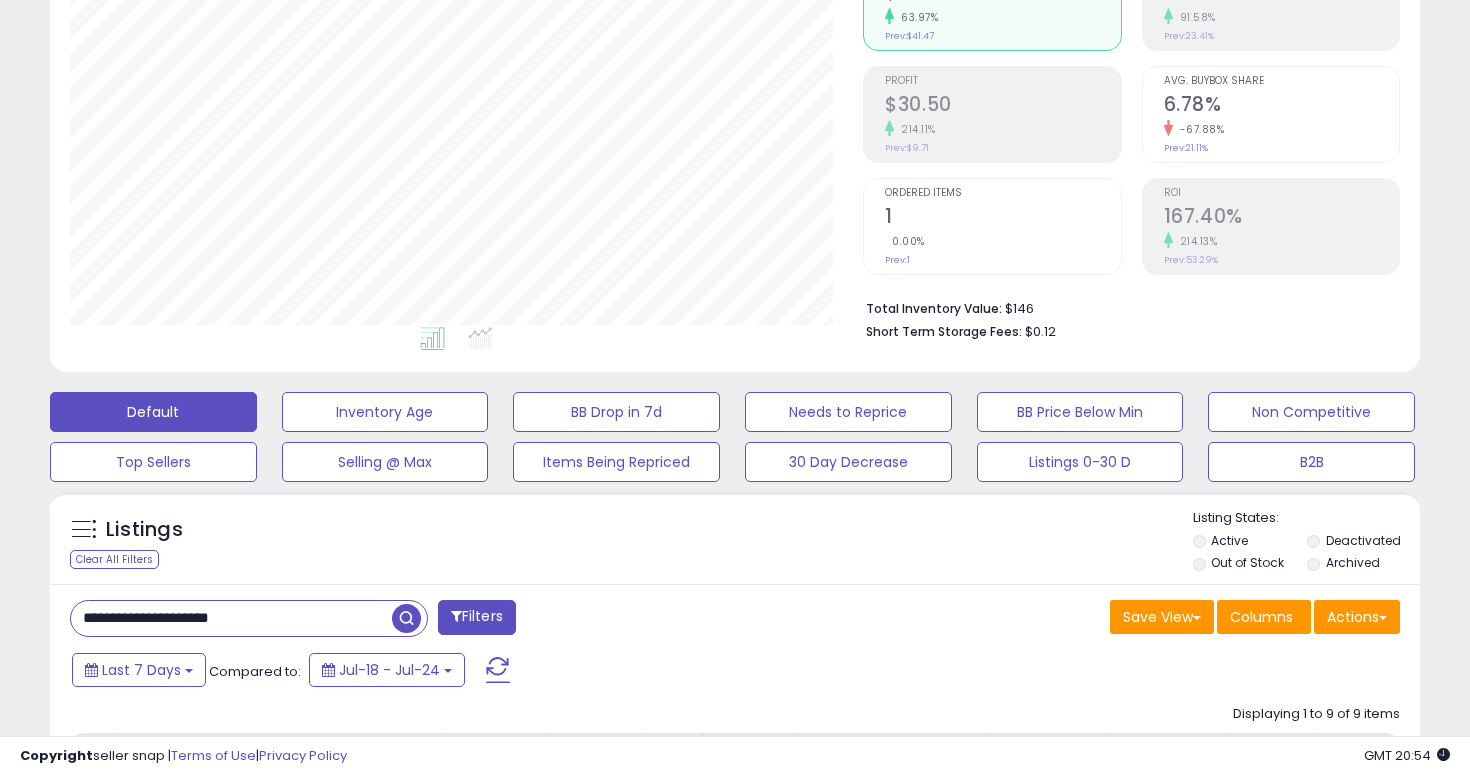 click on "**********" at bounding box center [231, 618] 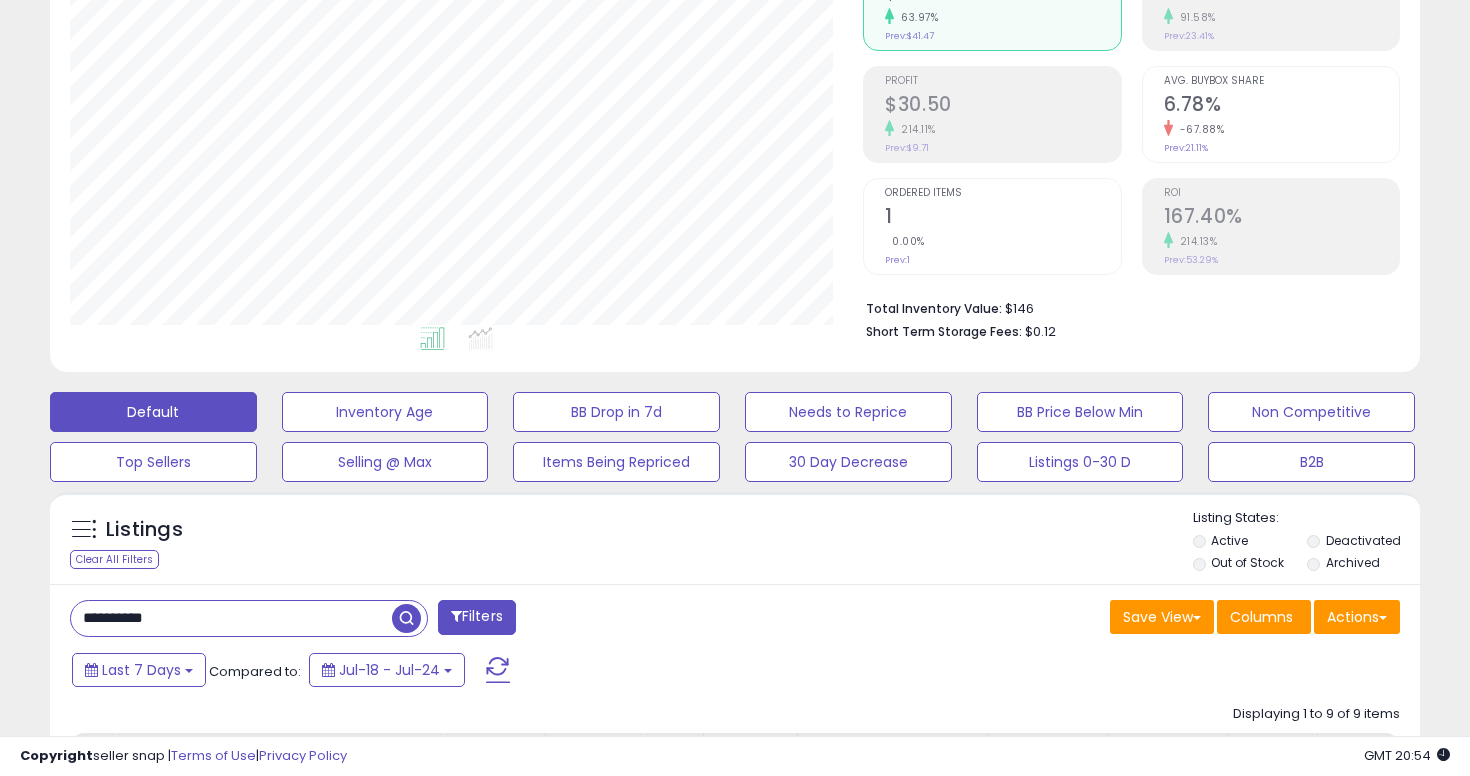 type on "**********" 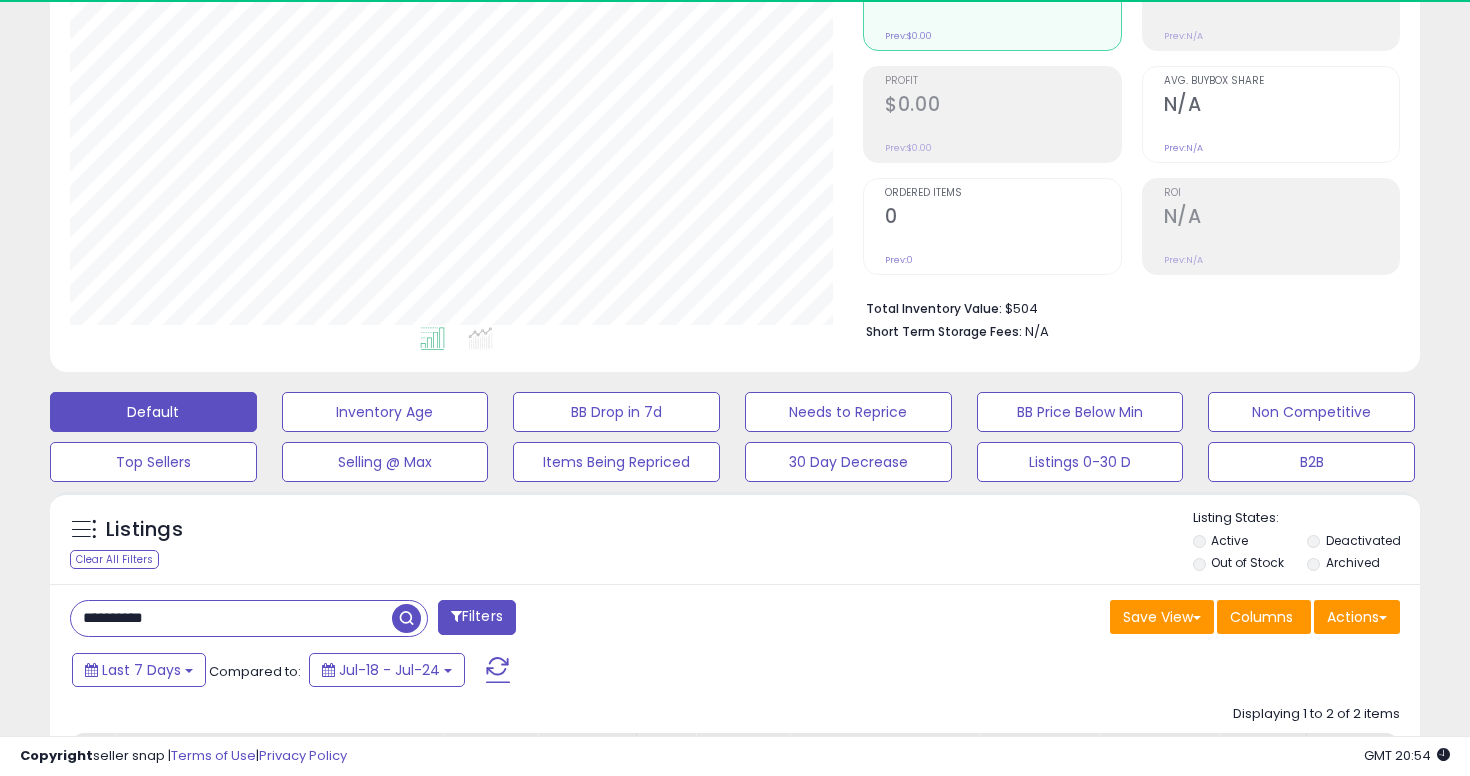 scroll, scrollTop: 999590, scrollLeft: 999206, axis: both 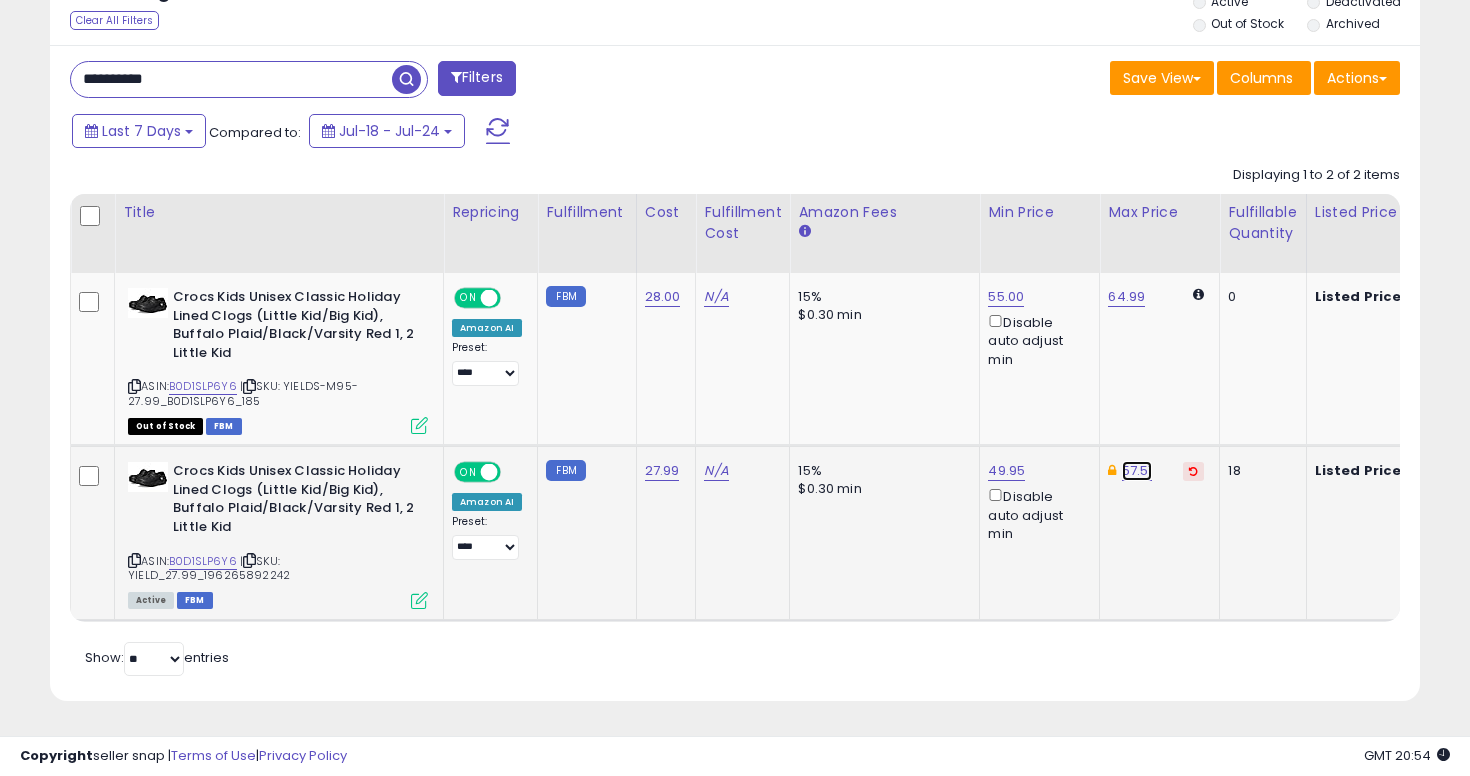 click on "57.51" at bounding box center [1137, 471] 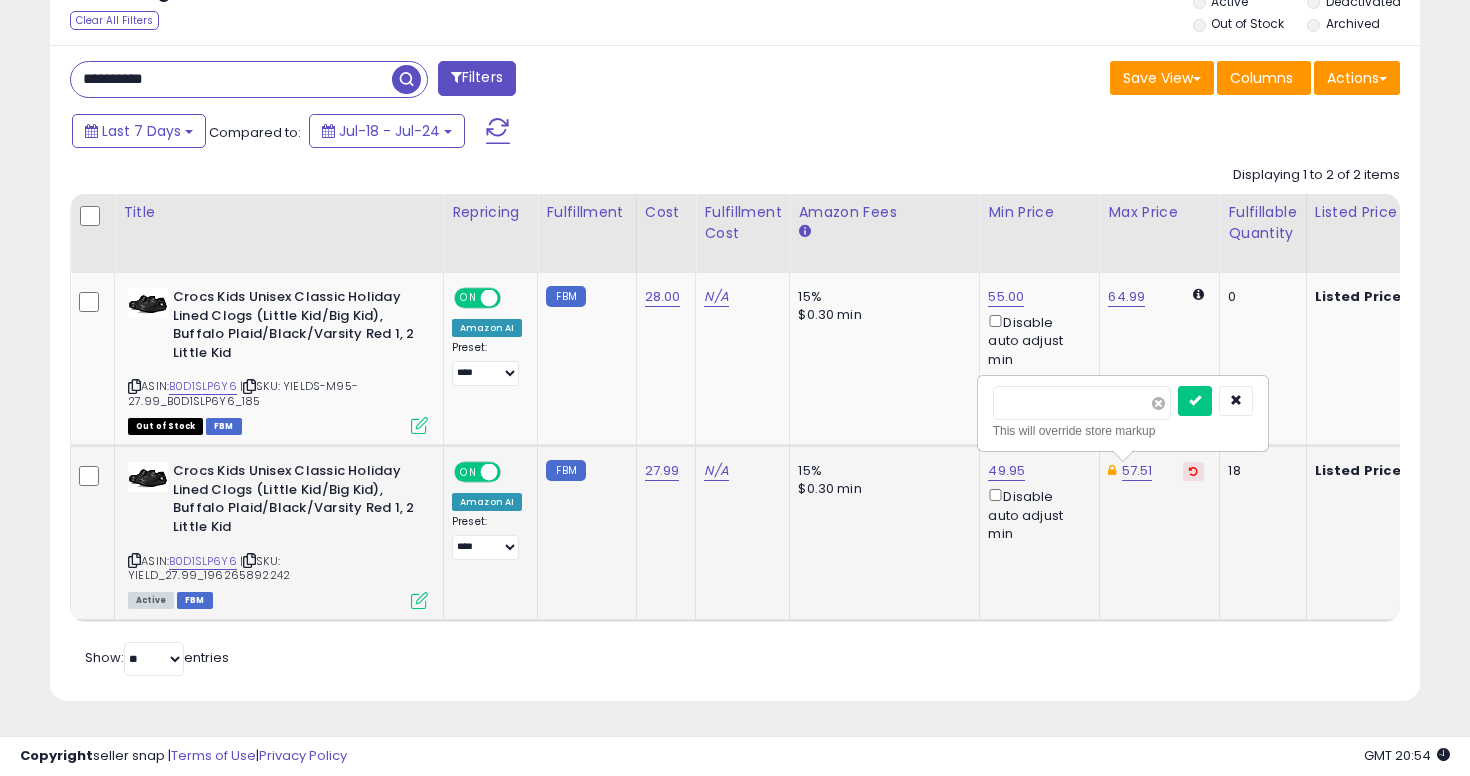 click at bounding box center [1158, 403] 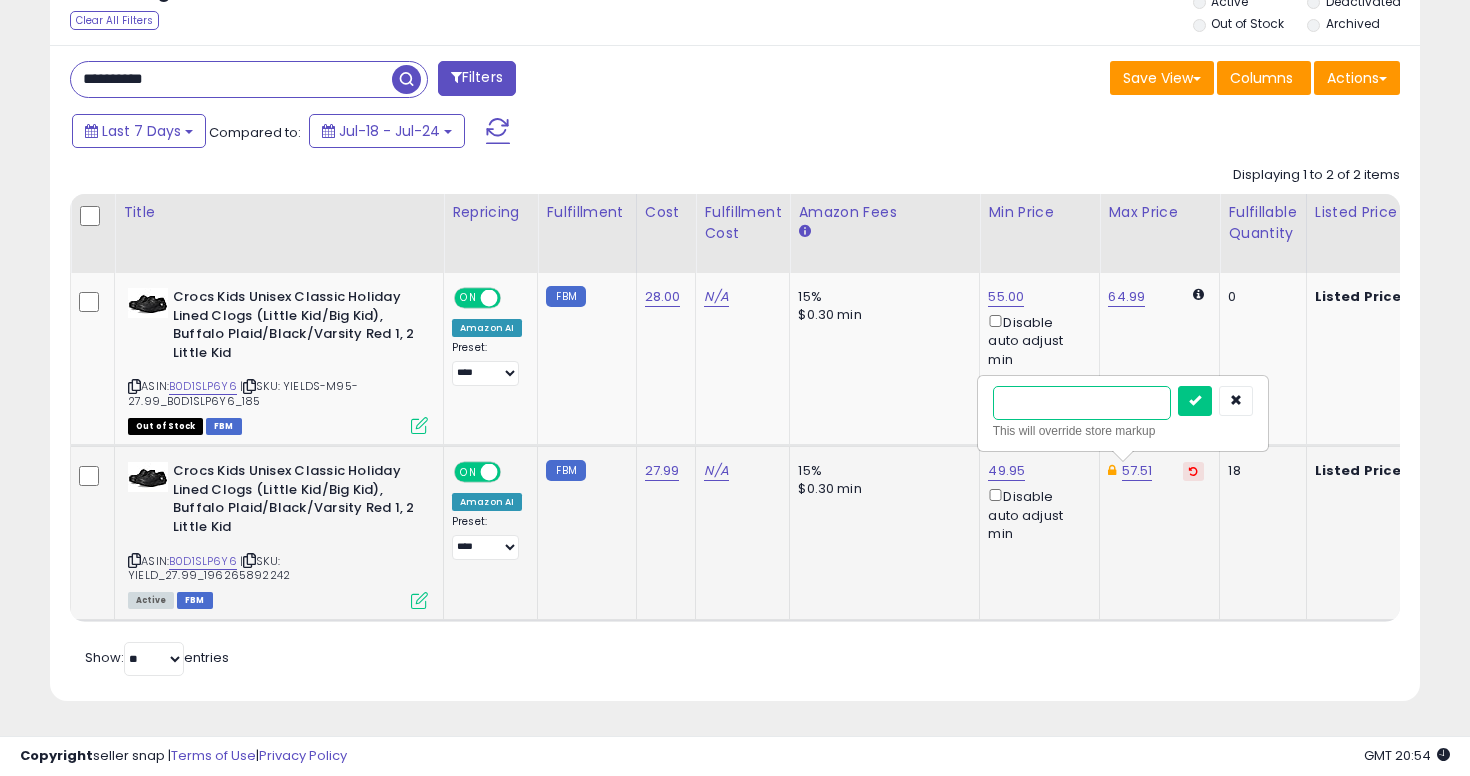 type on "**" 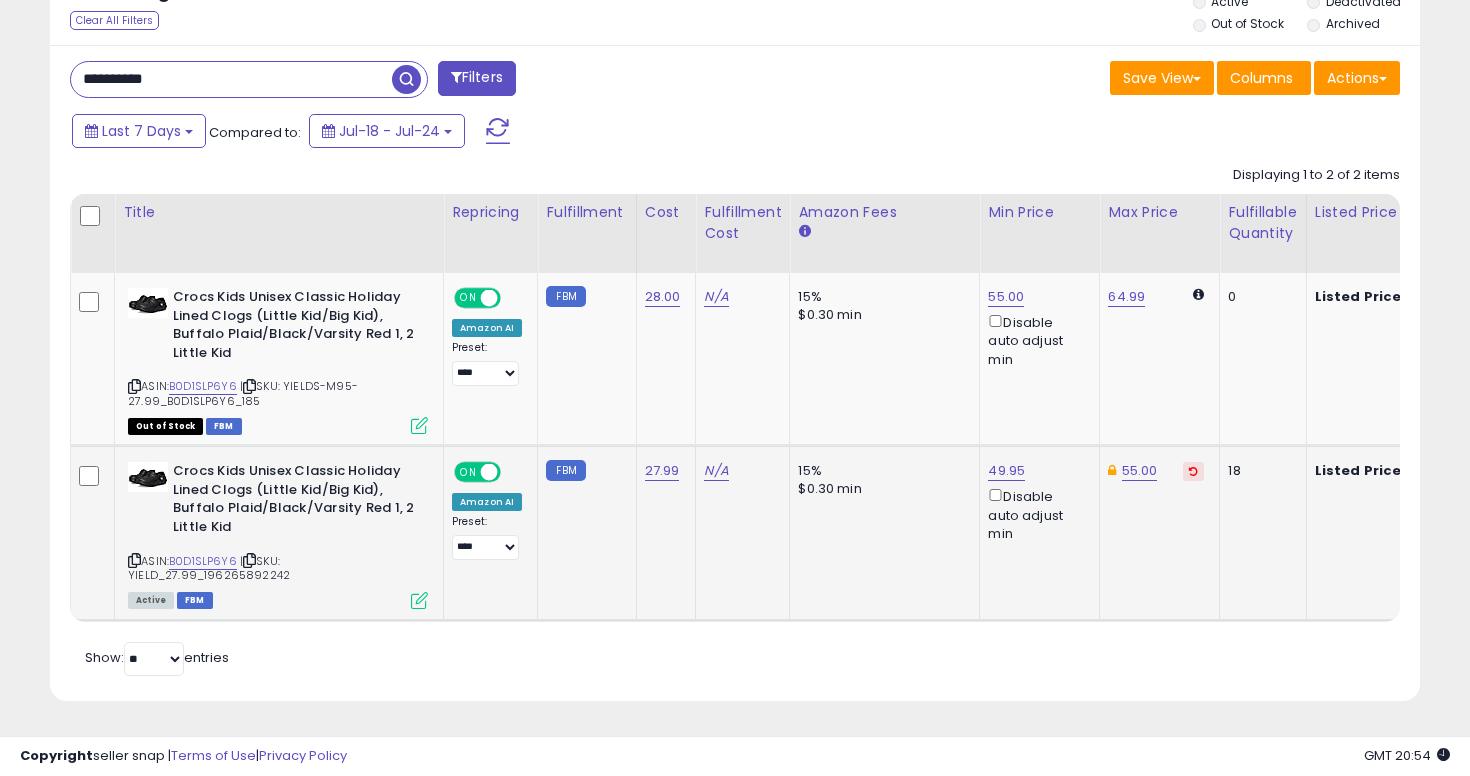 click on "**********" at bounding box center [231, 79] 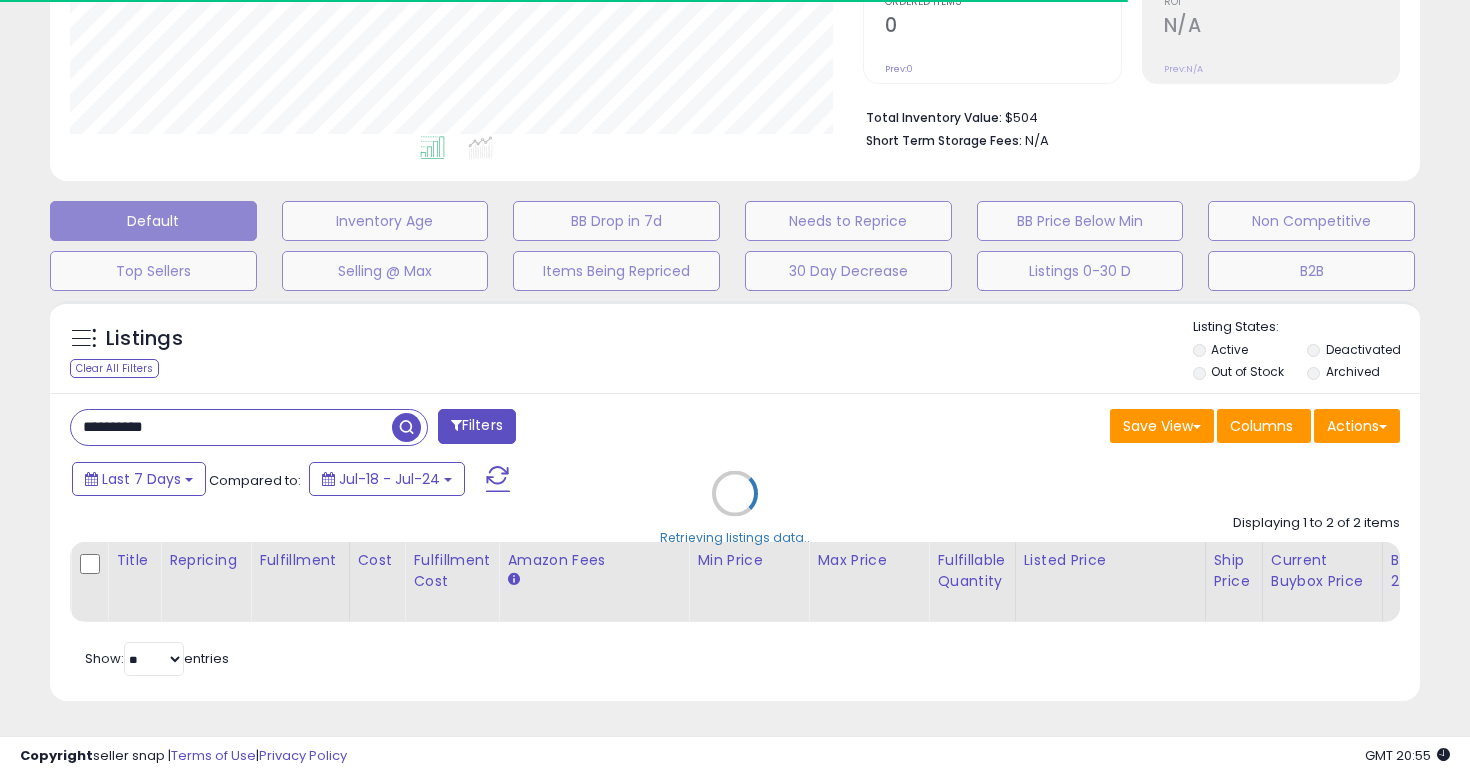 scroll, scrollTop: 777, scrollLeft: 0, axis: vertical 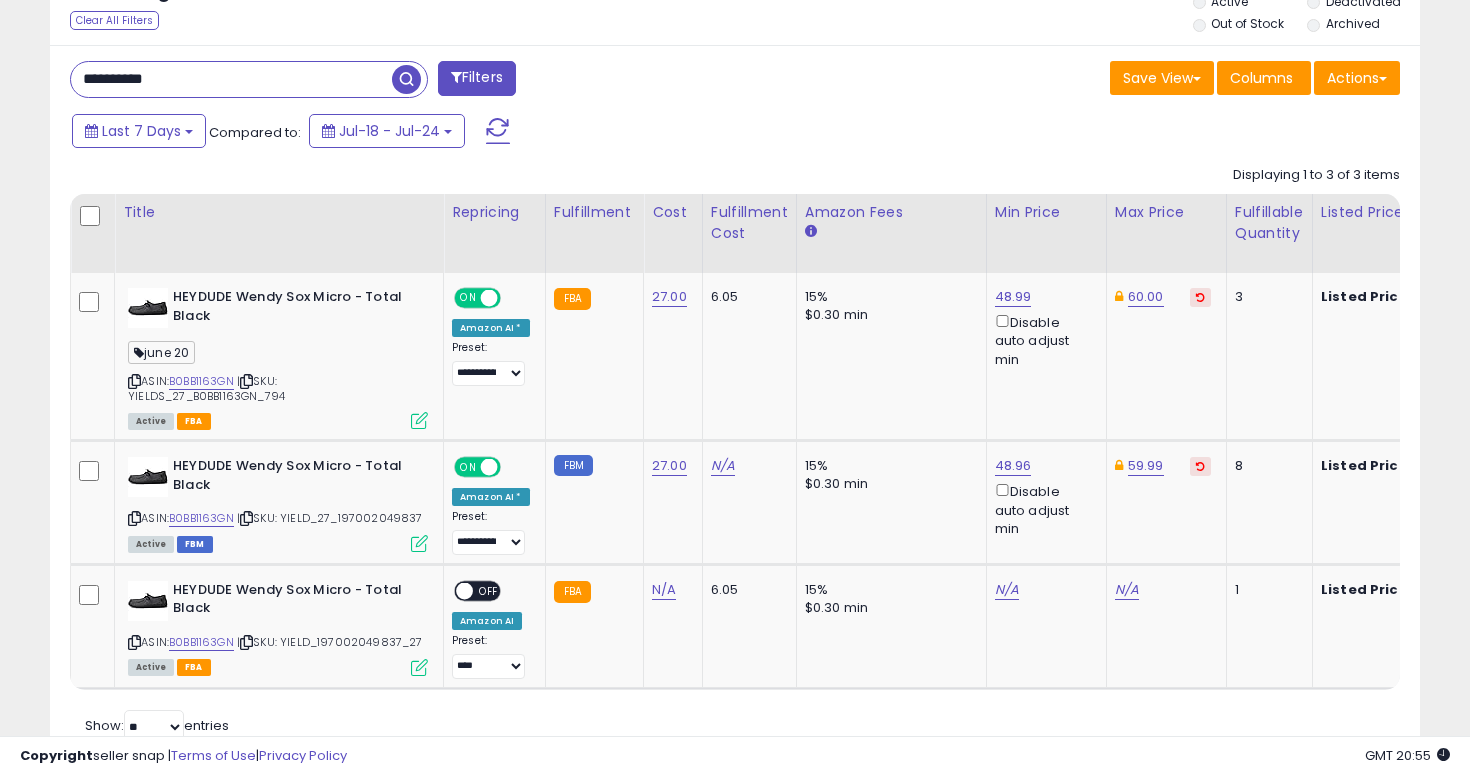 click on "**********" at bounding box center [231, 79] 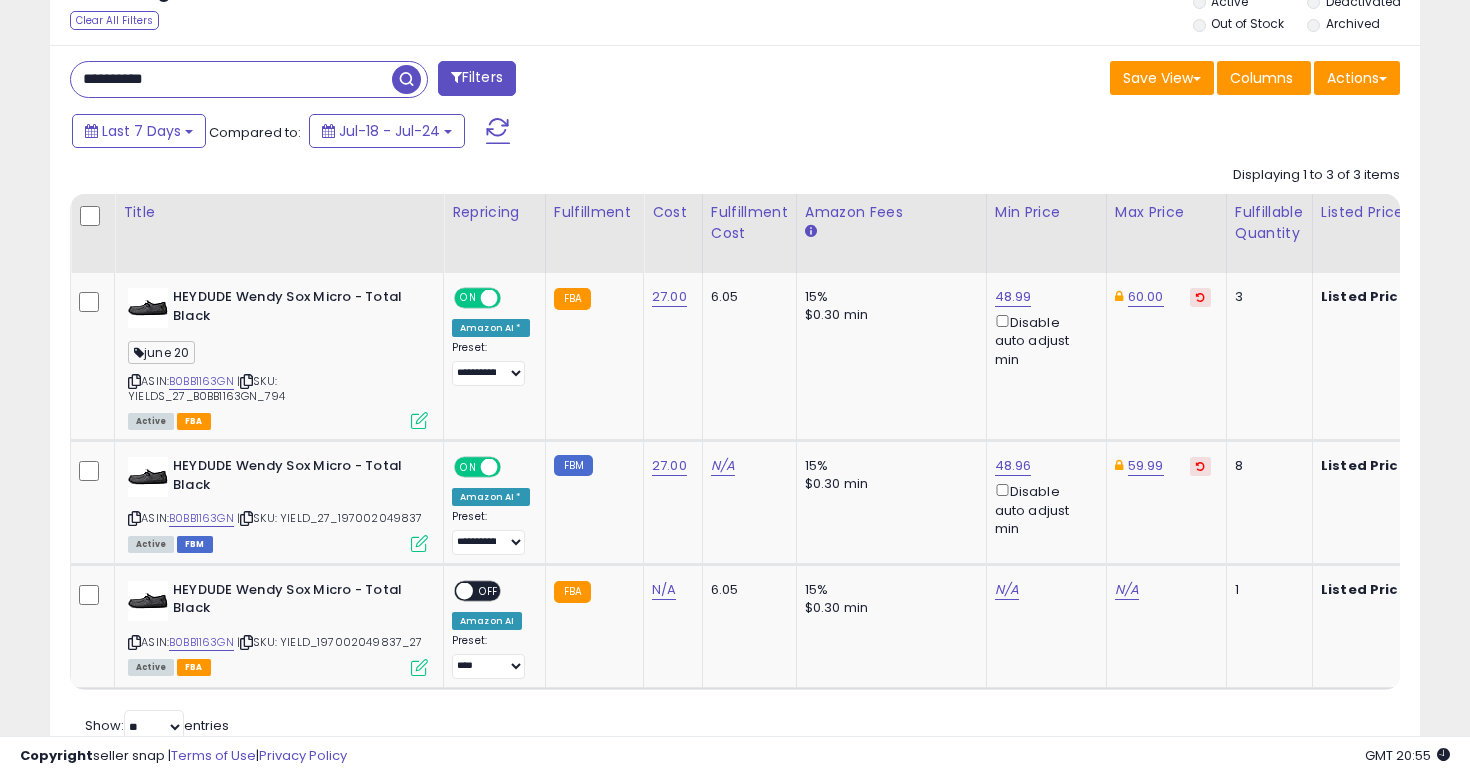 click at bounding box center (406, 79) 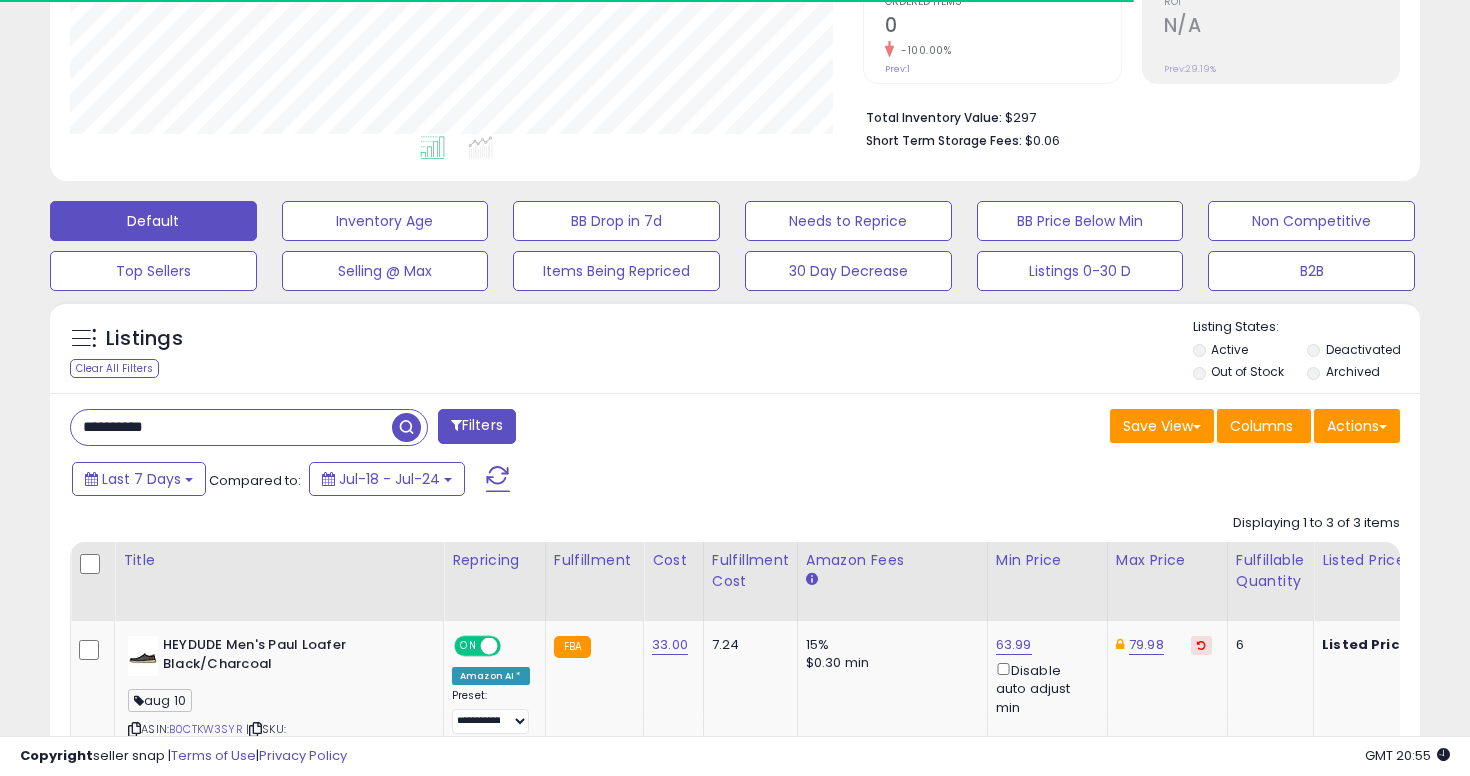 scroll, scrollTop: 777, scrollLeft: 0, axis: vertical 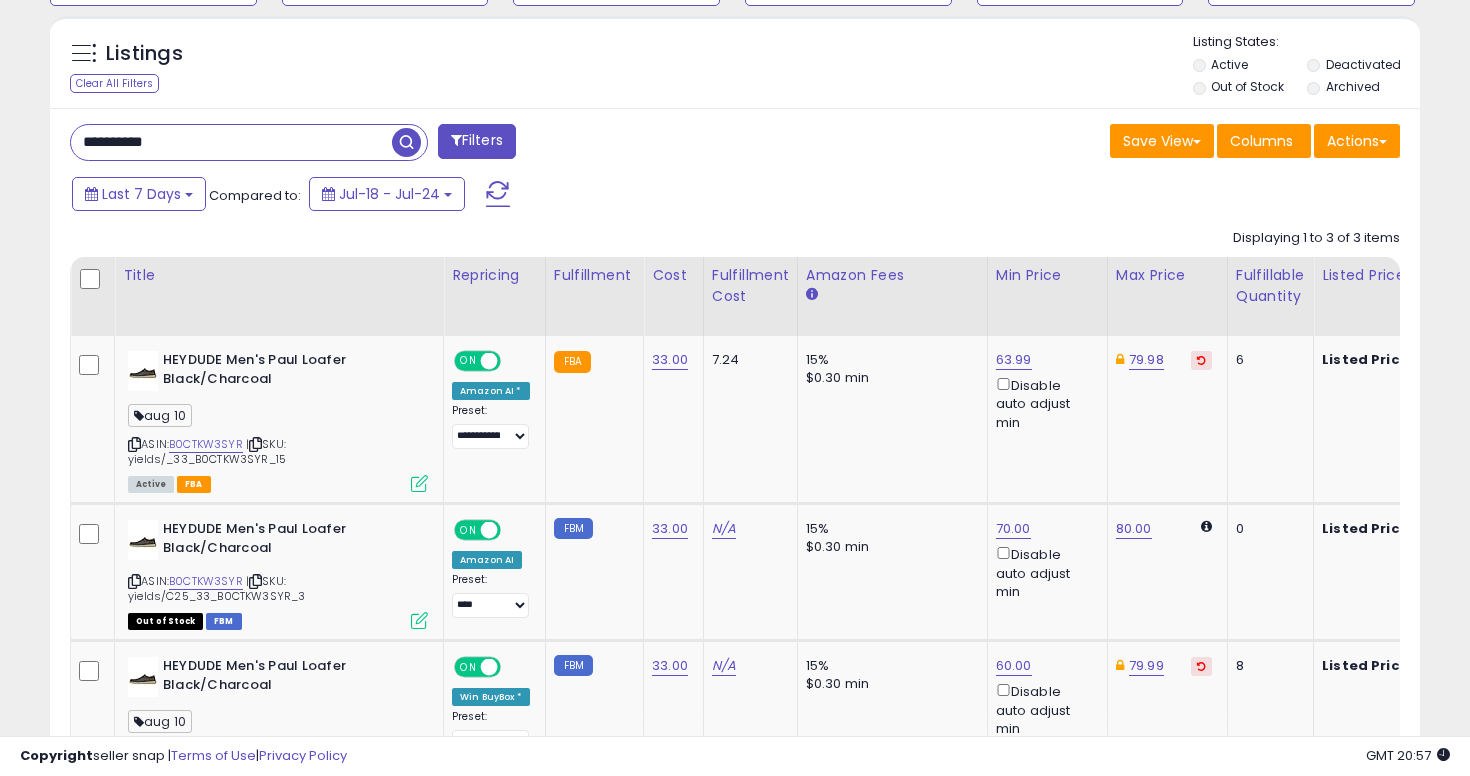 click on "**********" at bounding box center [231, 142] 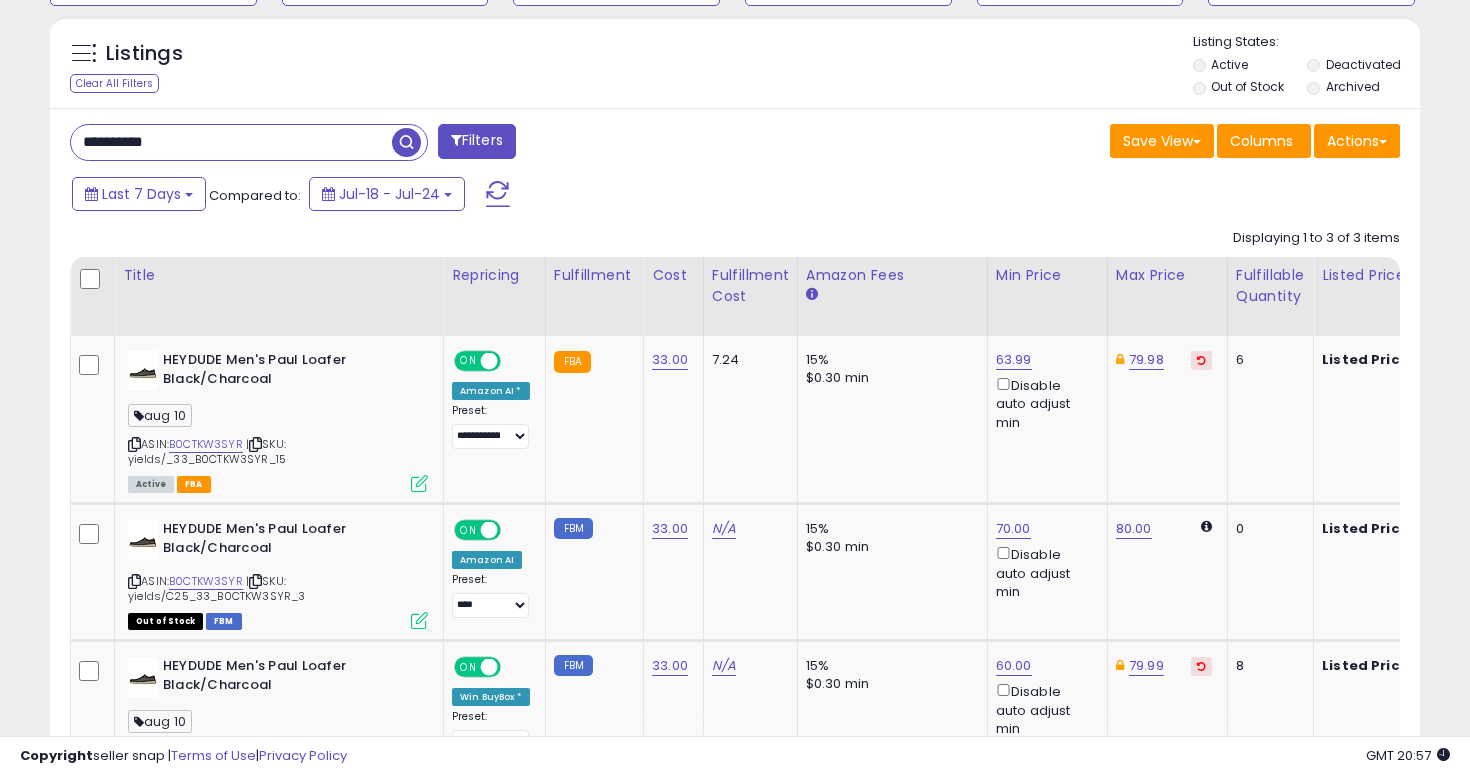 click on "**********" at bounding box center (231, 142) 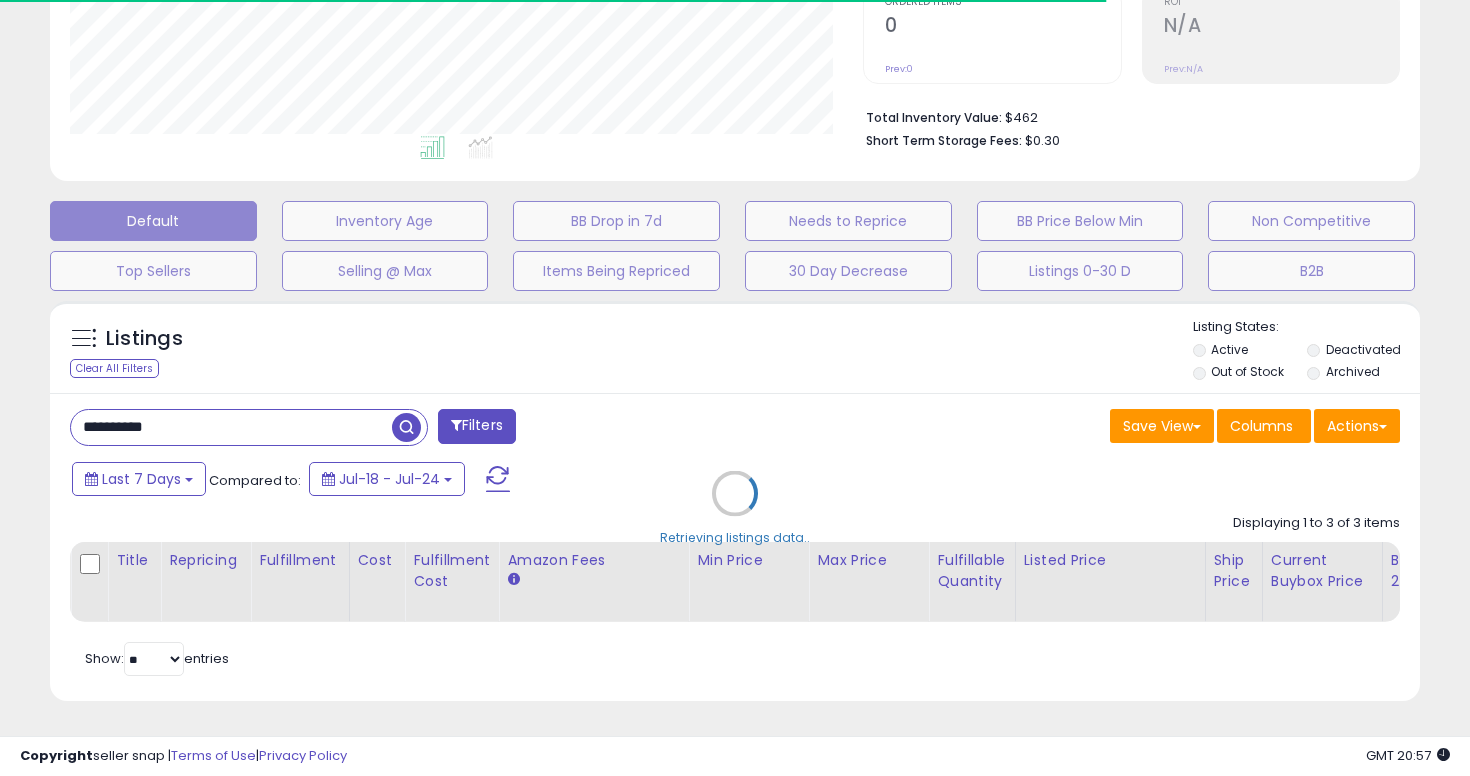 scroll, scrollTop: 714, scrollLeft: 0, axis: vertical 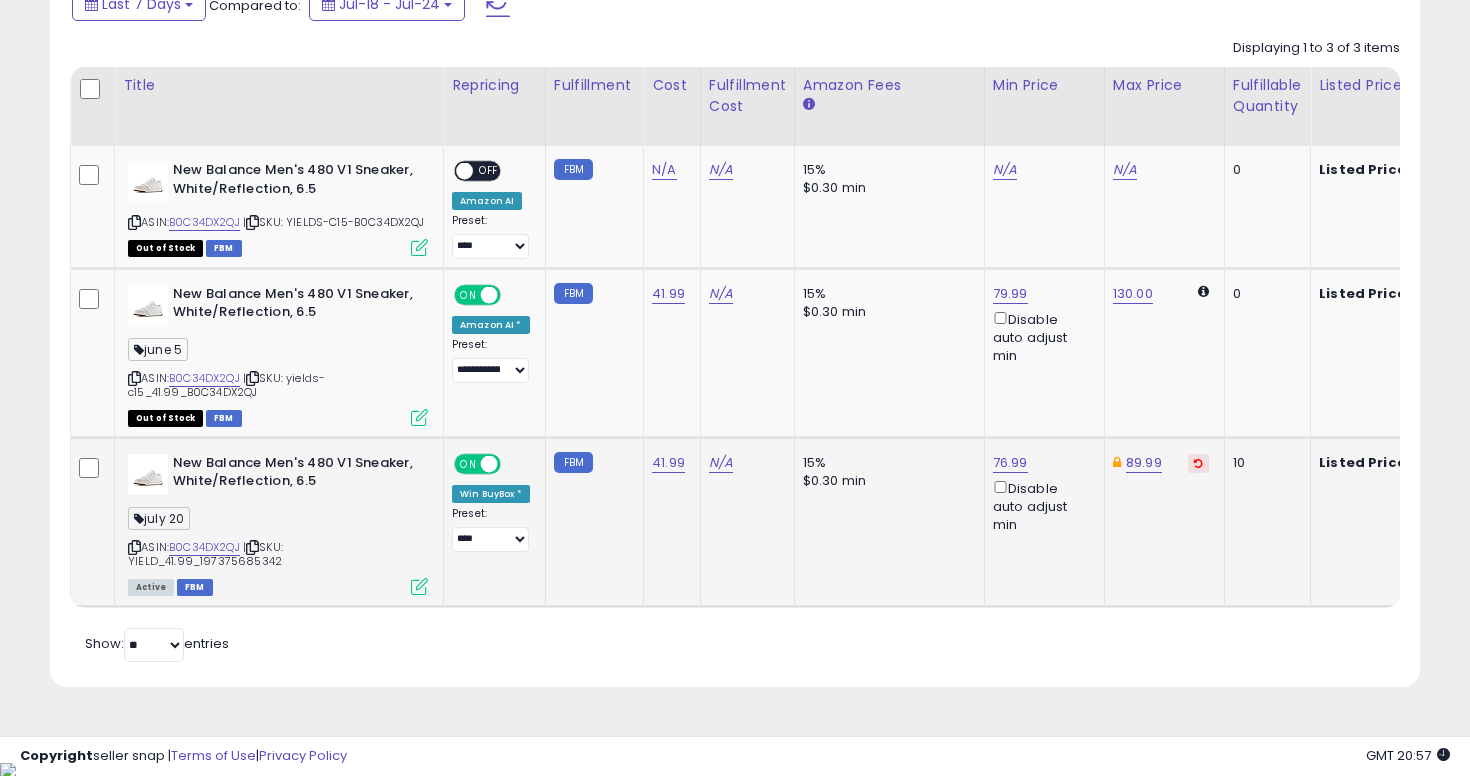 click at bounding box center (419, 586) 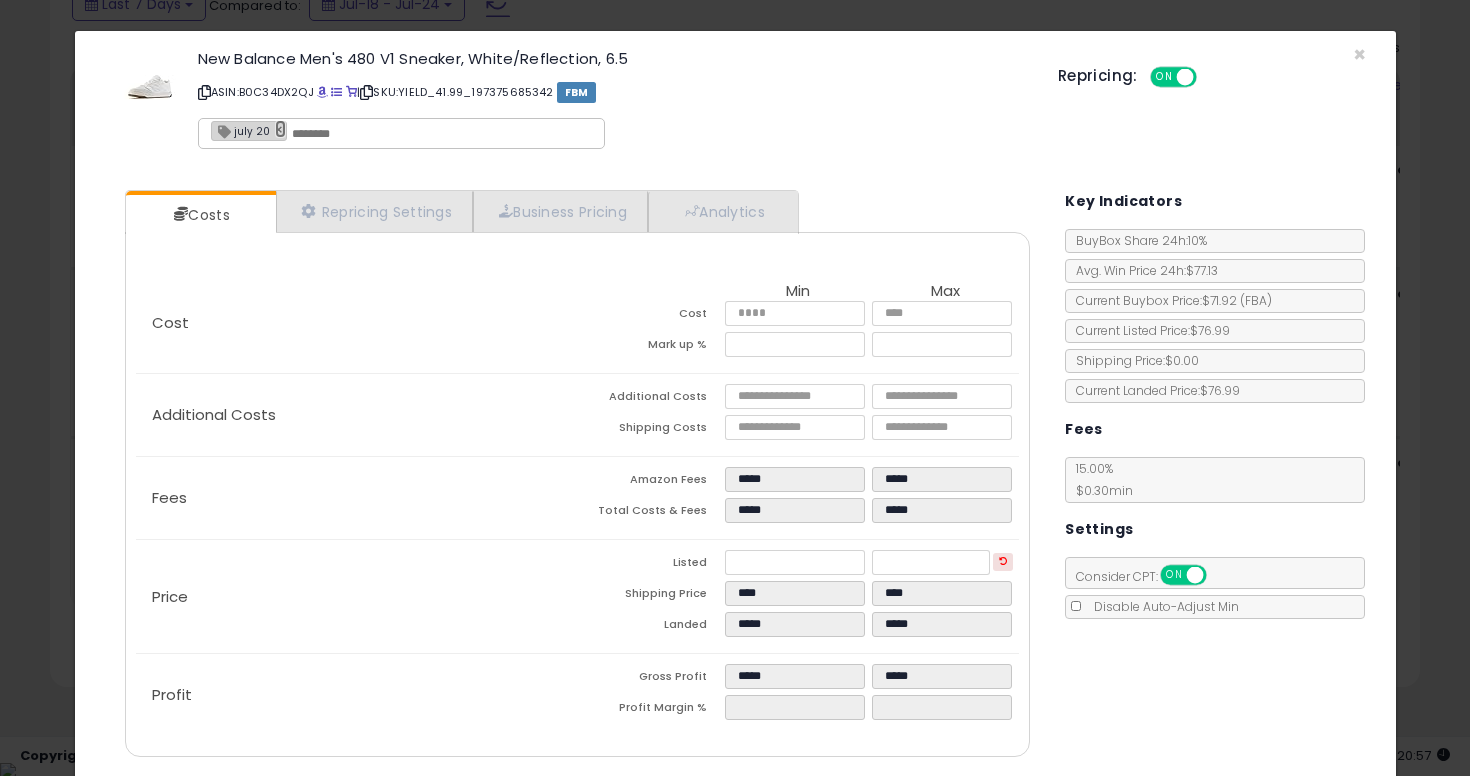 click on "×" at bounding box center (281, 129) 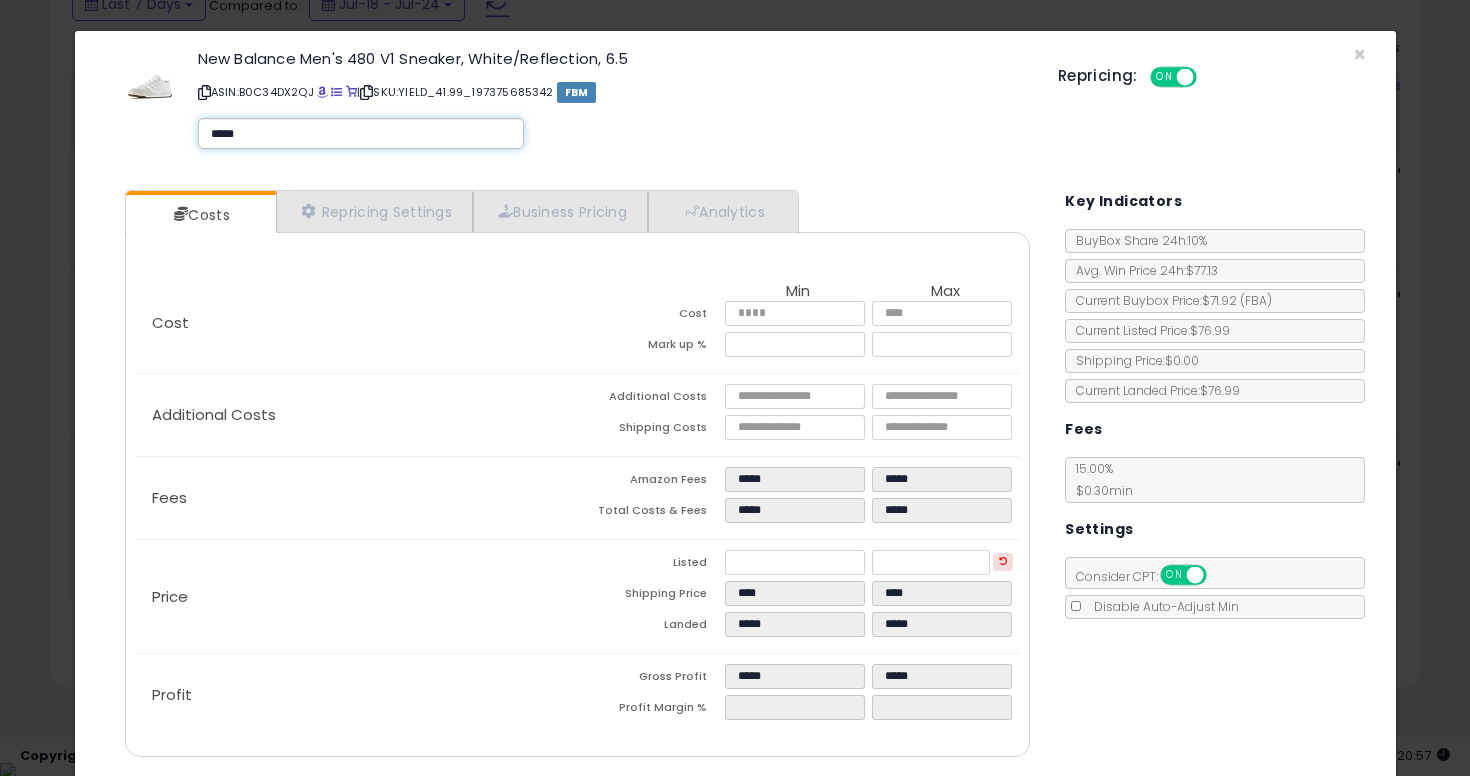 type on "******" 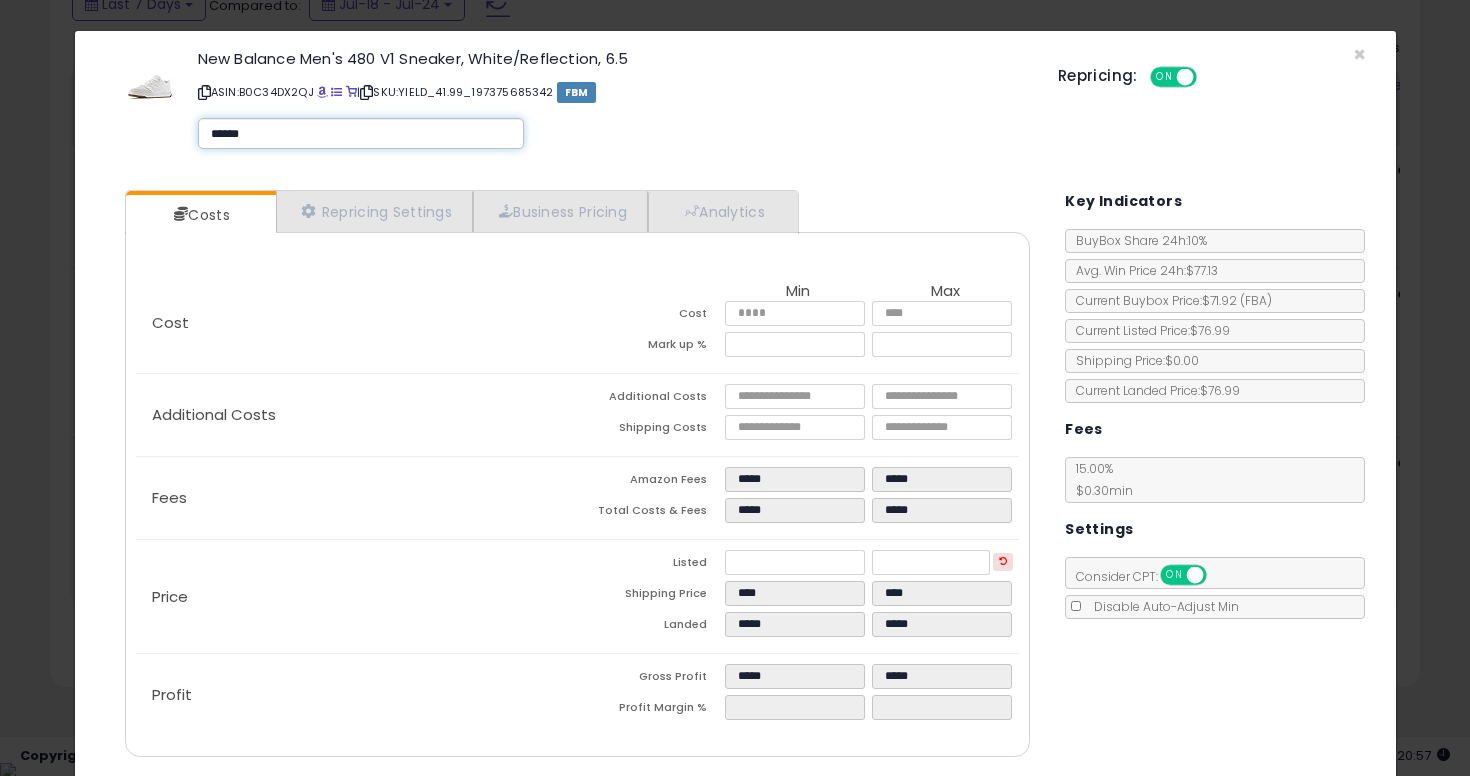 type on "******" 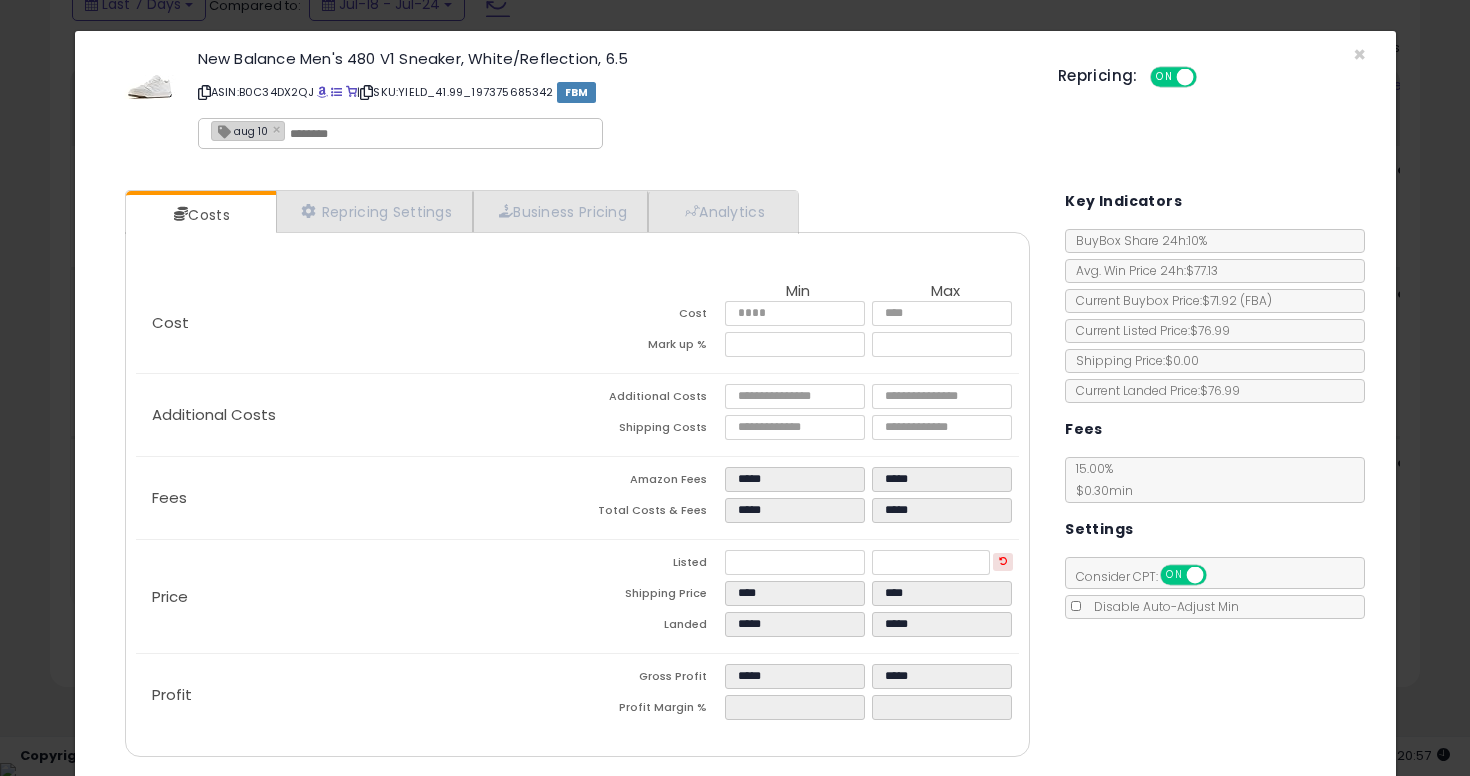 scroll, scrollTop: 65, scrollLeft: 0, axis: vertical 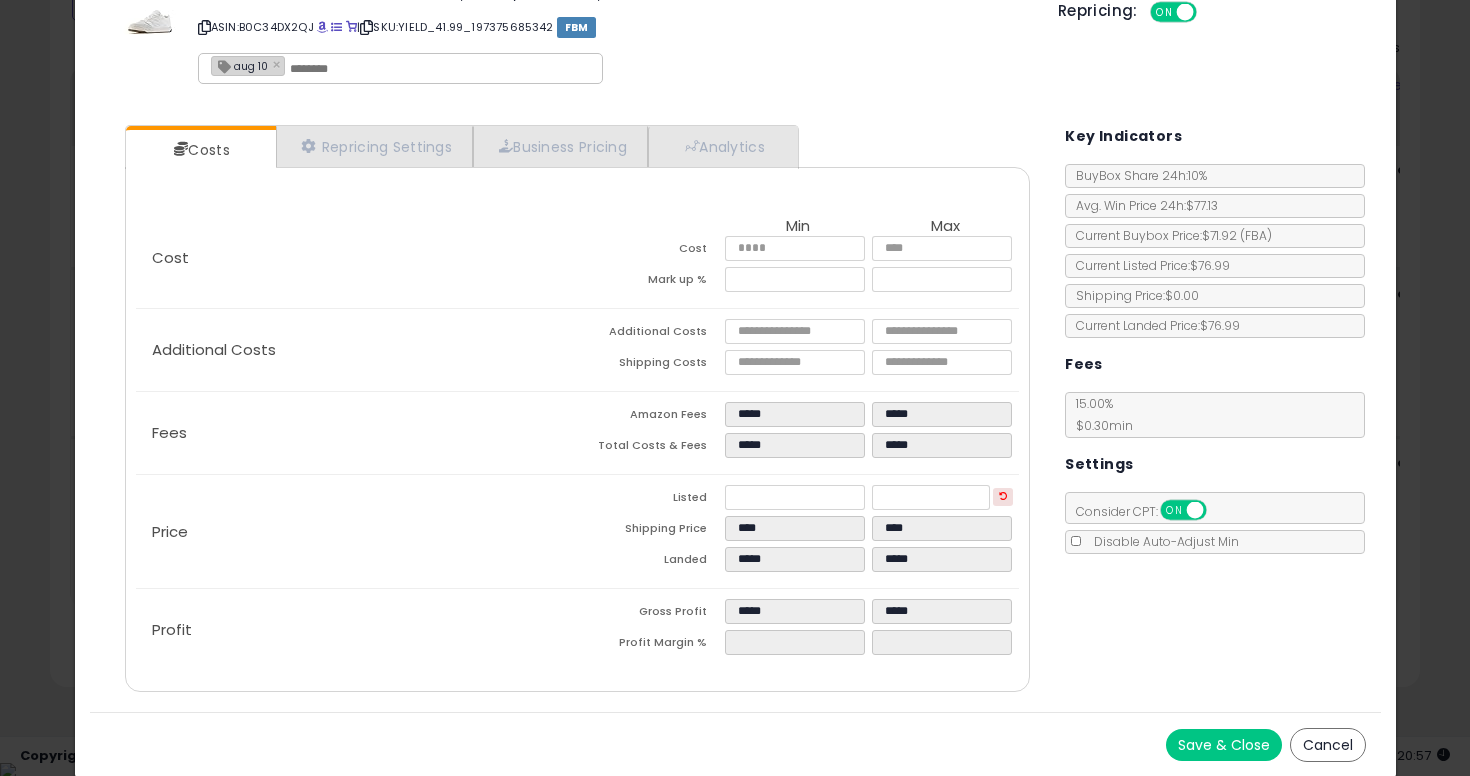 click on "Save & Close" at bounding box center (1224, 745) 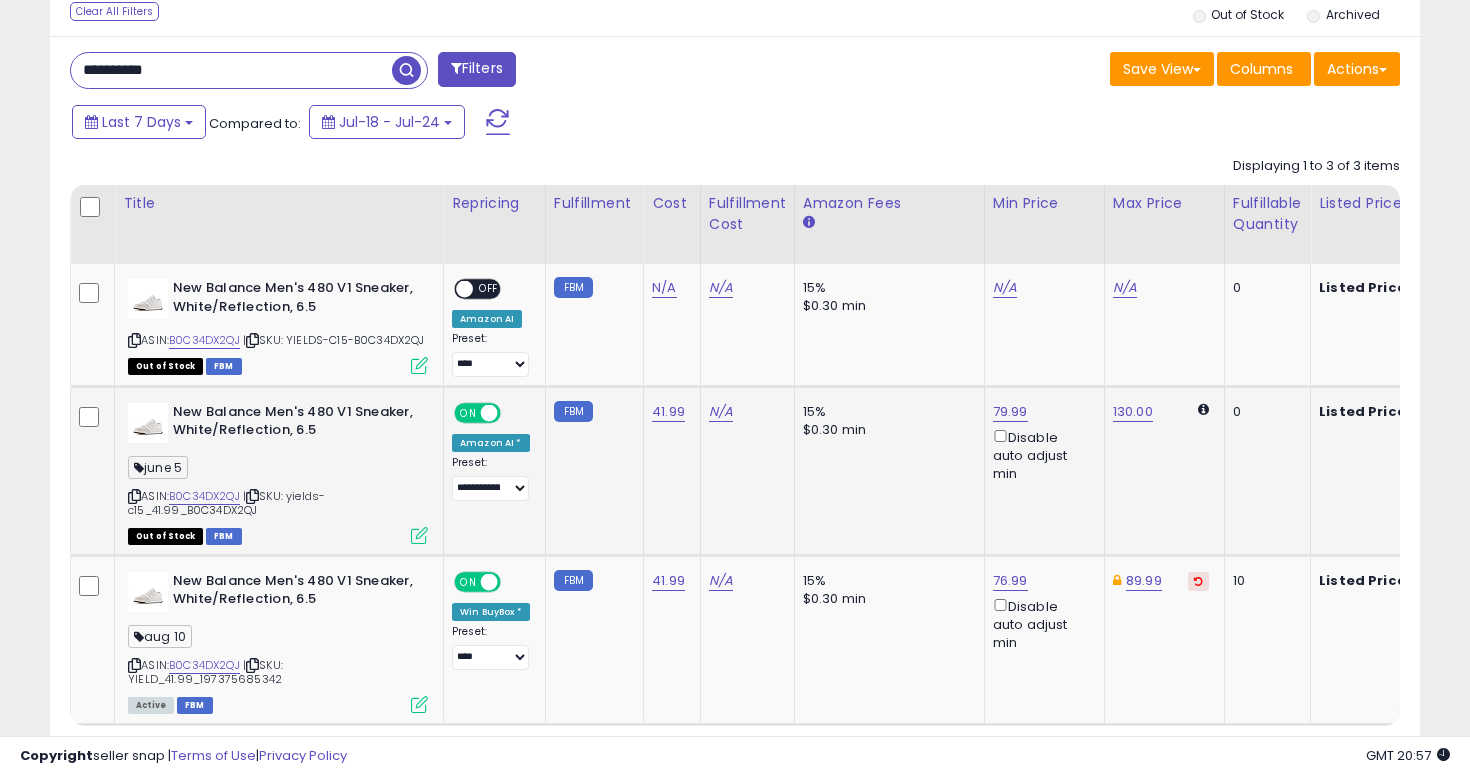 scroll, scrollTop: 784, scrollLeft: 0, axis: vertical 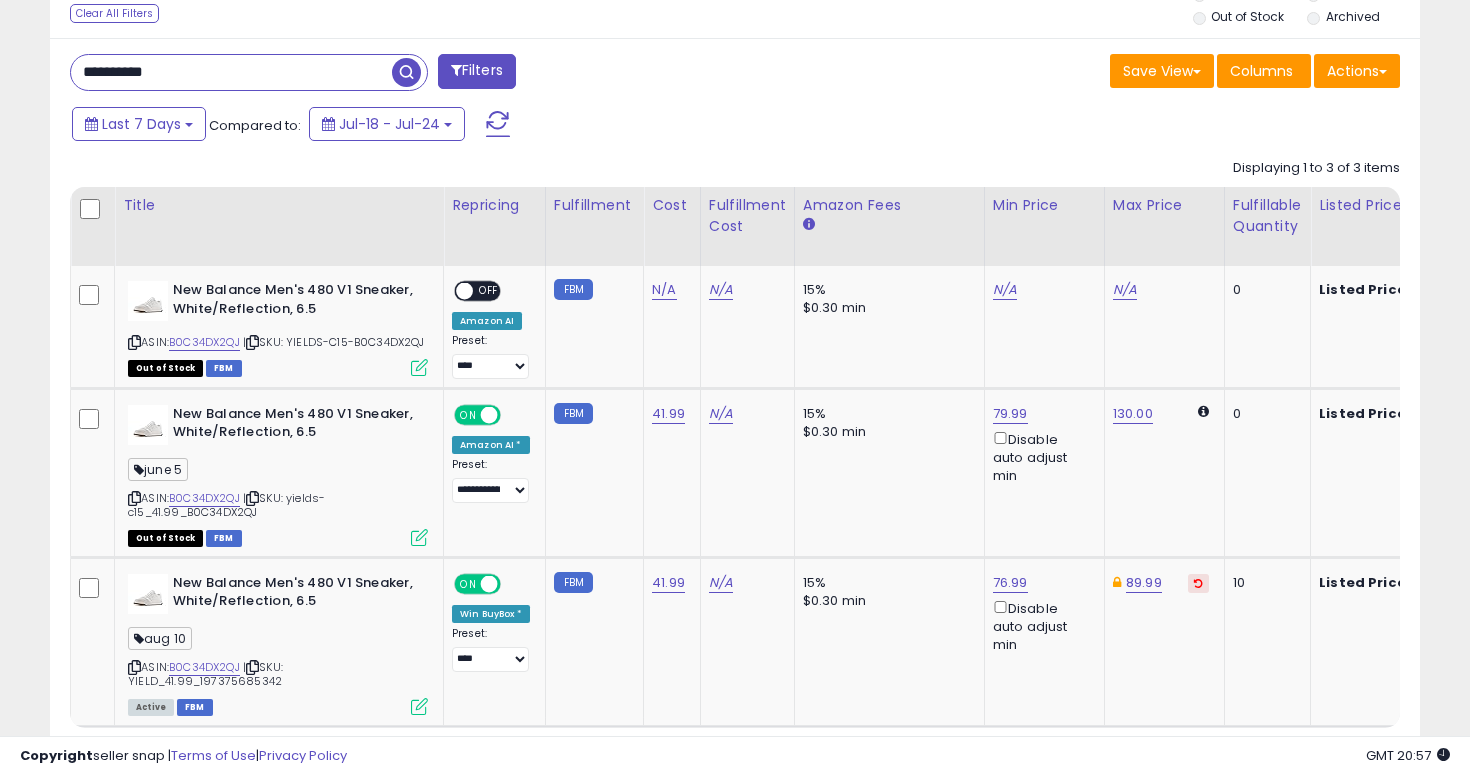 click on "**********" at bounding box center (231, 72) 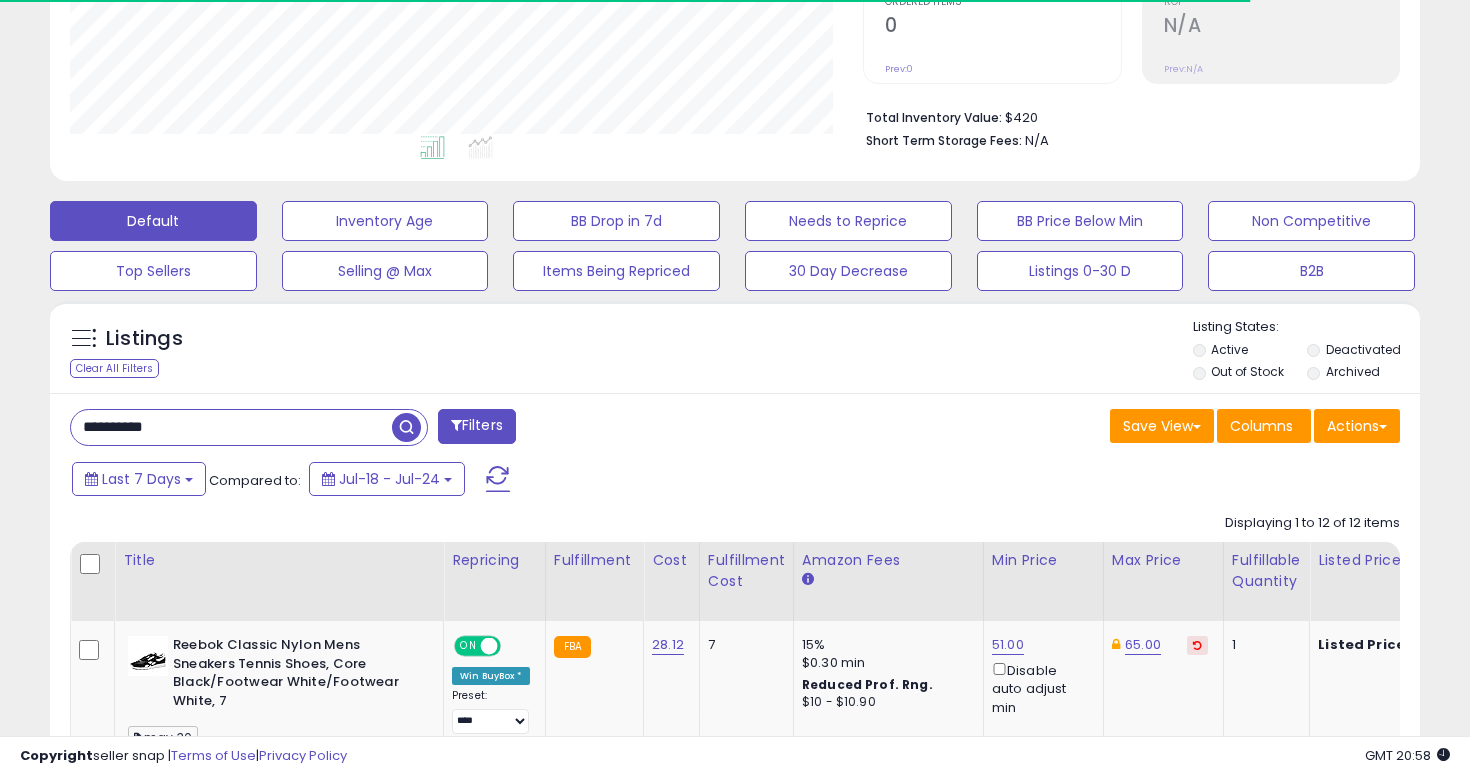 scroll, scrollTop: 784, scrollLeft: 0, axis: vertical 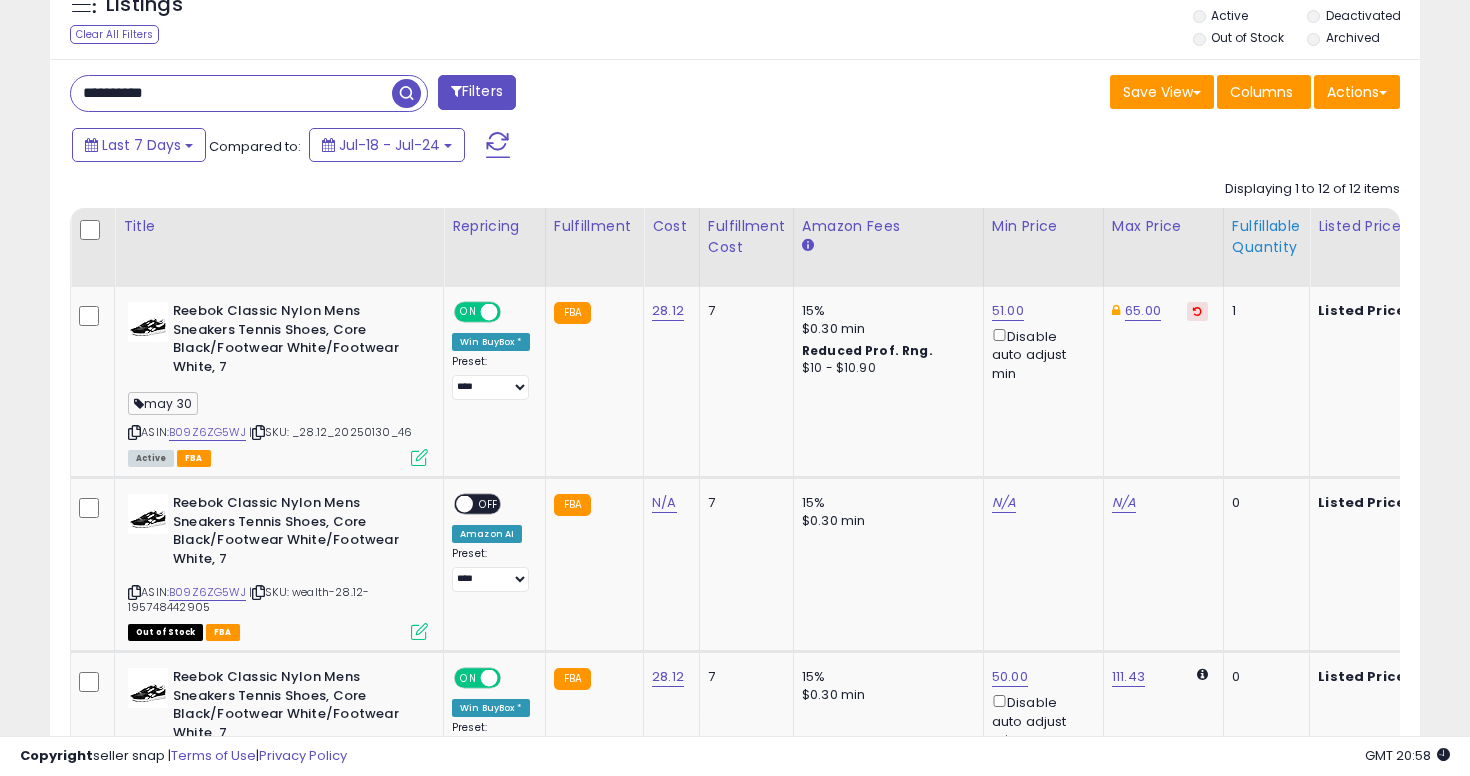 click on "Fulfillable Quantity" at bounding box center [1266, 237] 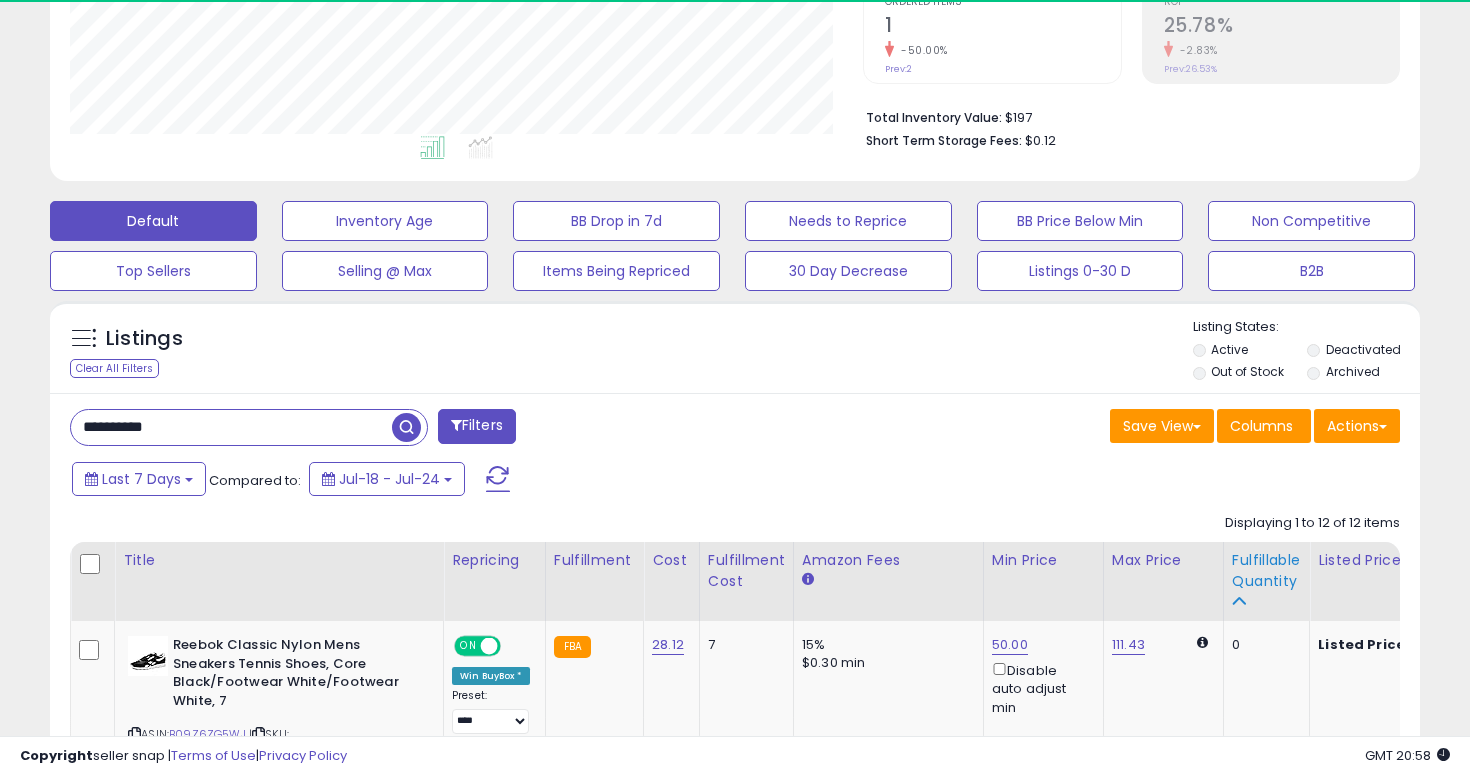 scroll, scrollTop: 763, scrollLeft: 0, axis: vertical 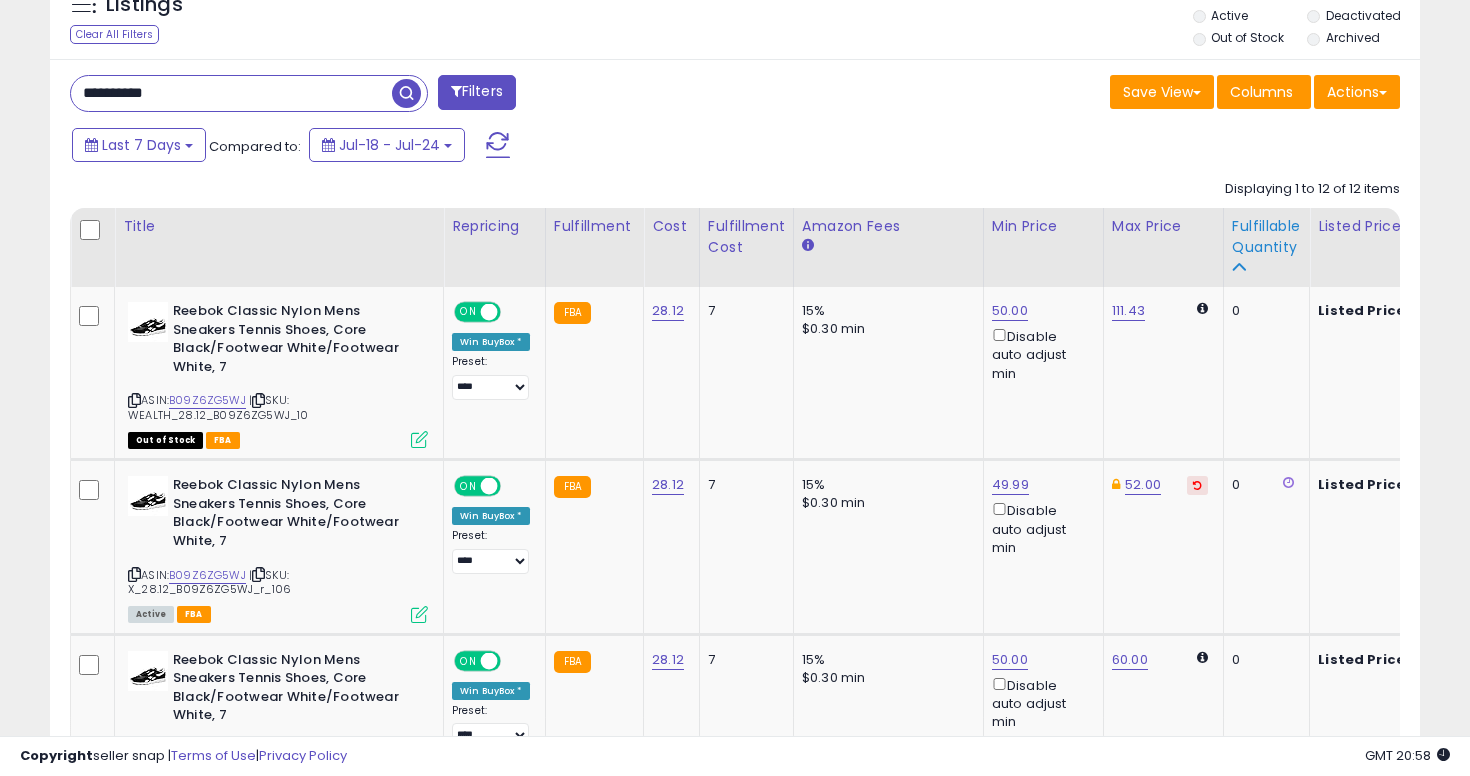 click on "Fulfillable Quantity" at bounding box center (1266, 237) 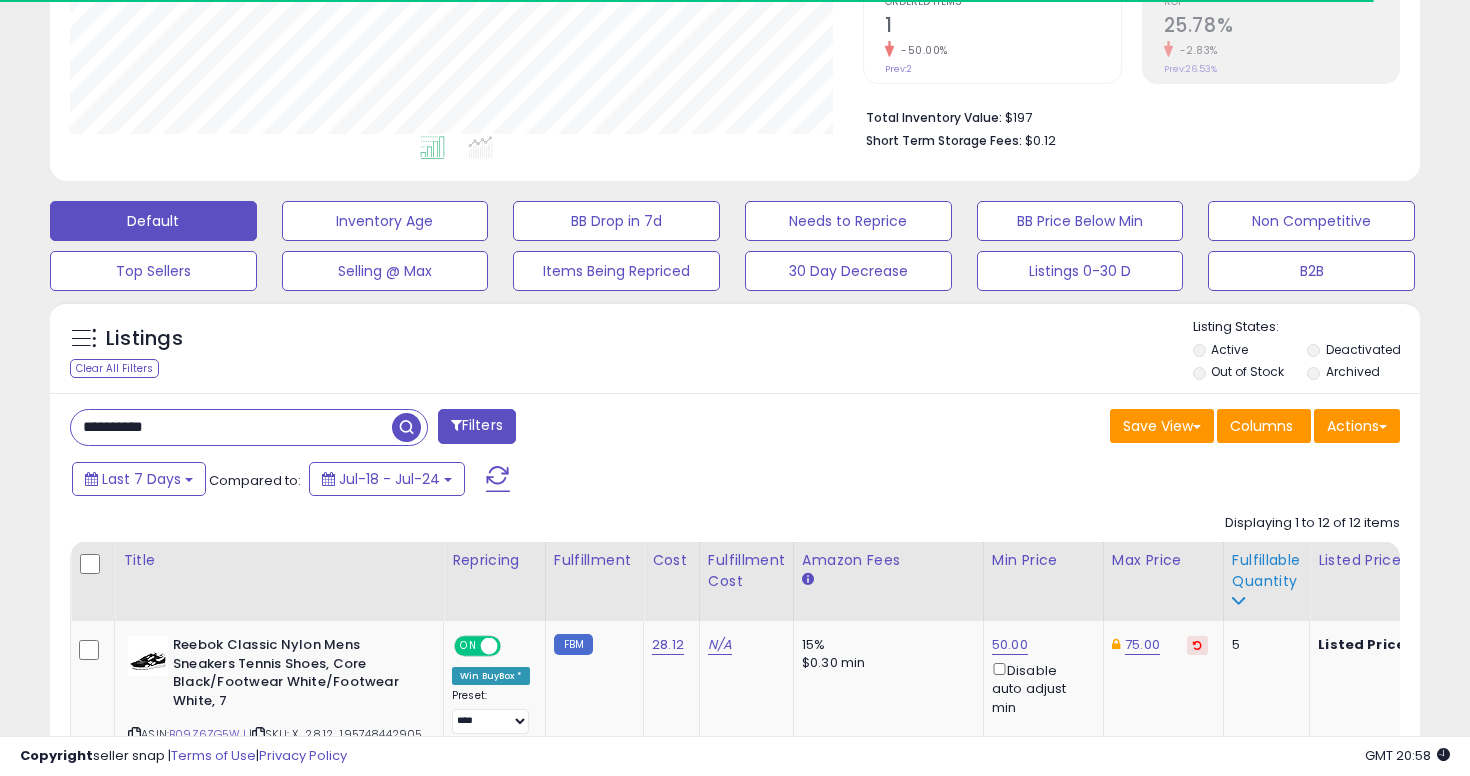 scroll, scrollTop: 763, scrollLeft: 0, axis: vertical 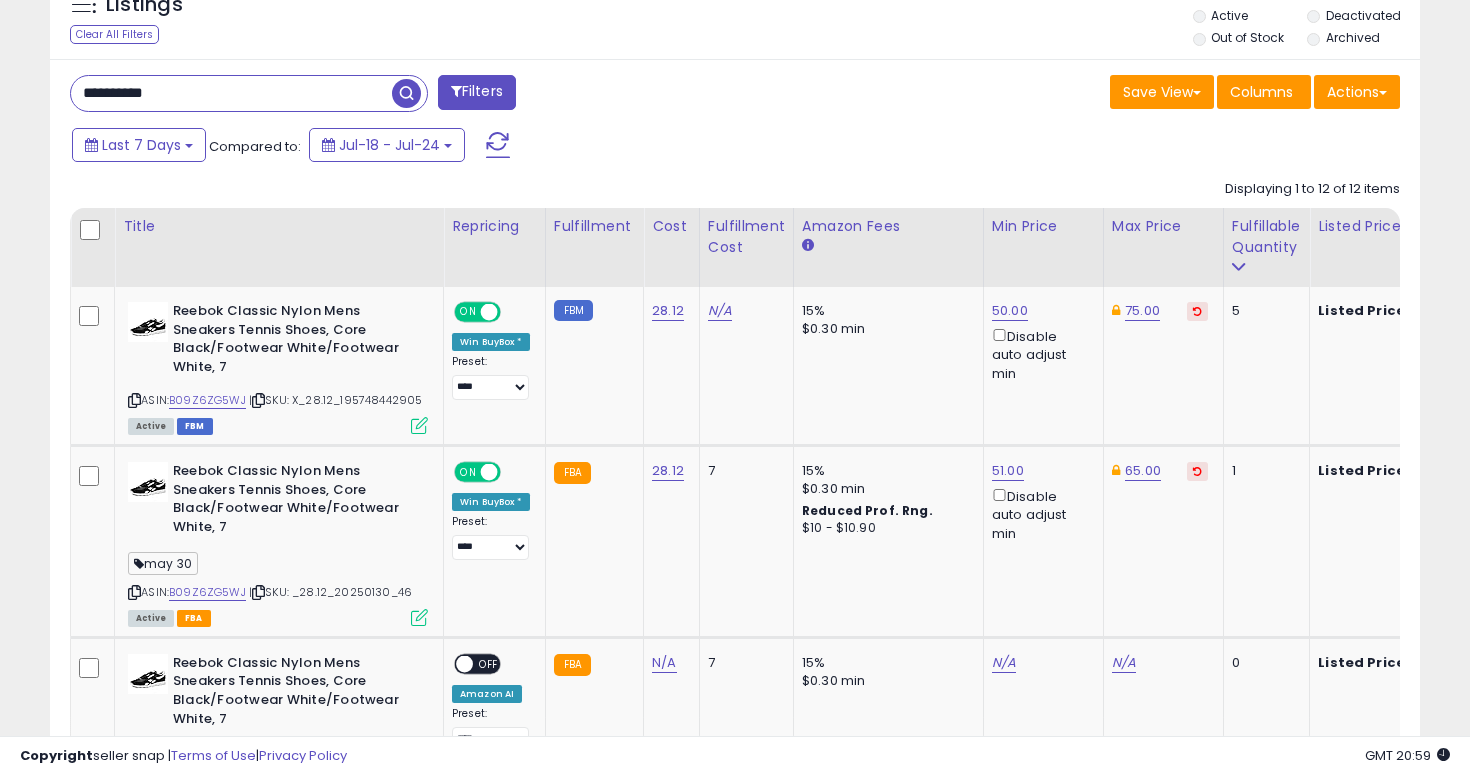 click on "**********" at bounding box center (231, 93) 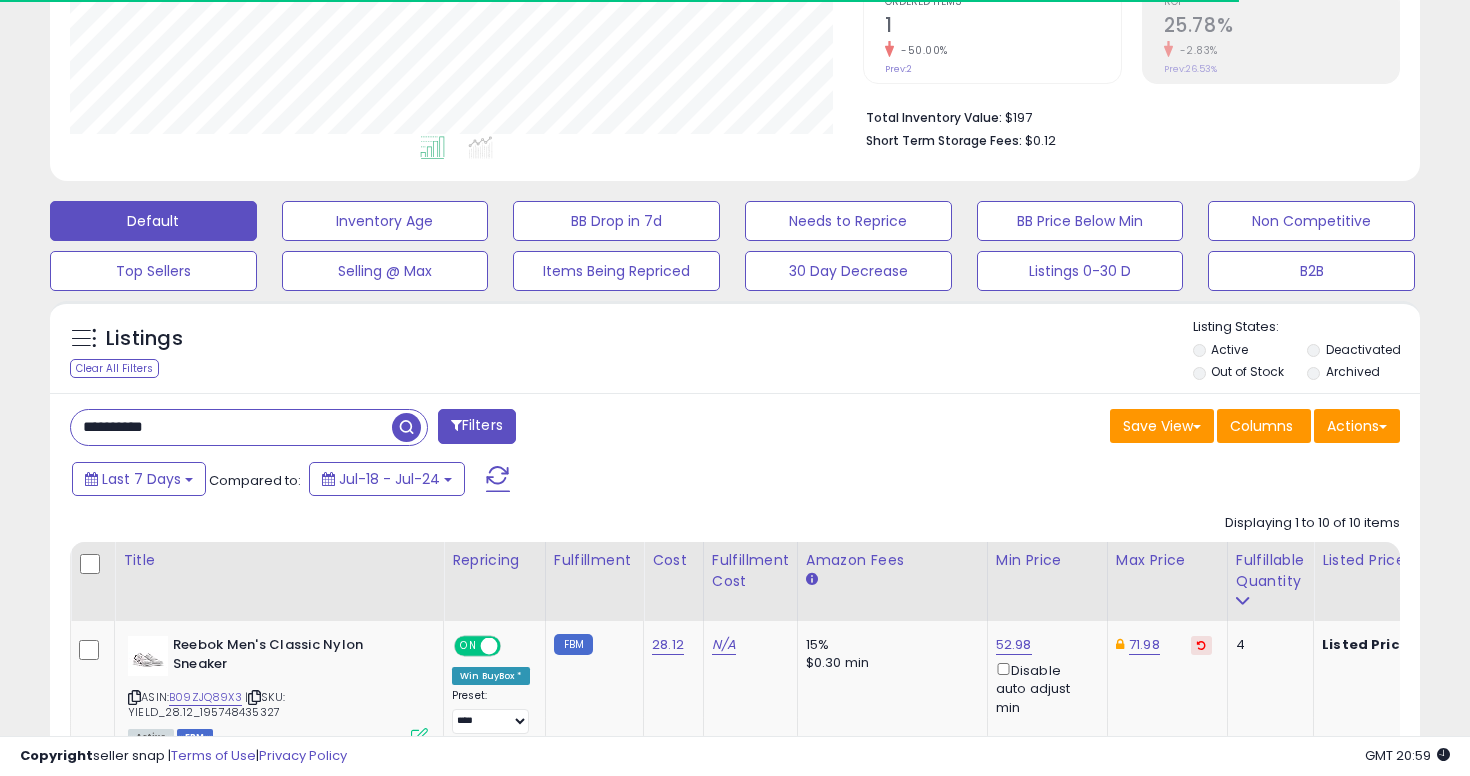 scroll, scrollTop: 763, scrollLeft: 0, axis: vertical 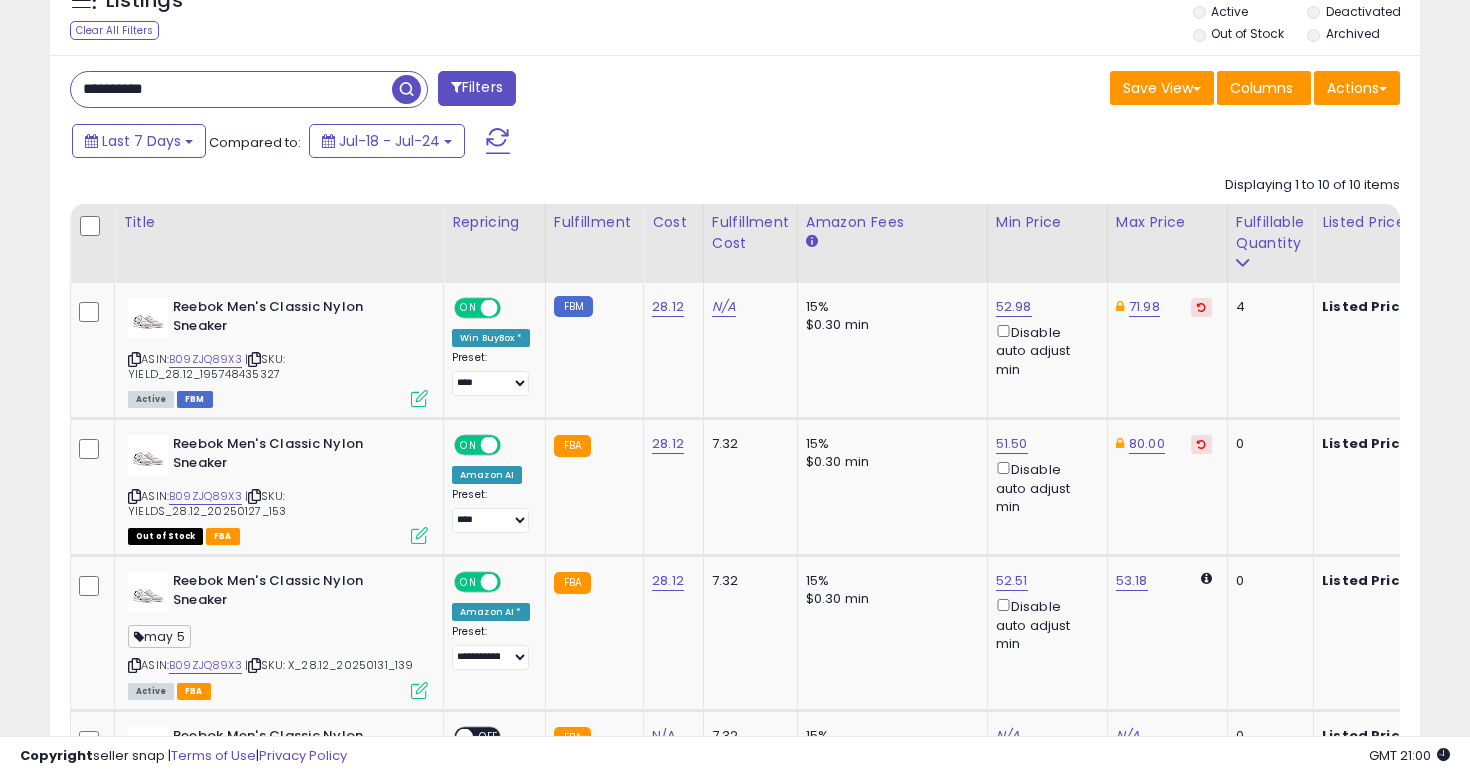 click on "**********" at bounding box center [231, 89] 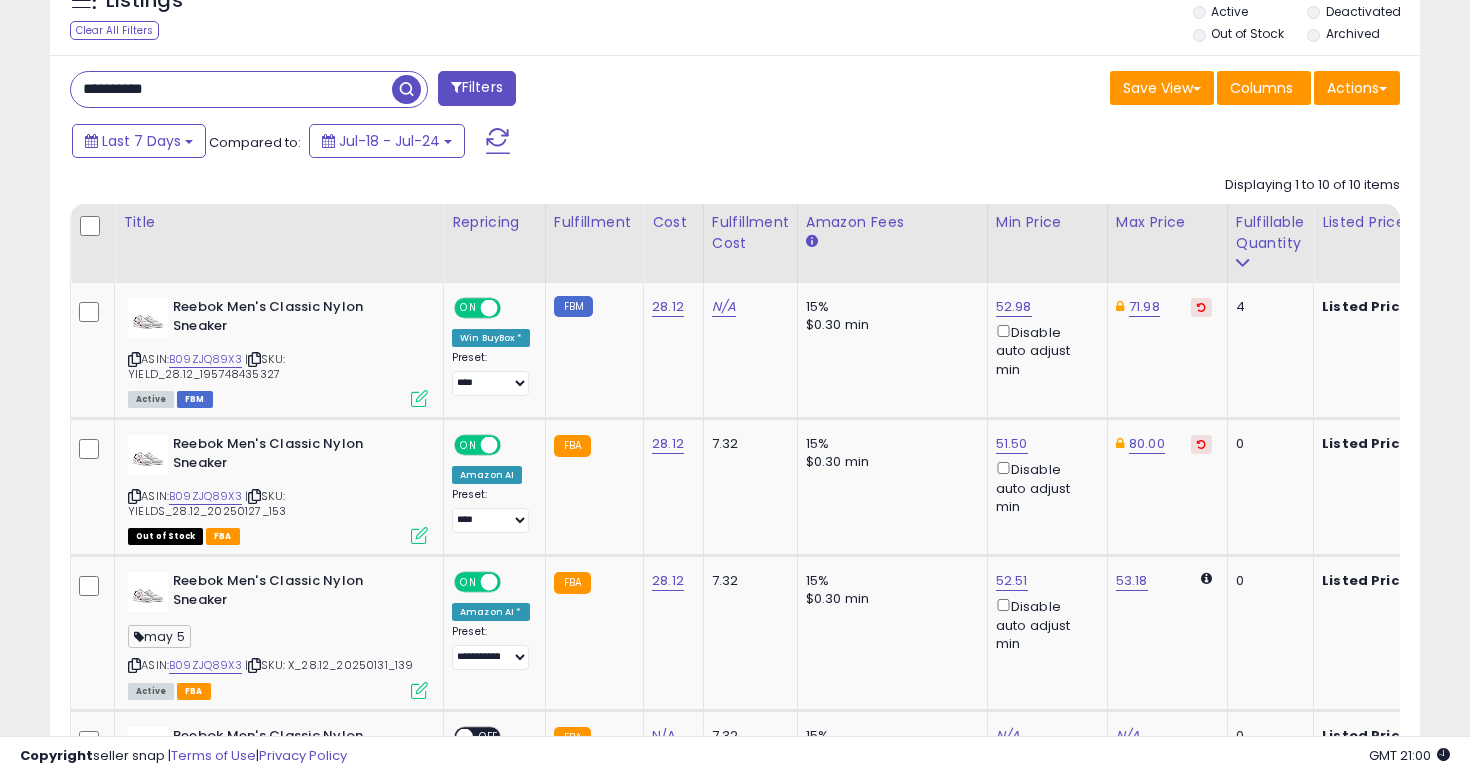 click at bounding box center (406, 89) 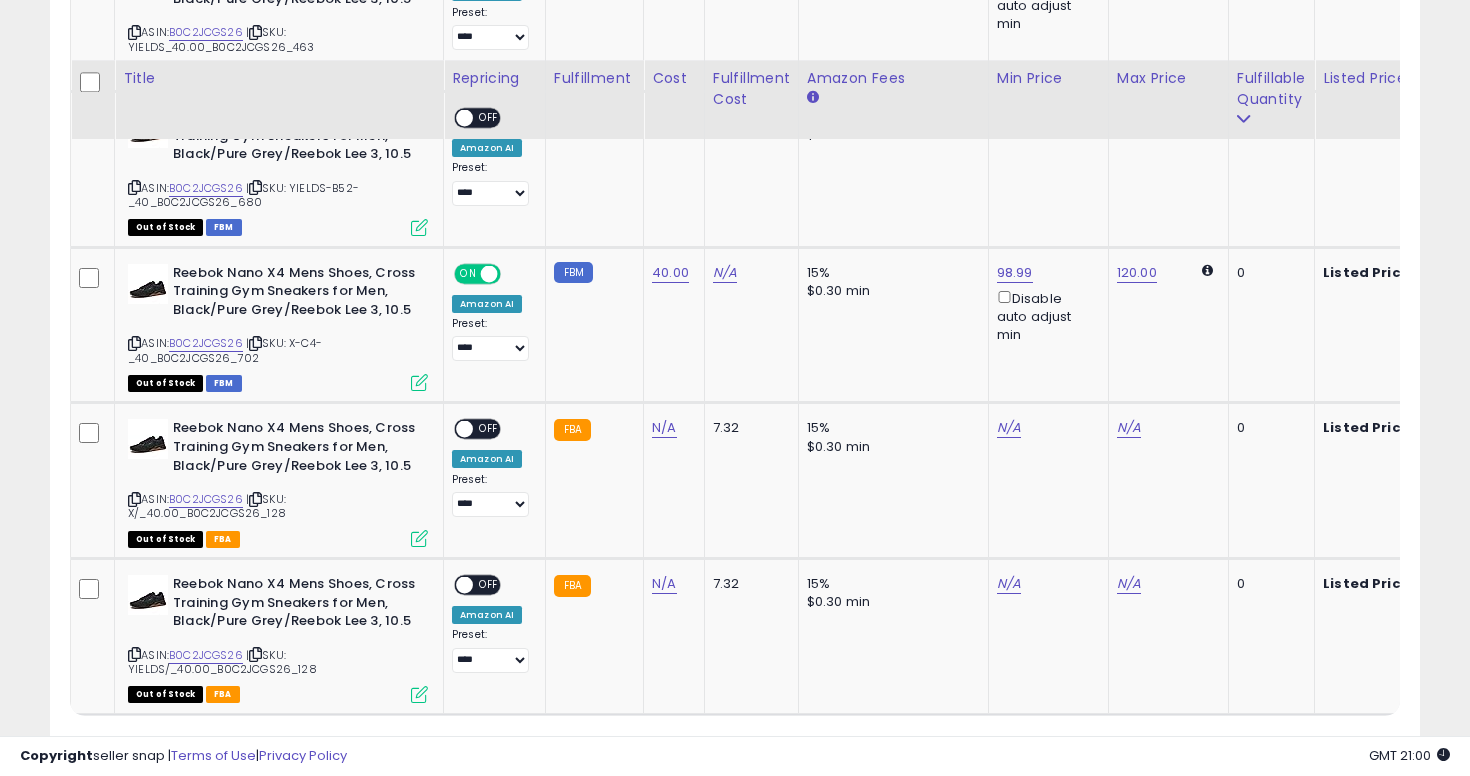 scroll, scrollTop: 2328, scrollLeft: 0, axis: vertical 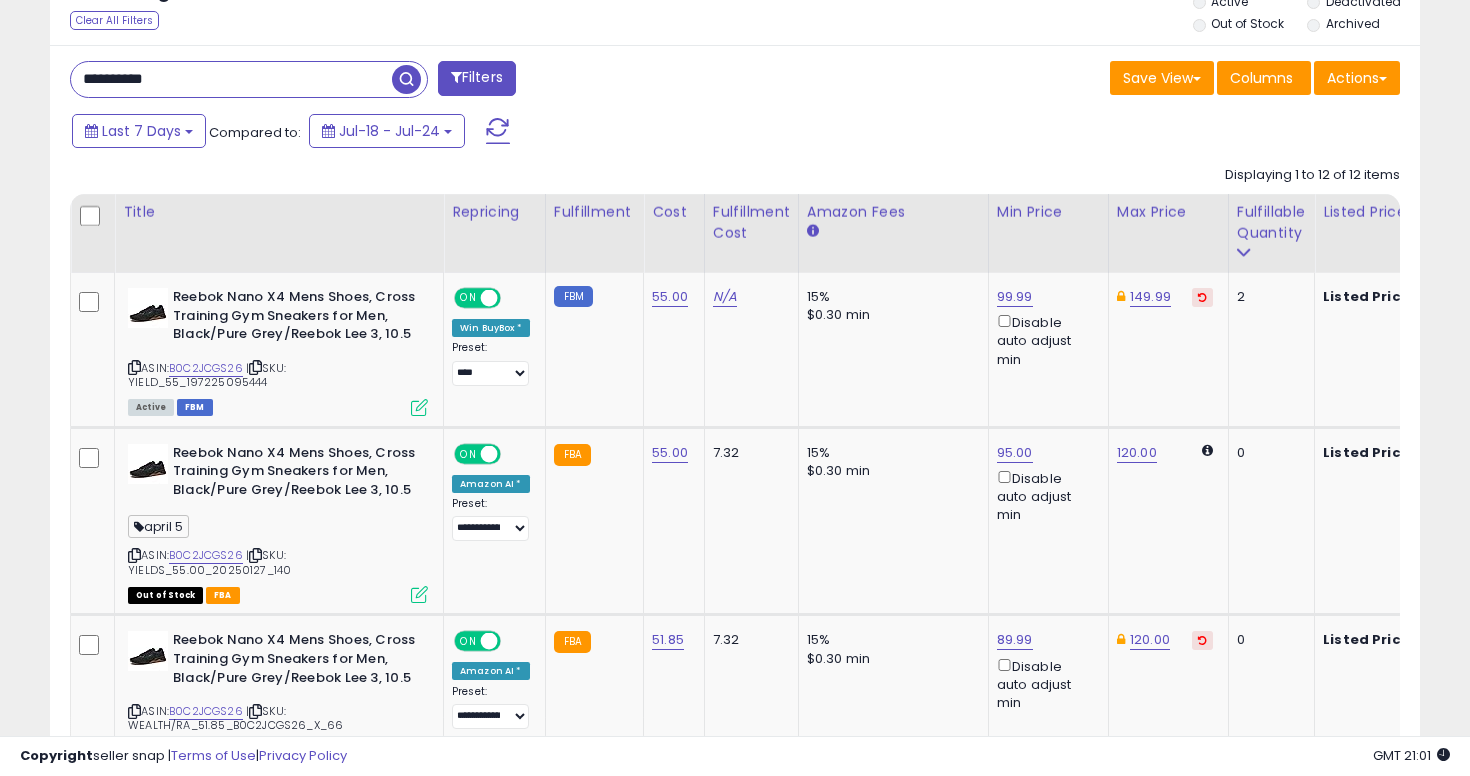 click on "**********" at bounding box center [395, 81] 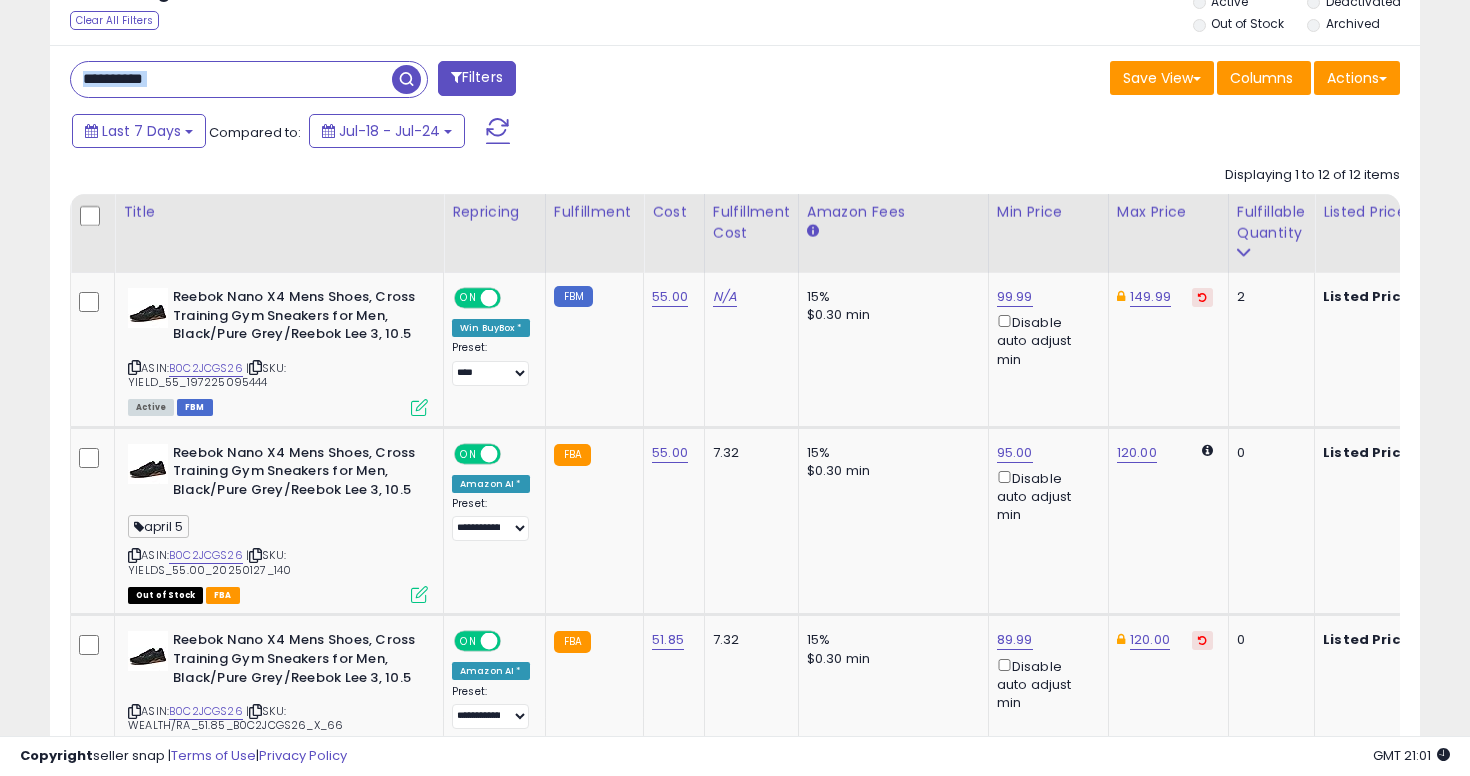 click on "**********" at bounding box center [395, 81] 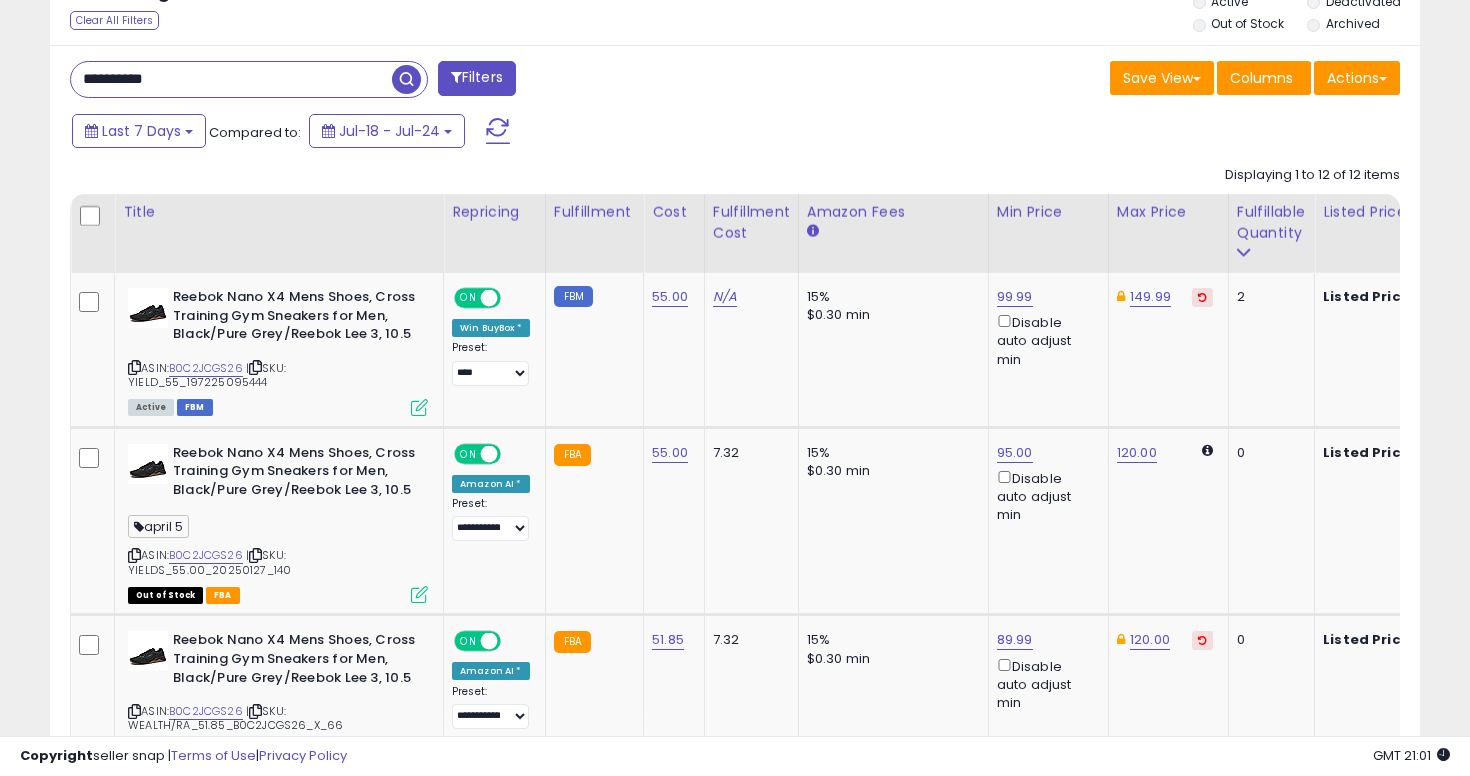 click on "**********" at bounding box center [231, 79] 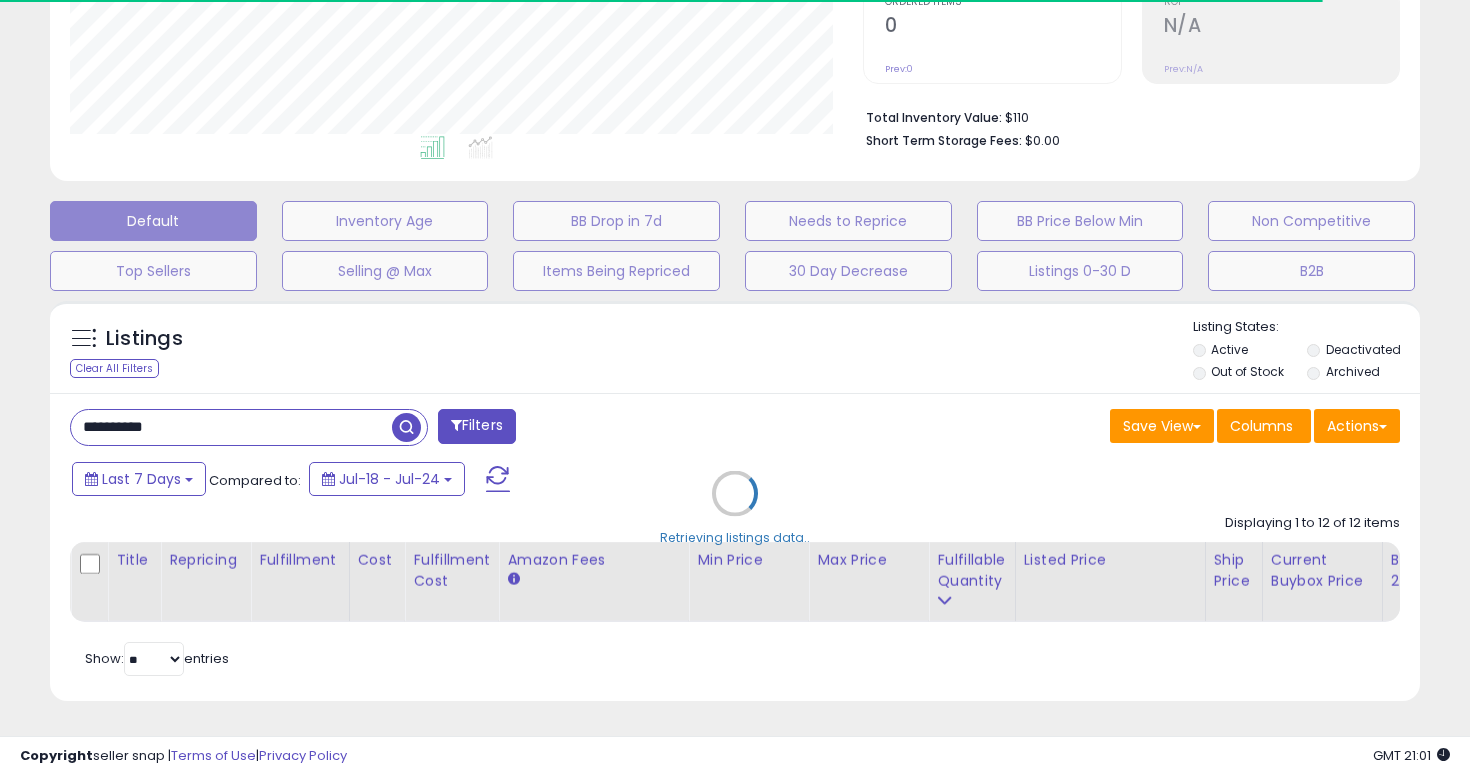 scroll, scrollTop: 777, scrollLeft: 0, axis: vertical 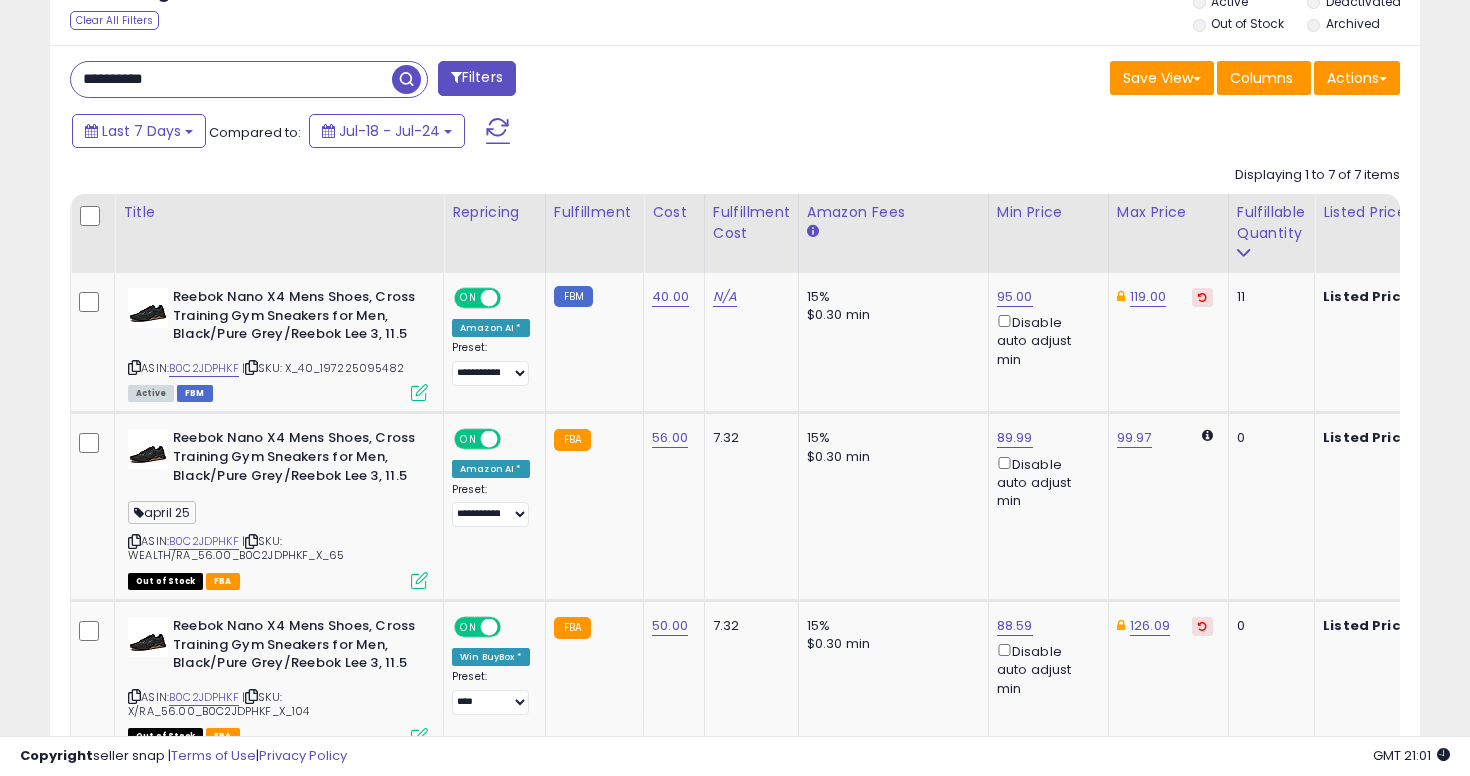 click on "**********" at bounding box center (231, 79) 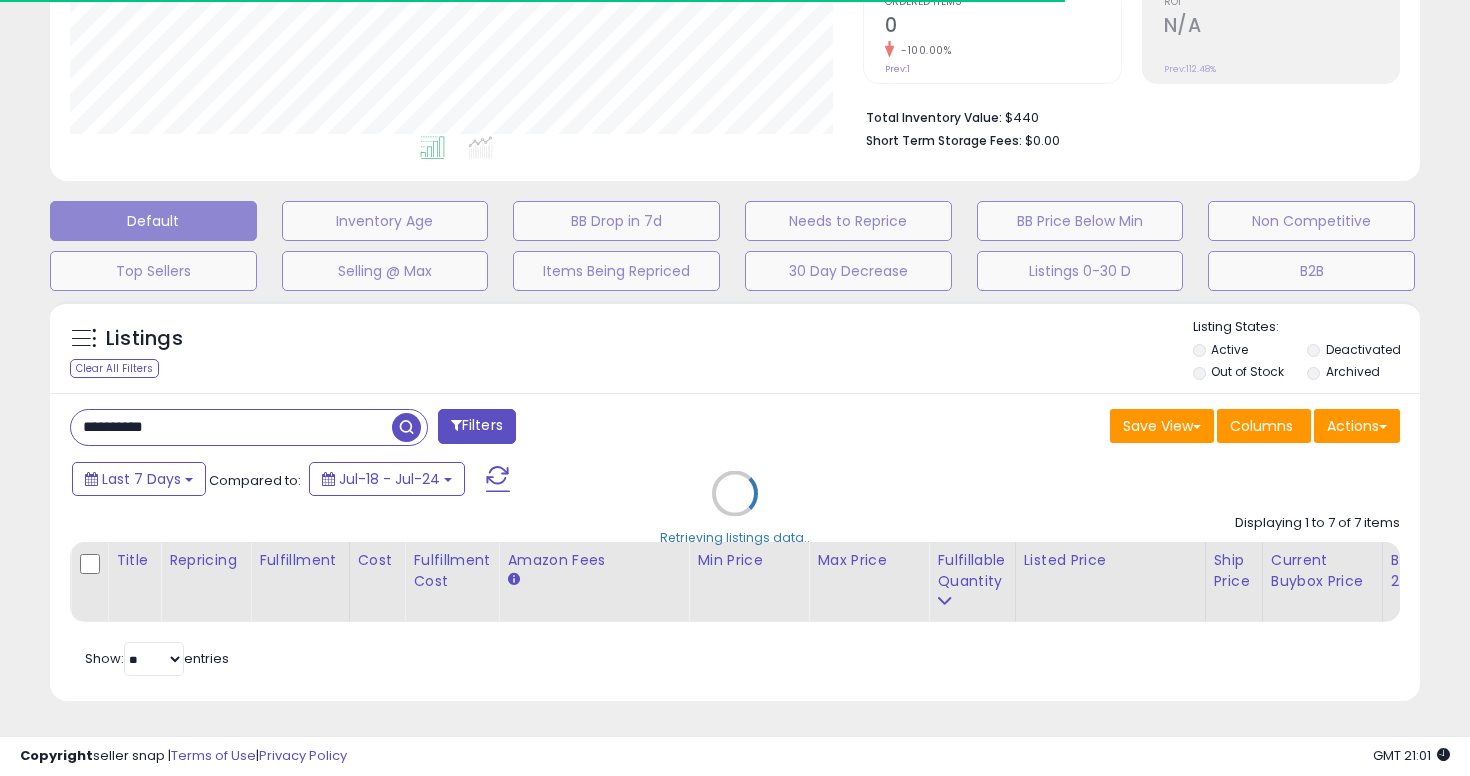 scroll, scrollTop: 703, scrollLeft: 0, axis: vertical 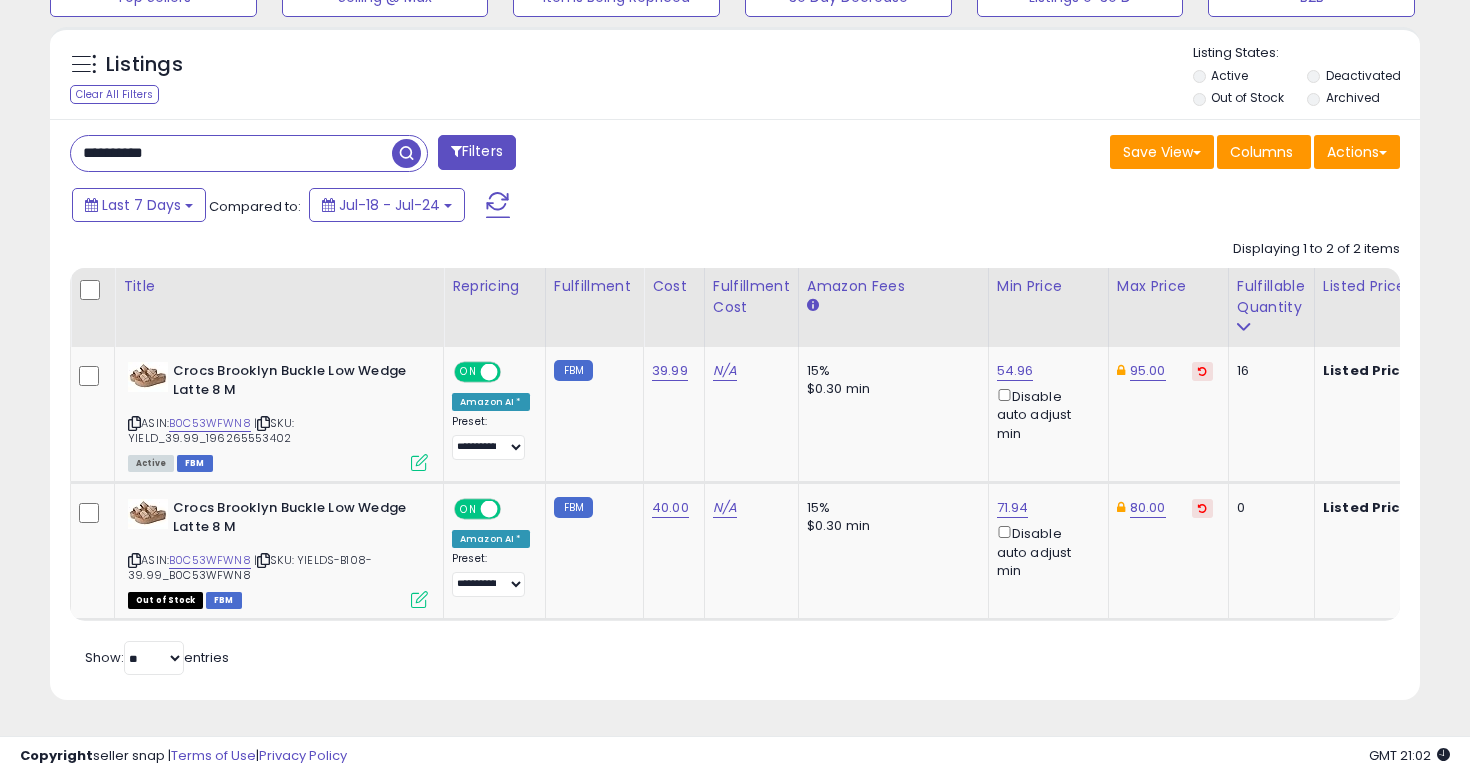 click on "**********" at bounding box center (231, 153) 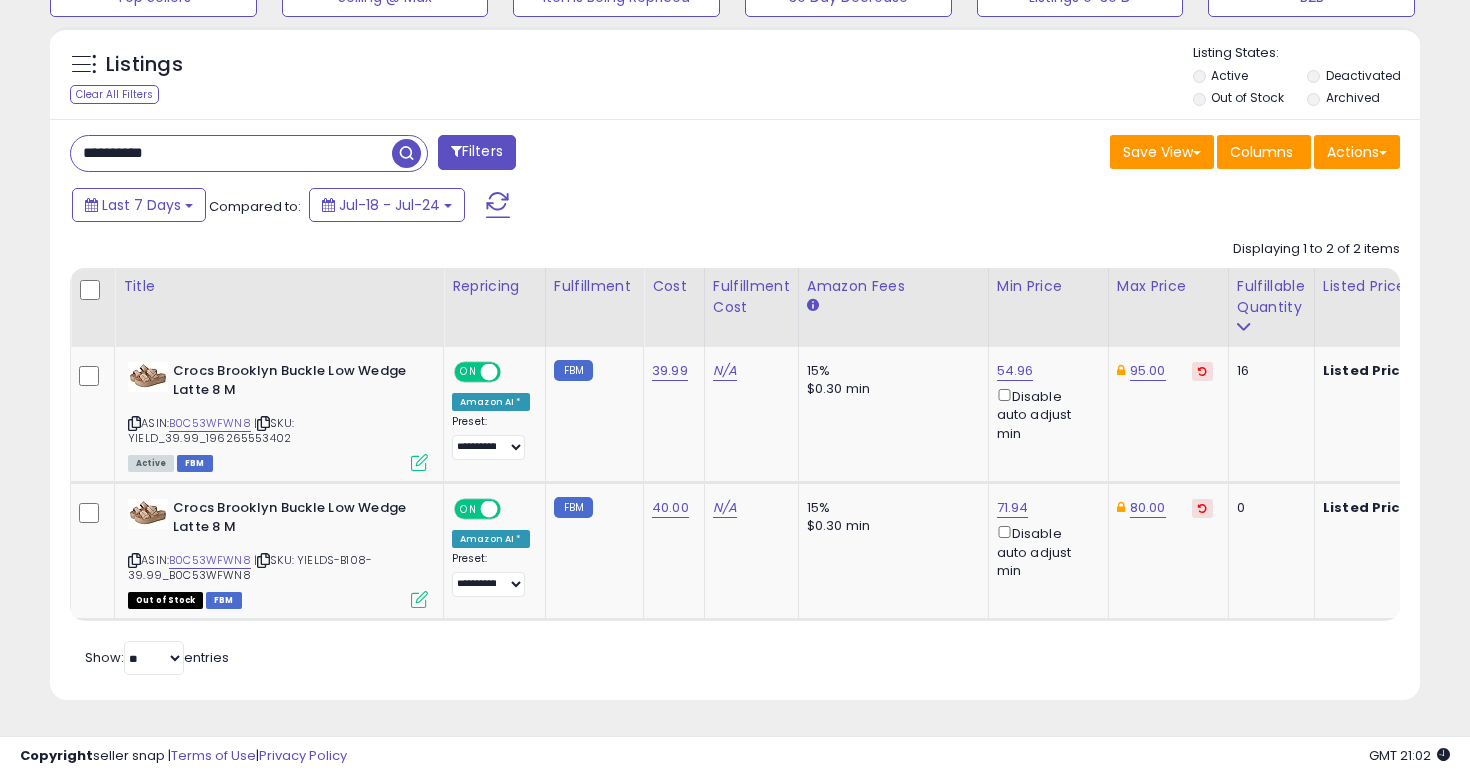 click on "**********" at bounding box center (231, 153) 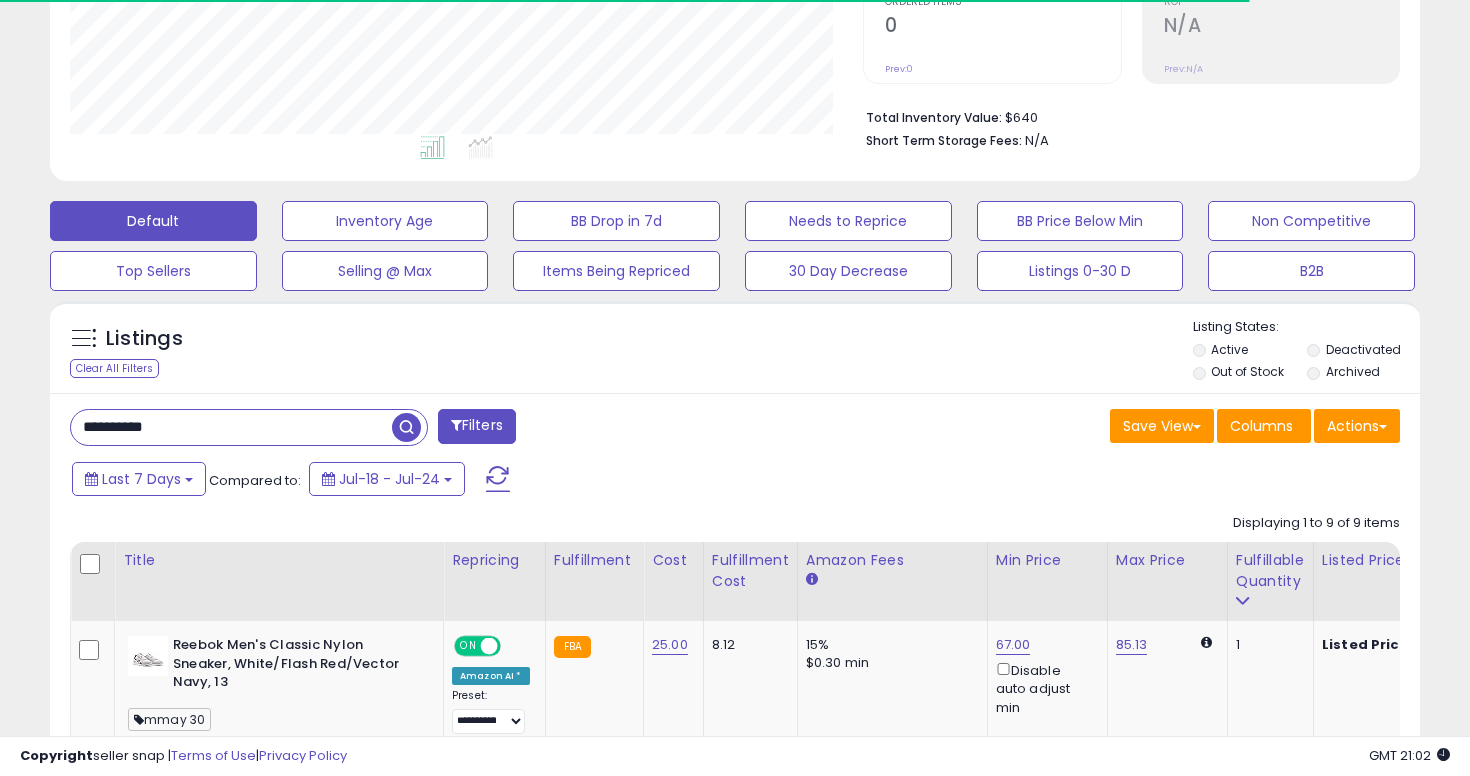 scroll, scrollTop: 703, scrollLeft: 0, axis: vertical 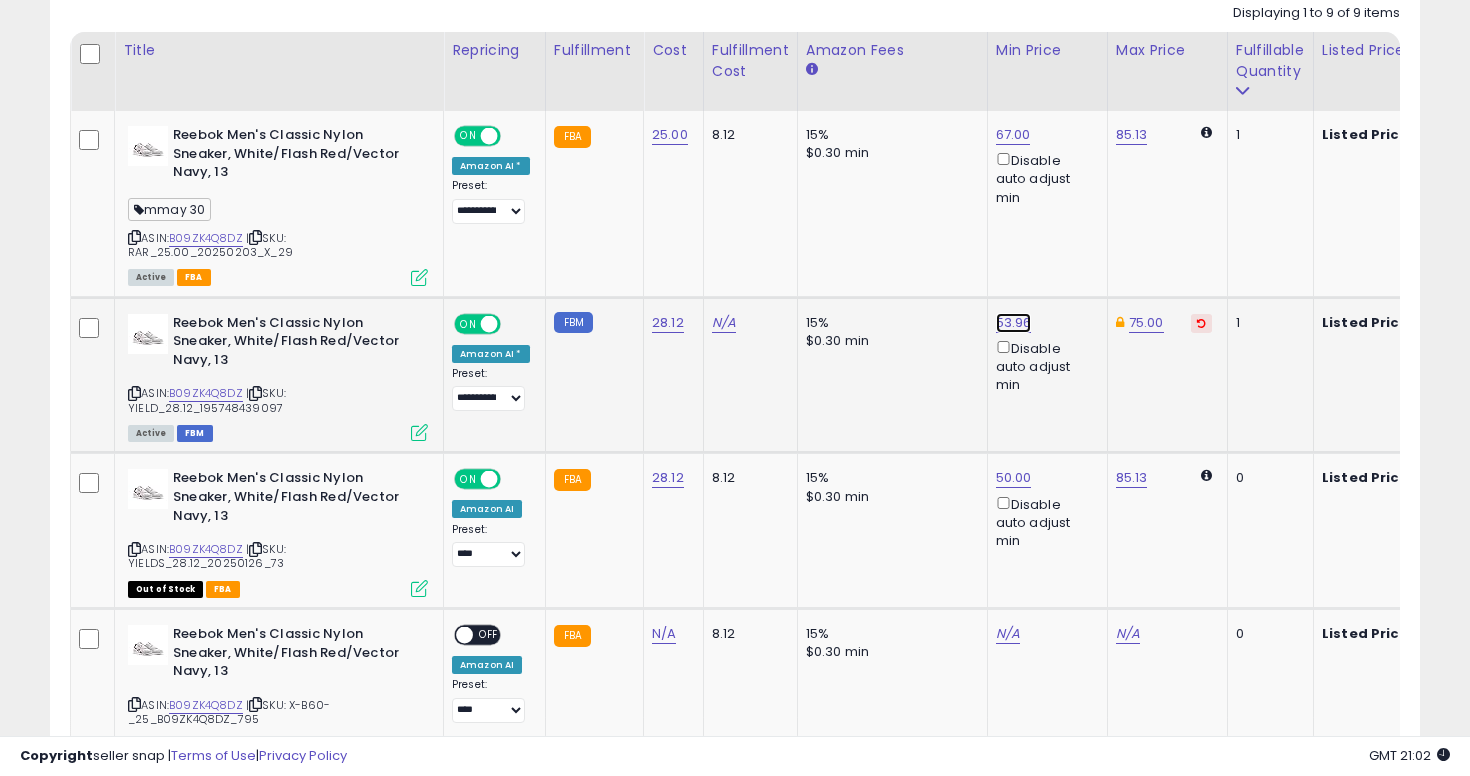 click on "53.96" at bounding box center [1013, 135] 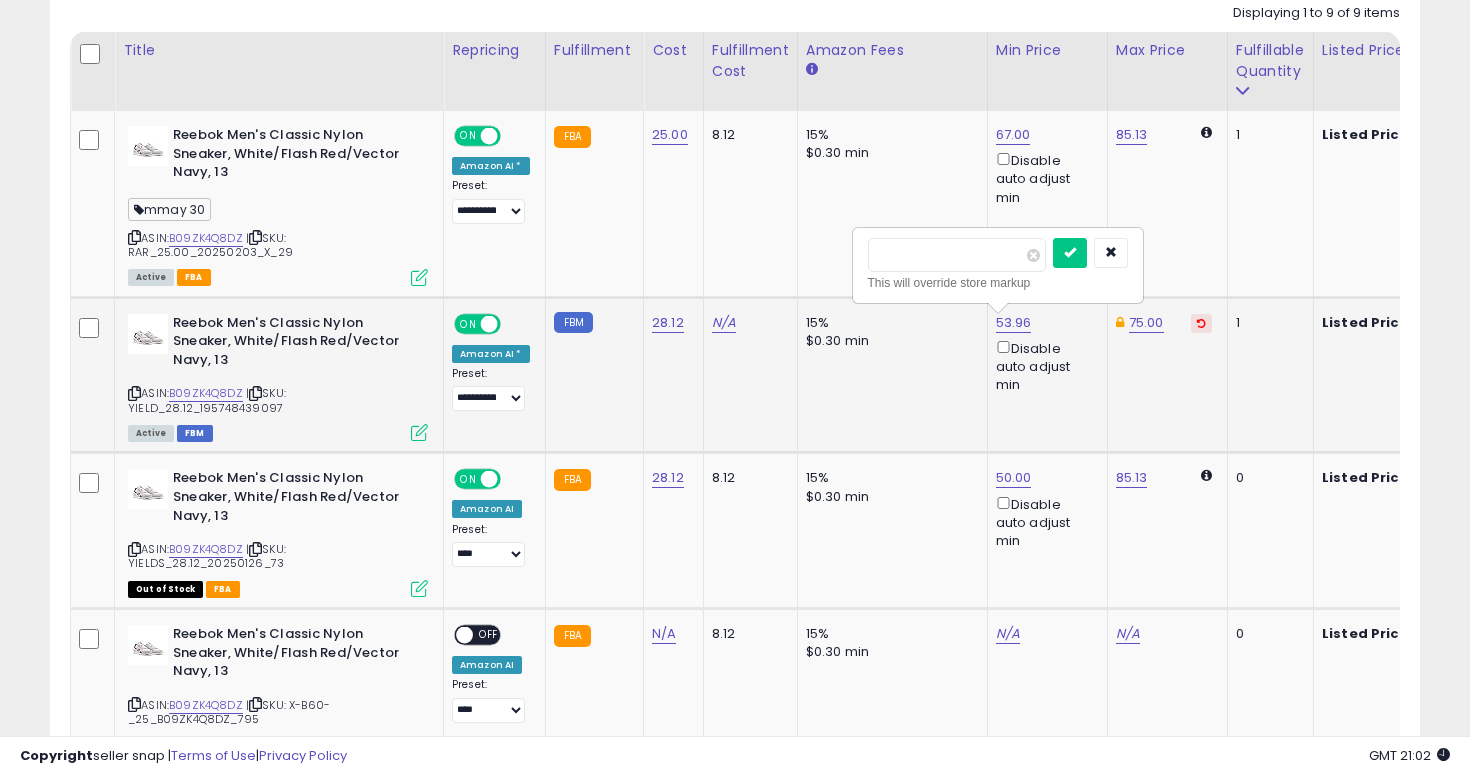 type on "**" 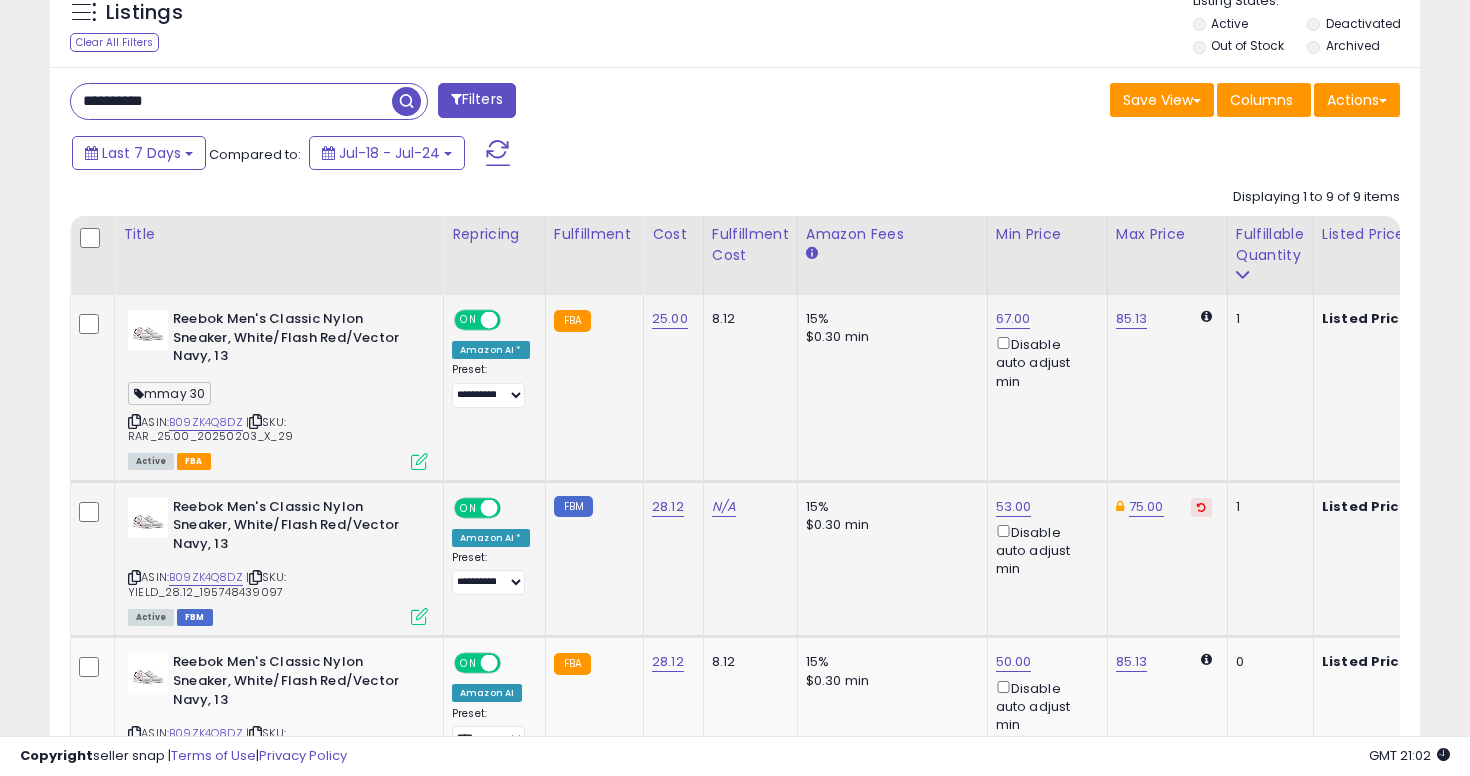 scroll, scrollTop: 466, scrollLeft: 0, axis: vertical 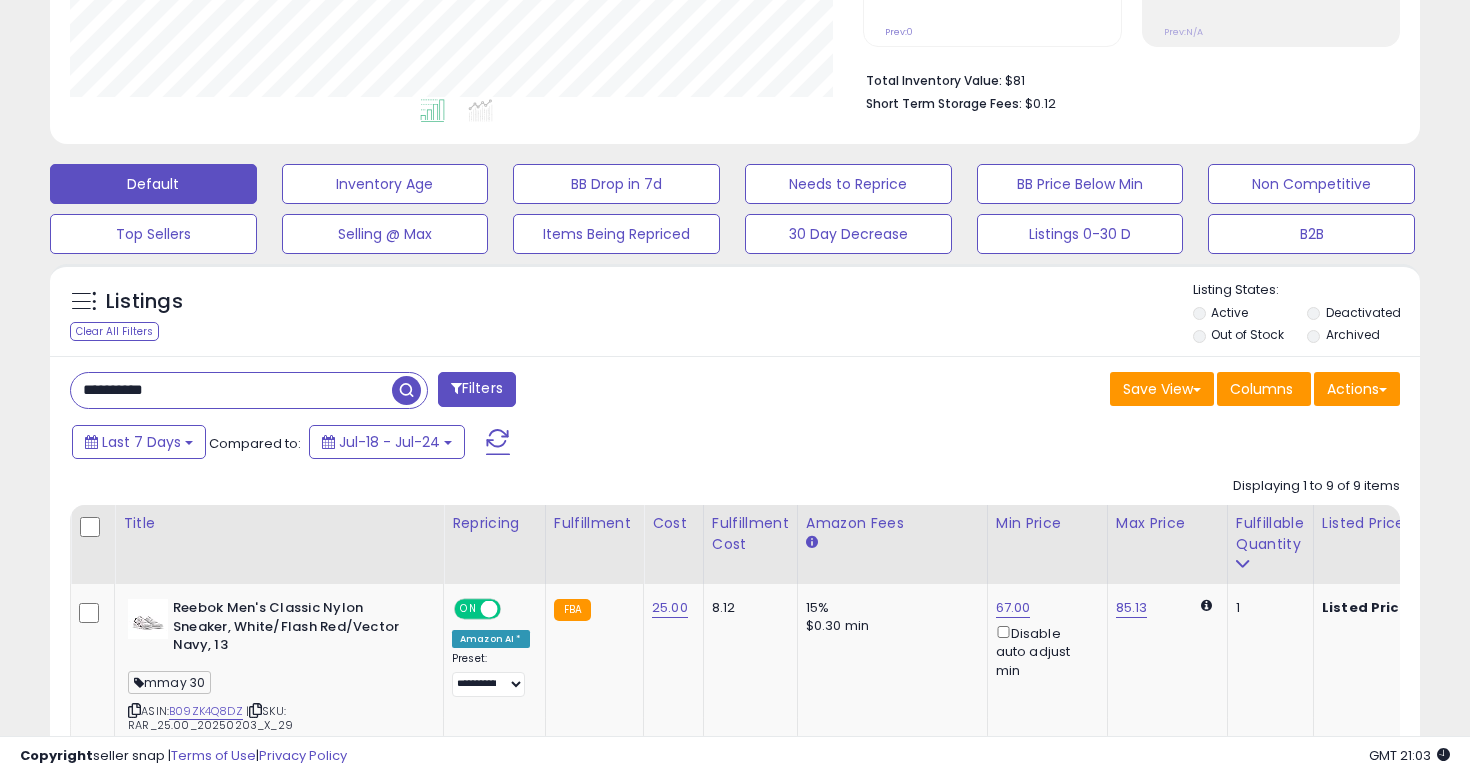 click on "**********" at bounding box center (231, 390) 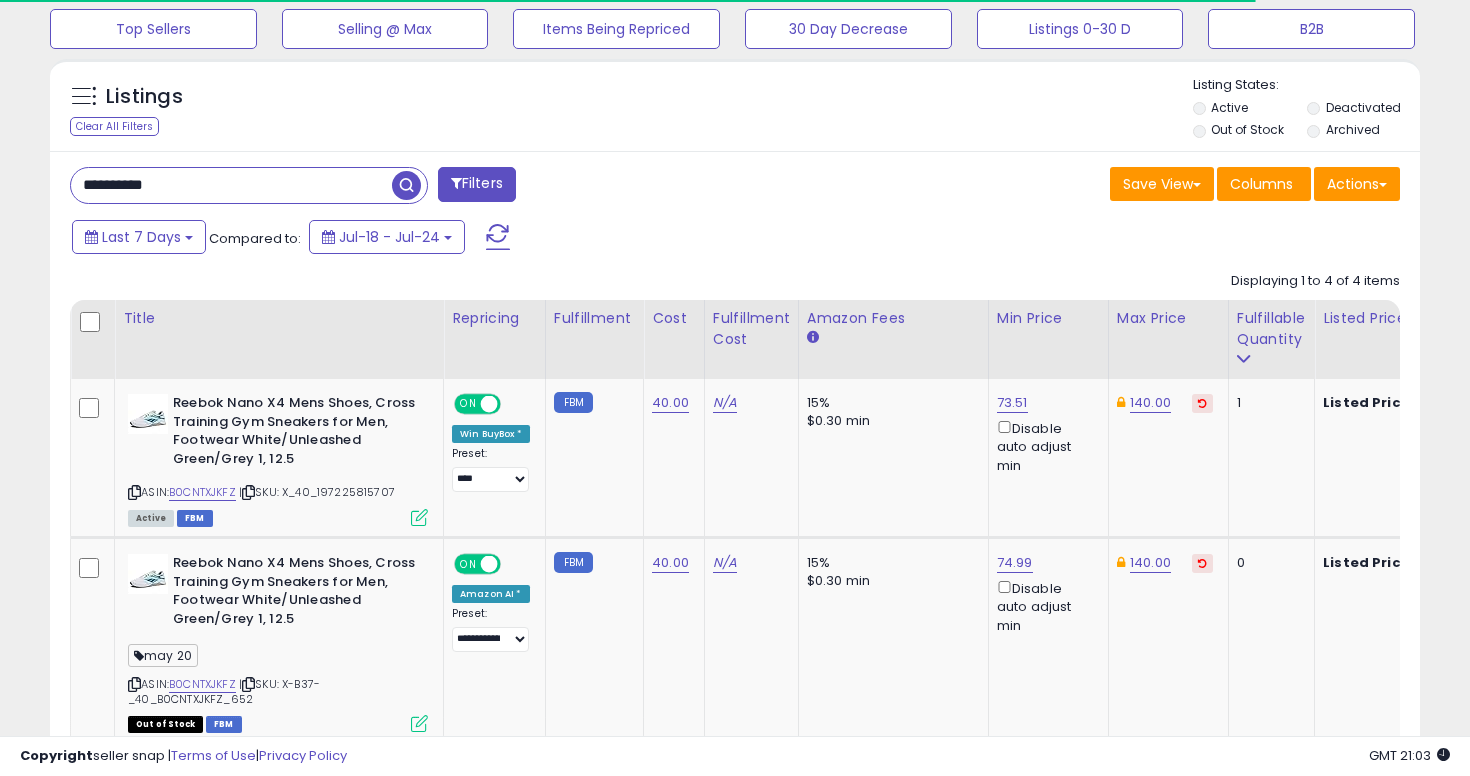 scroll, scrollTop: 979, scrollLeft: 0, axis: vertical 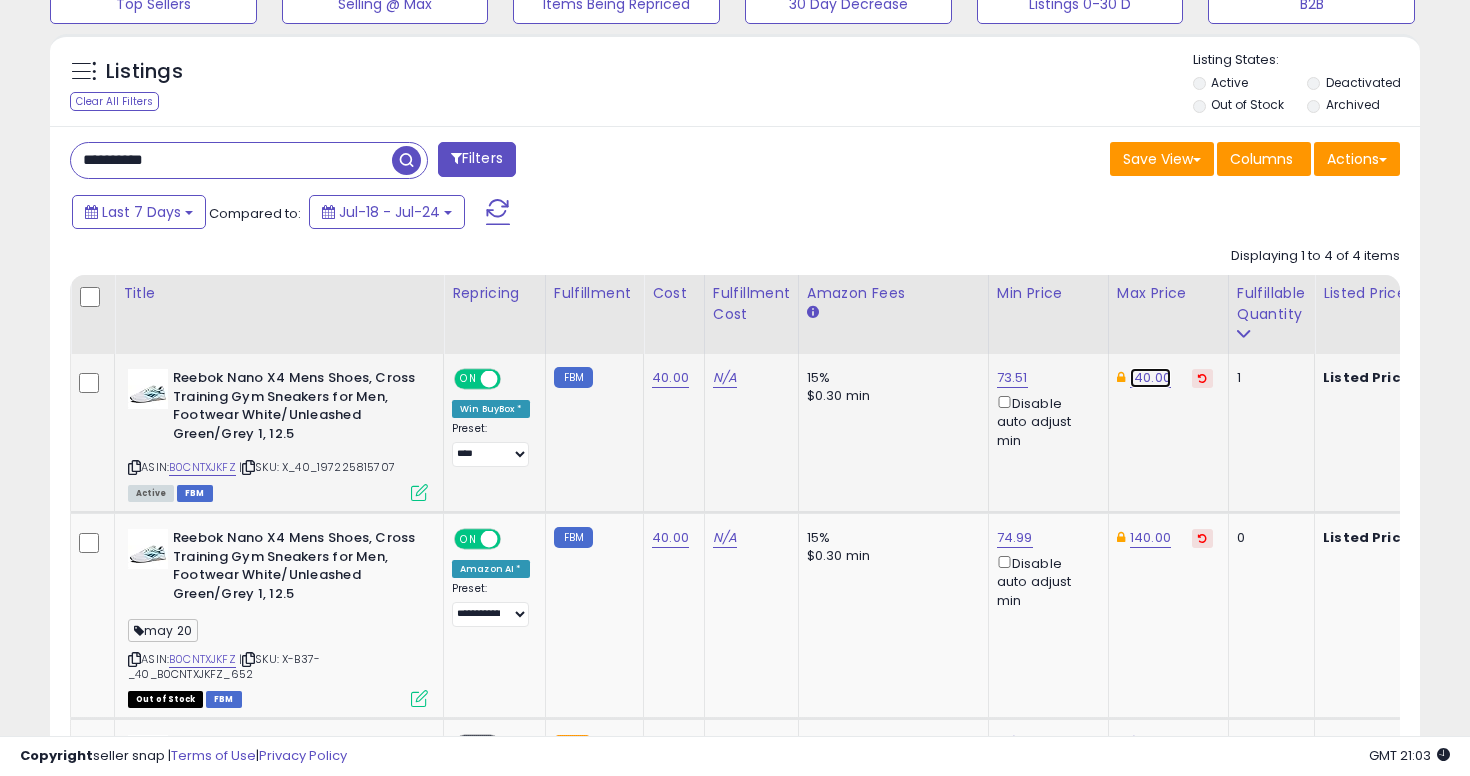 click on "140.00" at bounding box center (1150, 378) 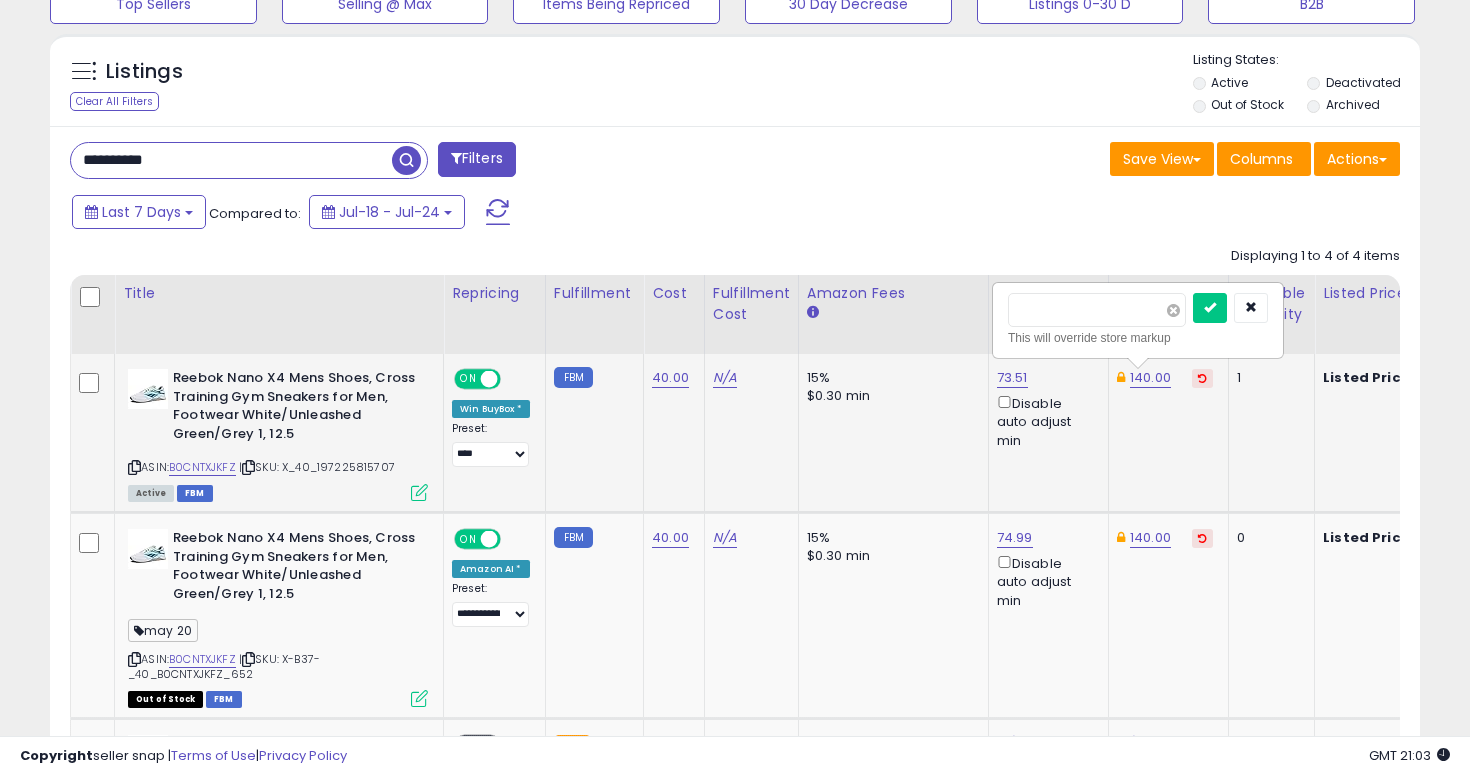 click at bounding box center (1173, 310) 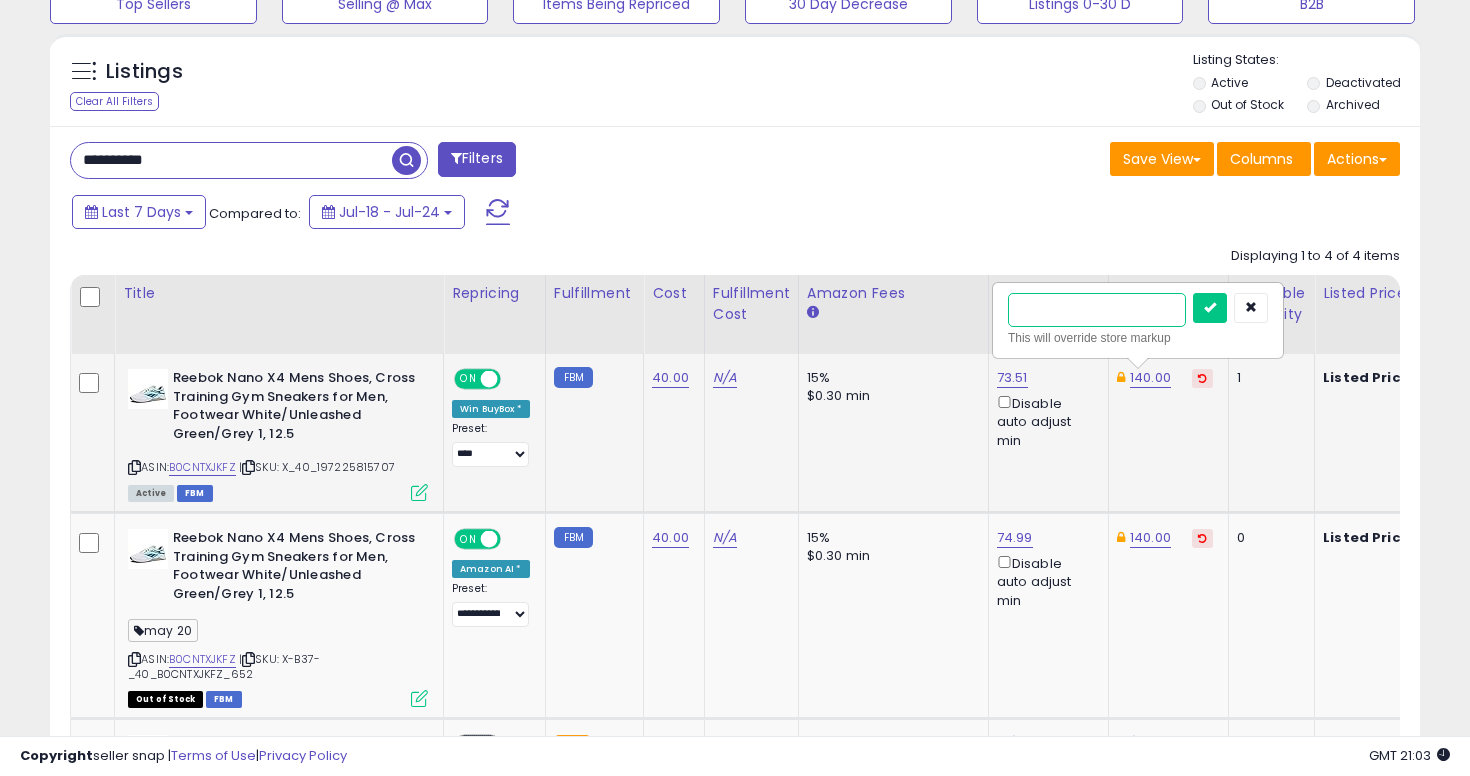 type on "**" 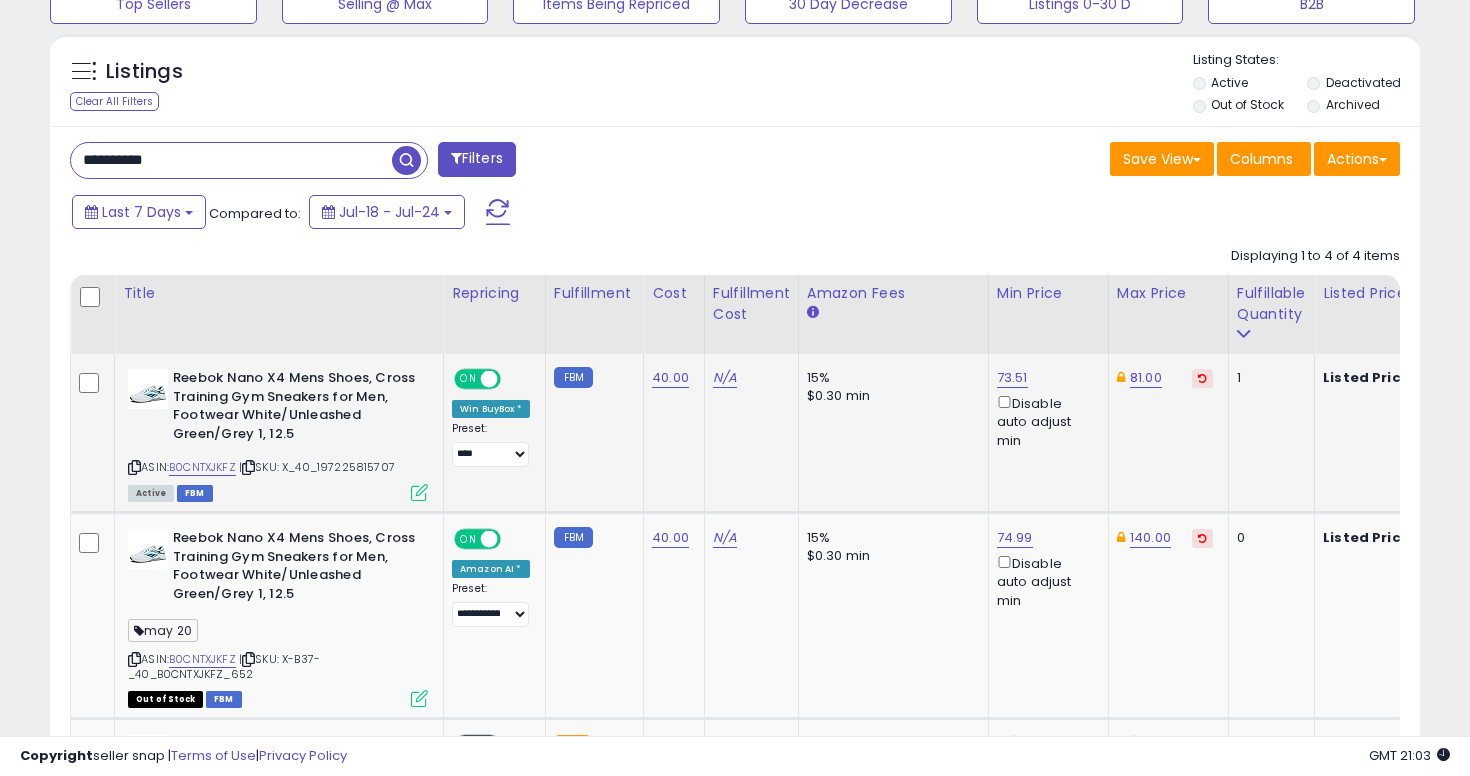 click on "**********" at bounding box center [231, 160] 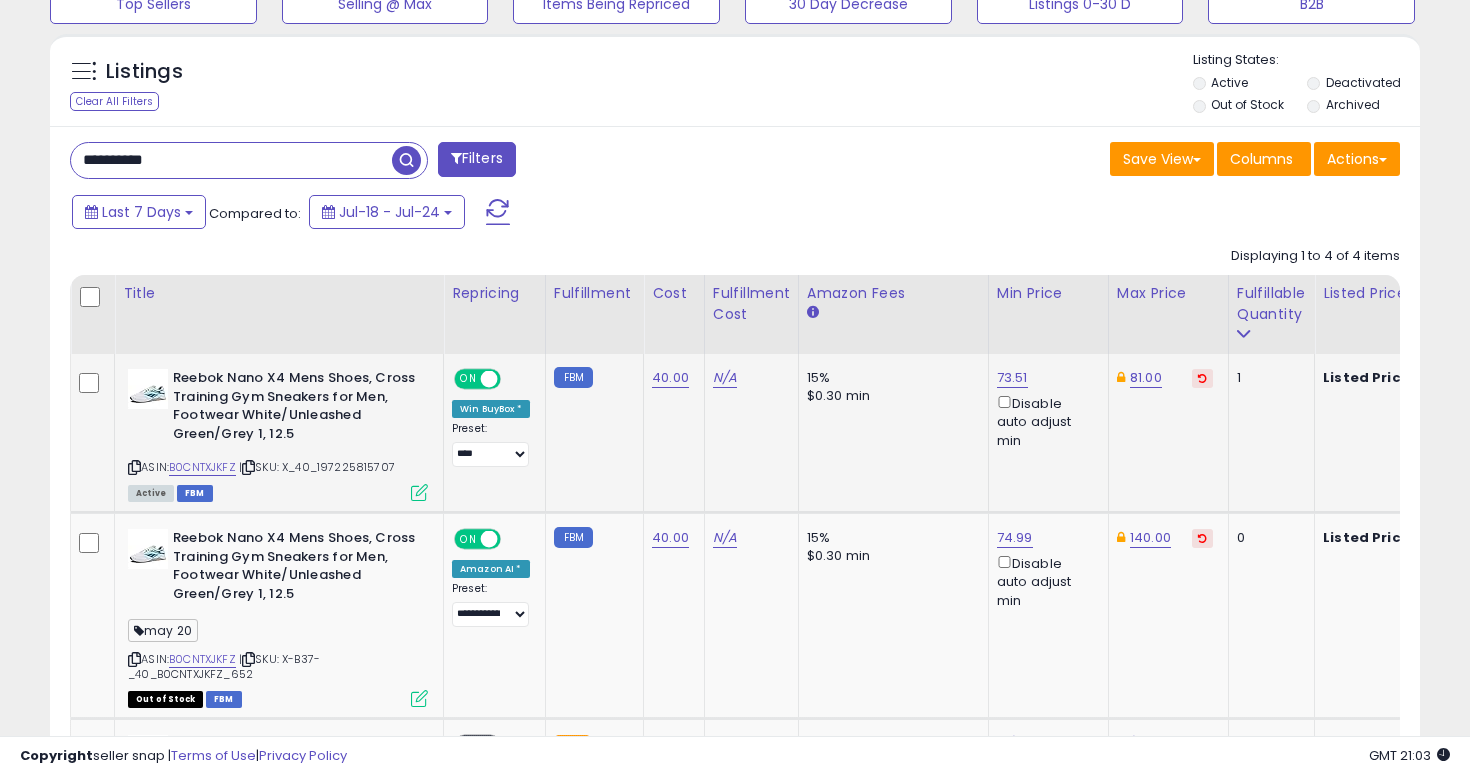 click at bounding box center (409, 158) 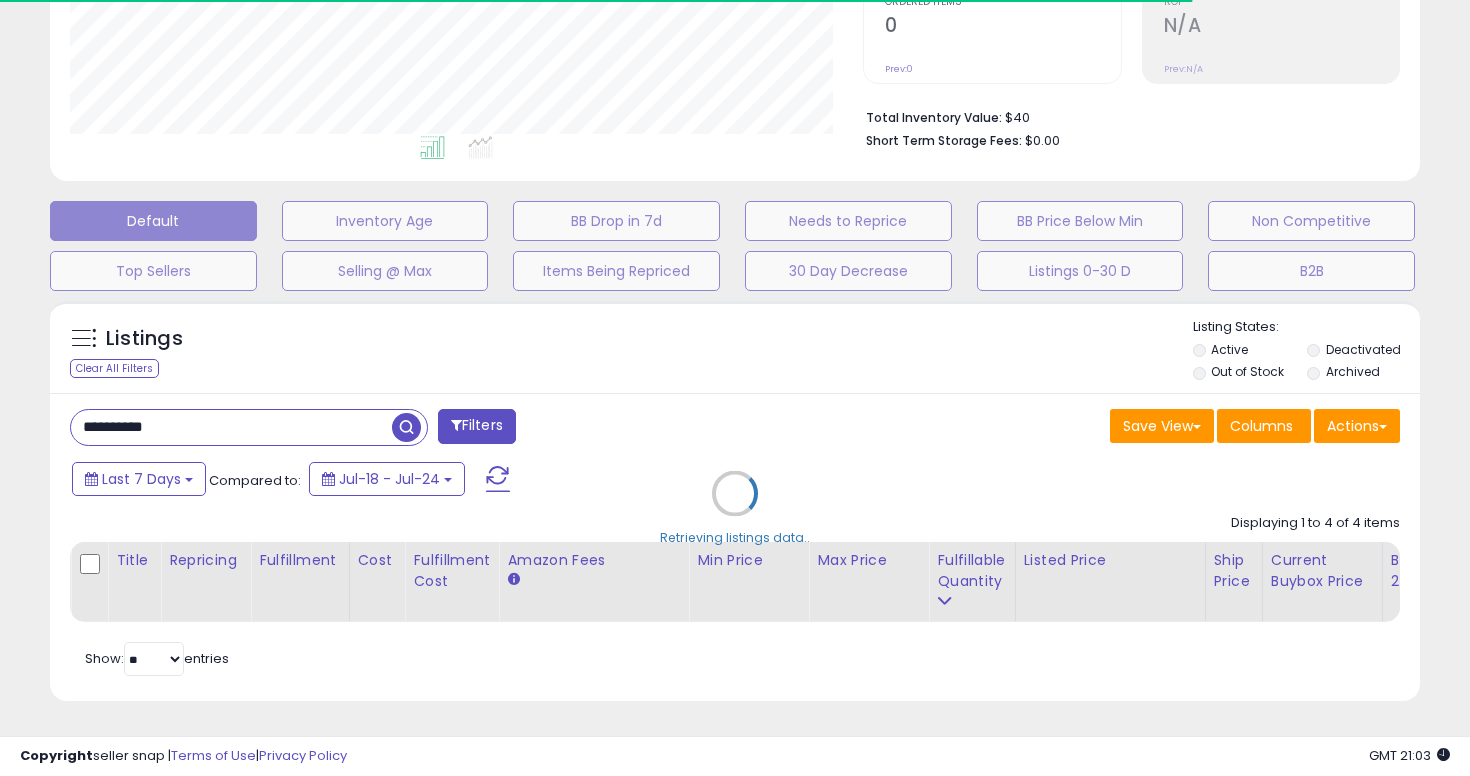 scroll, scrollTop: 696, scrollLeft: 0, axis: vertical 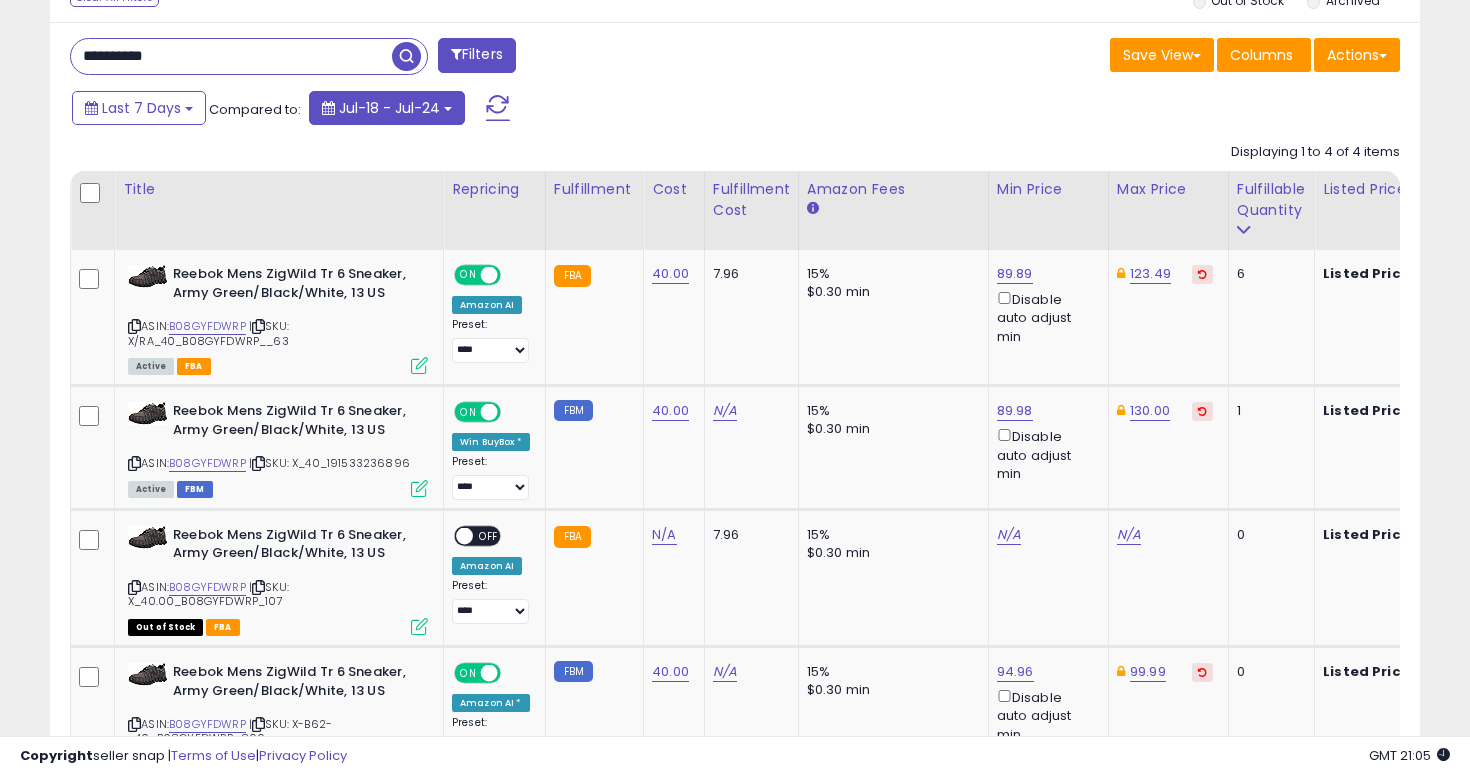 click on "**********" at bounding box center (231, 56) 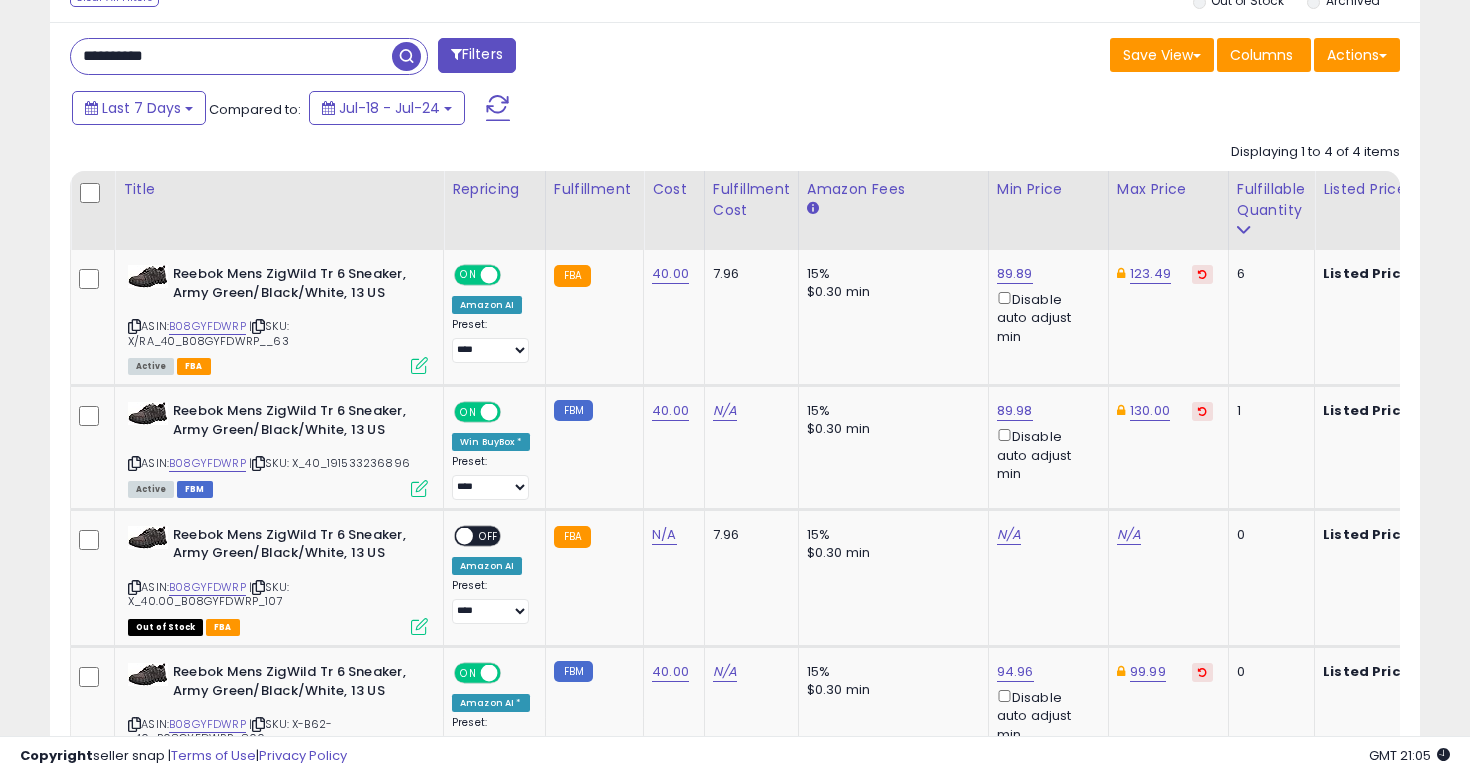 click at bounding box center [406, 56] 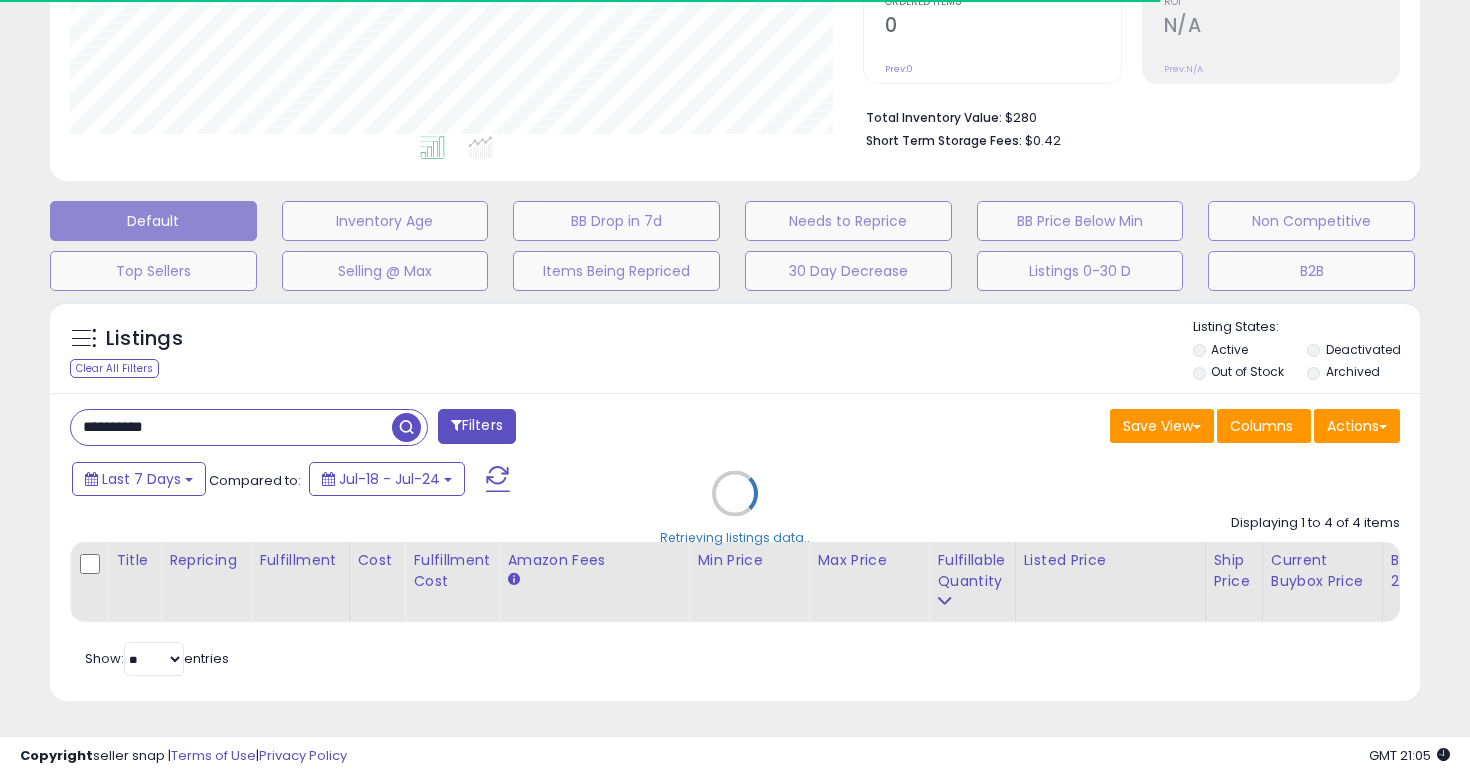 scroll, scrollTop: 772, scrollLeft: 0, axis: vertical 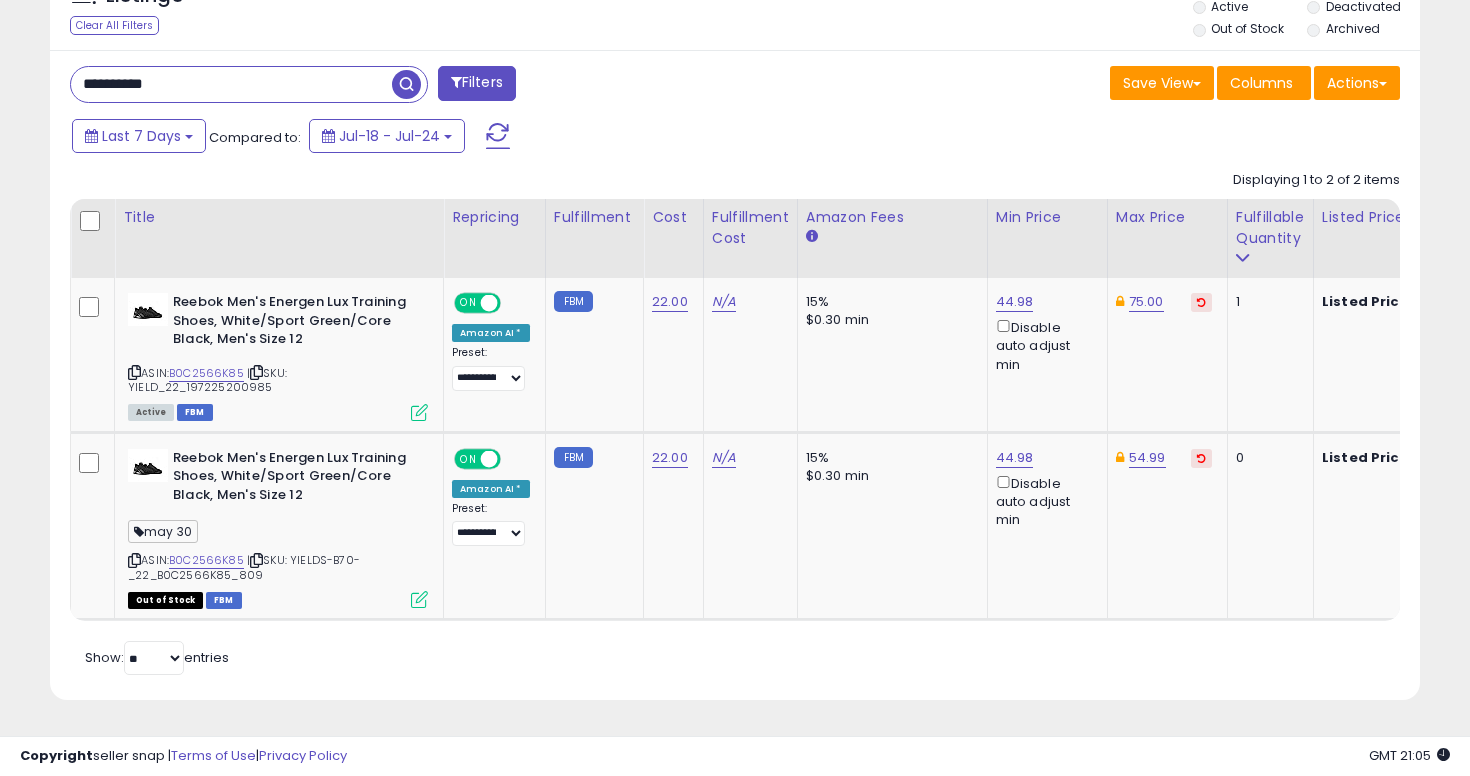 click on "**********" at bounding box center (231, 84) 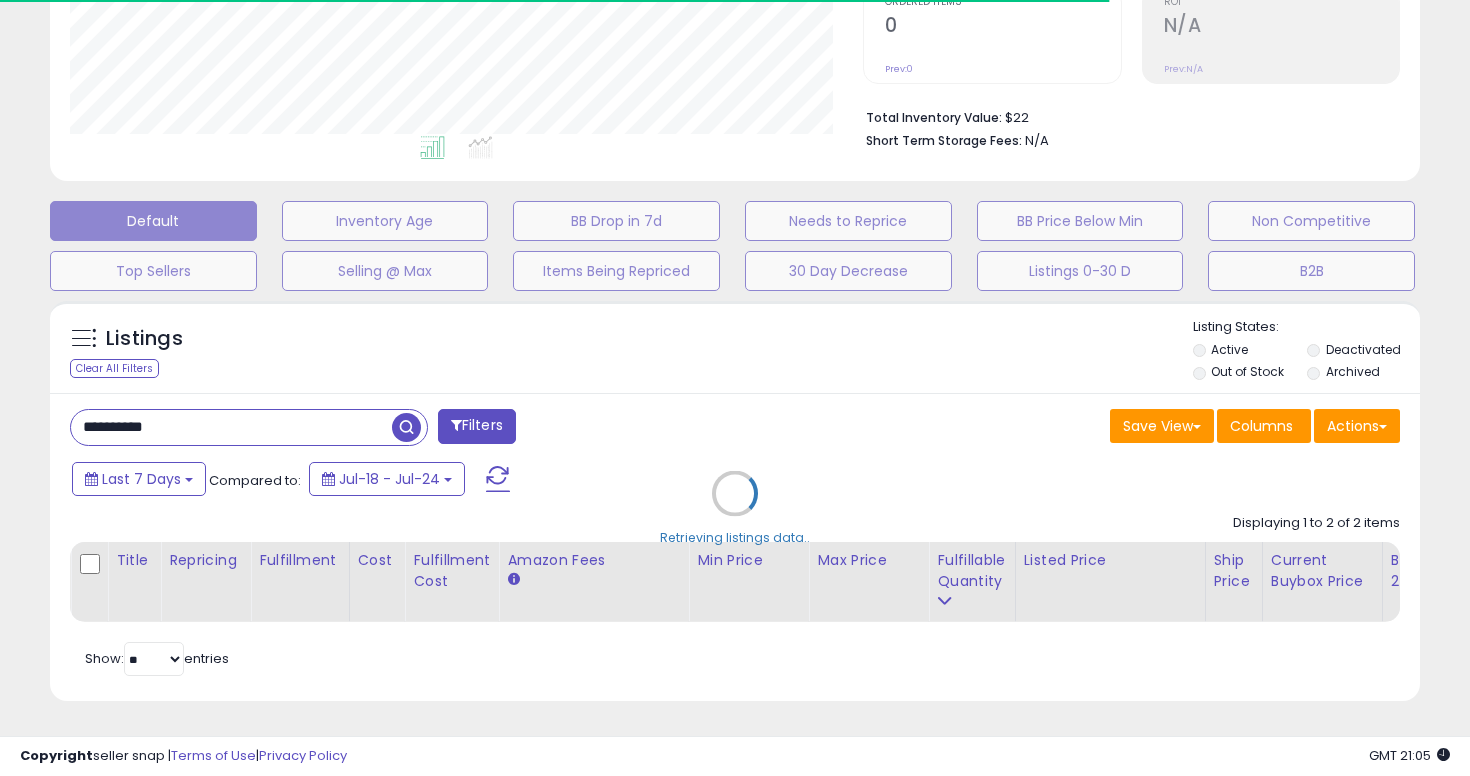 scroll, scrollTop: 725, scrollLeft: 0, axis: vertical 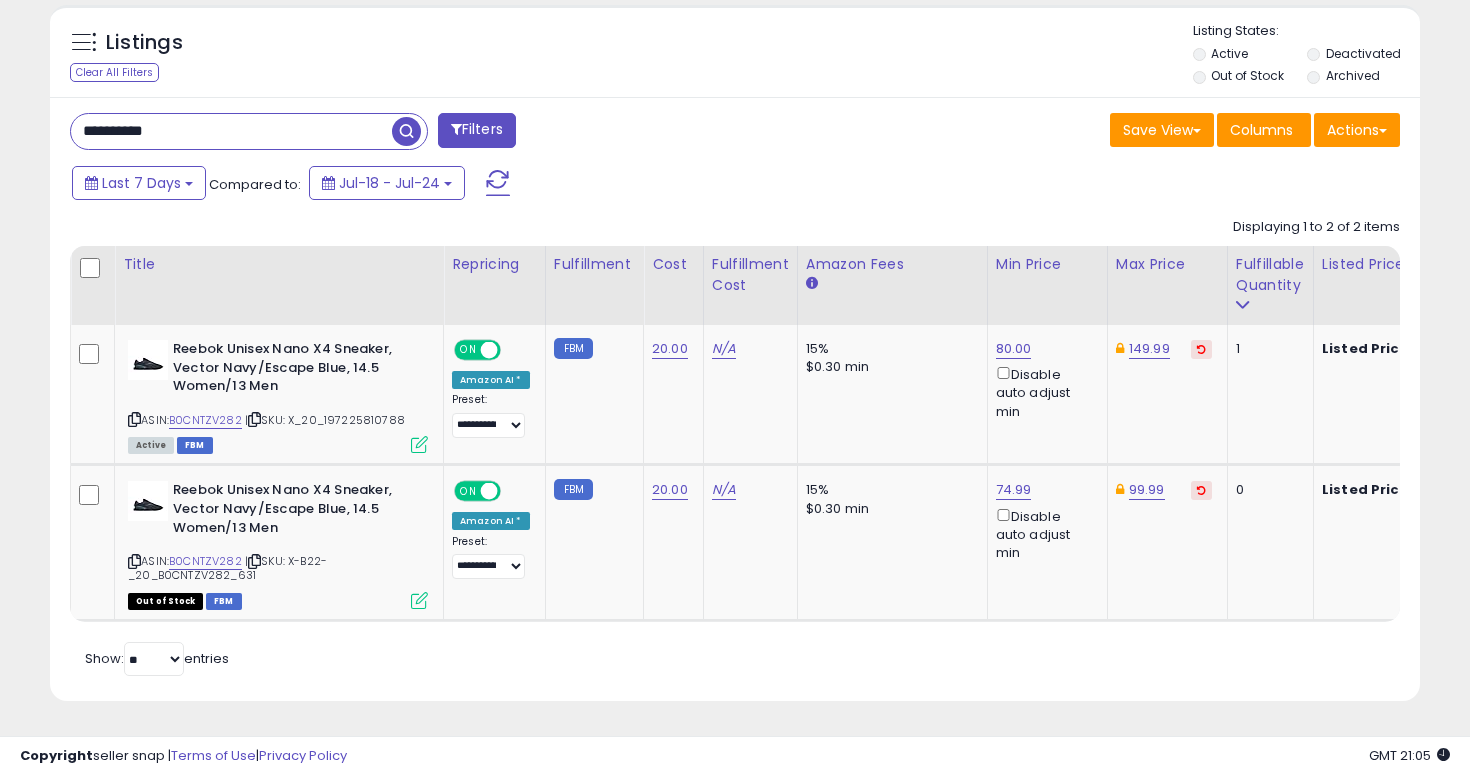 click on "**********" at bounding box center [231, 131] 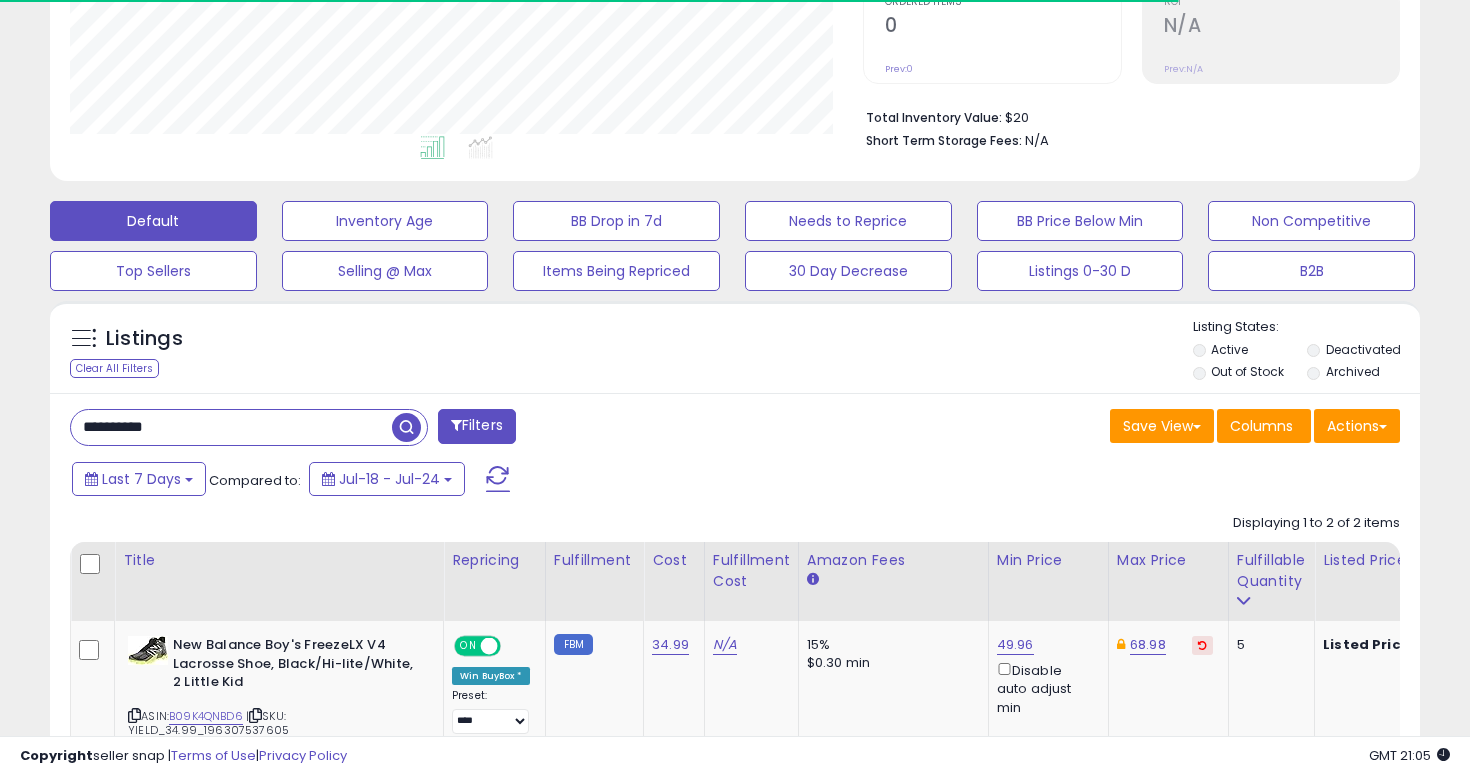 scroll, scrollTop: 725, scrollLeft: 0, axis: vertical 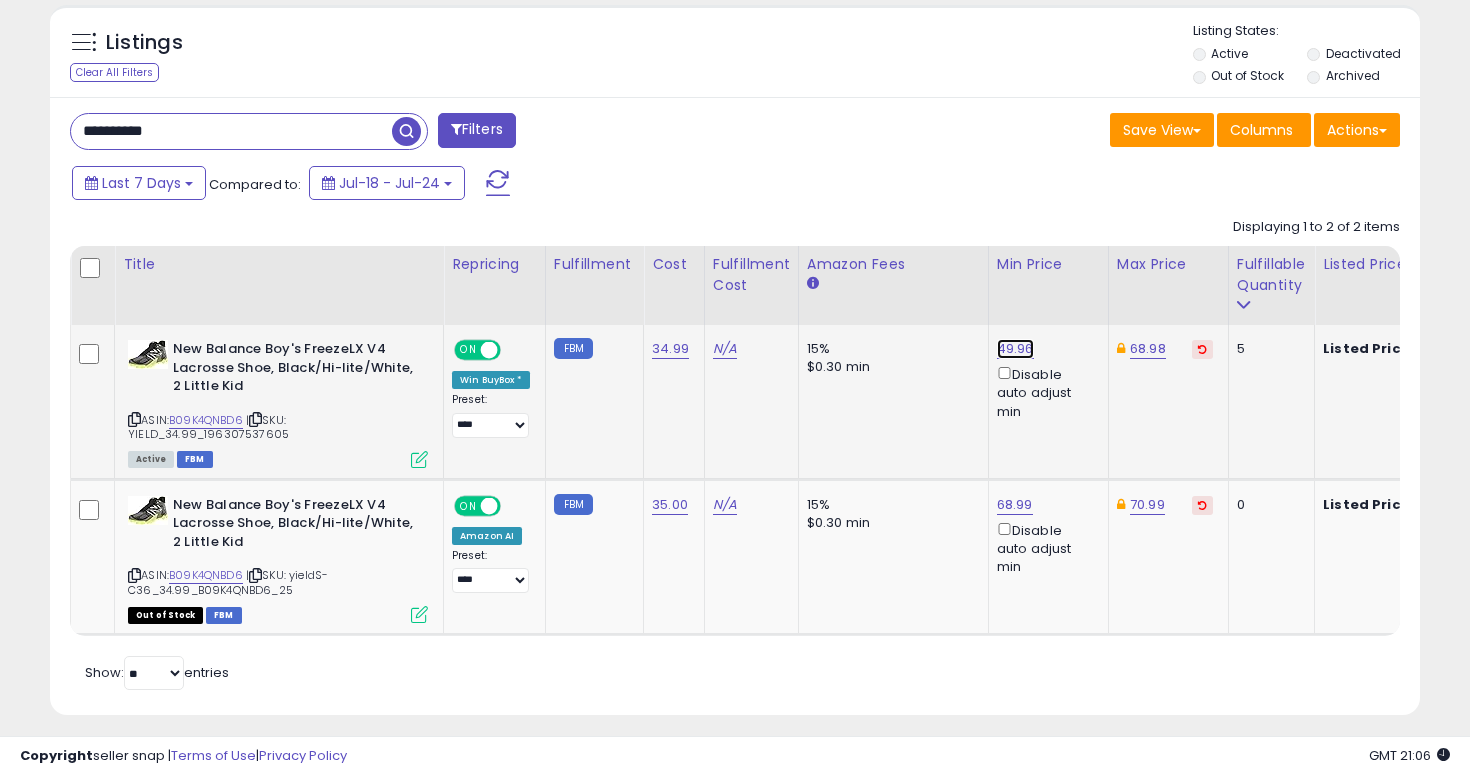 click on "49.96" at bounding box center (1015, 349) 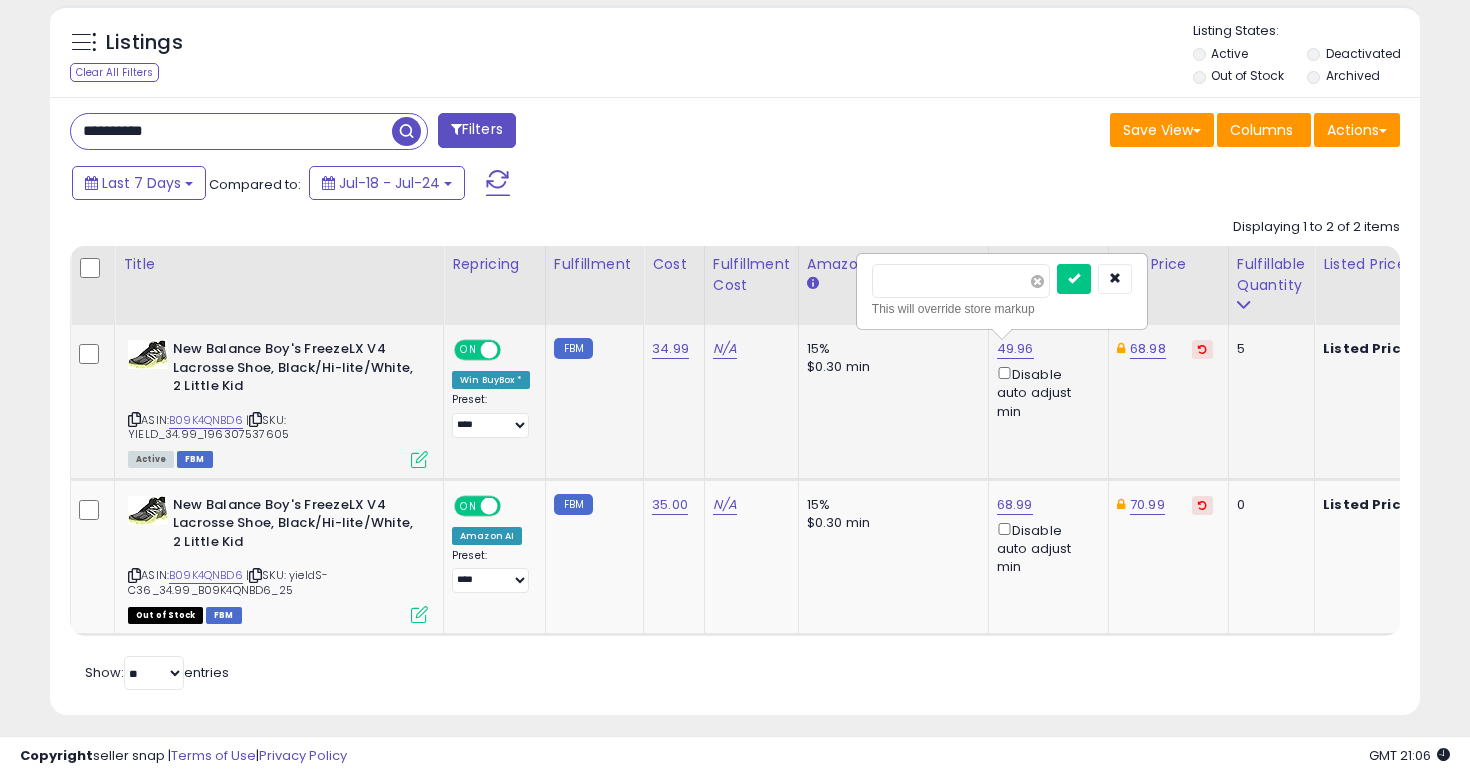 click at bounding box center (1037, 281) 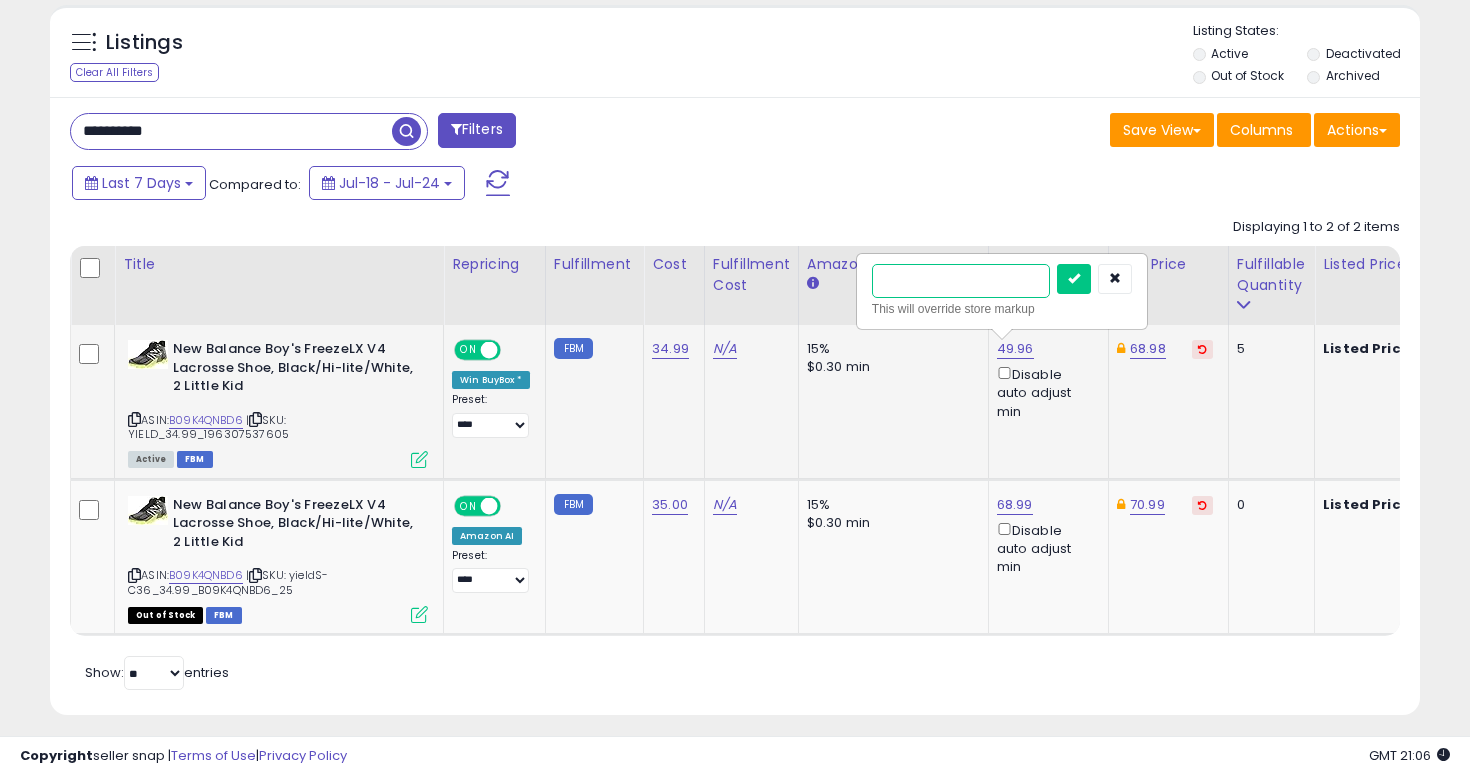 type on "**" 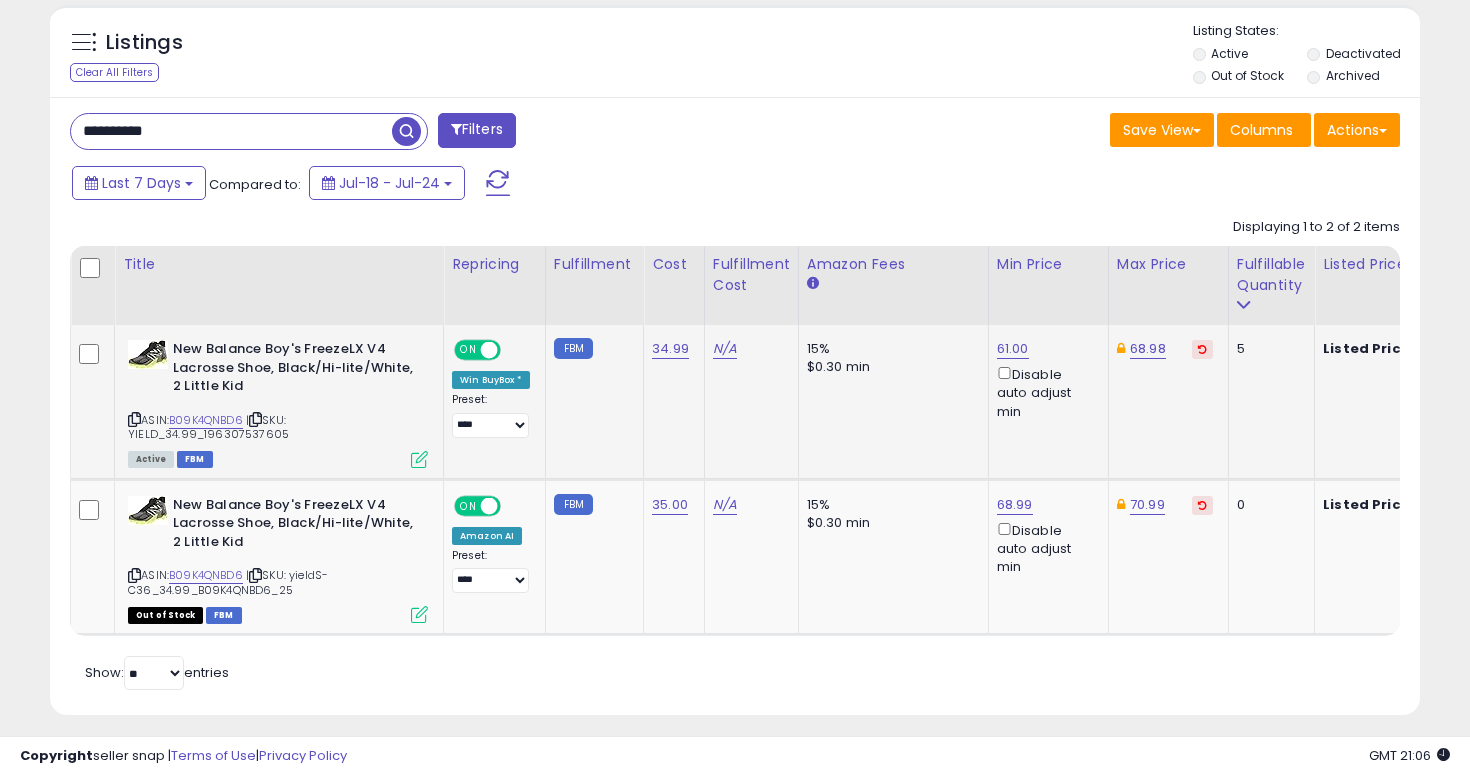 scroll, scrollTop: 124, scrollLeft: 0, axis: vertical 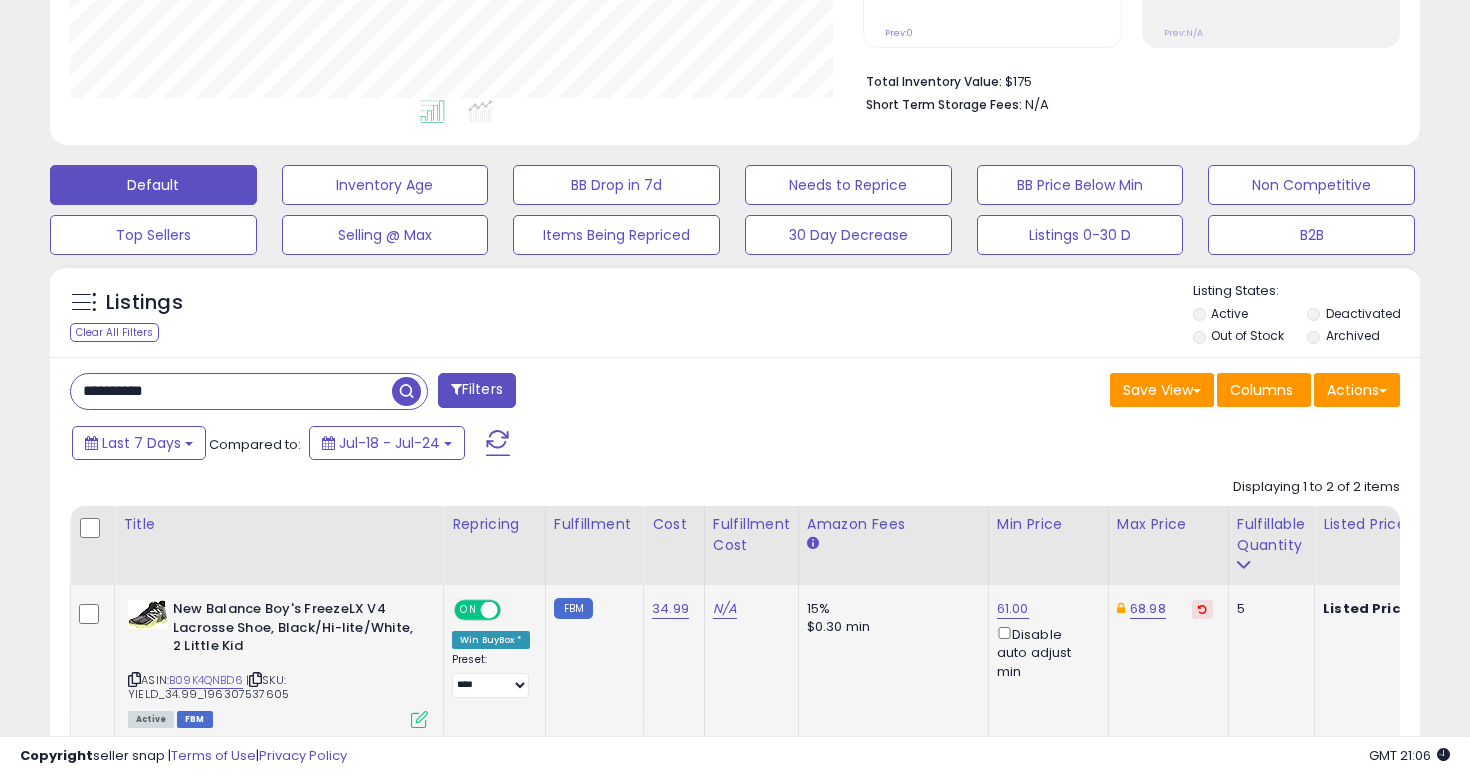 click on "**********" at bounding box center (231, 391) 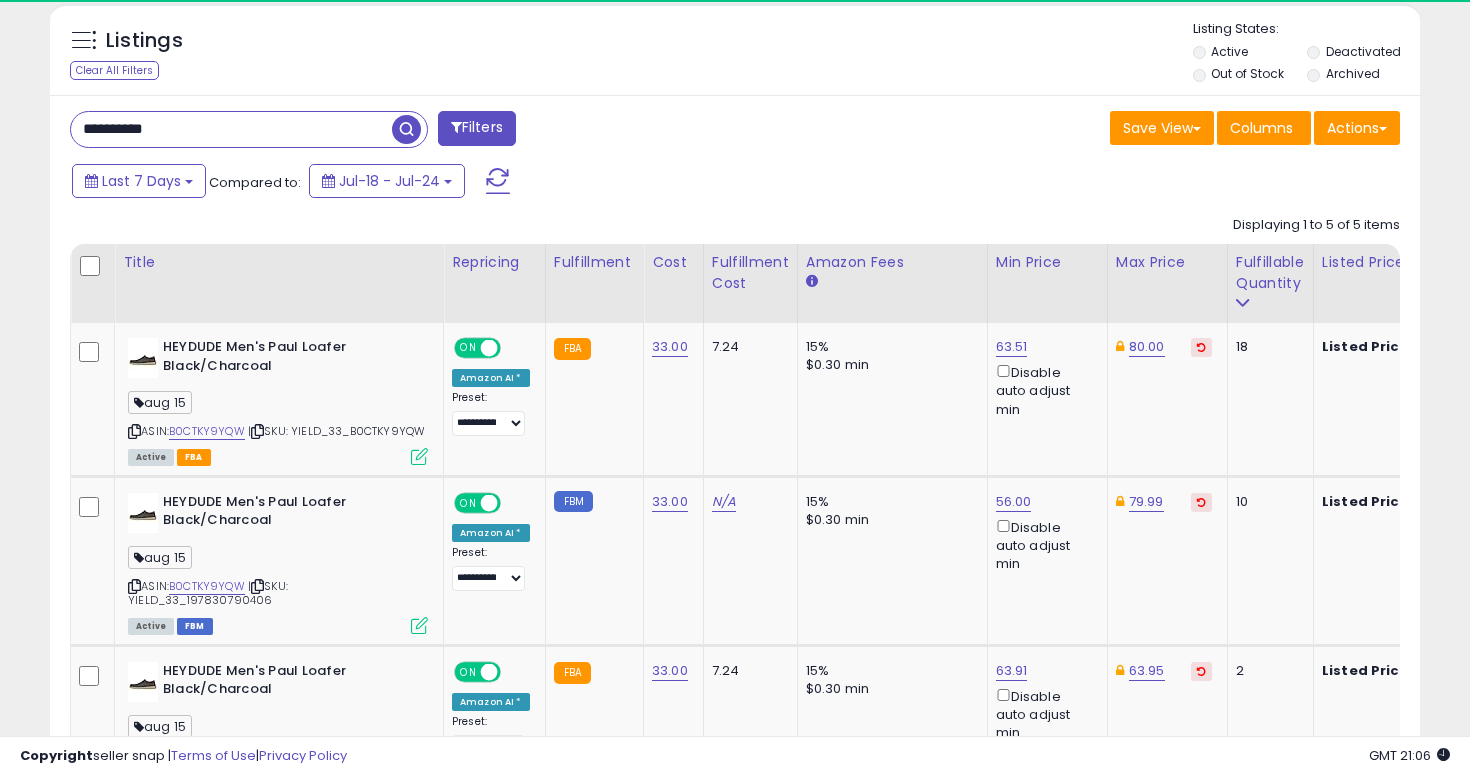 scroll, scrollTop: 728, scrollLeft: 0, axis: vertical 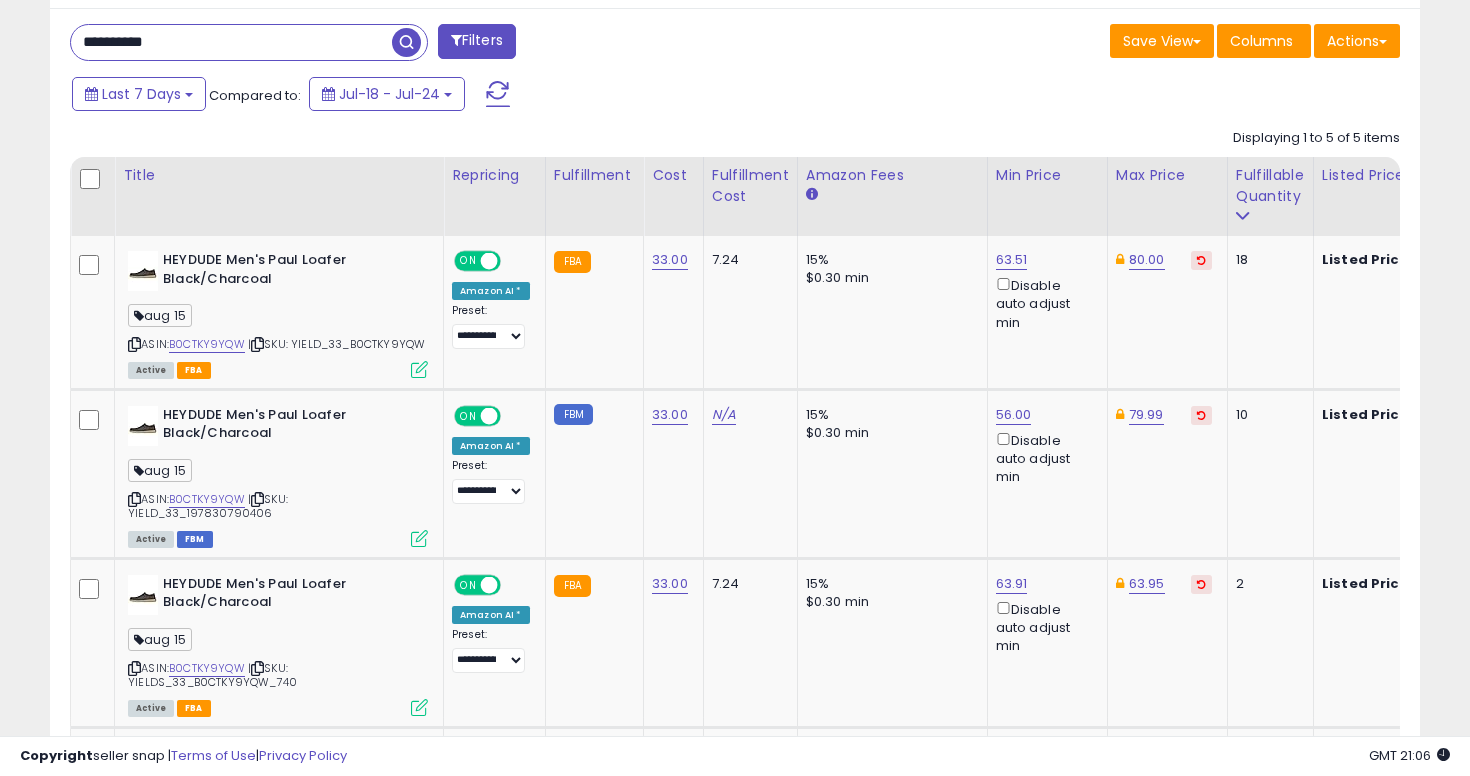 click on "**********" at bounding box center (231, 42) 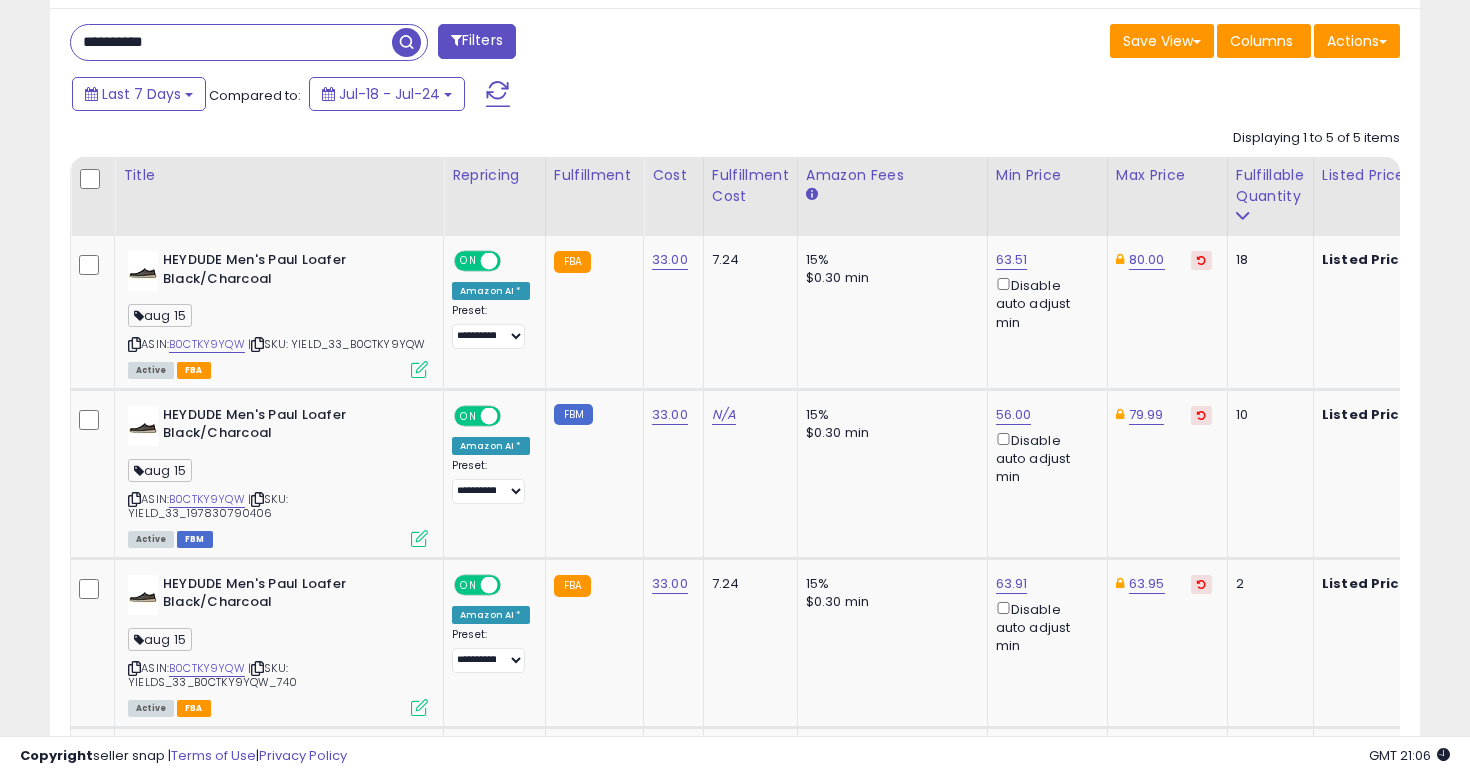 click on "**********" at bounding box center [231, 42] 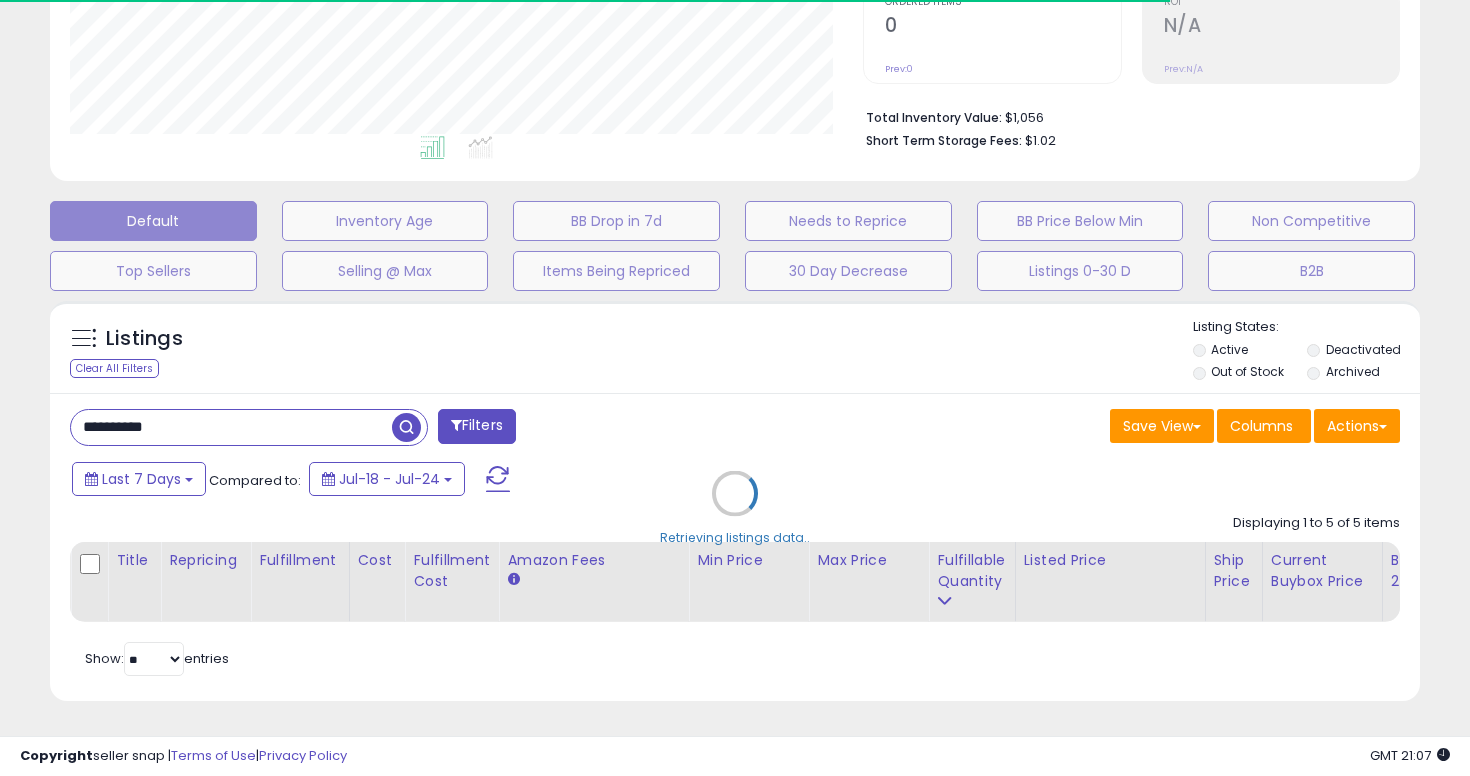 scroll, scrollTop: 772, scrollLeft: 0, axis: vertical 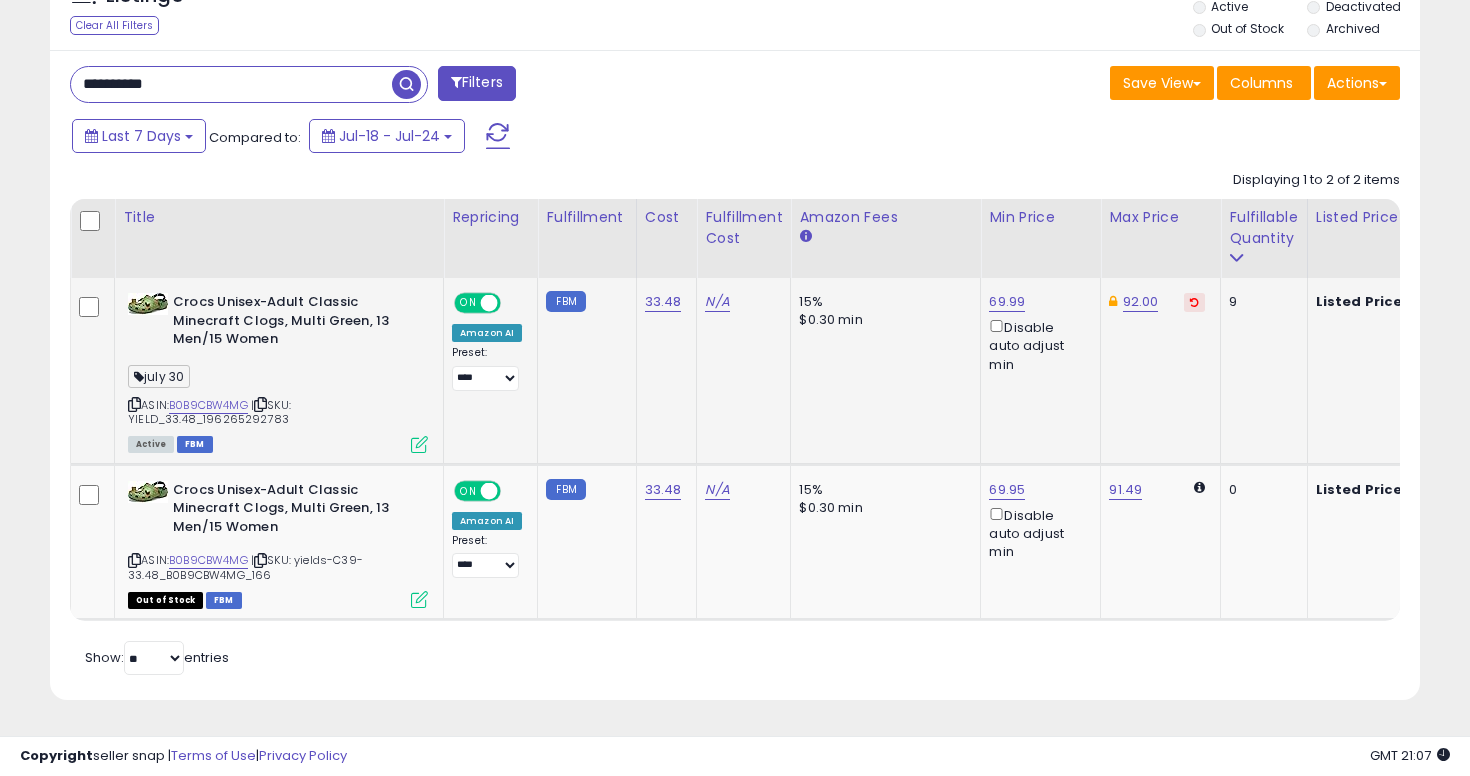 click on "92.00" 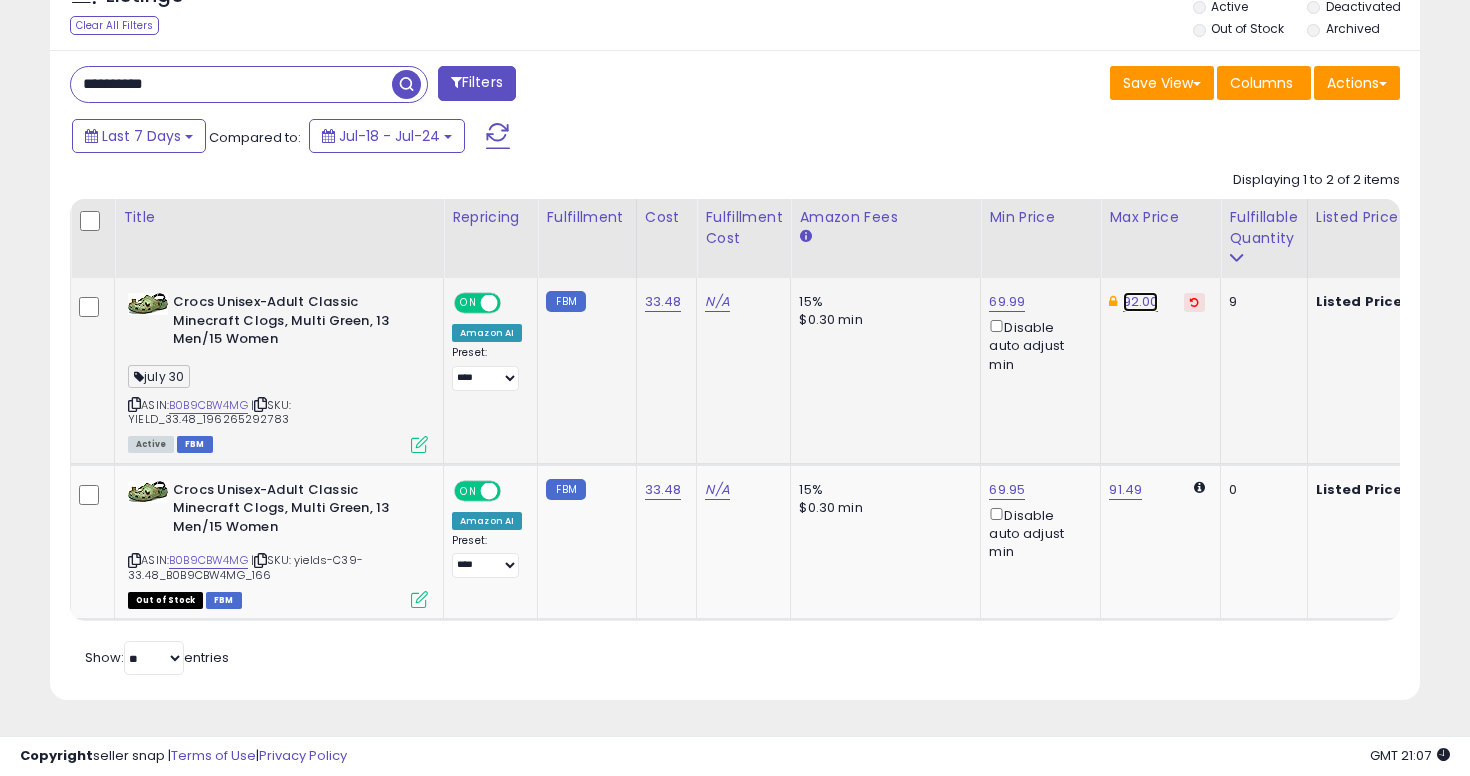 click on "92.00" at bounding box center [1141, 302] 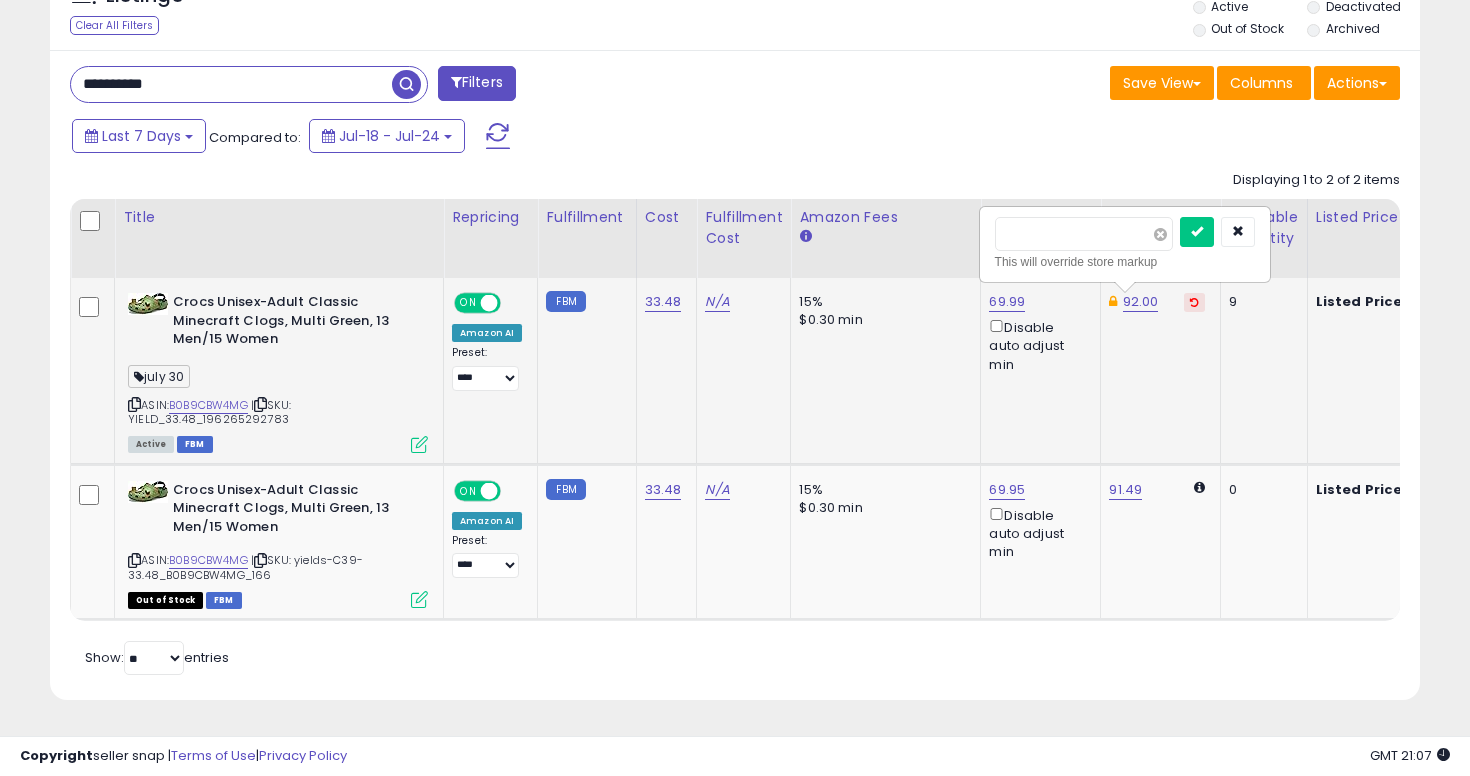click at bounding box center (1160, 234) 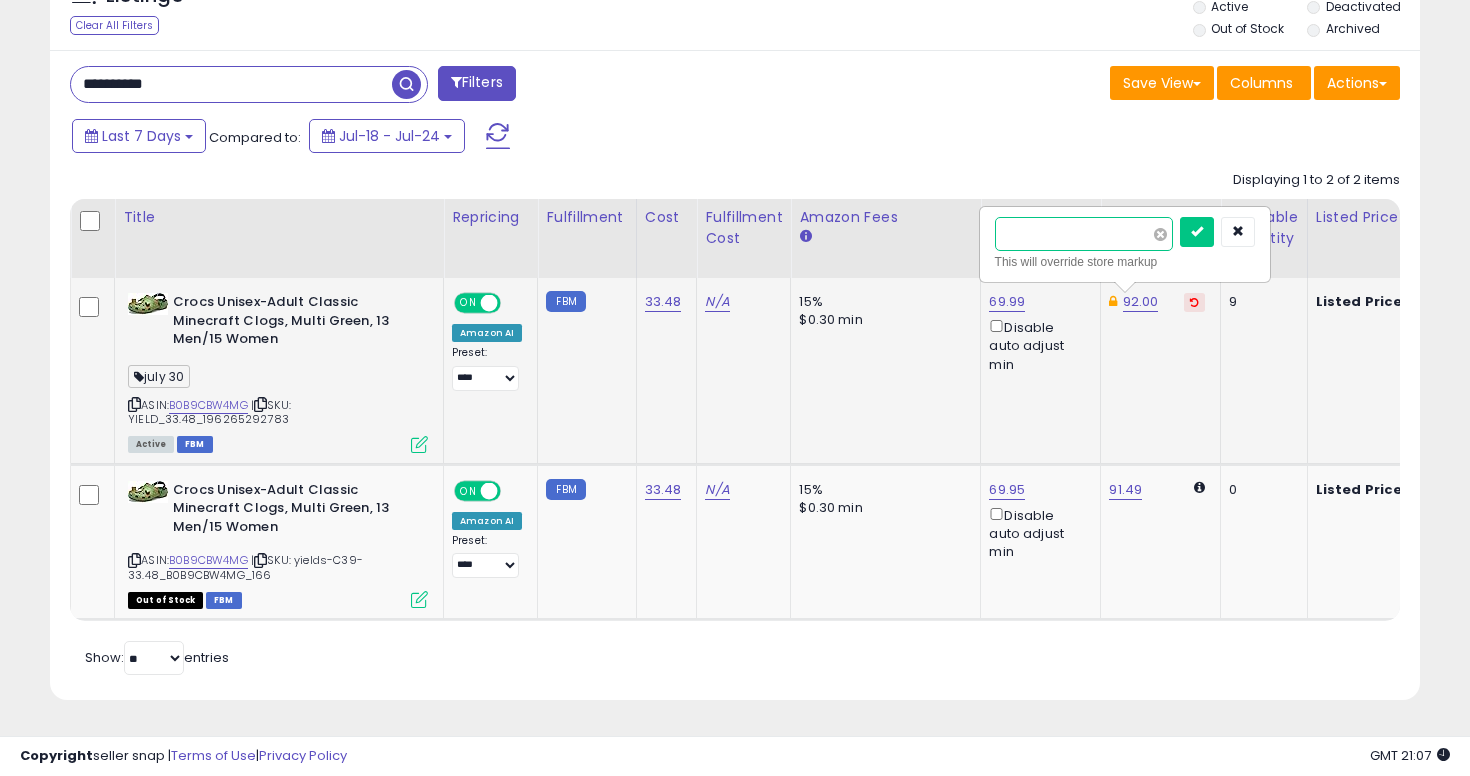 type on "*" 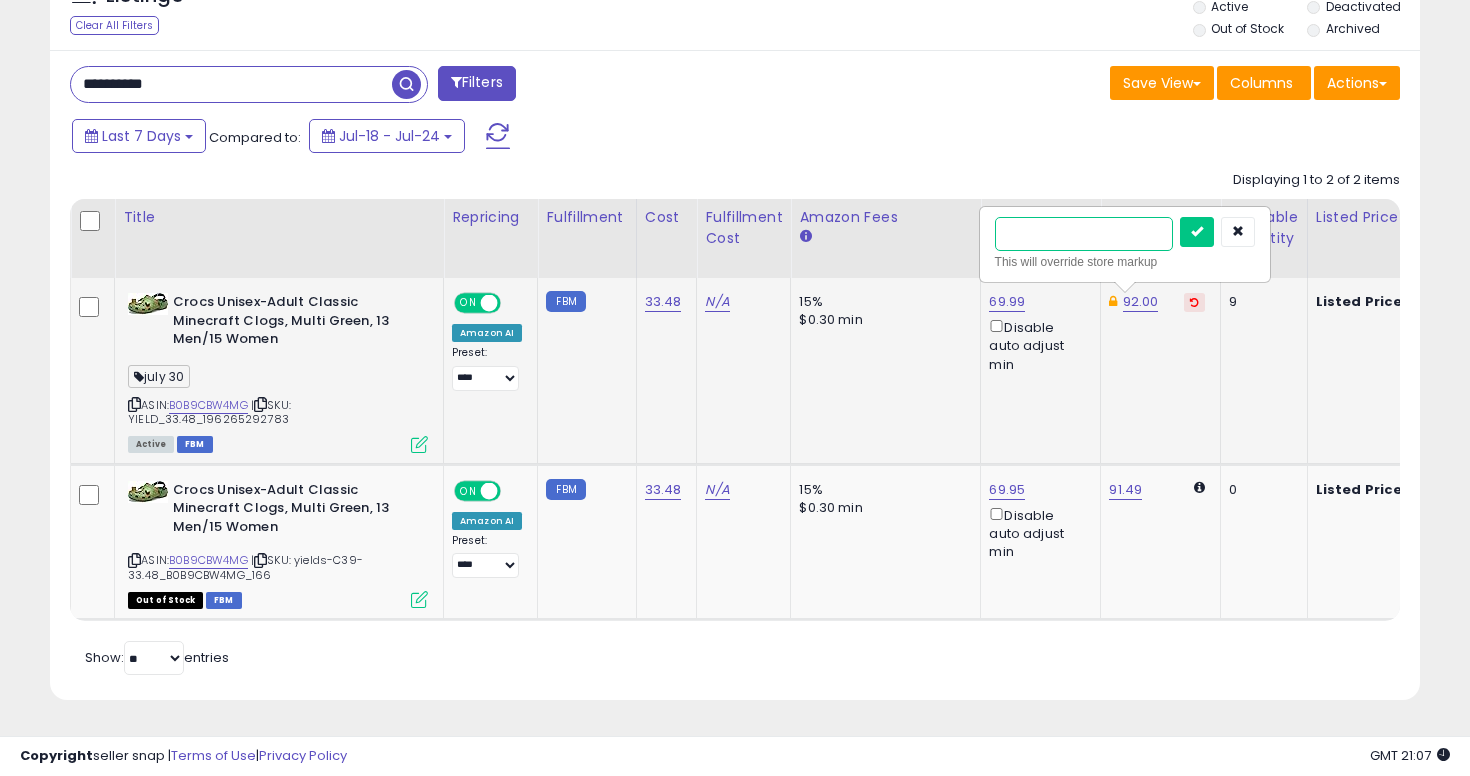 type on "**" 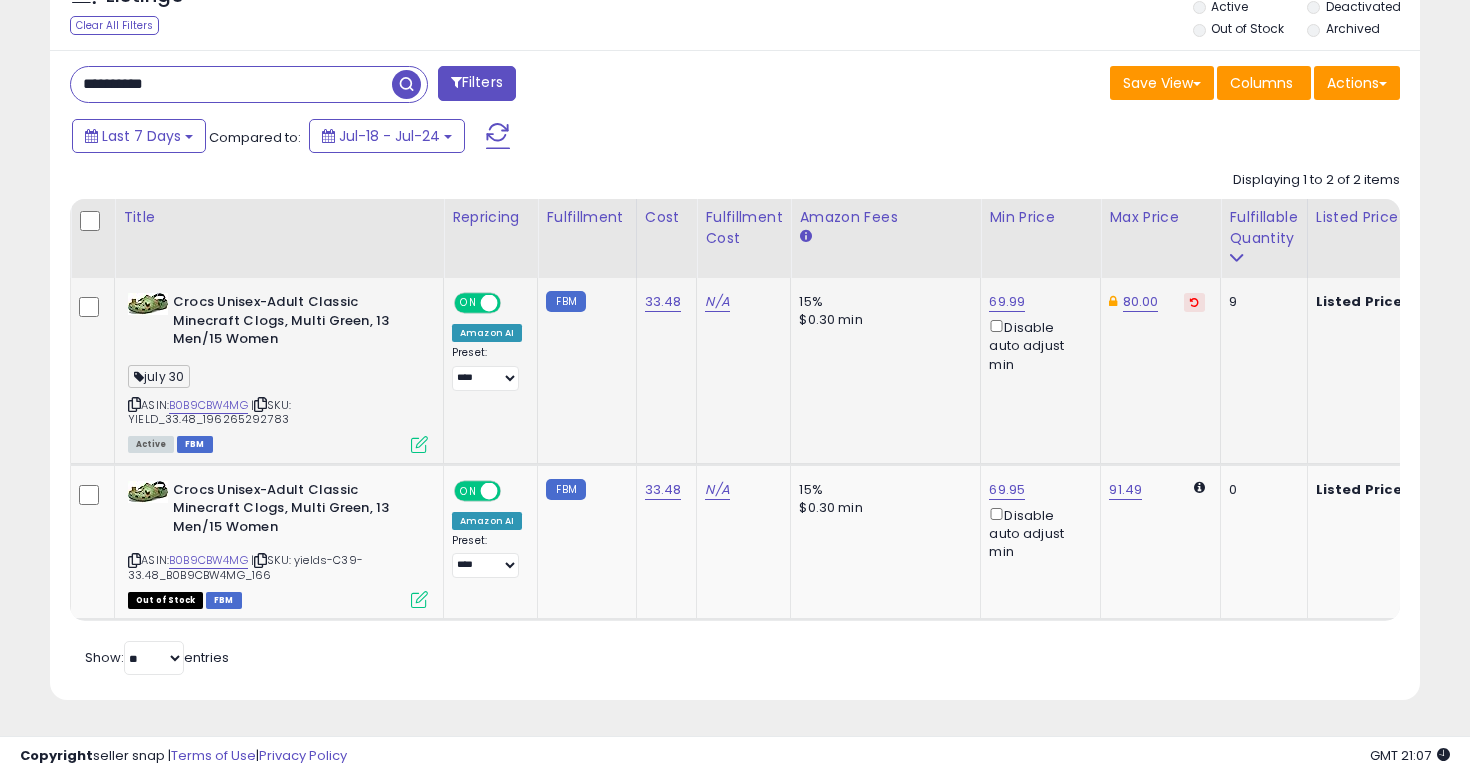 click on "**********" at bounding box center (231, 84) 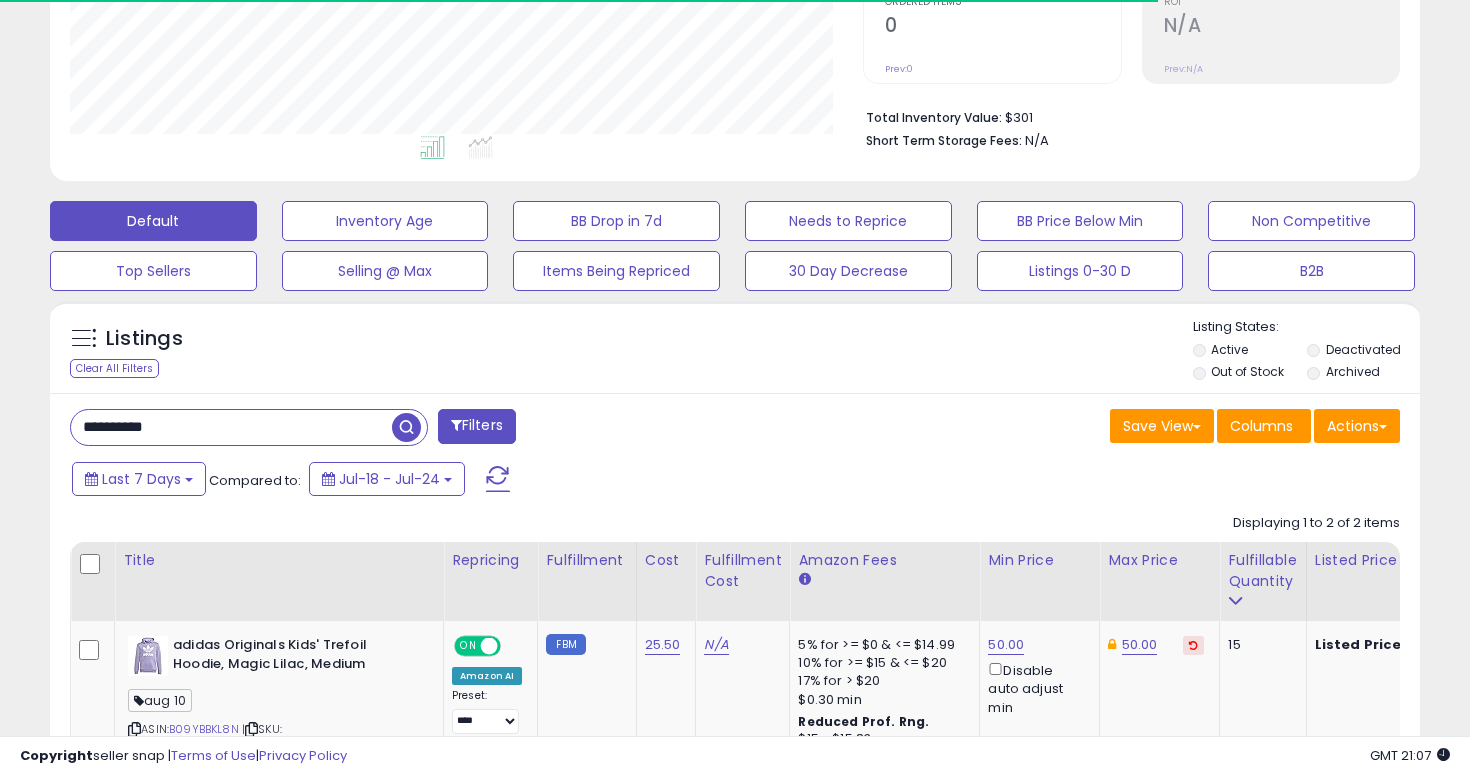 scroll, scrollTop: 767, scrollLeft: 0, axis: vertical 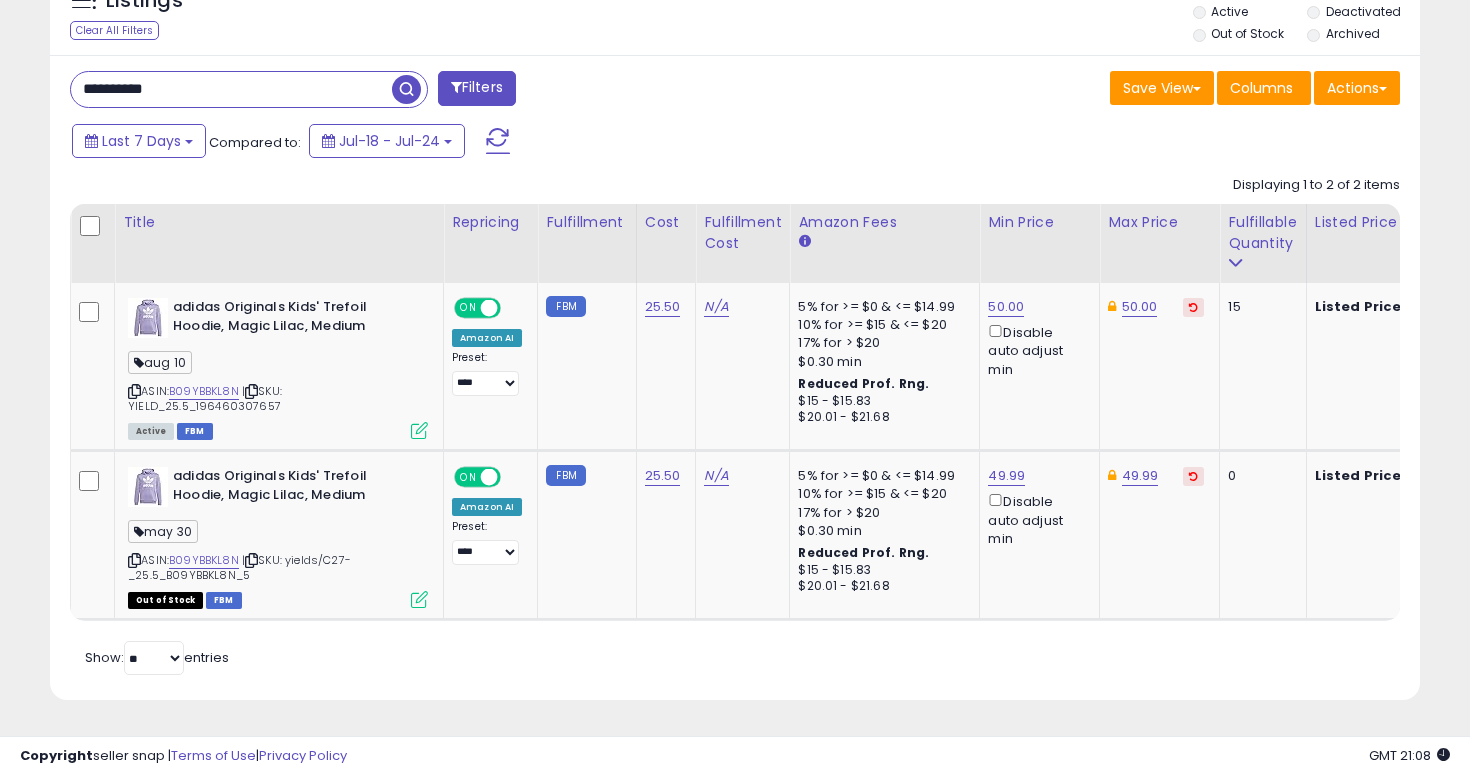 click on "**********" at bounding box center (231, 89) 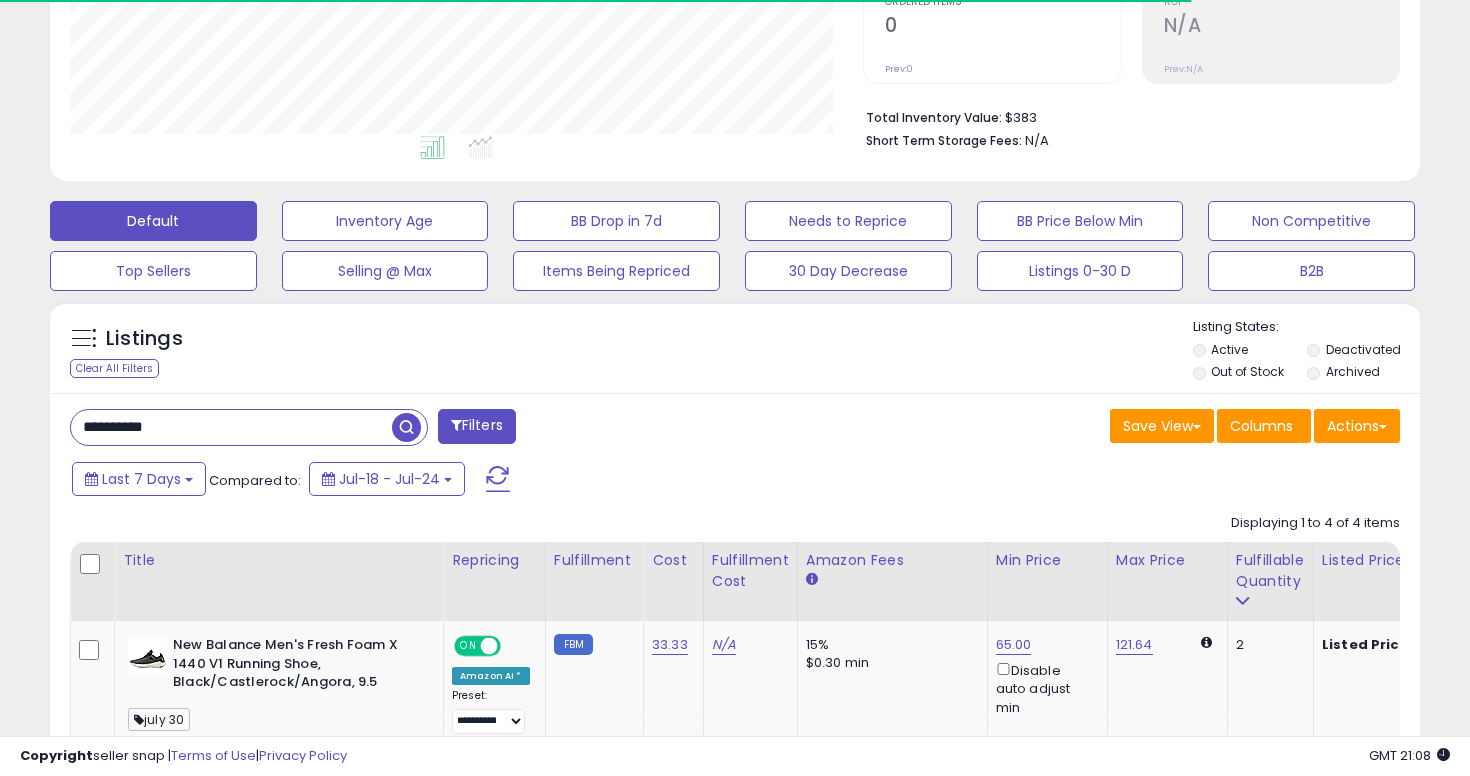 scroll, scrollTop: 767, scrollLeft: 0, axis: vertical 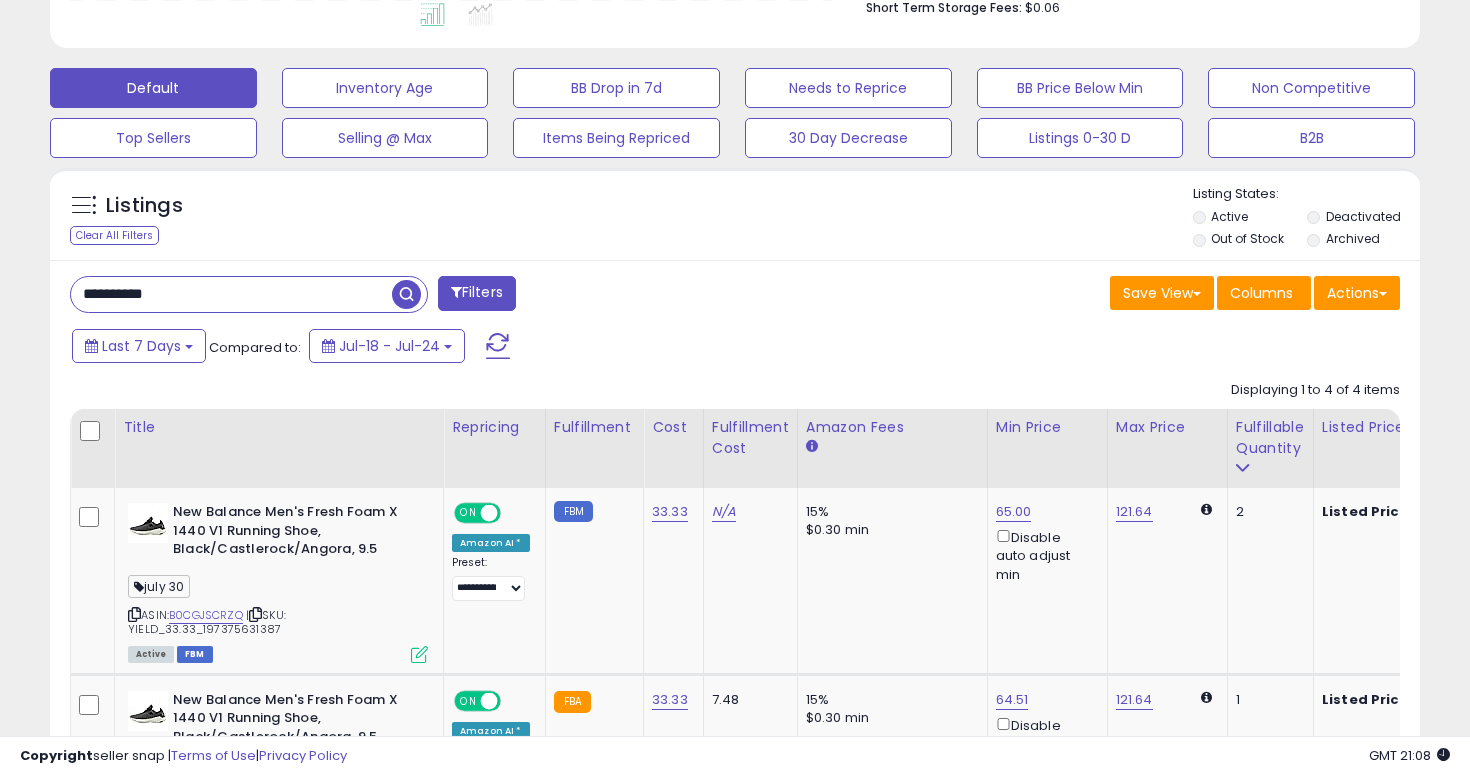 click on "**********" at bounding box center (231, 294) 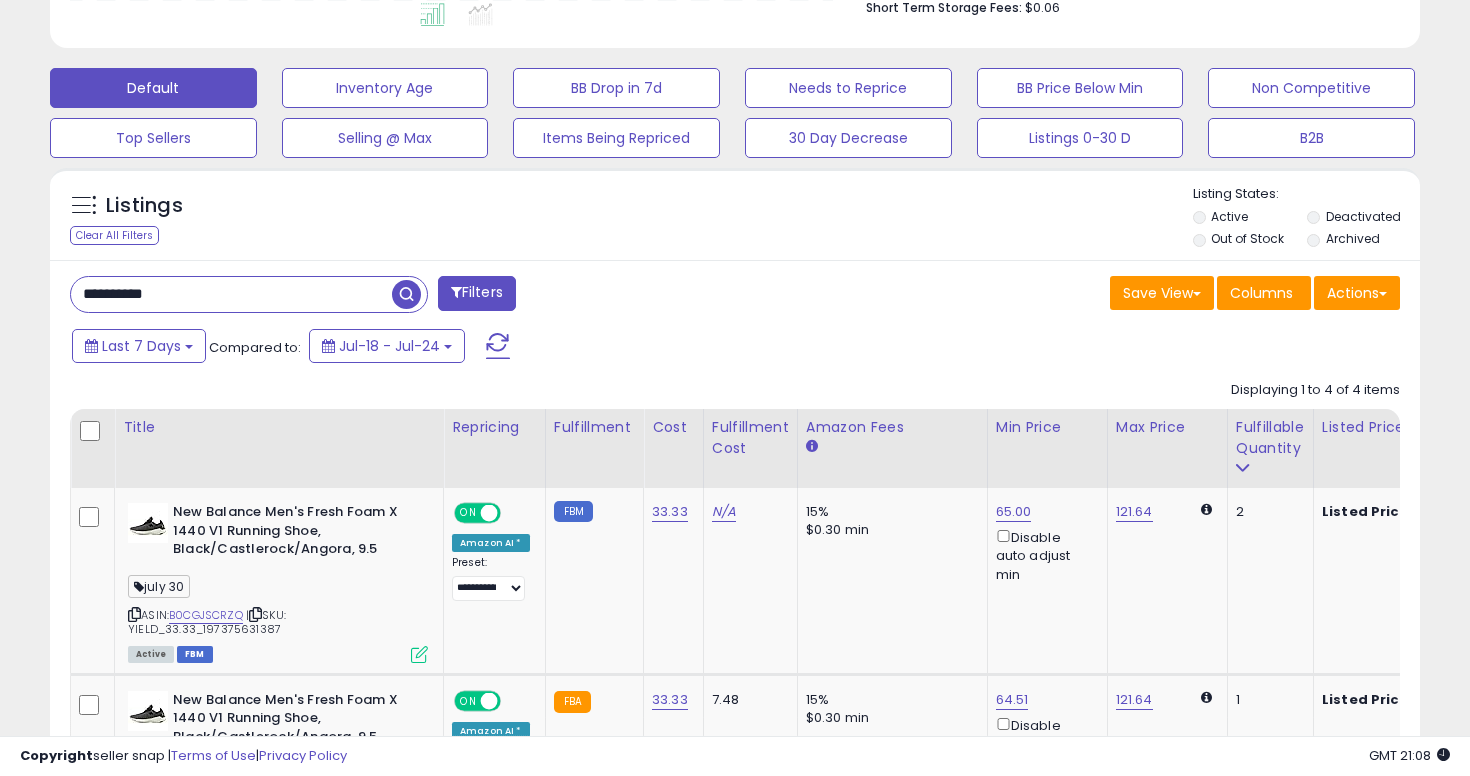type on "**********" 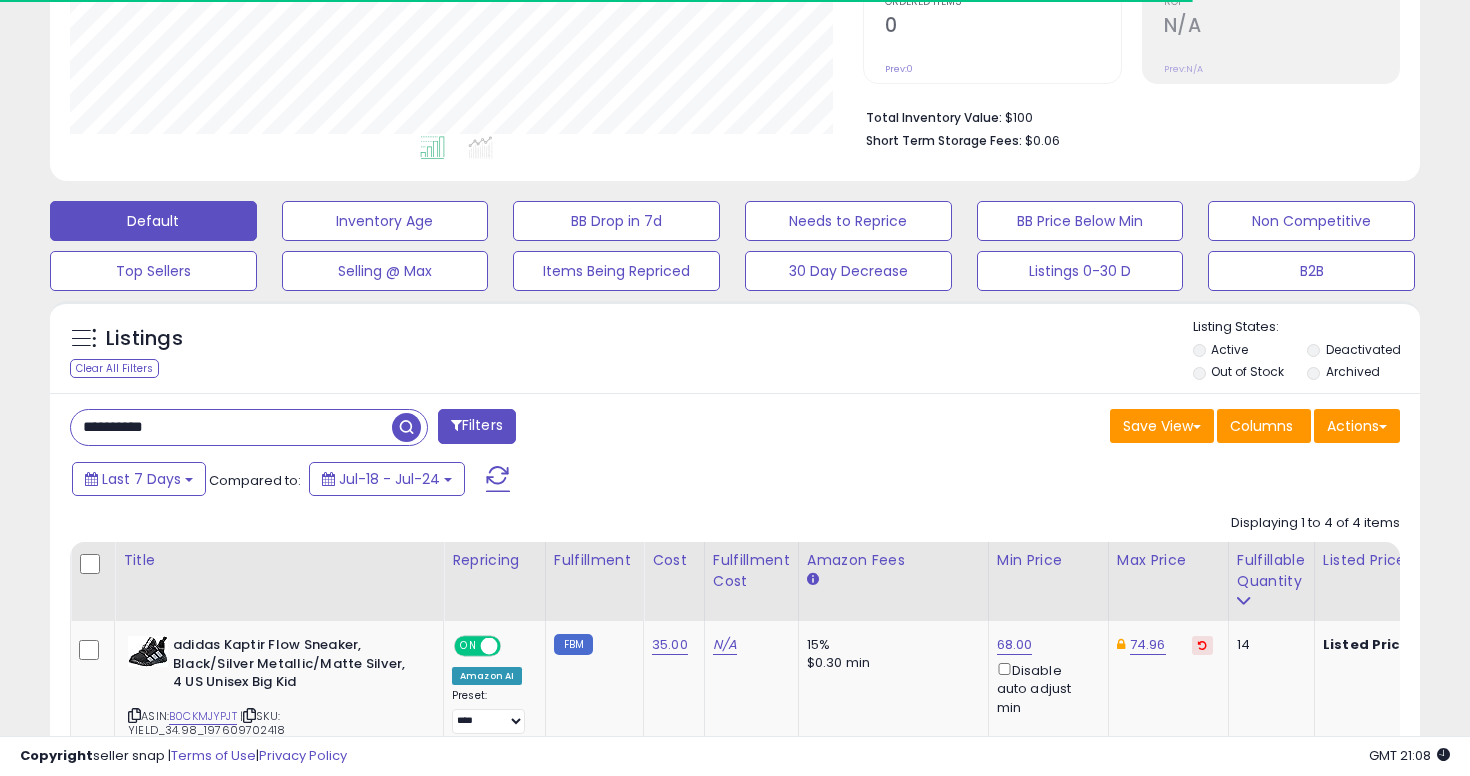 scroll, scrollTop: 562, scrollLeft: 0, axis: vertical 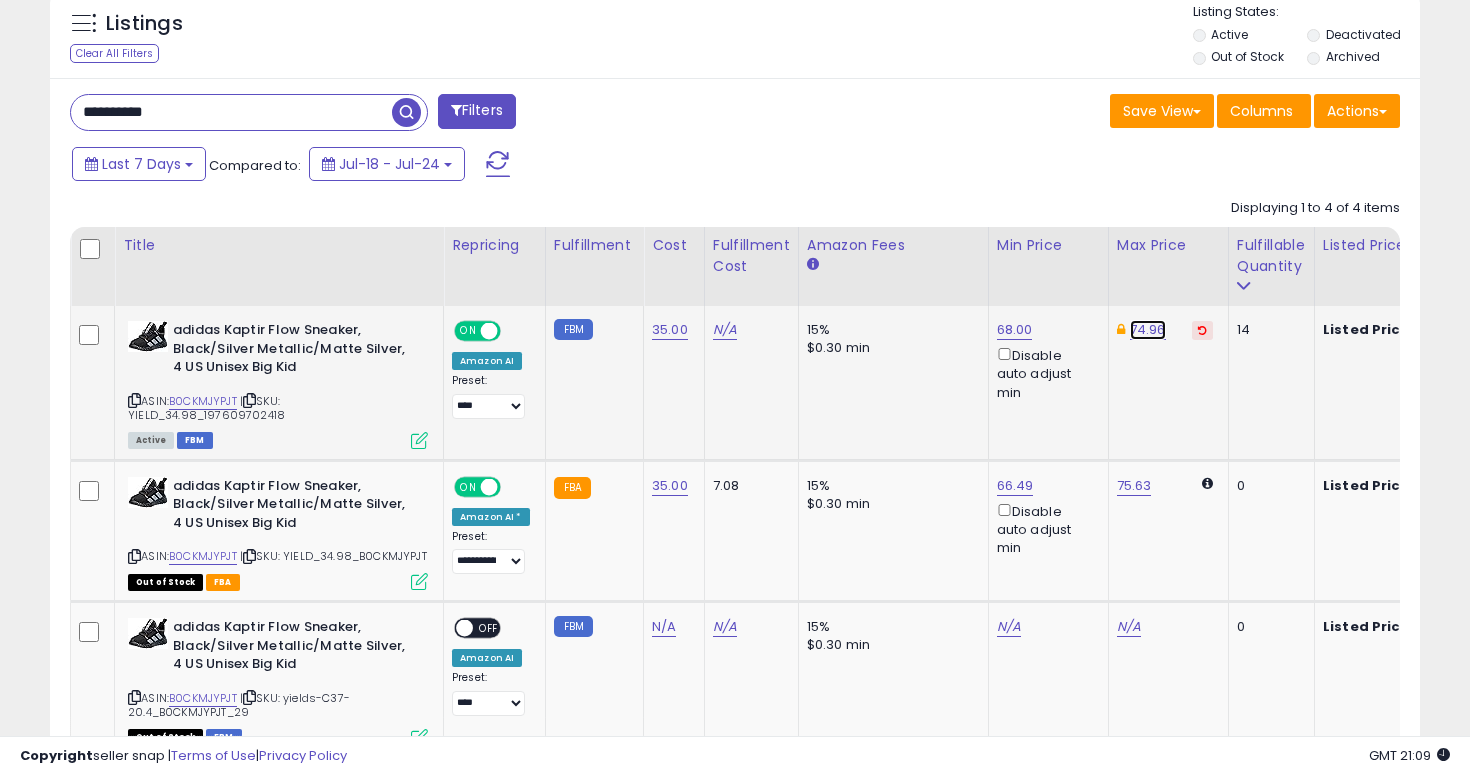 click on "74.96" at bounding box center (1148, 330) 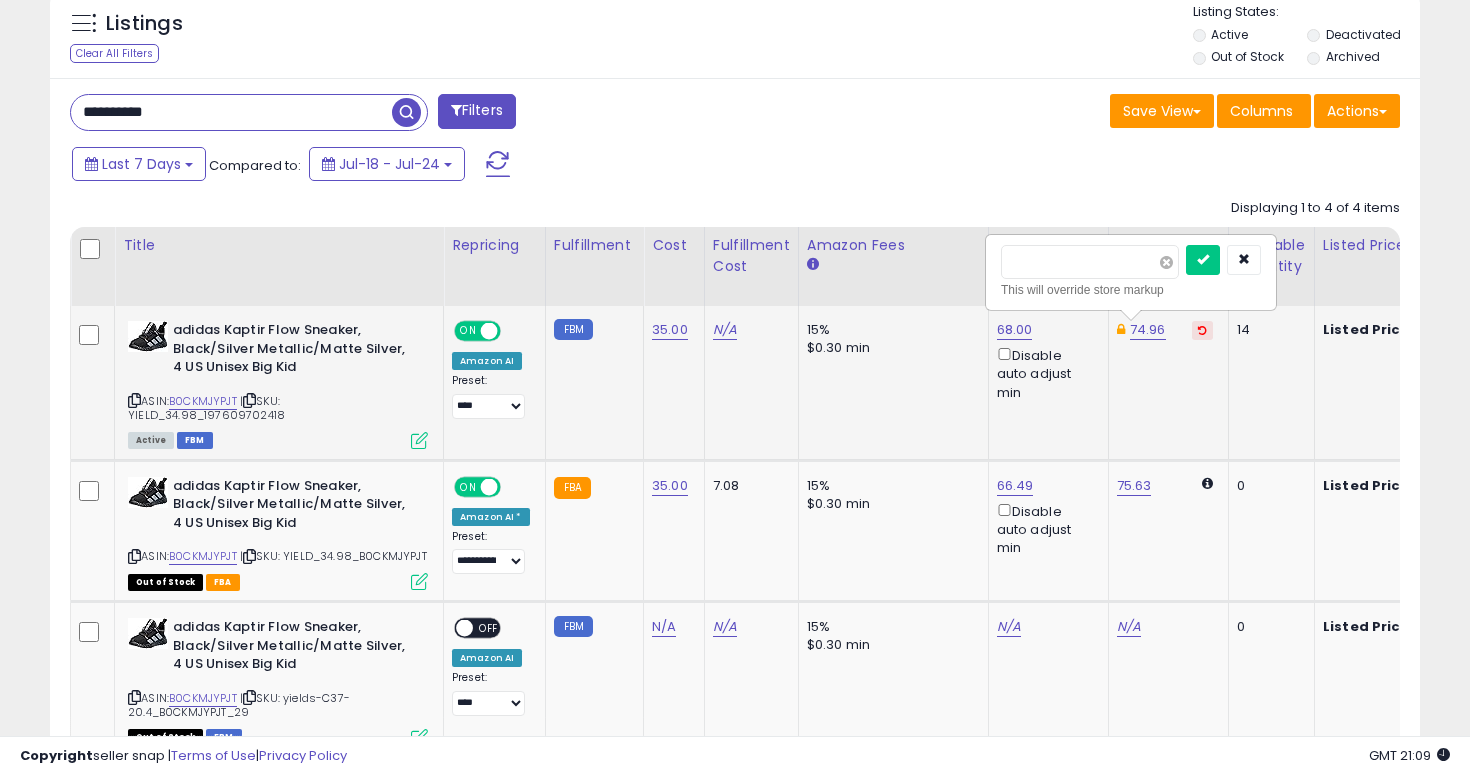 click at bounding box center (1166, 262) 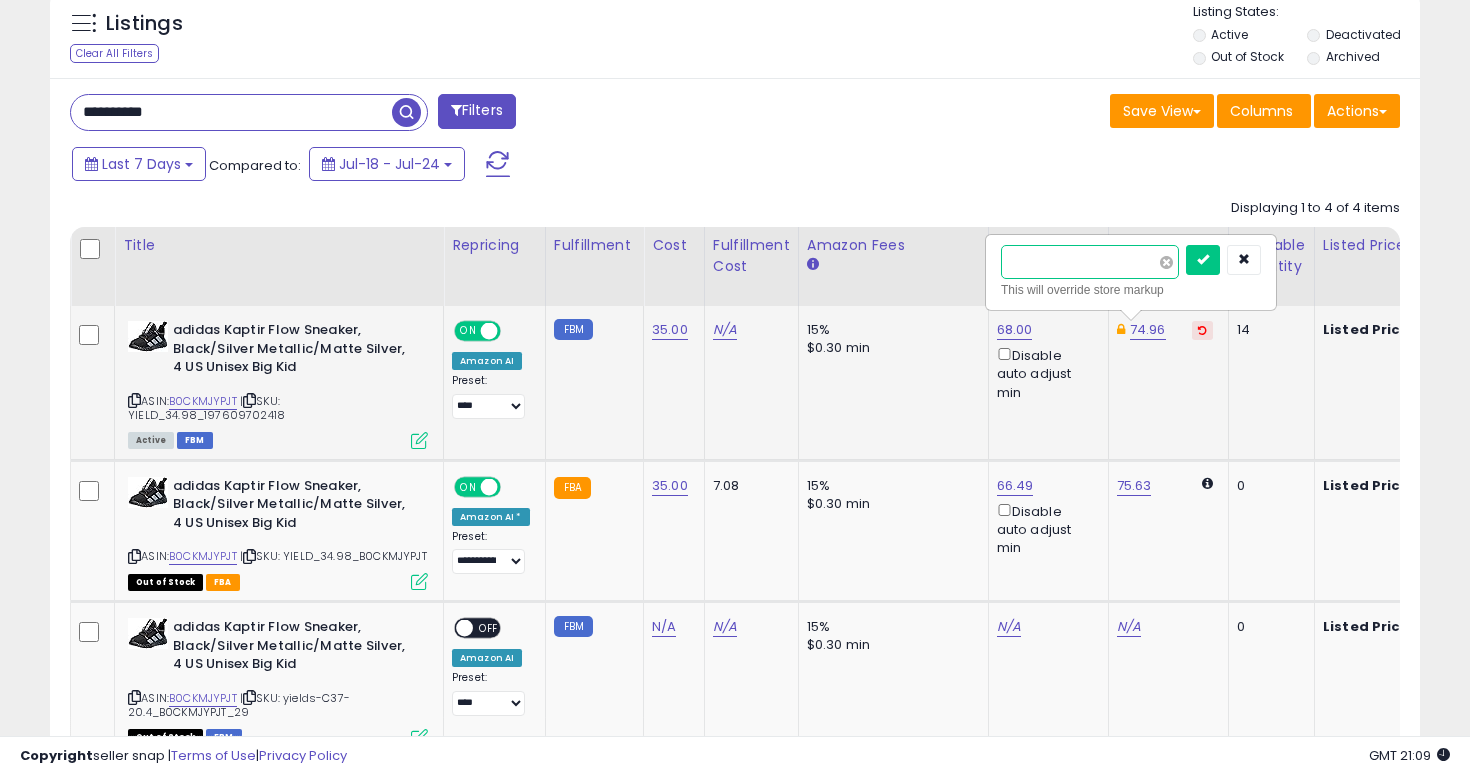 type on "*****" 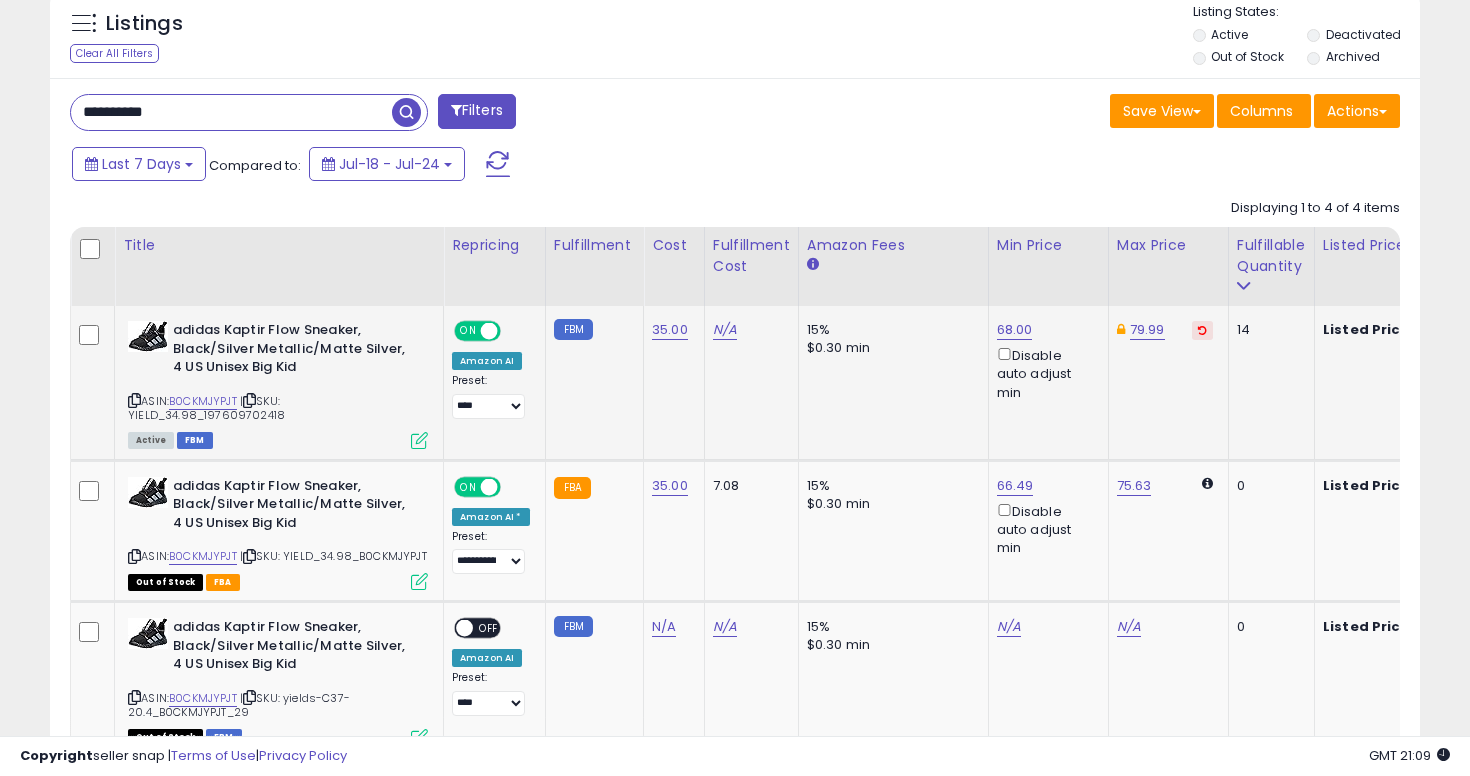 click on "**********" at bounding box center (231, 112) 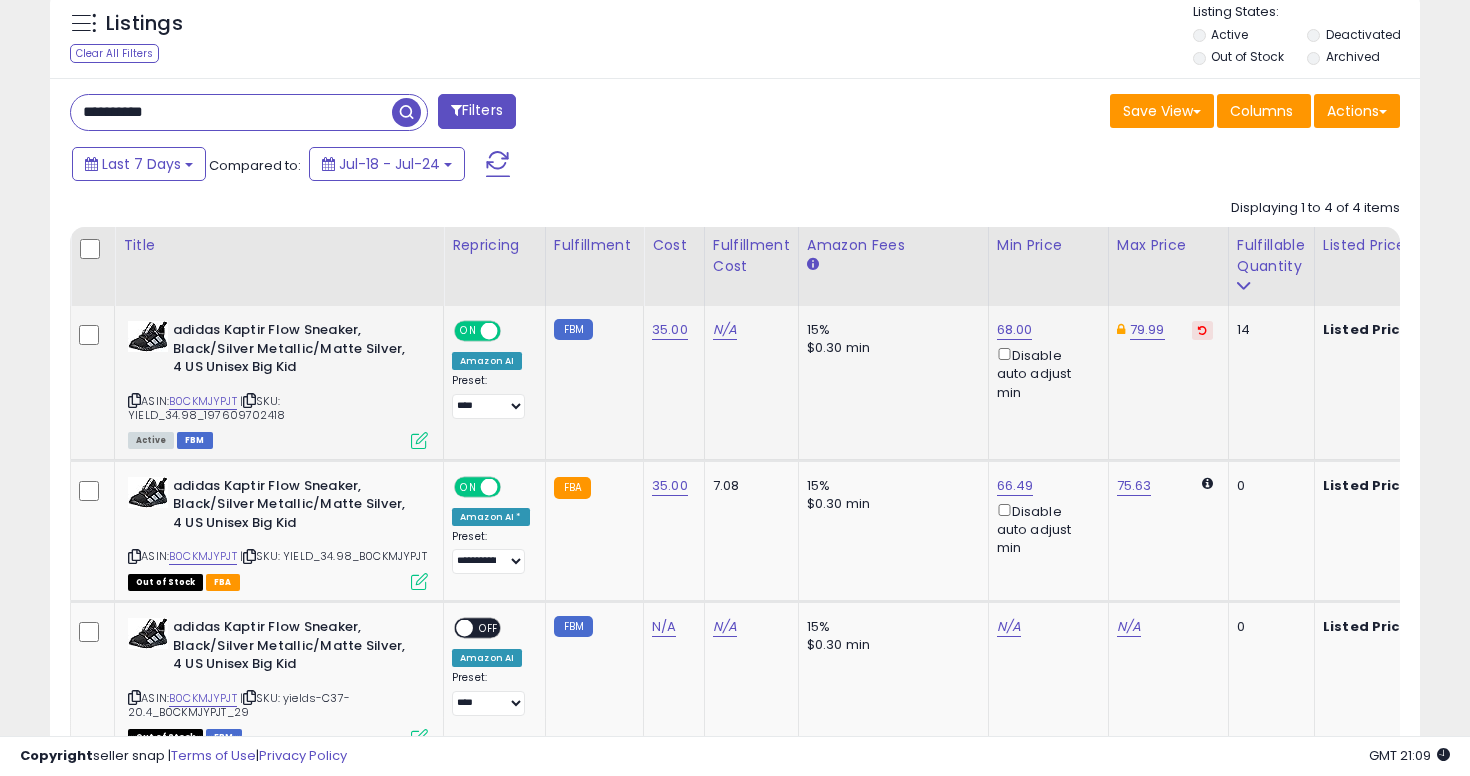 type on "**********" 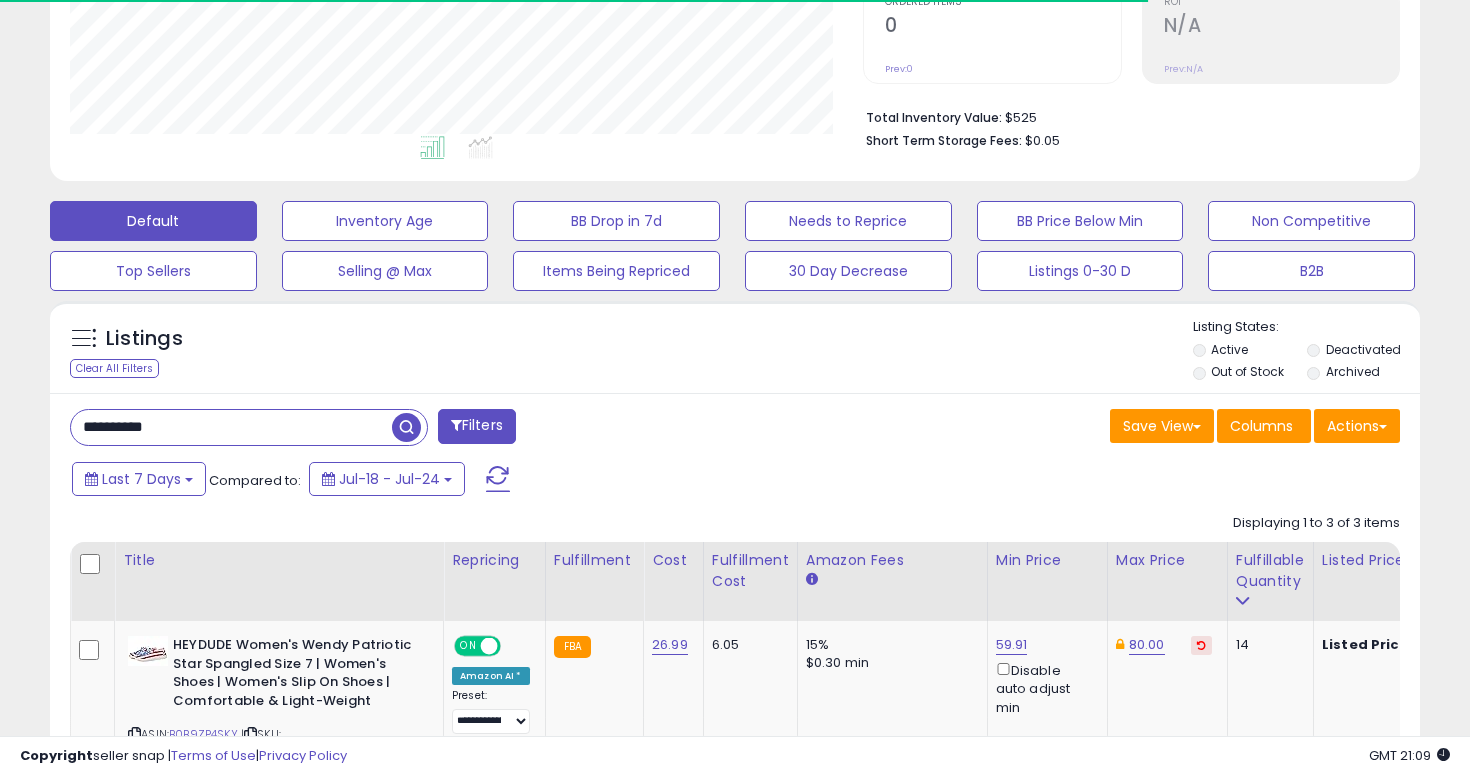 scroll, scrollTop: 744, scrollLeft: 0, axis: vertical 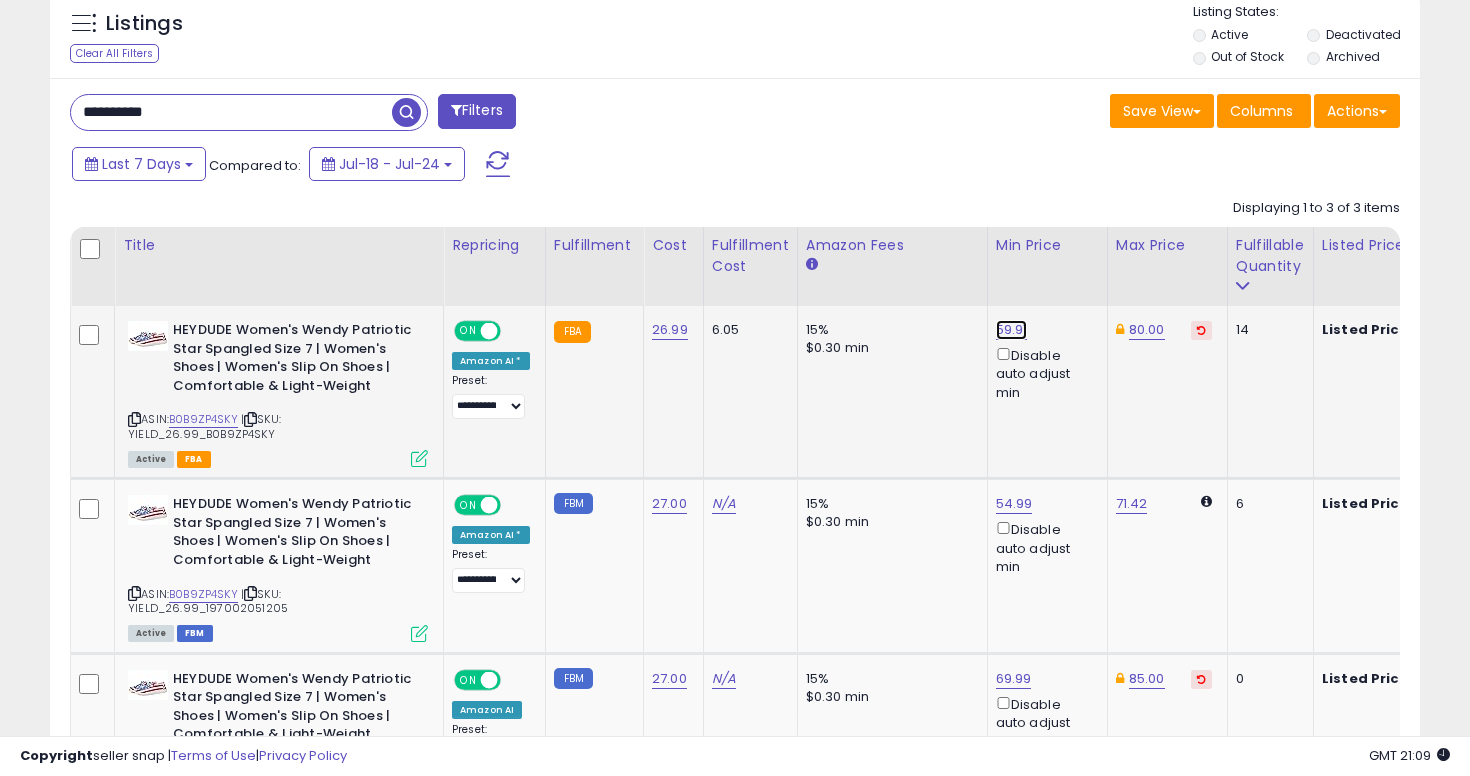 click on "59.91" at bounding box center [1012, 330] 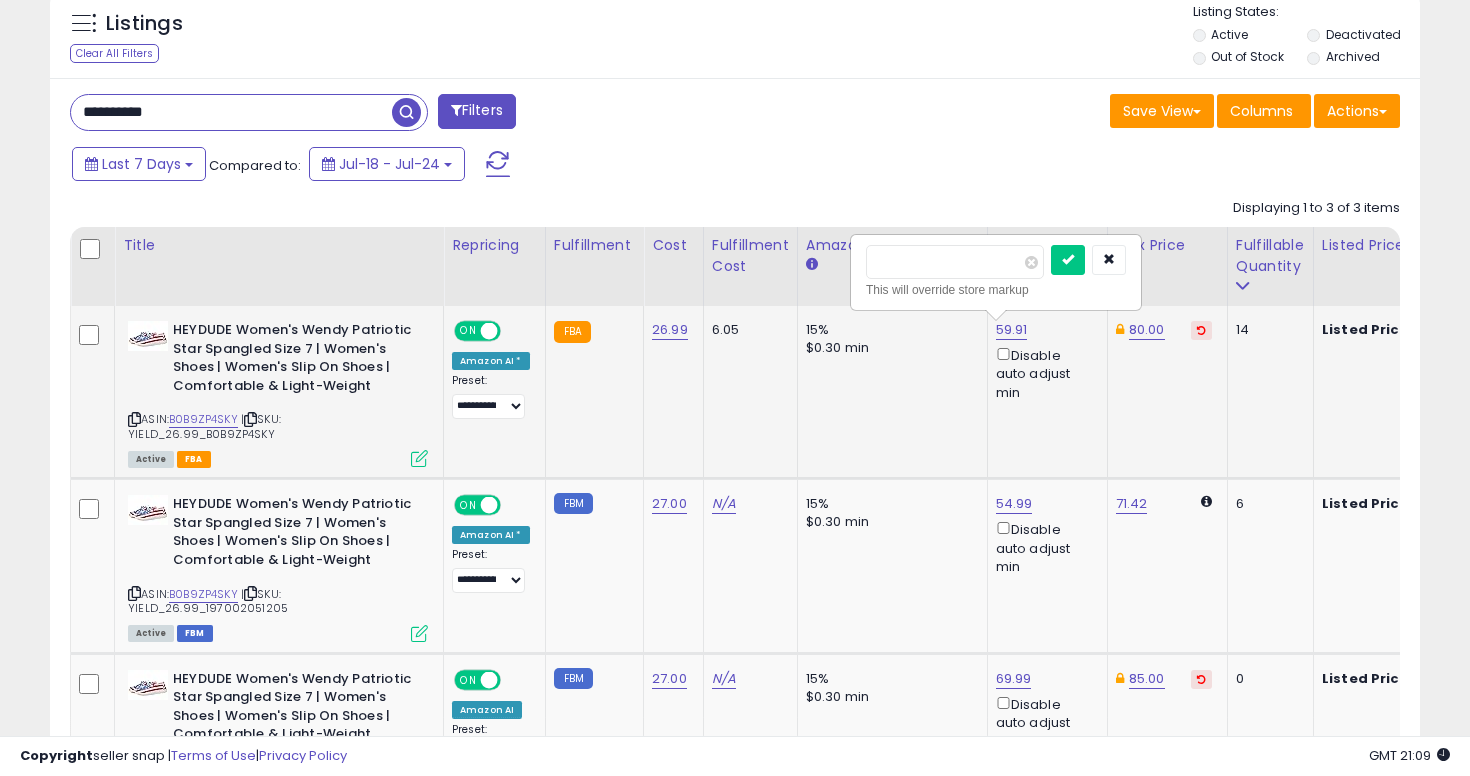 type on "****" 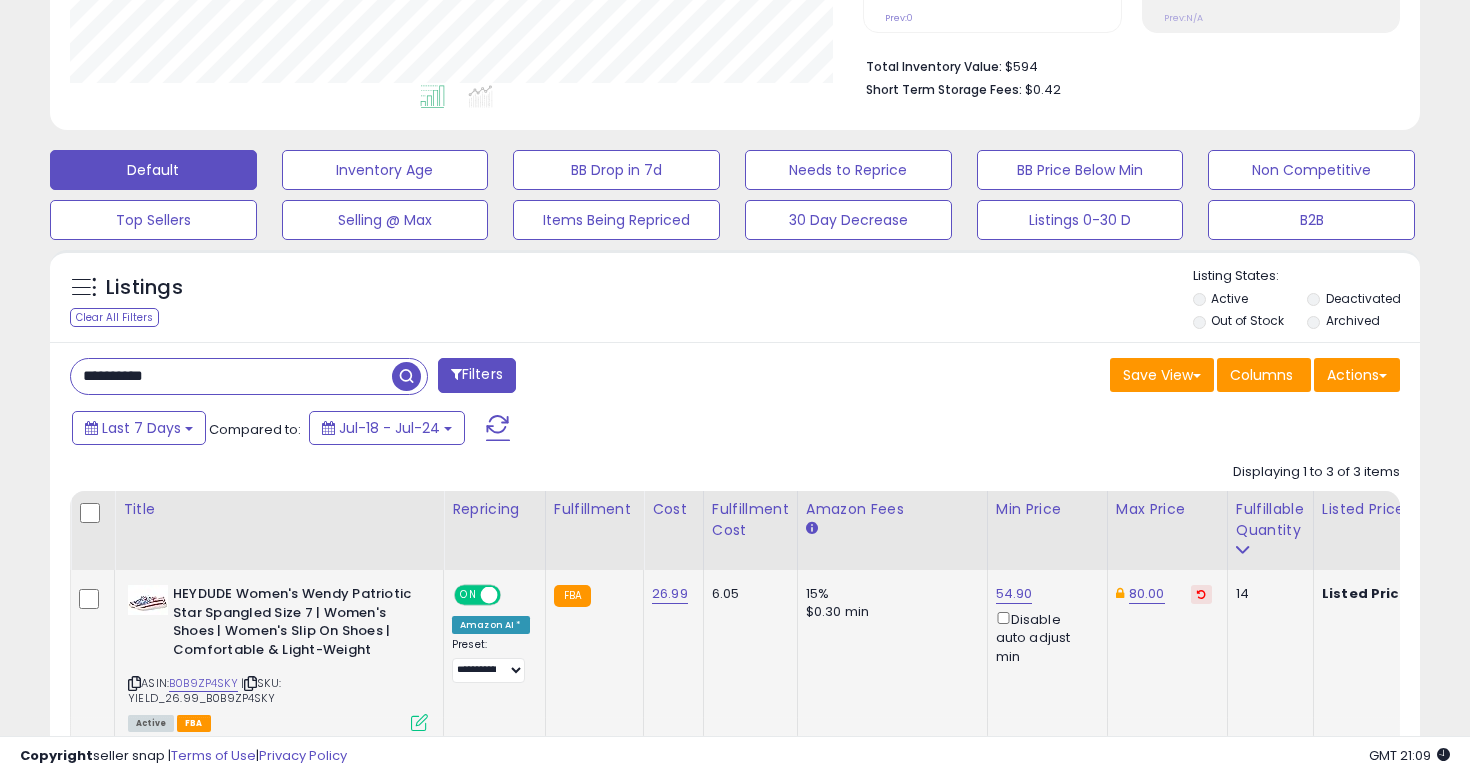 scroll, scrollTop: 408, scrollLeft: 0, axis: vertical 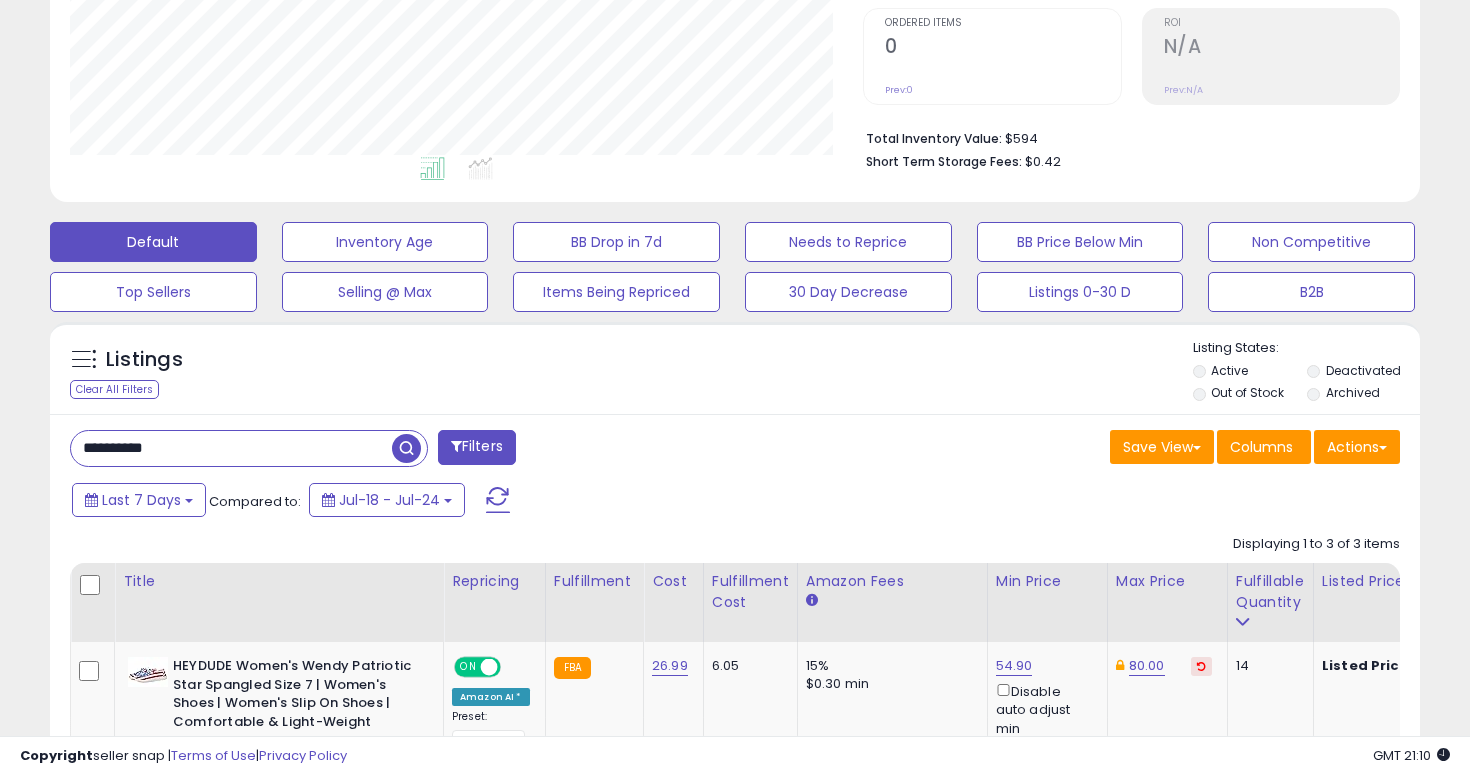 click on "Last 7 Days
Compared to:
Jul-18 - Jul-24" at bounding box center [566, 502] 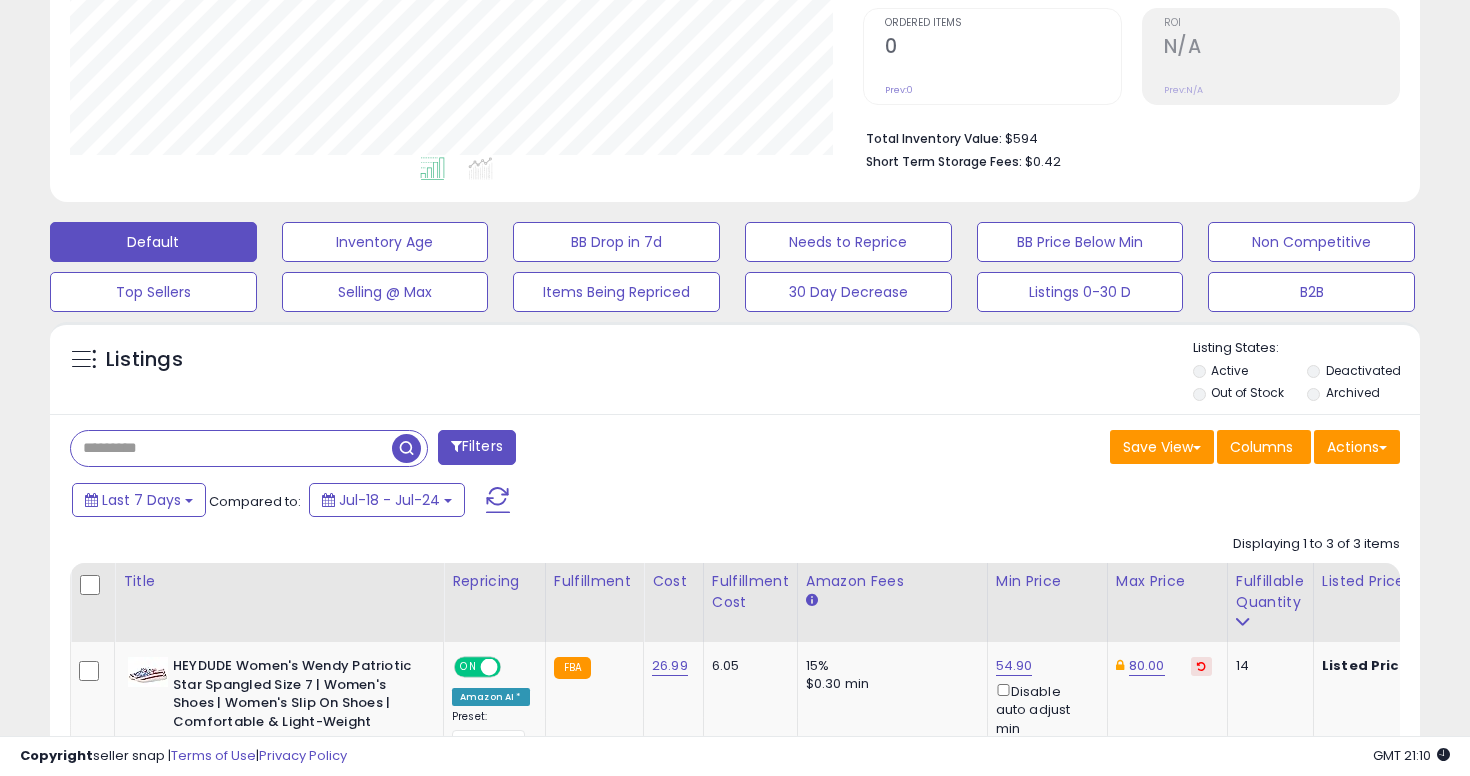 paste on "**********" 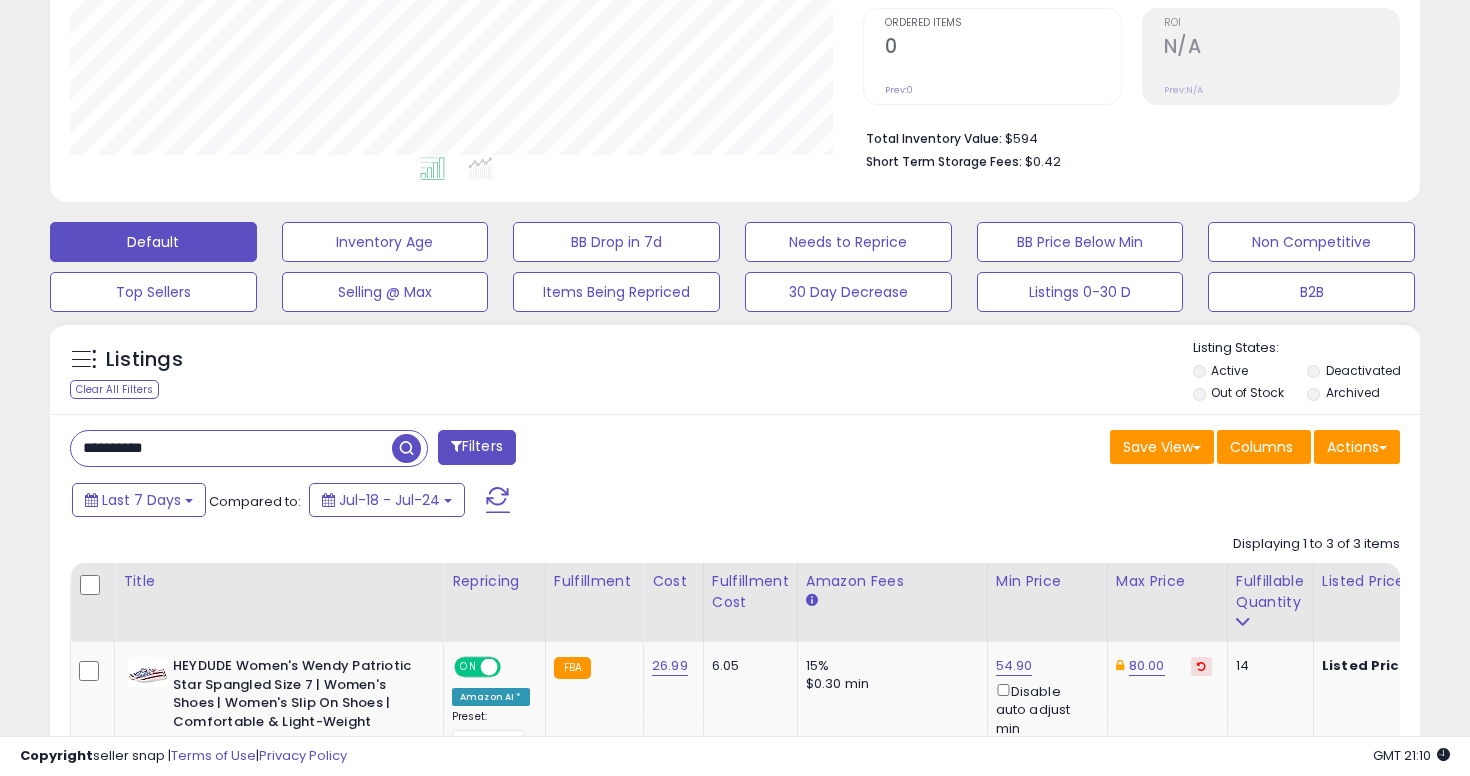 type on "**********" 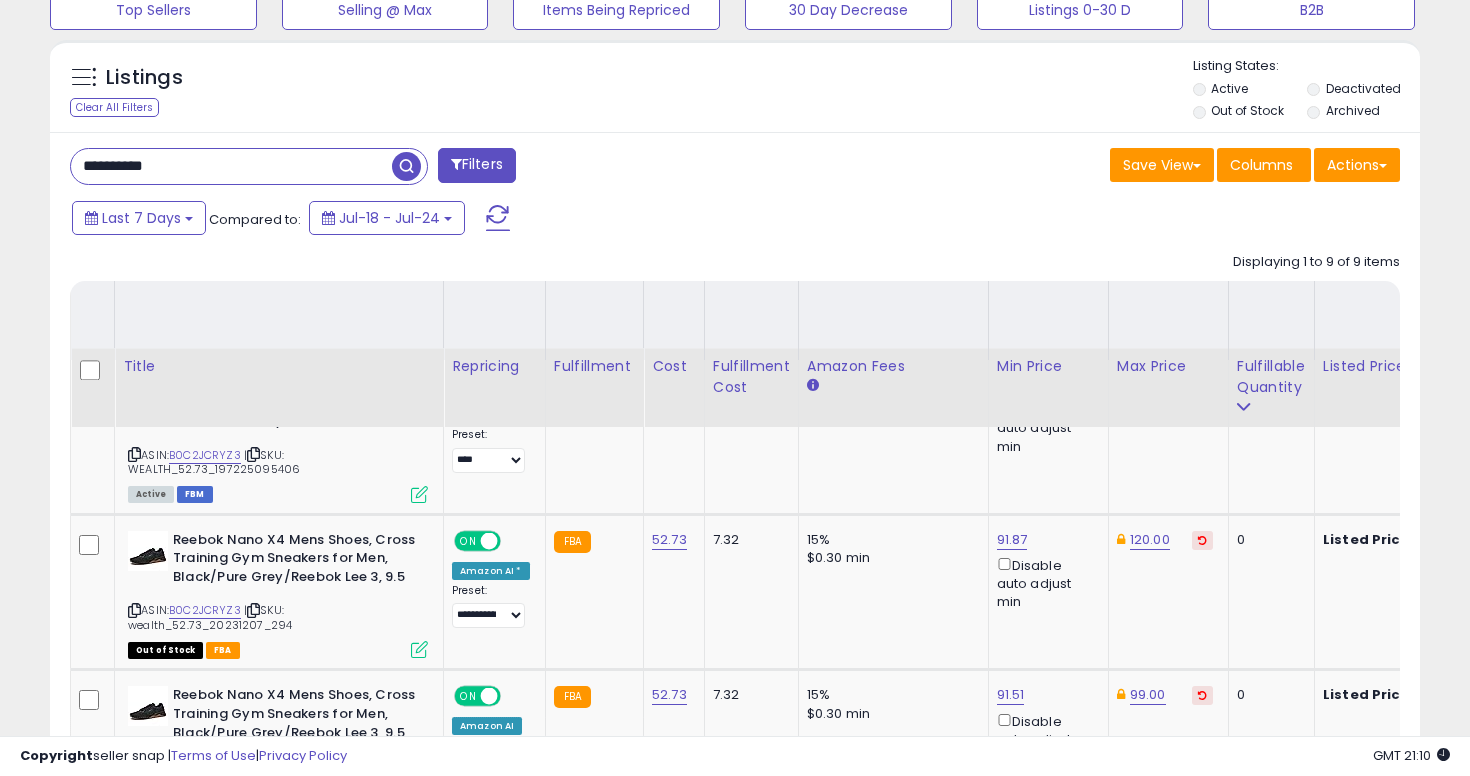 scroll, scrollTop: 1039, scrollLeft: 0, axis: vertical 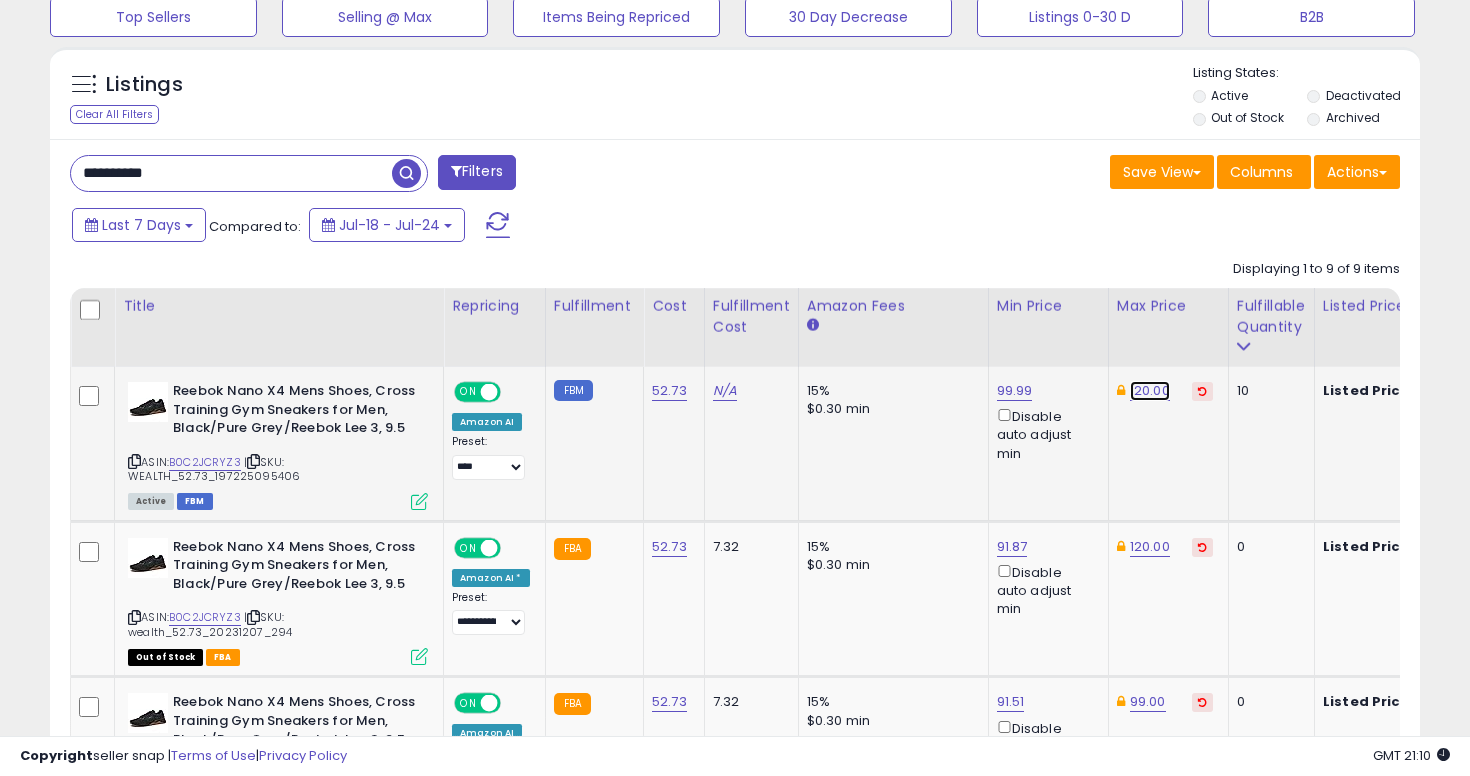 click on "120.00" at bounding box center (1150, 391) 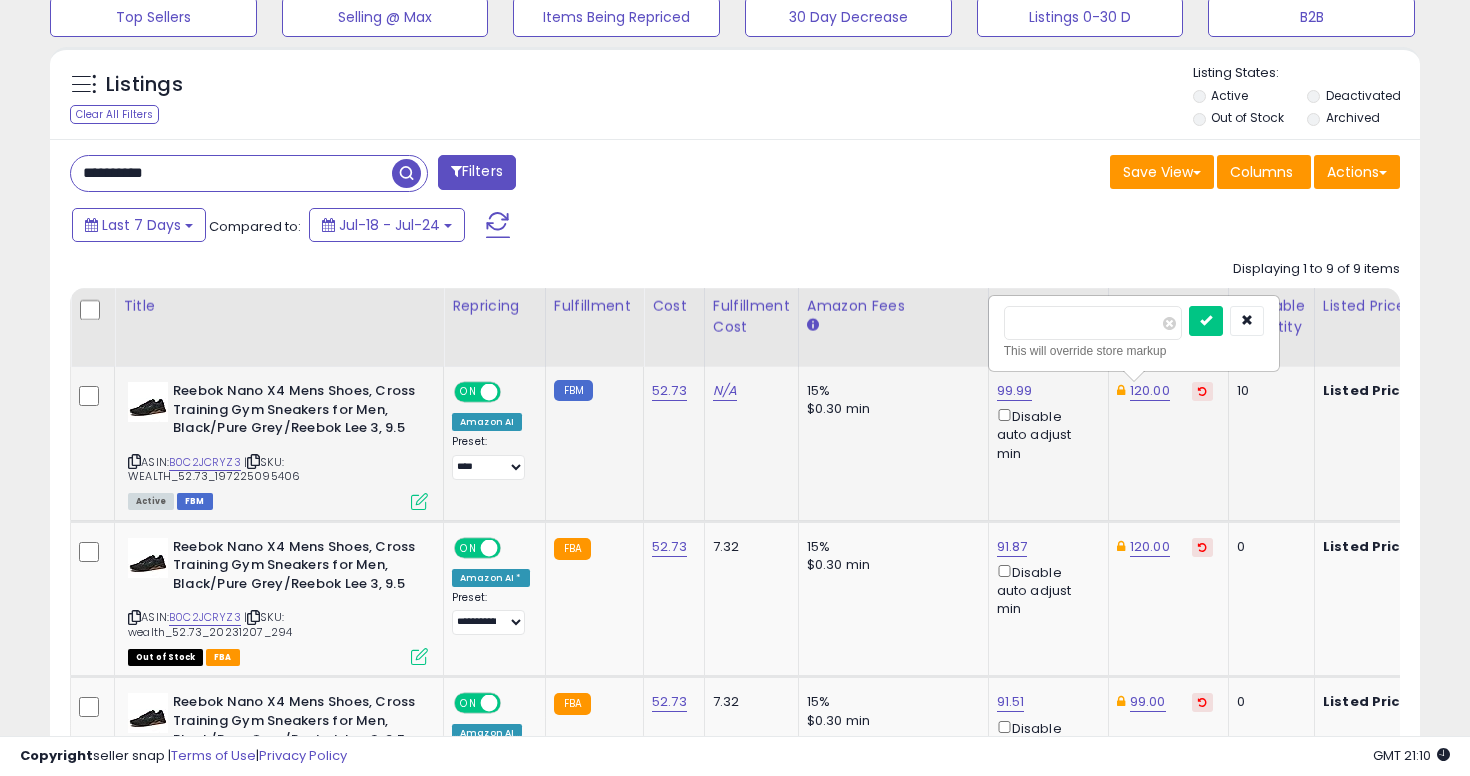 click on "******" at bounding box center (1093, 323) 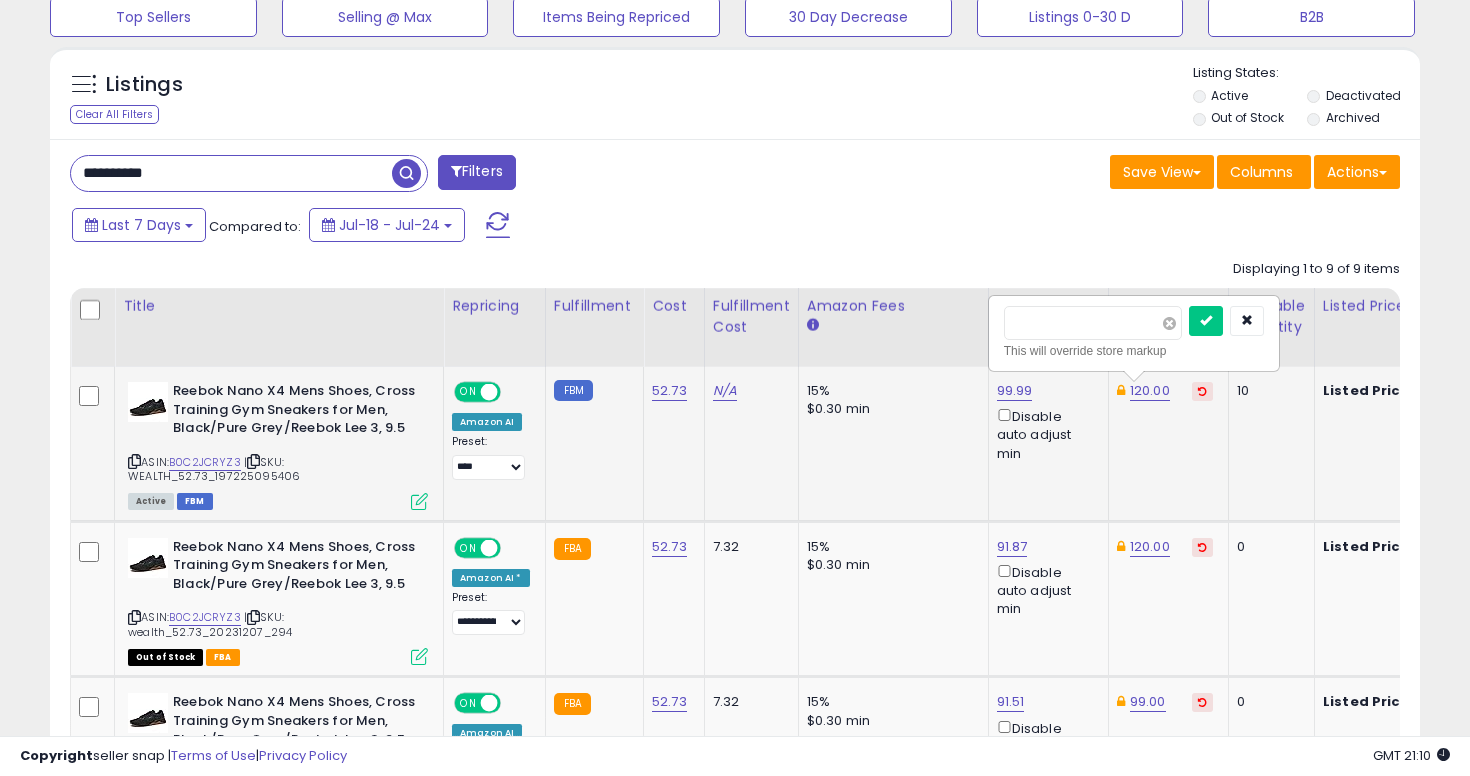 click at bounding box center (1169, 323) 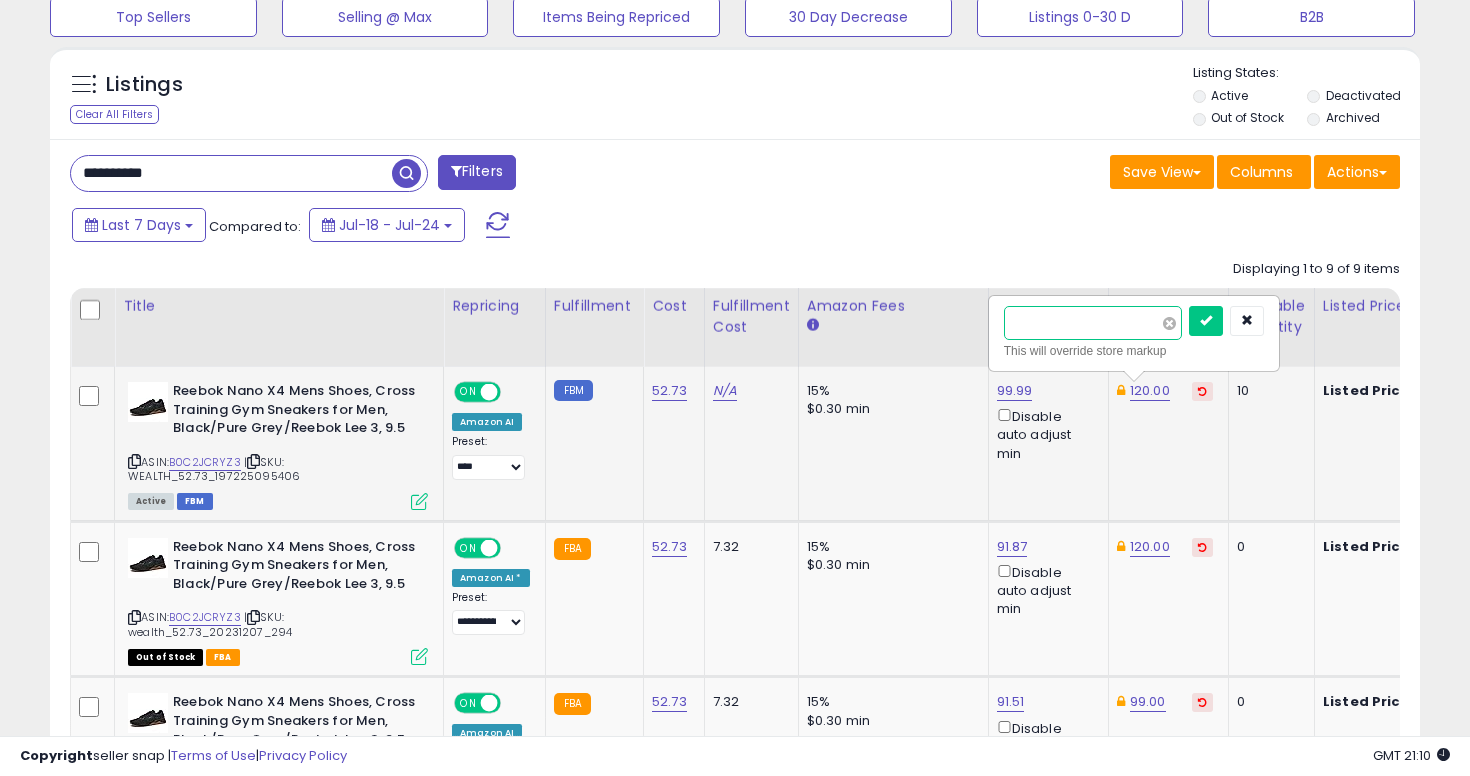 type on "******" 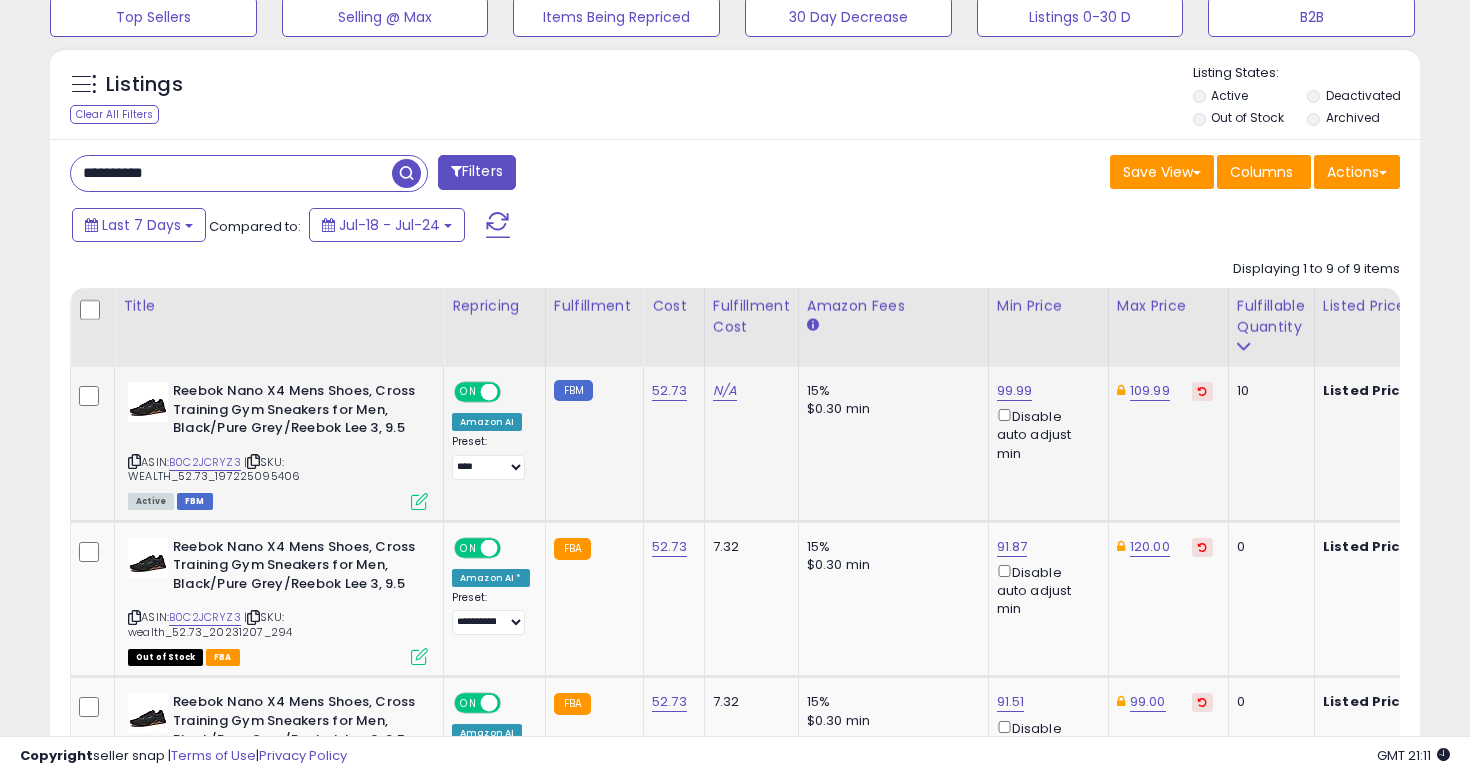 click on "**********" at bounding box center [231, 173] 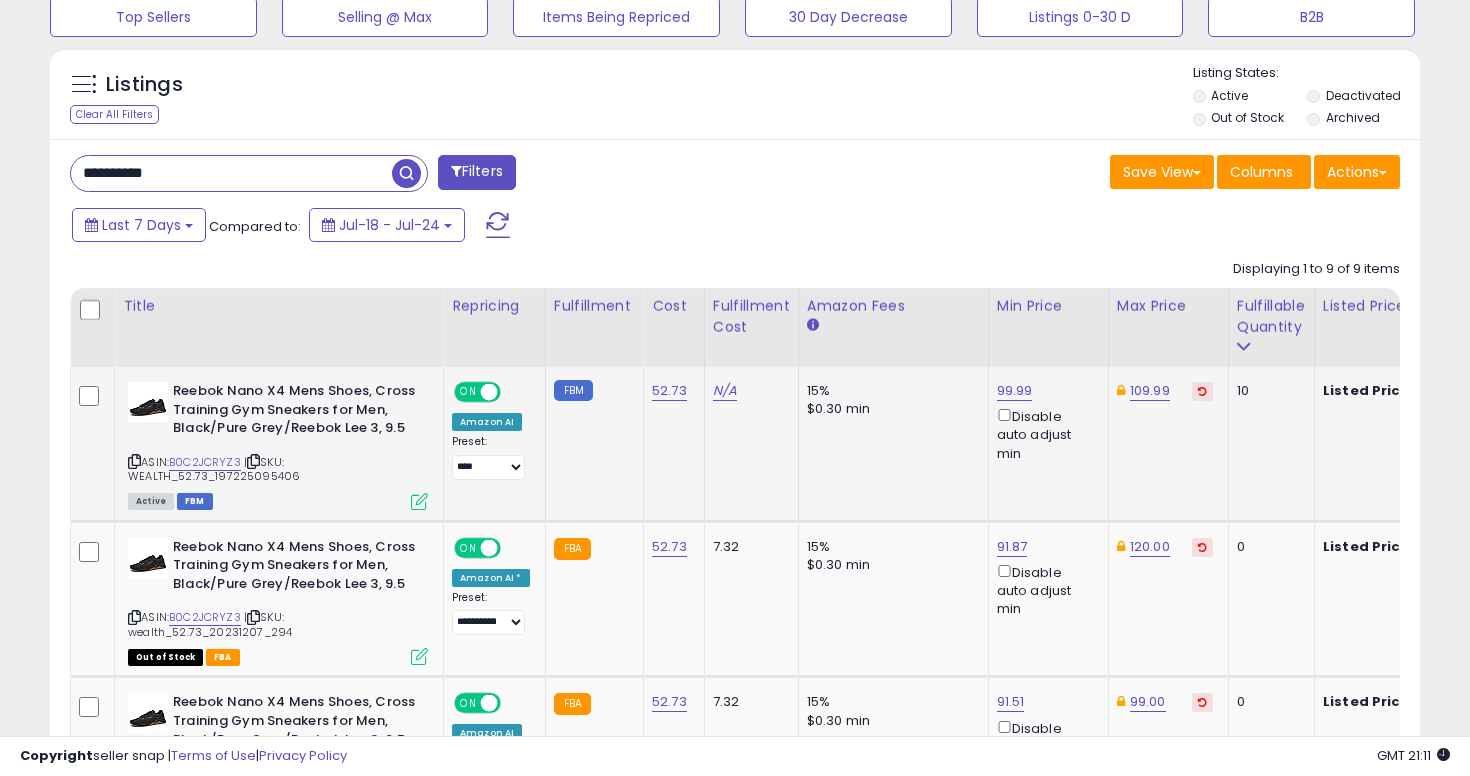 type on "**********" 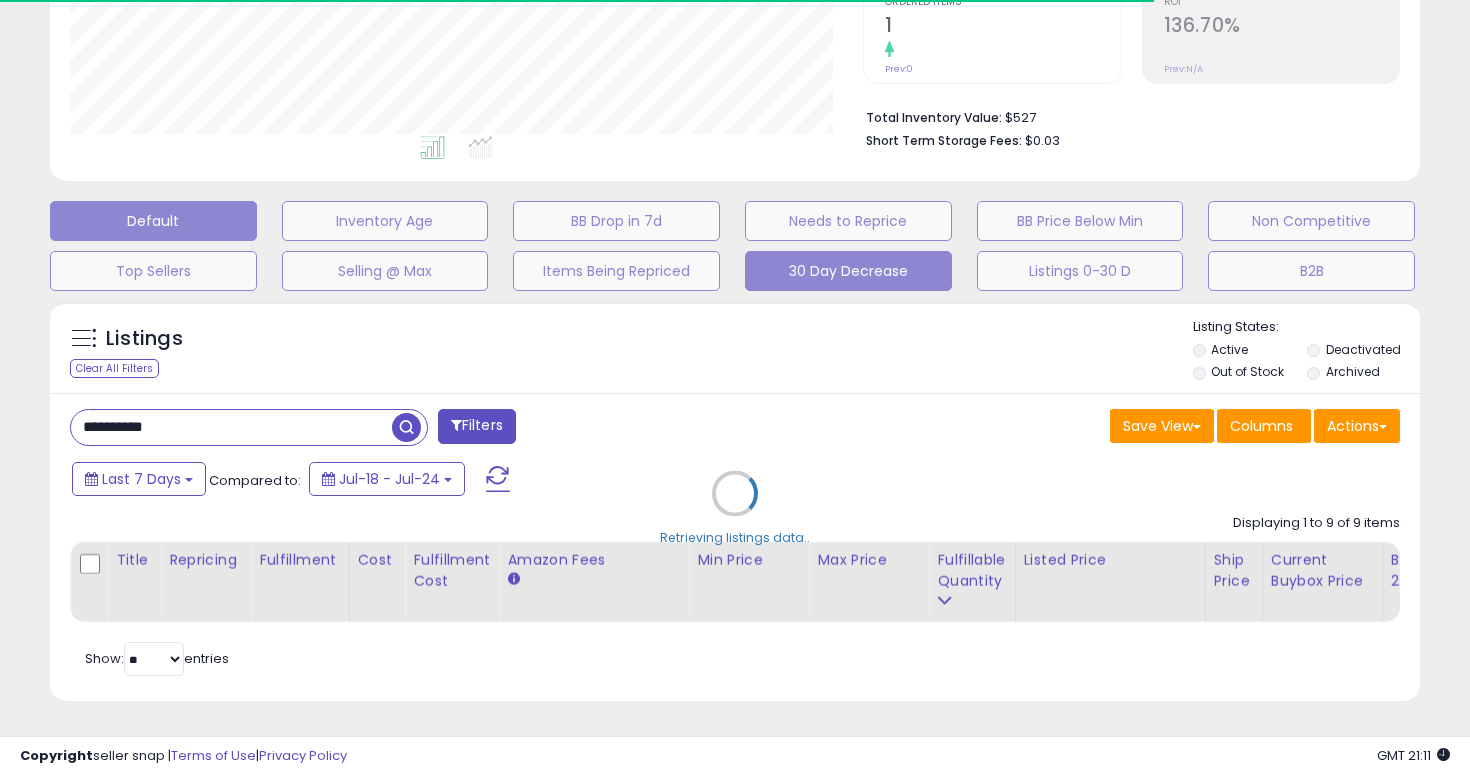 scroll, scrollTop: 683, scrollLeft: 0, axis: vertical 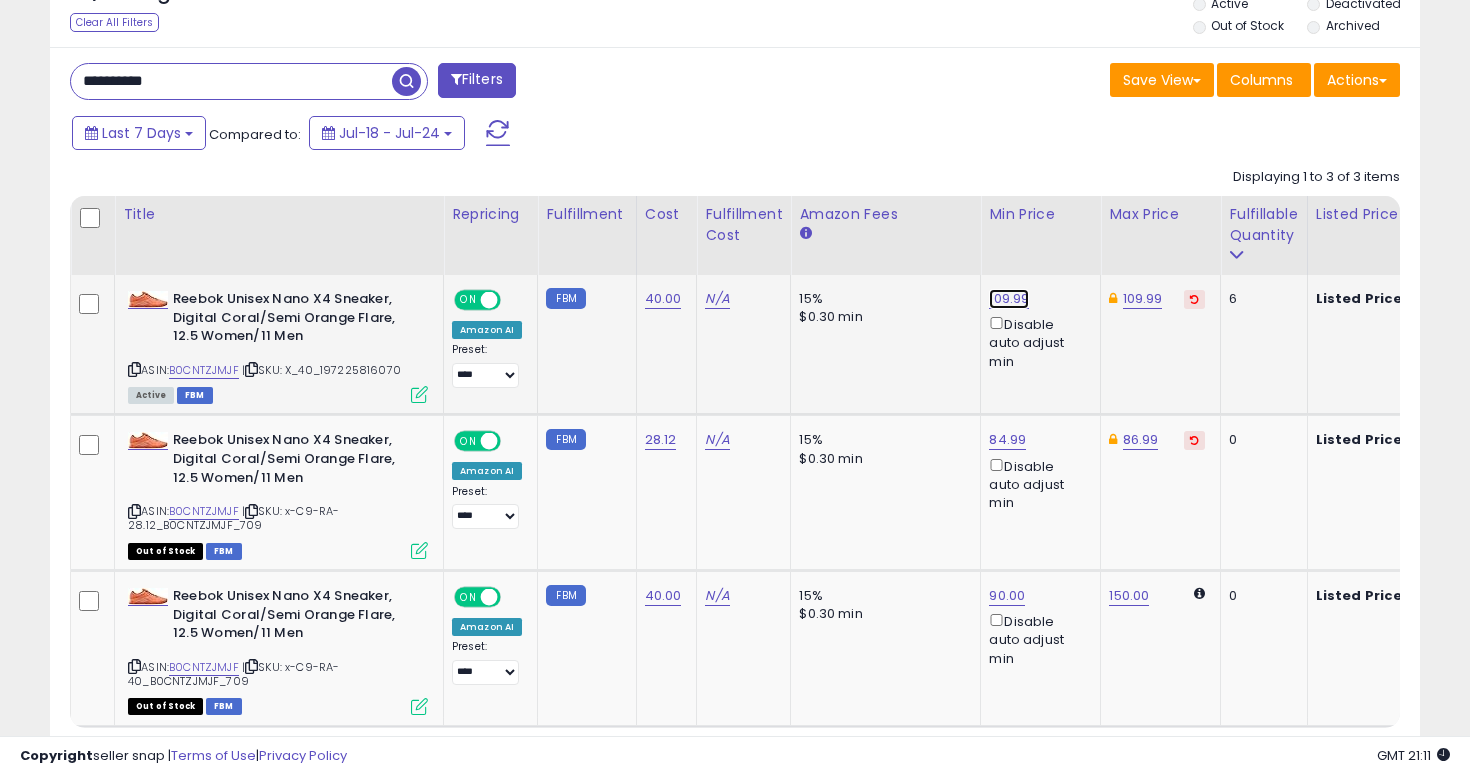 click on "109.99" at bounding box center [1009, 299] 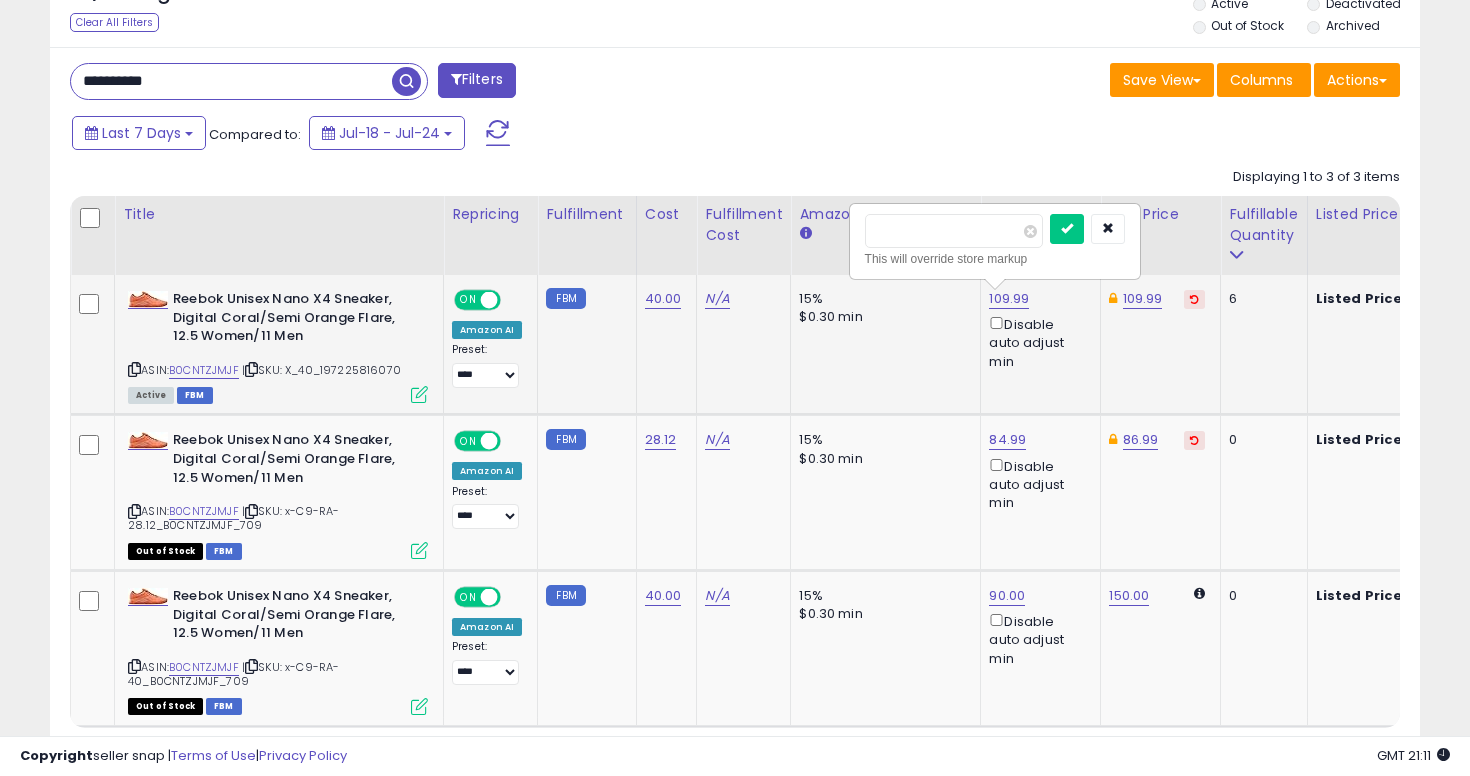 type on "*" 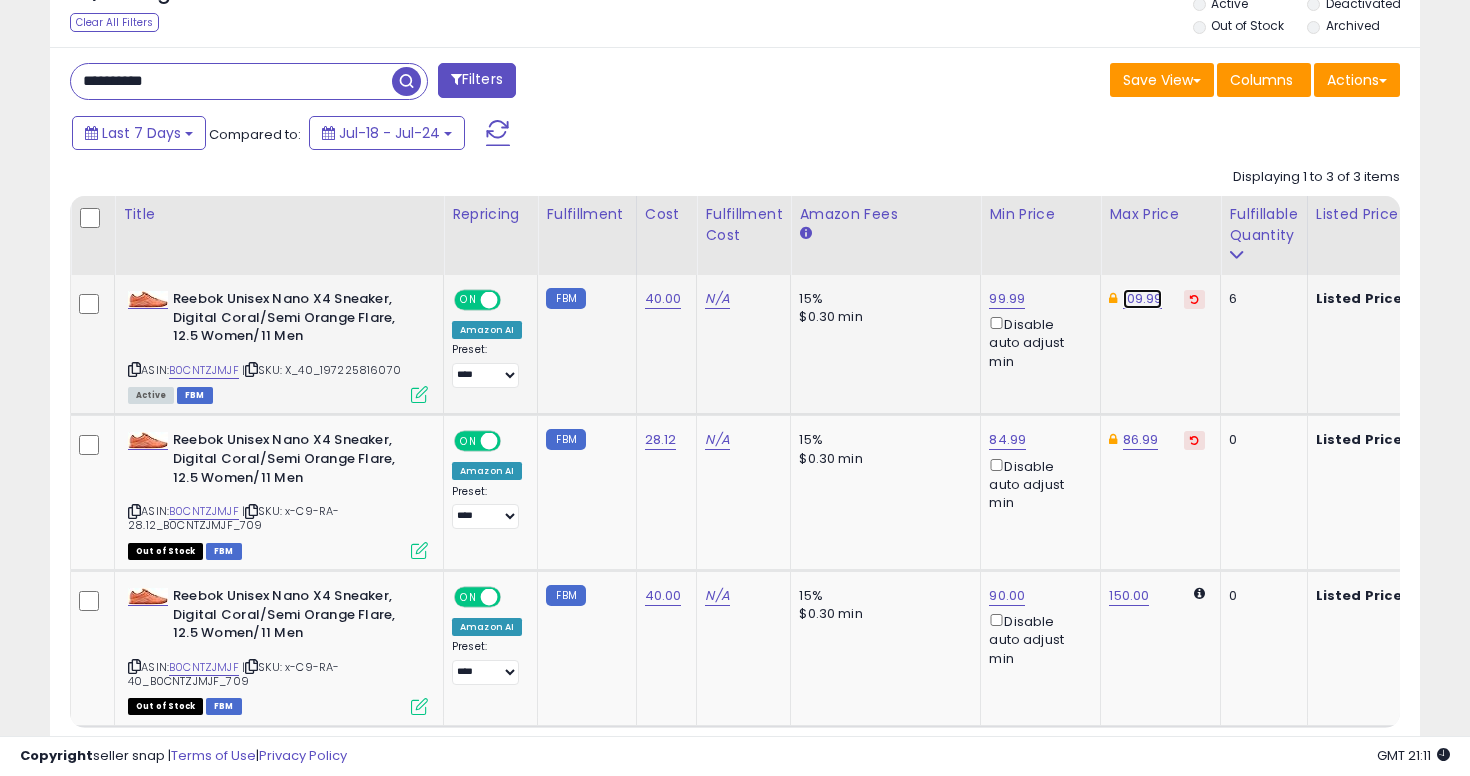 click on "109.99" at bounding box center (1143, 299) 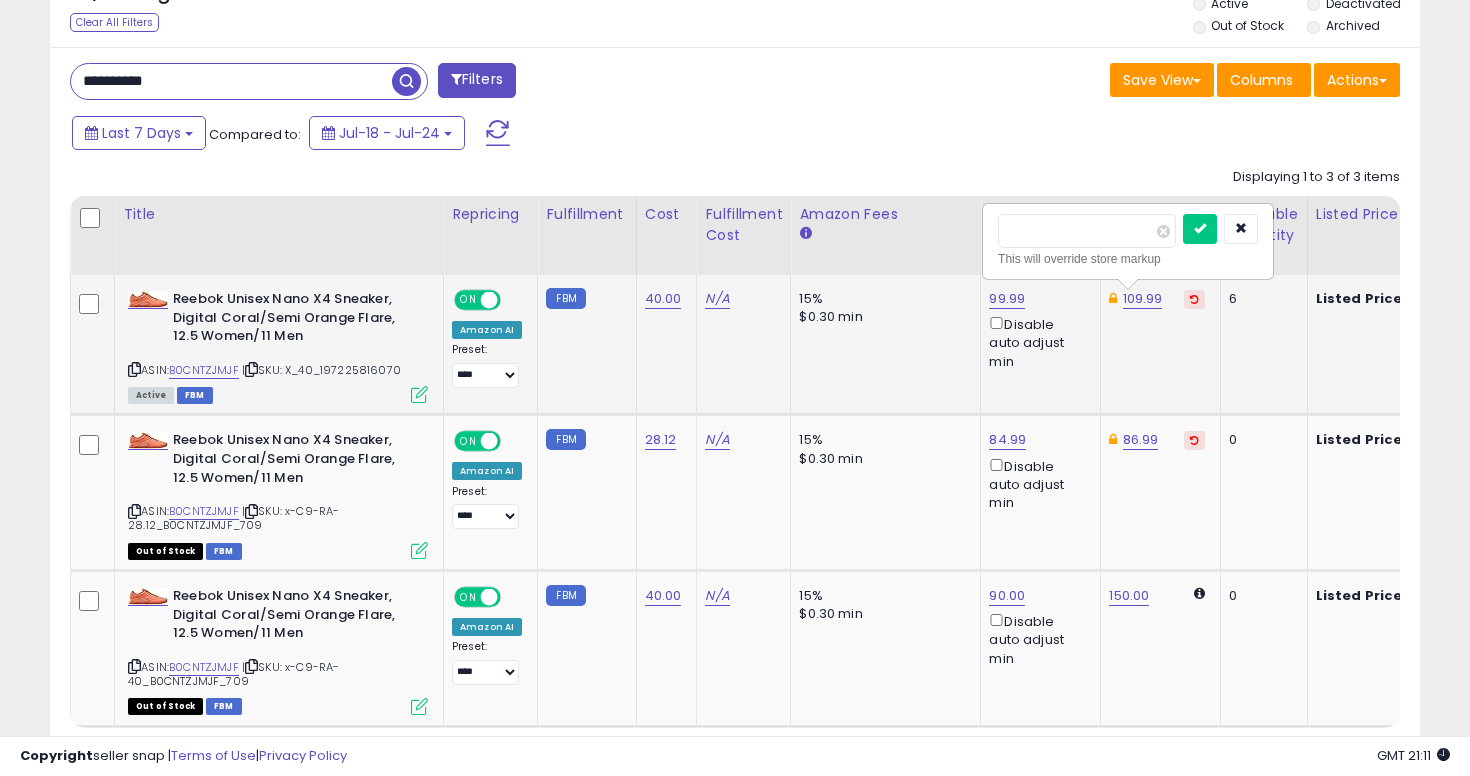 click on "******" at bounding box center (1087, 231) 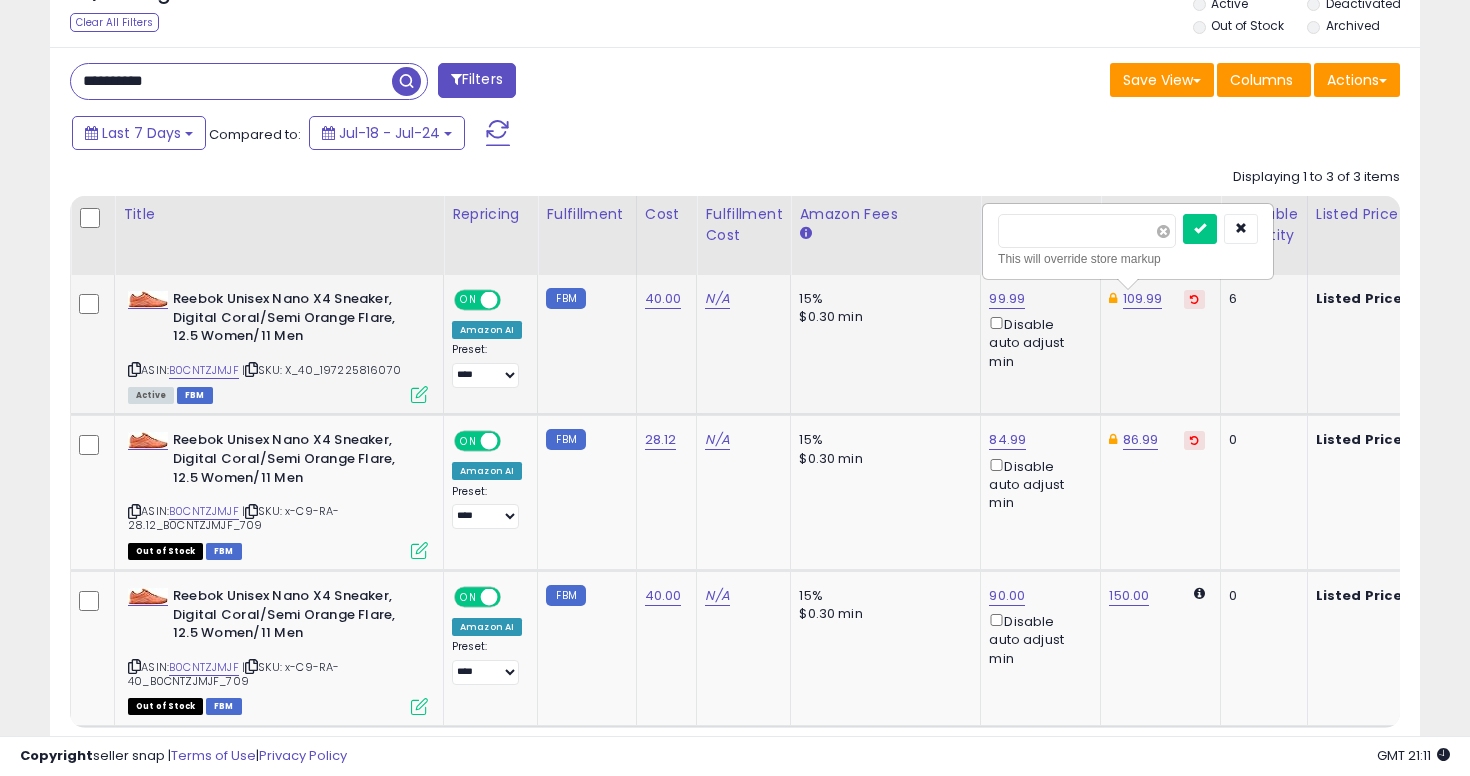 click at bounding box center [1163, 231] 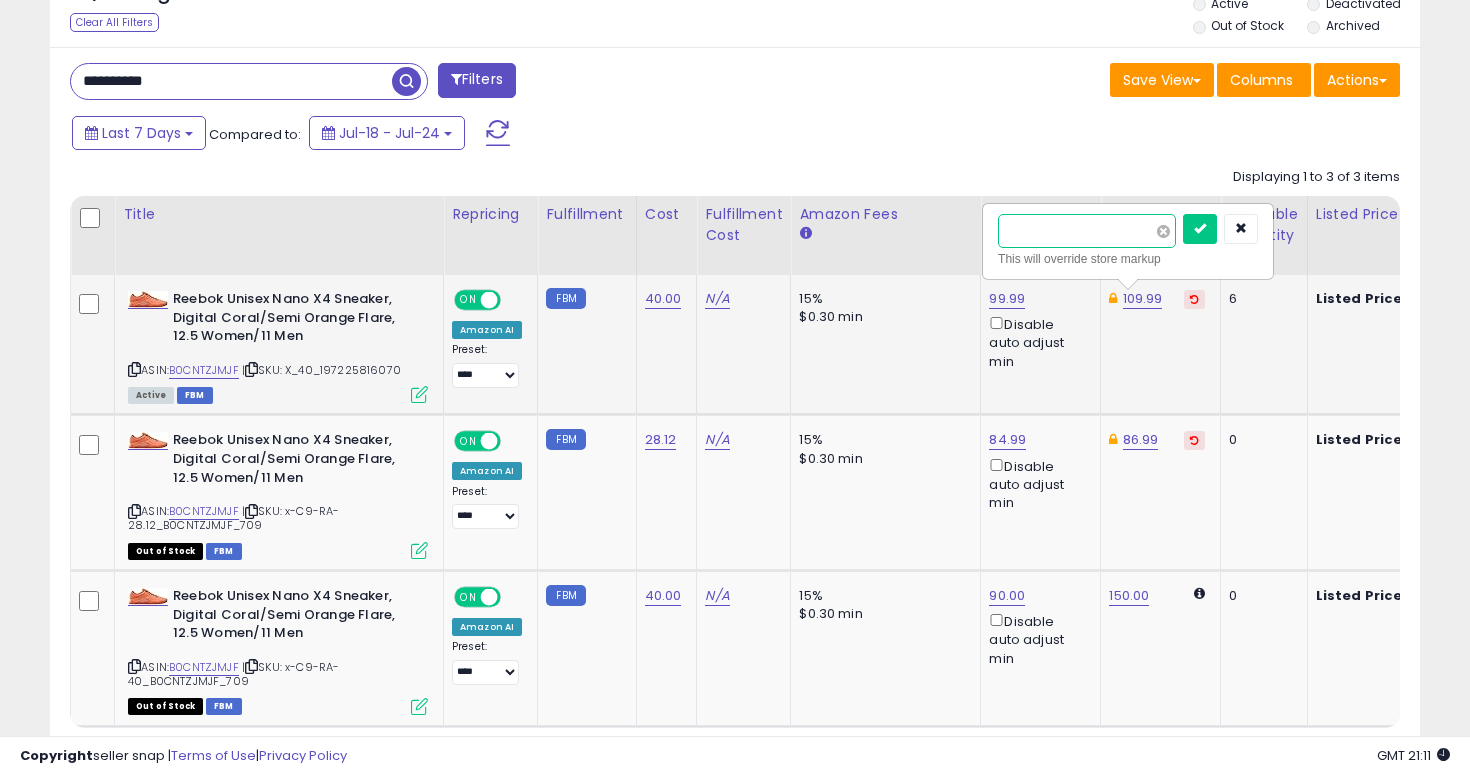 type on "*****" 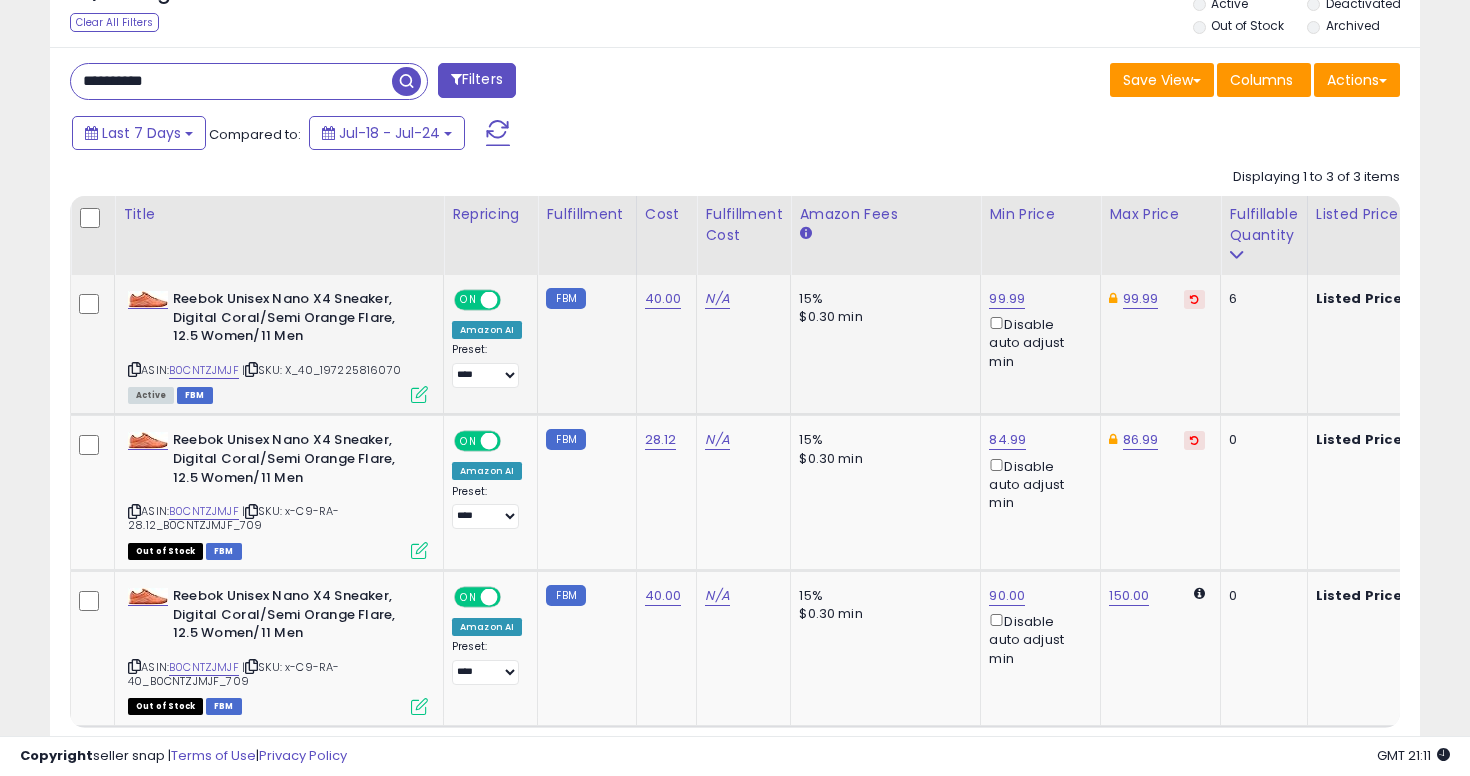 click on "**********" at bounding box center (231, 81) 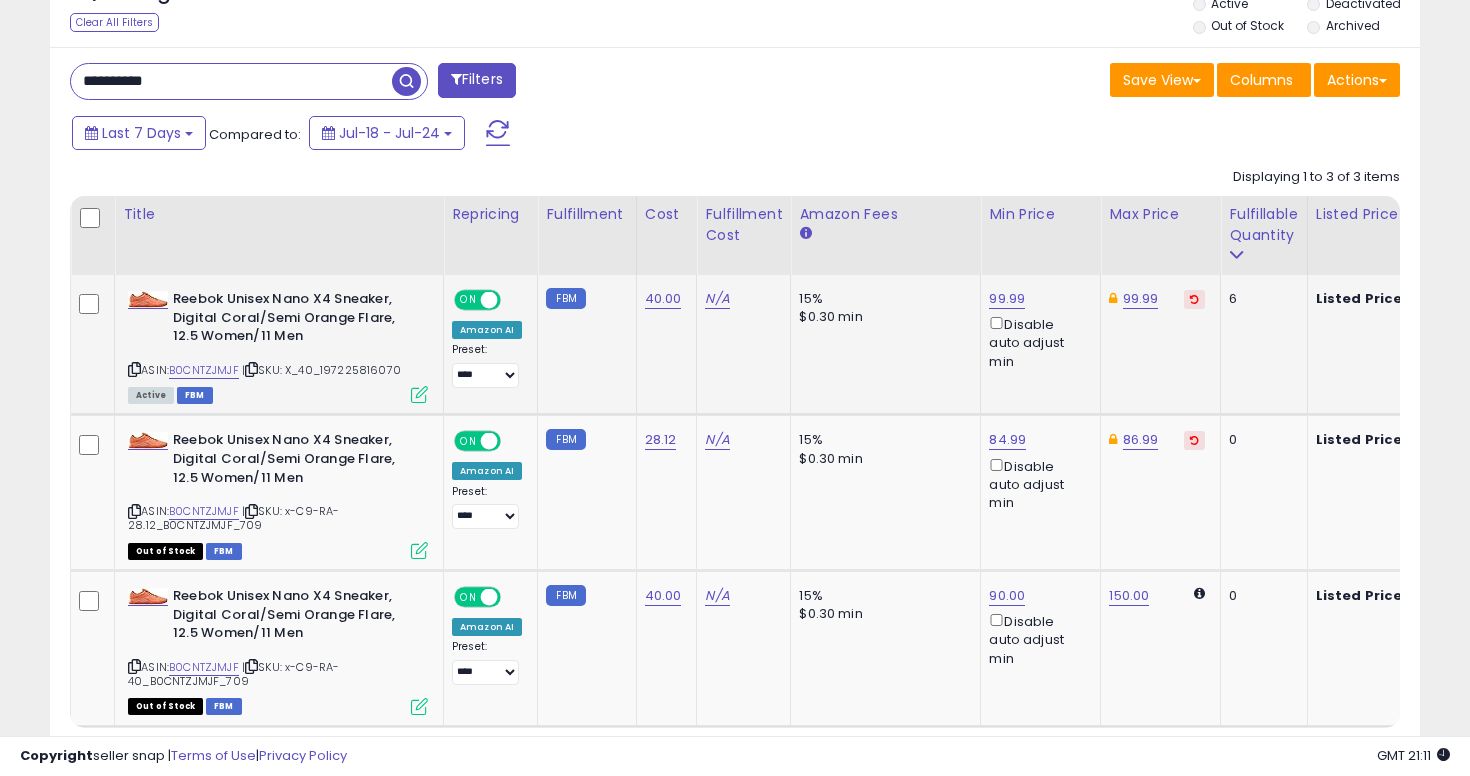 click on "**********" at bounding box center (231, 81) 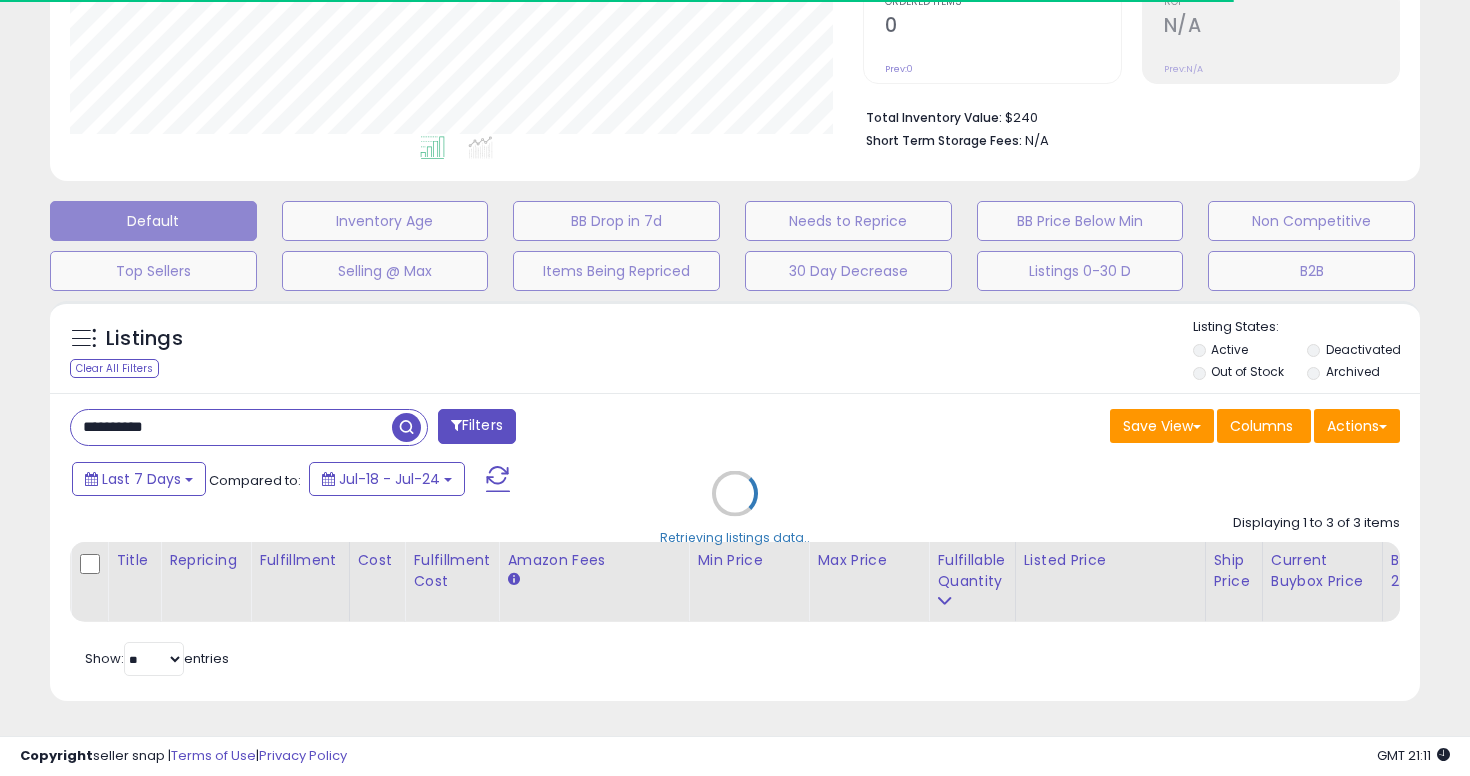 scroll, scrollTop: 775, scrollLeft: 0, axis: vertical 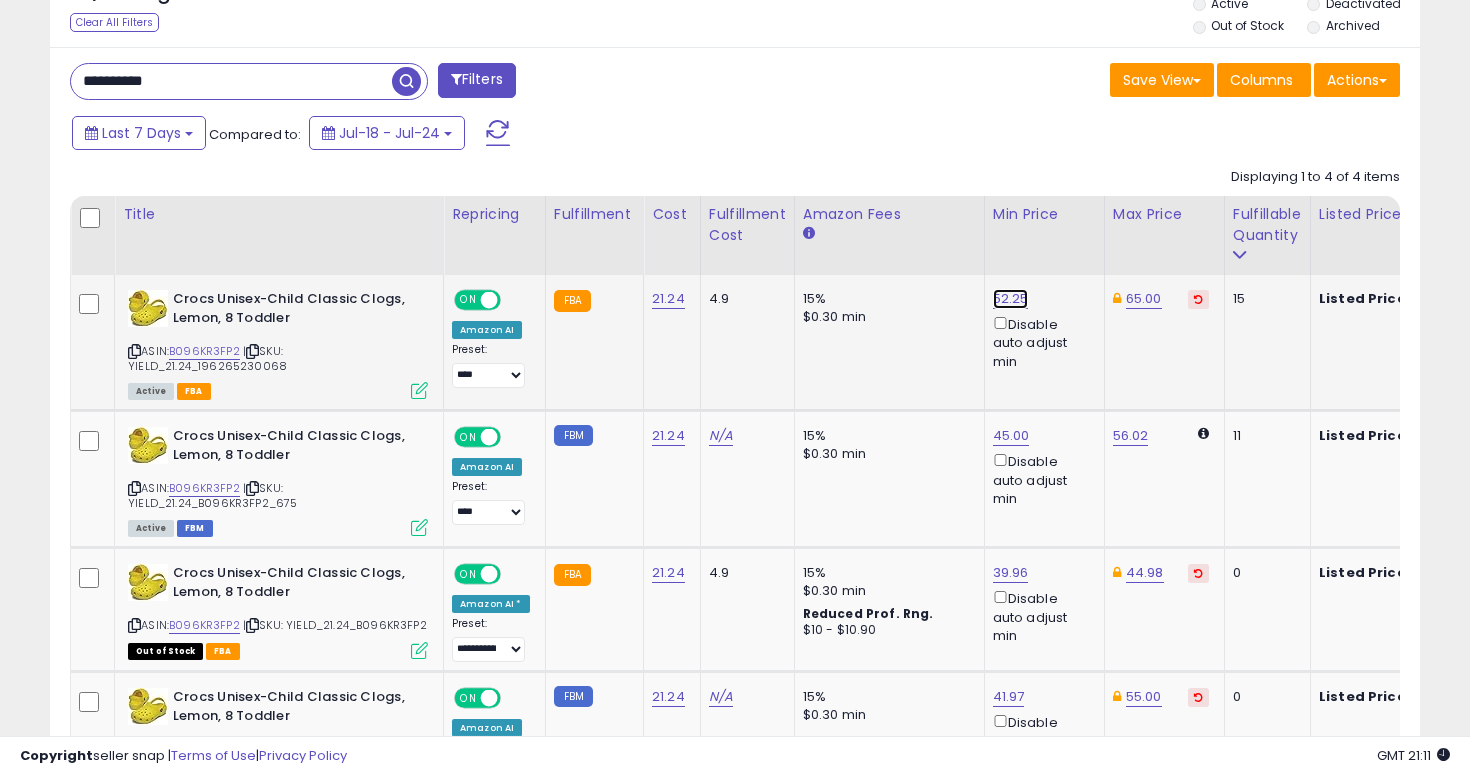 click on "52.25" at bounding box center [1011, 299] 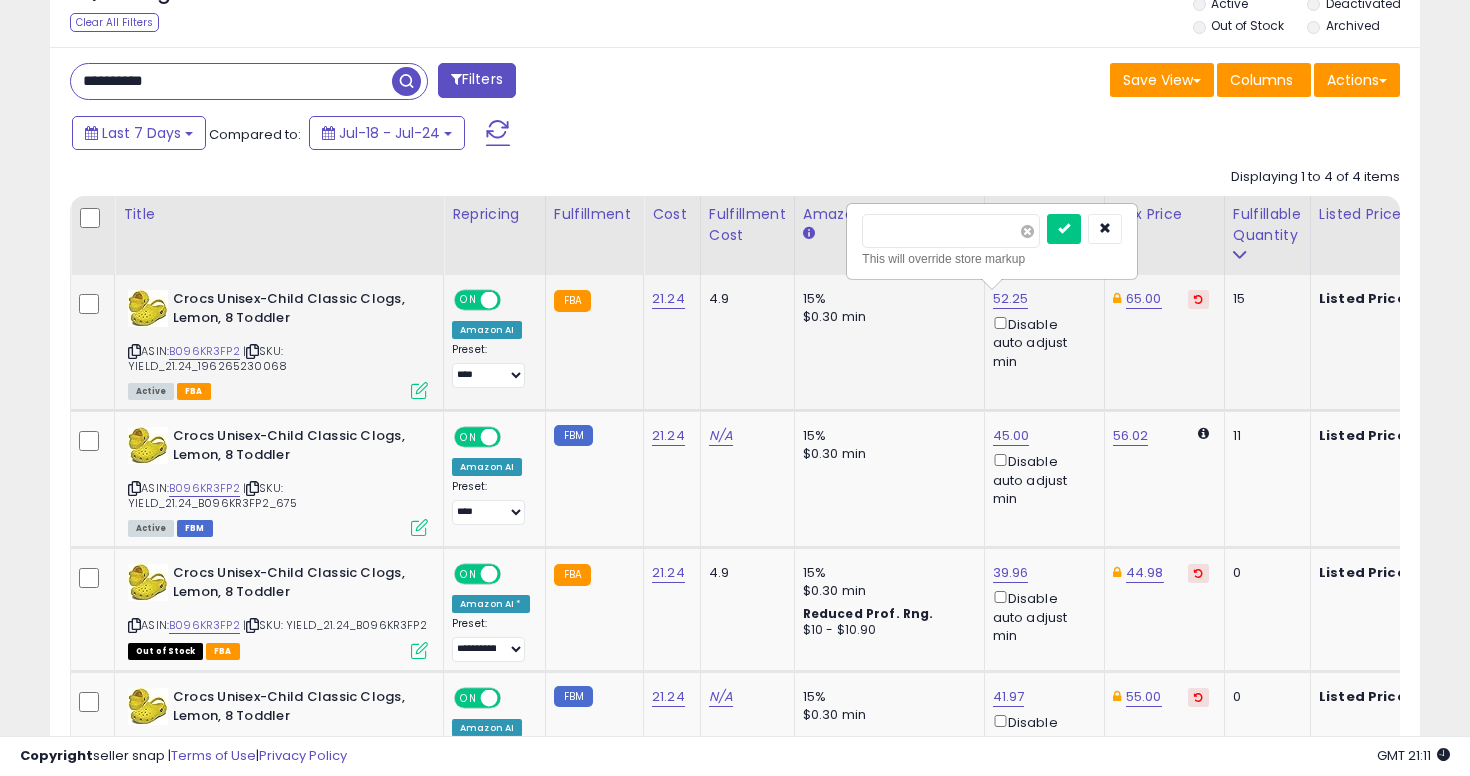 click at bounding box center [1027, 231] 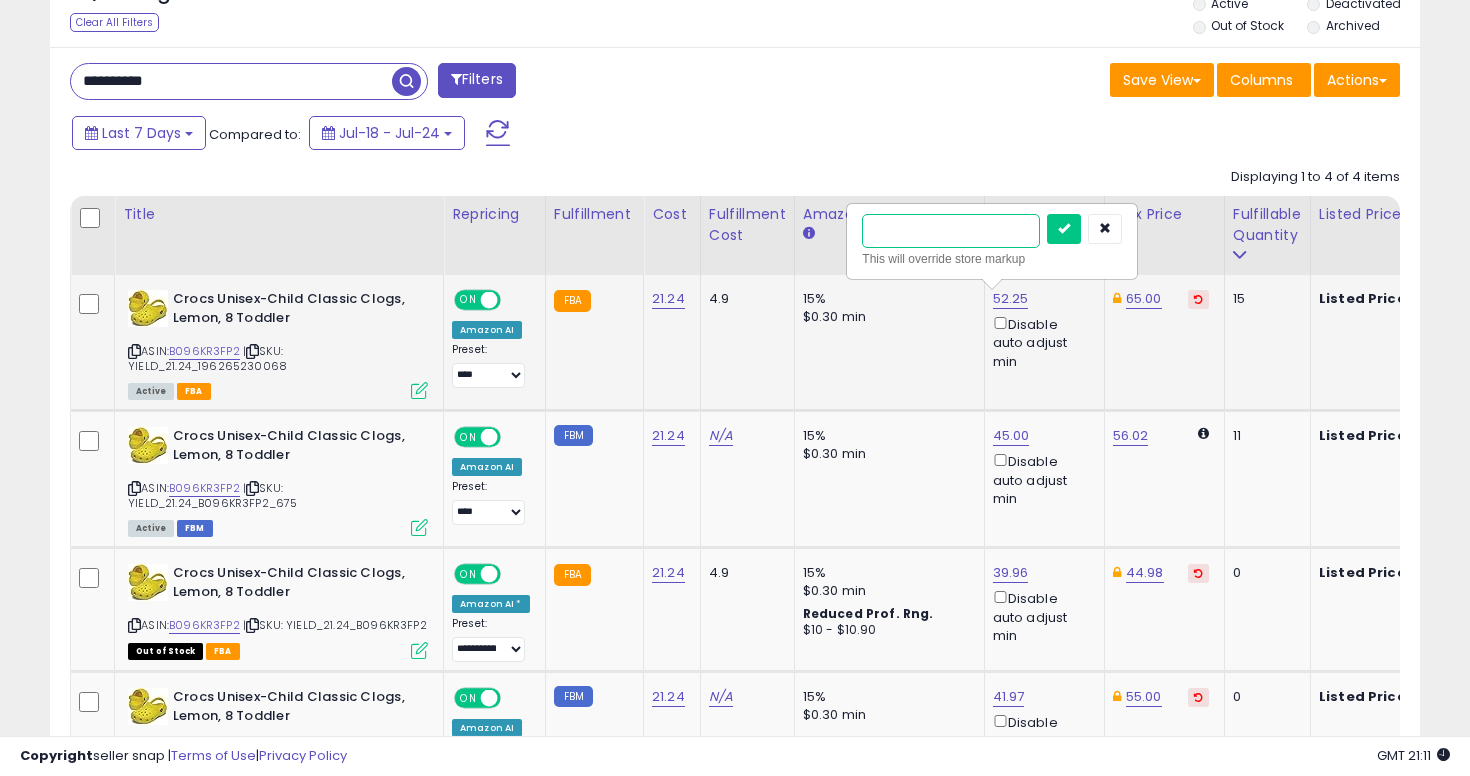 type on "**" 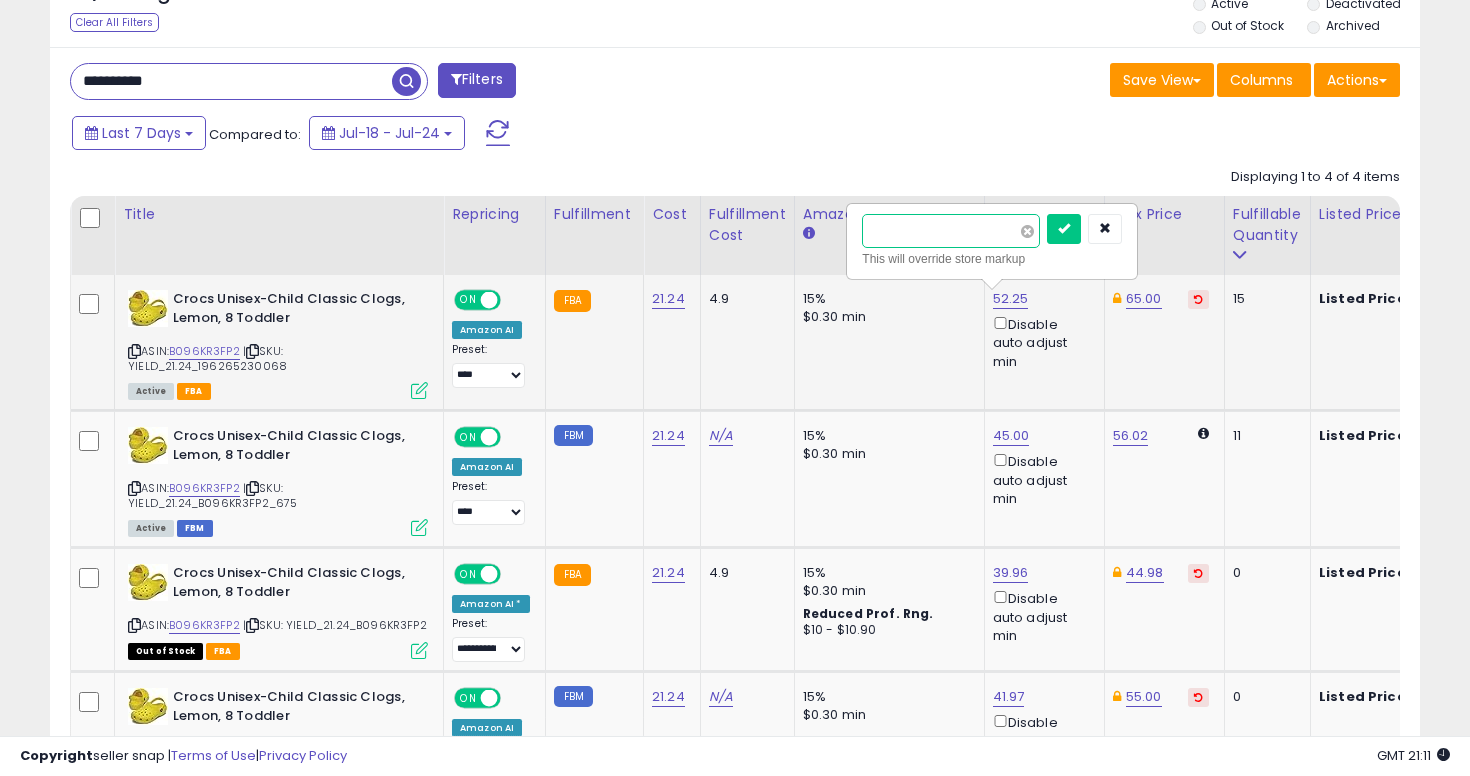 click at bounding box center (1064, 229) 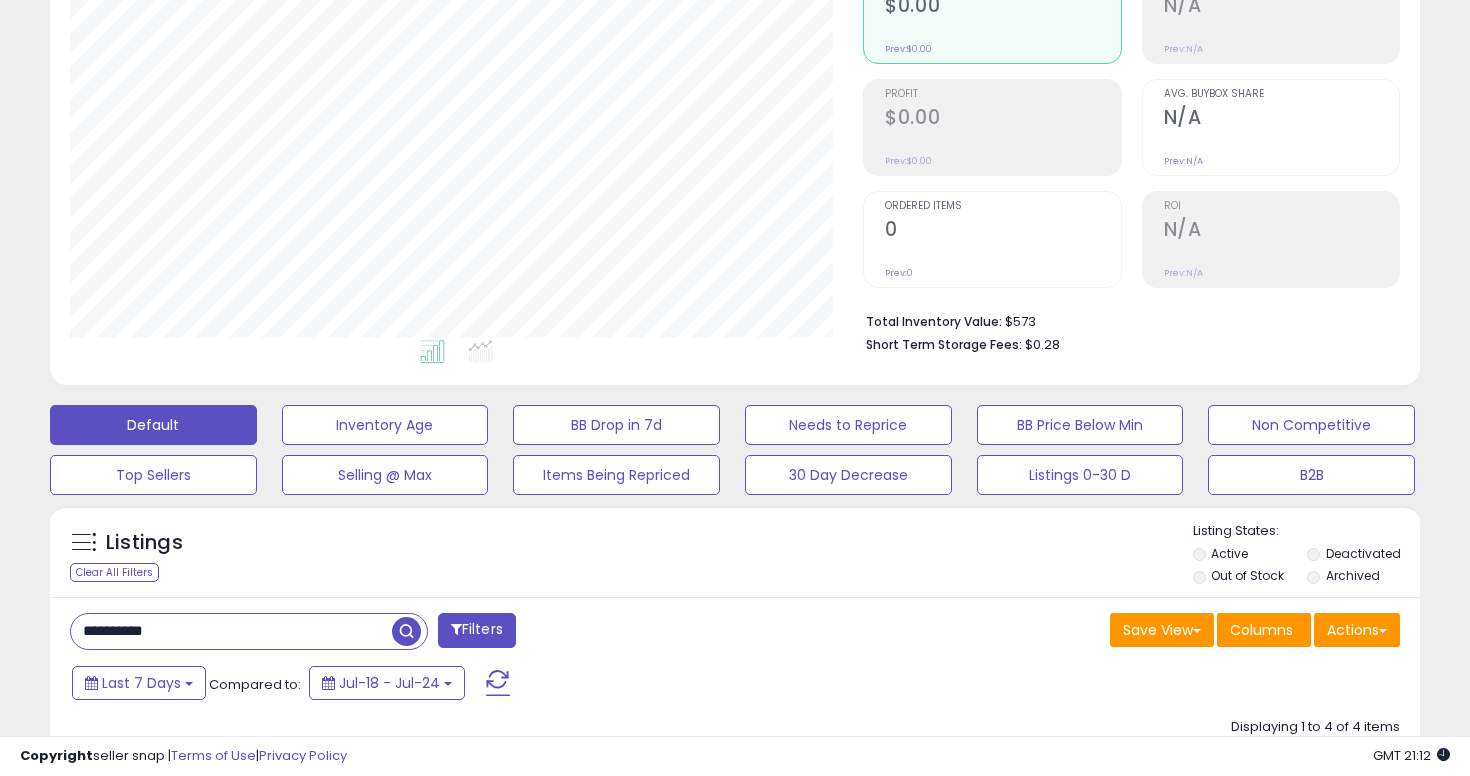 scroll, scrollTop: 586, scrollLeft: 0, axis: vertical 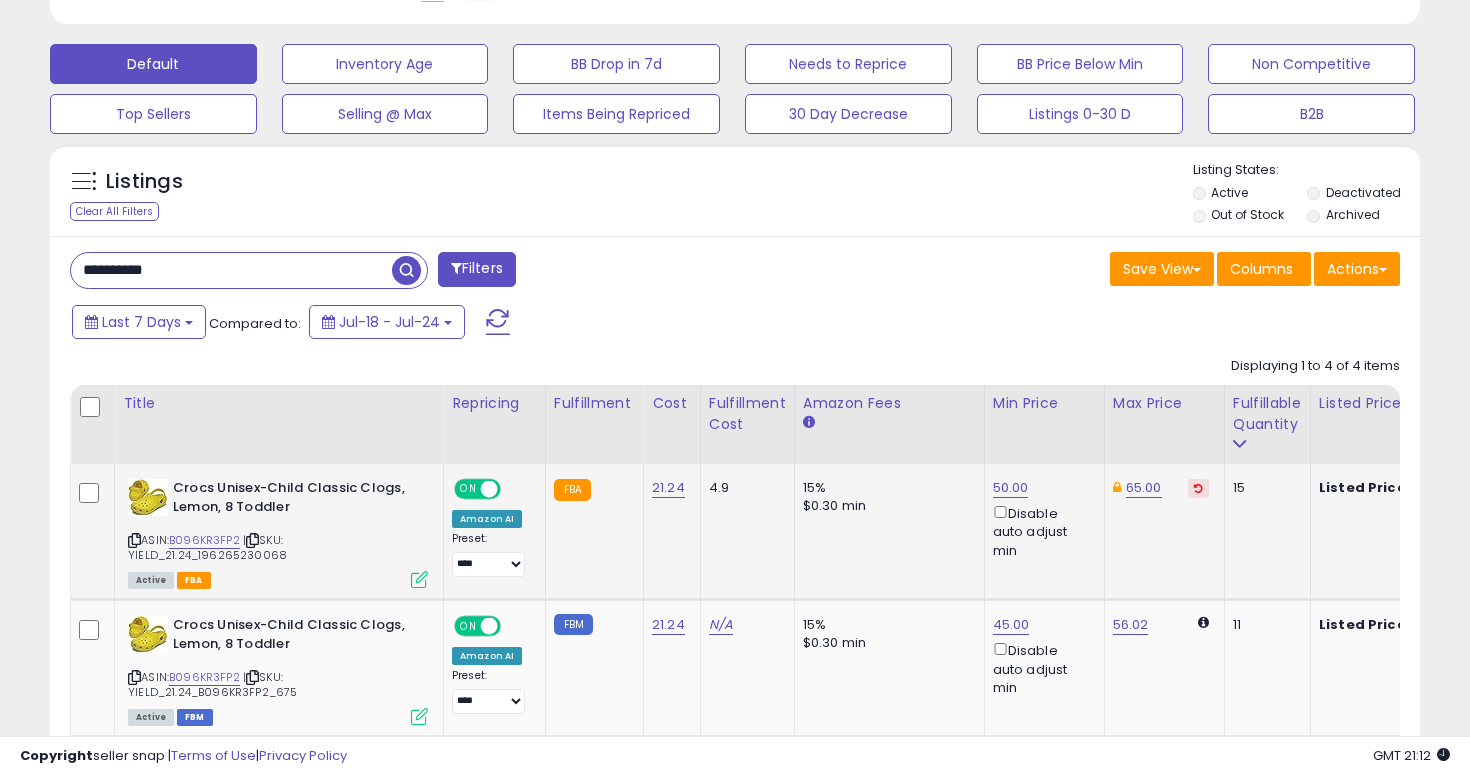 click on "**********" at bounding box center (231, 270) 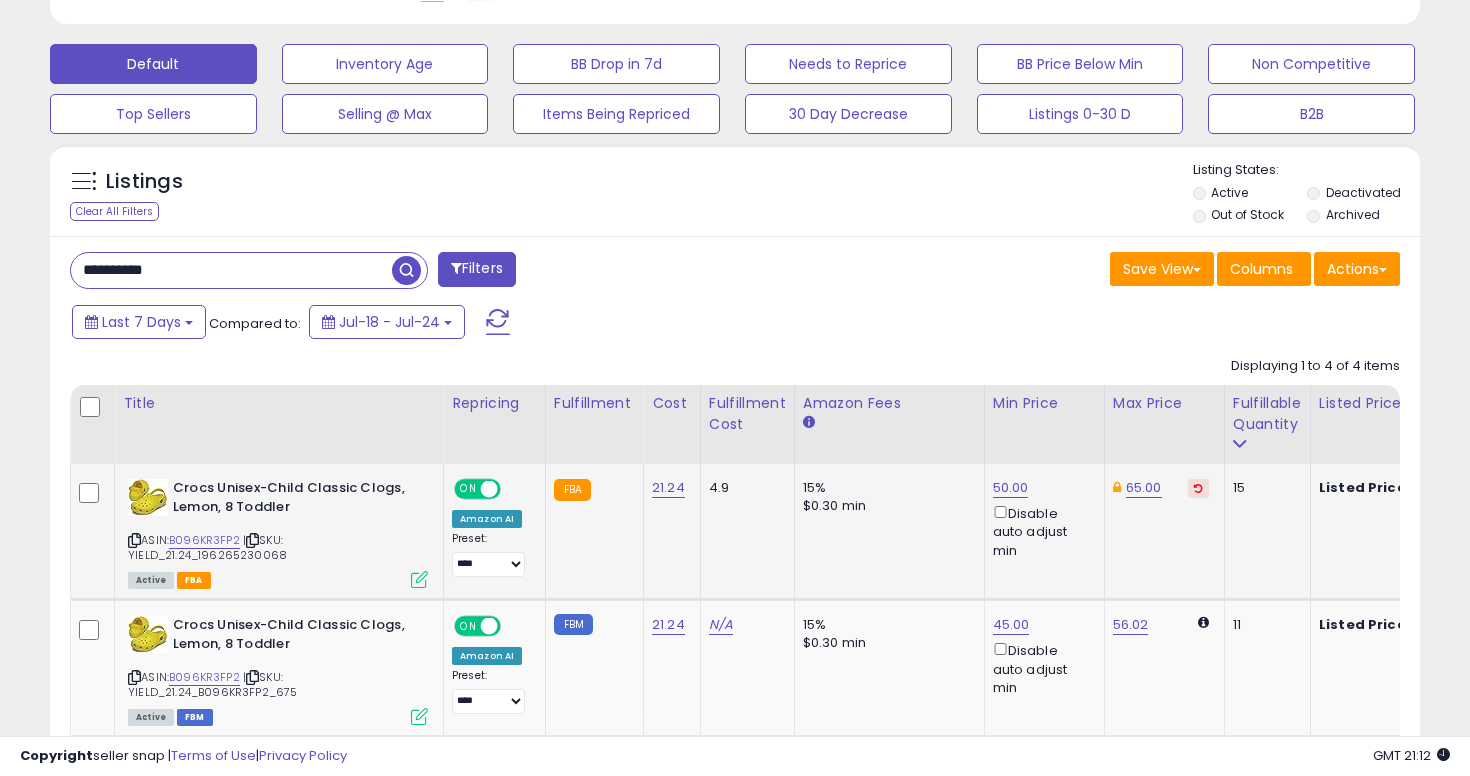 paste 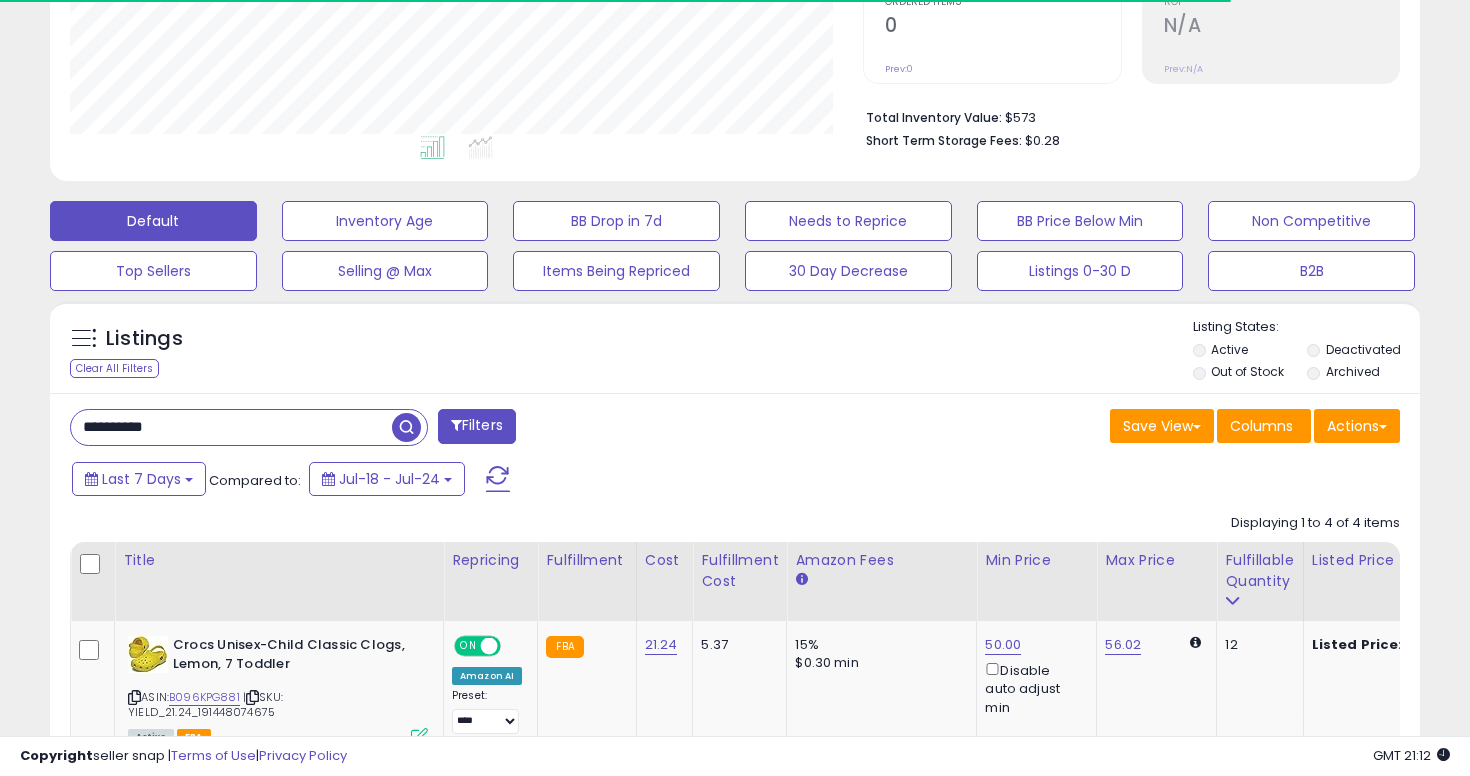 scroll, scrollTop: 586, scrollLeft: 0, axis: vertical 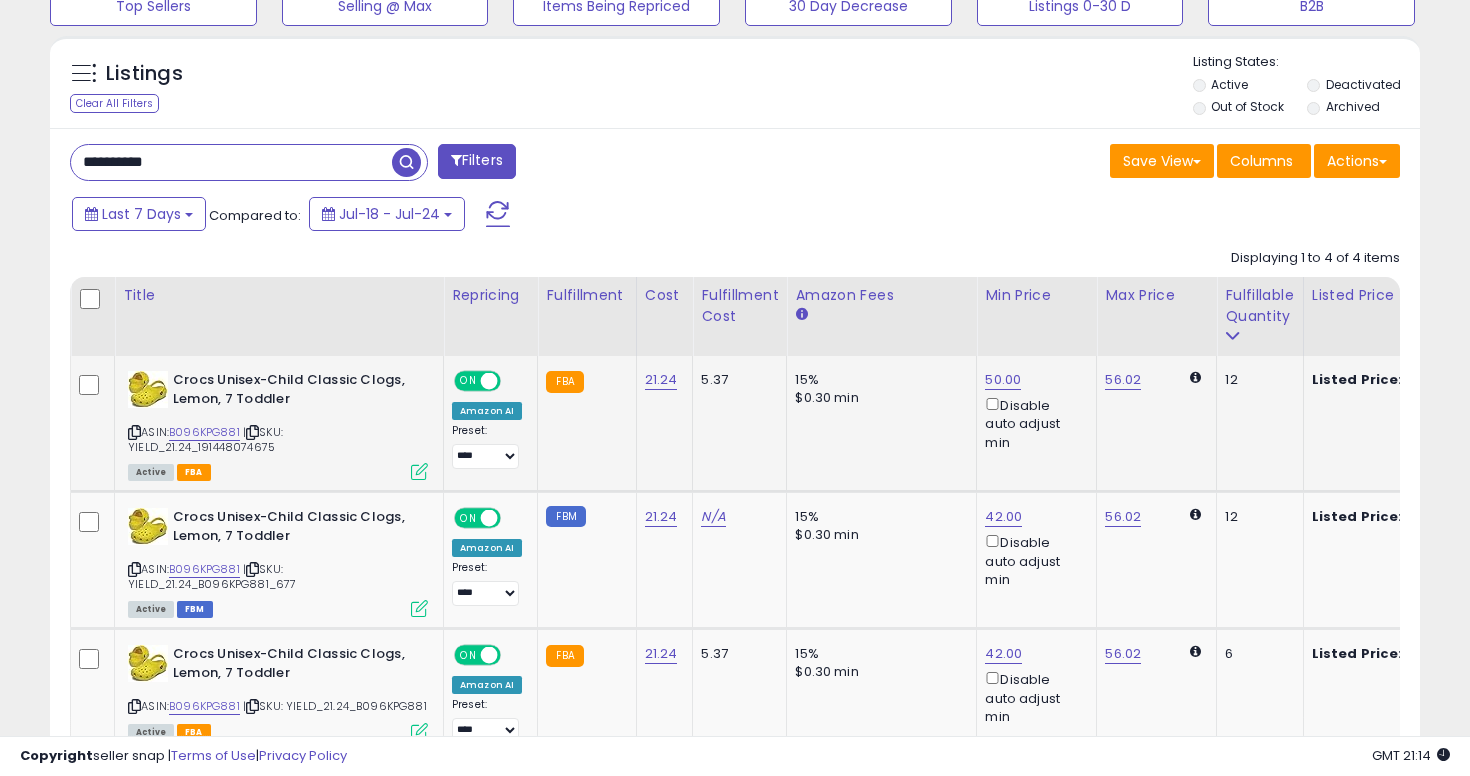 click on "50.00 Disable auto adjust min" 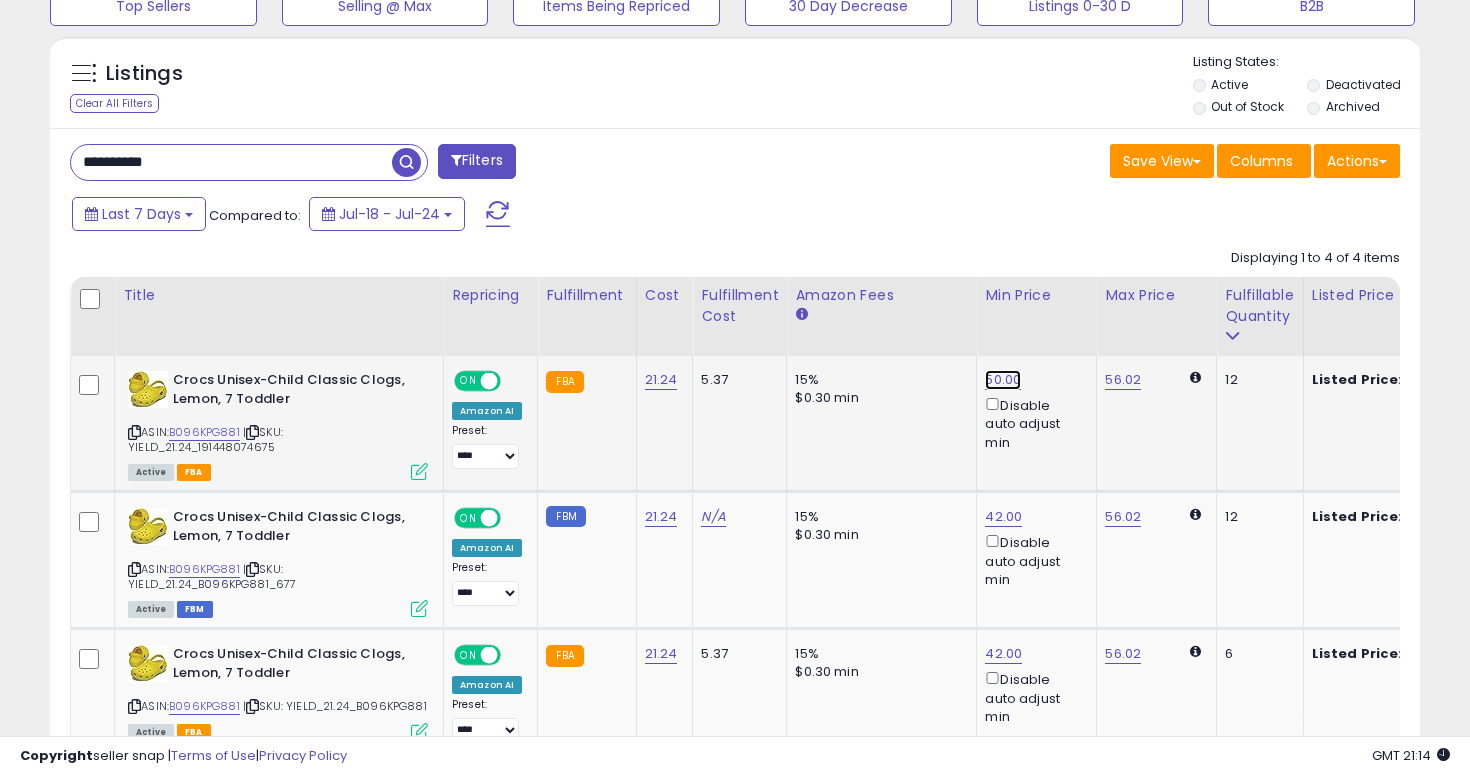 click on "50.00" at bounding box center (1003, 380) 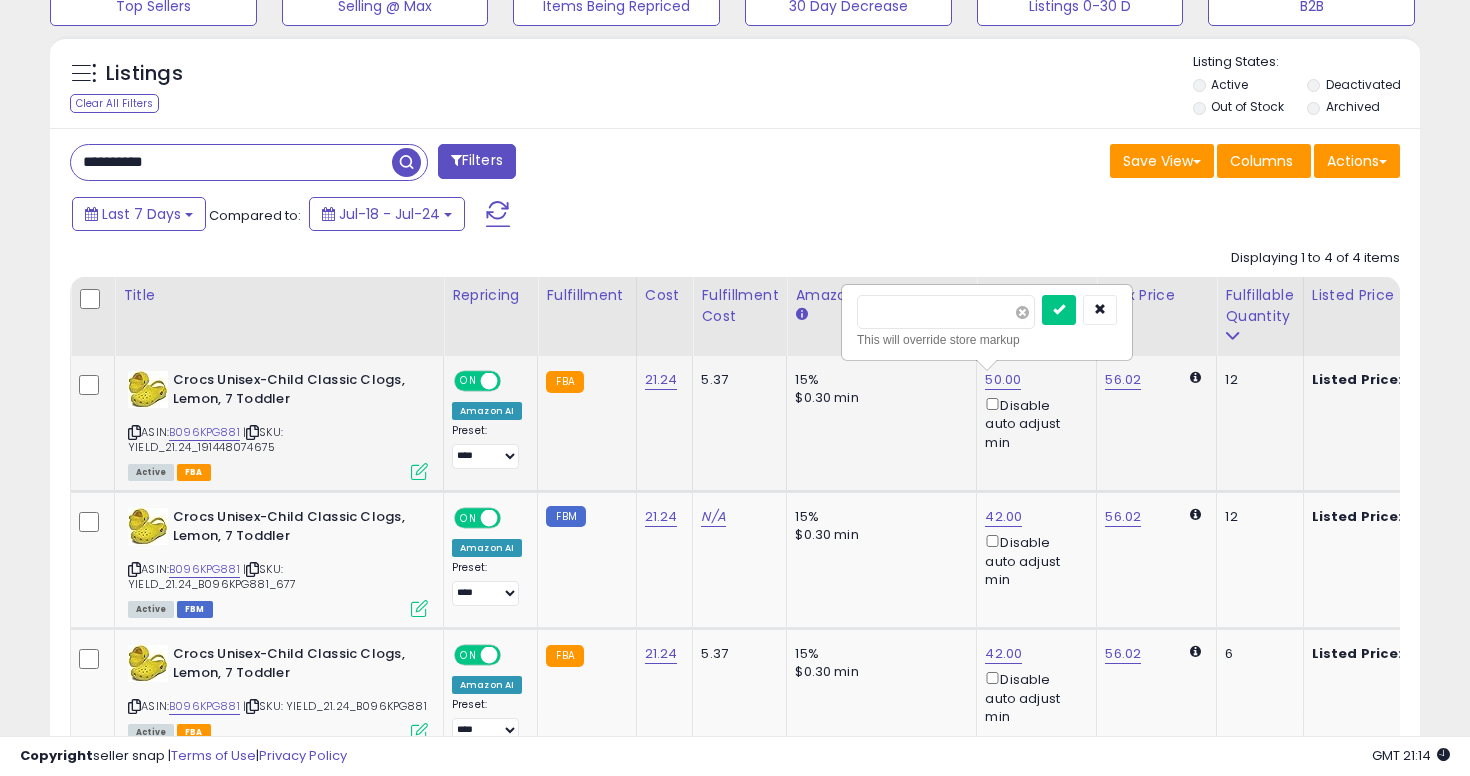 click at bounding box center (1022, 312) 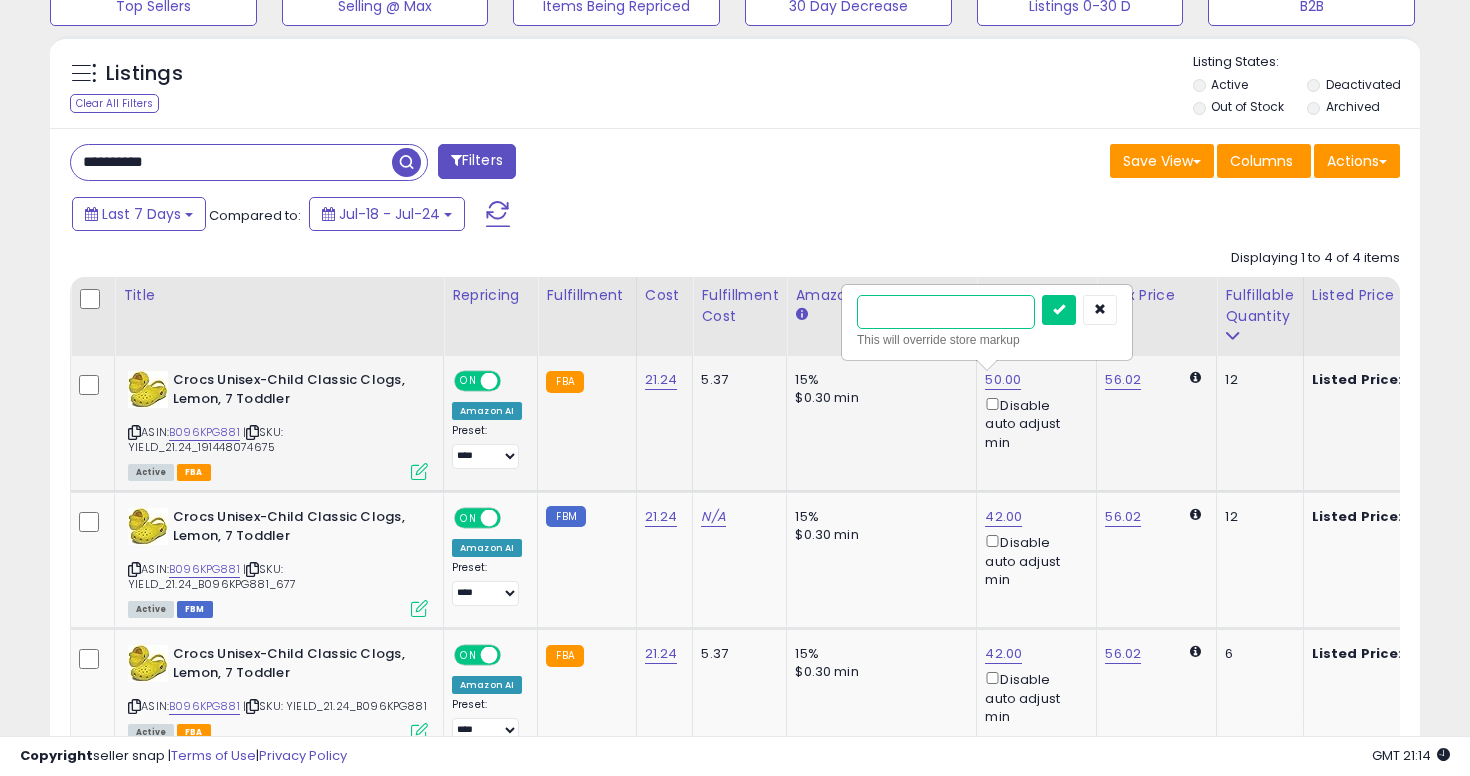 type on "**" 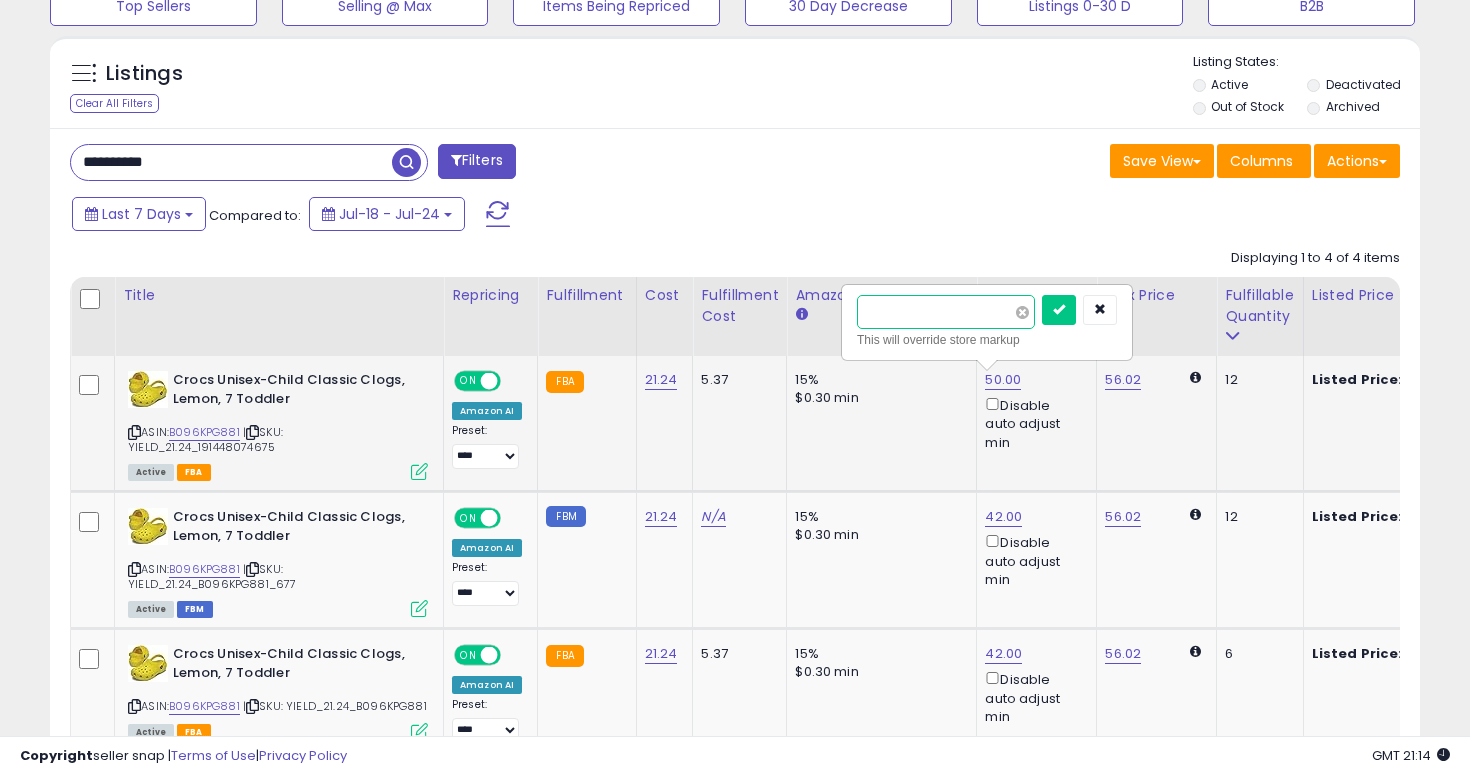 click at bounding box center [1059, 310] 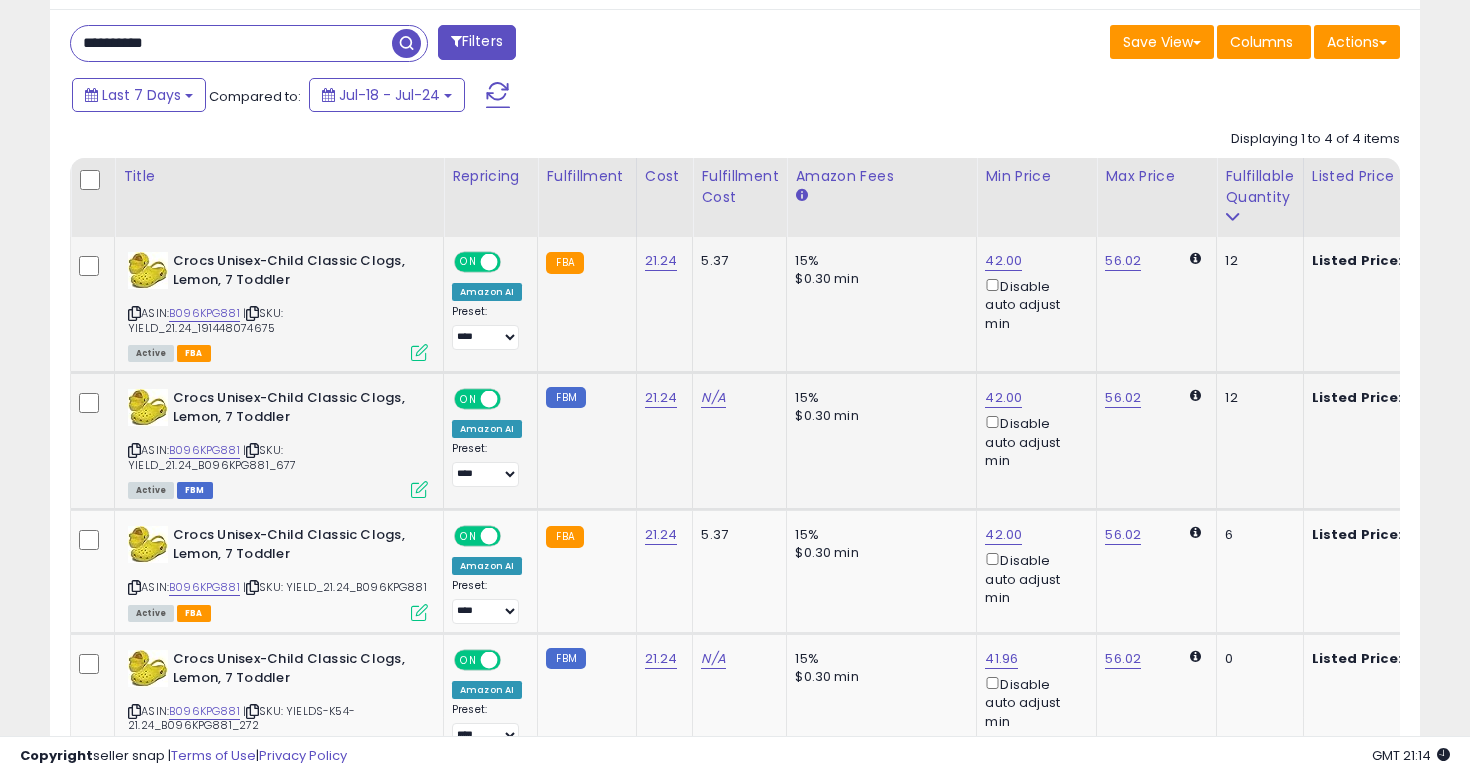 scroll, scrollTop: 814, scrollLeft: 0, axis: vertical 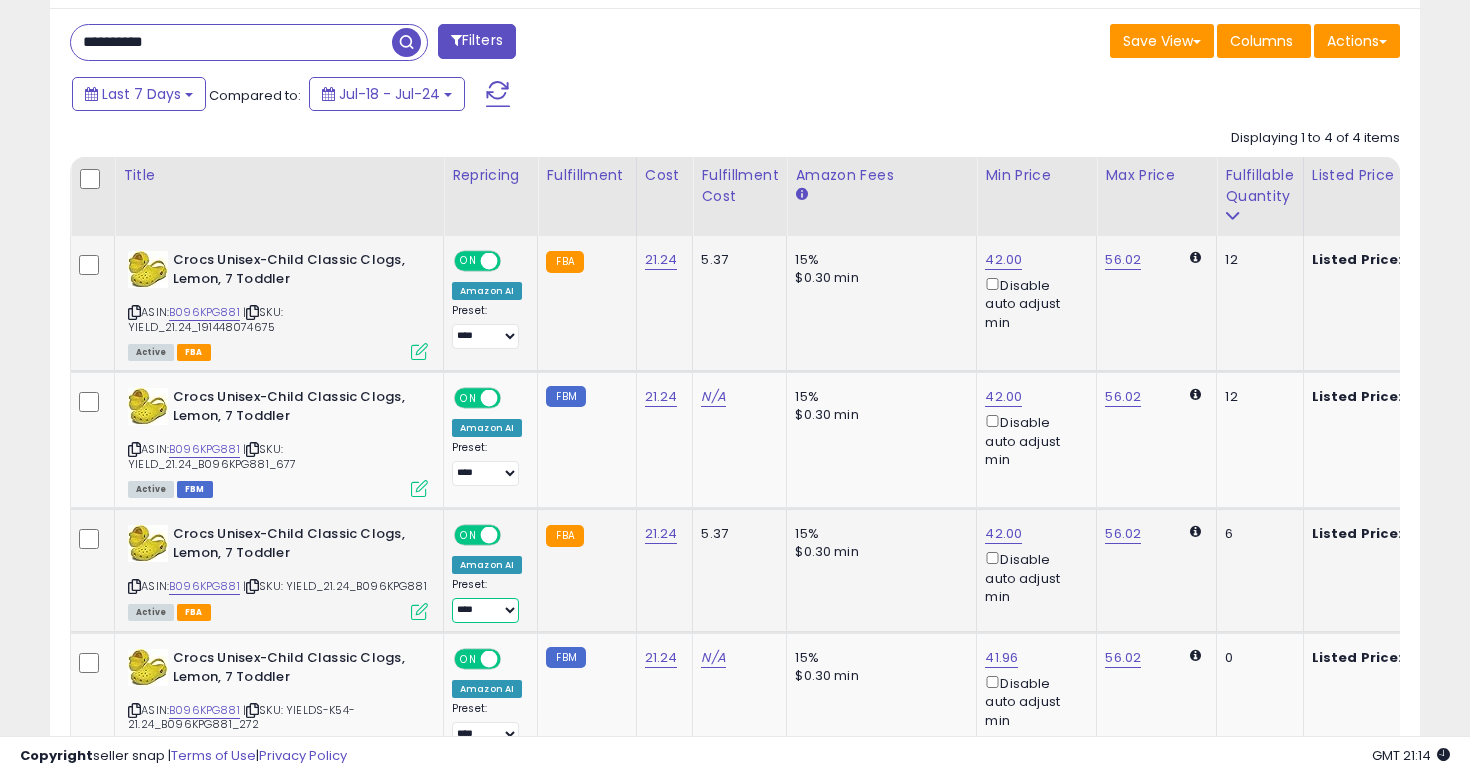click on "**********" at bounding box center [485, 610] 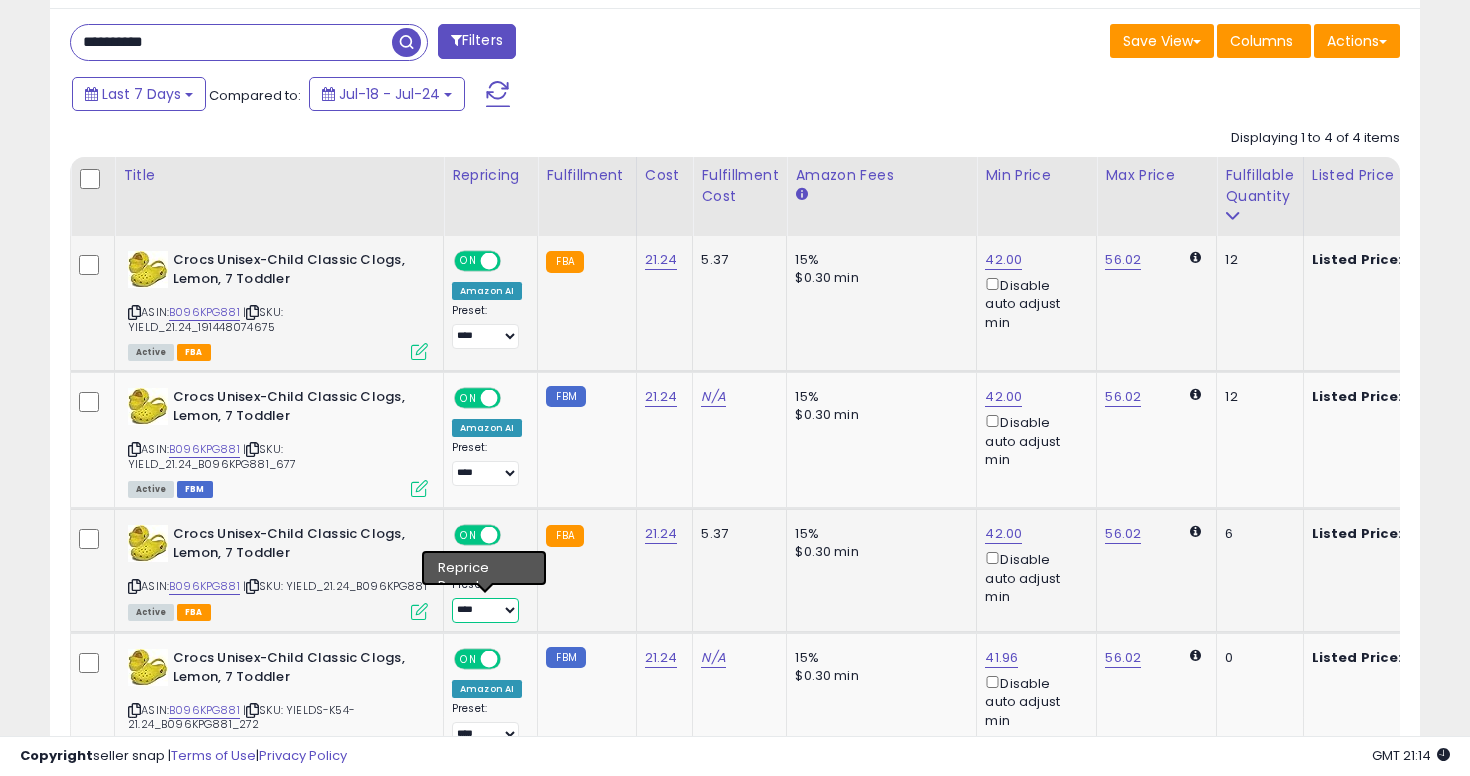 select on "**********" 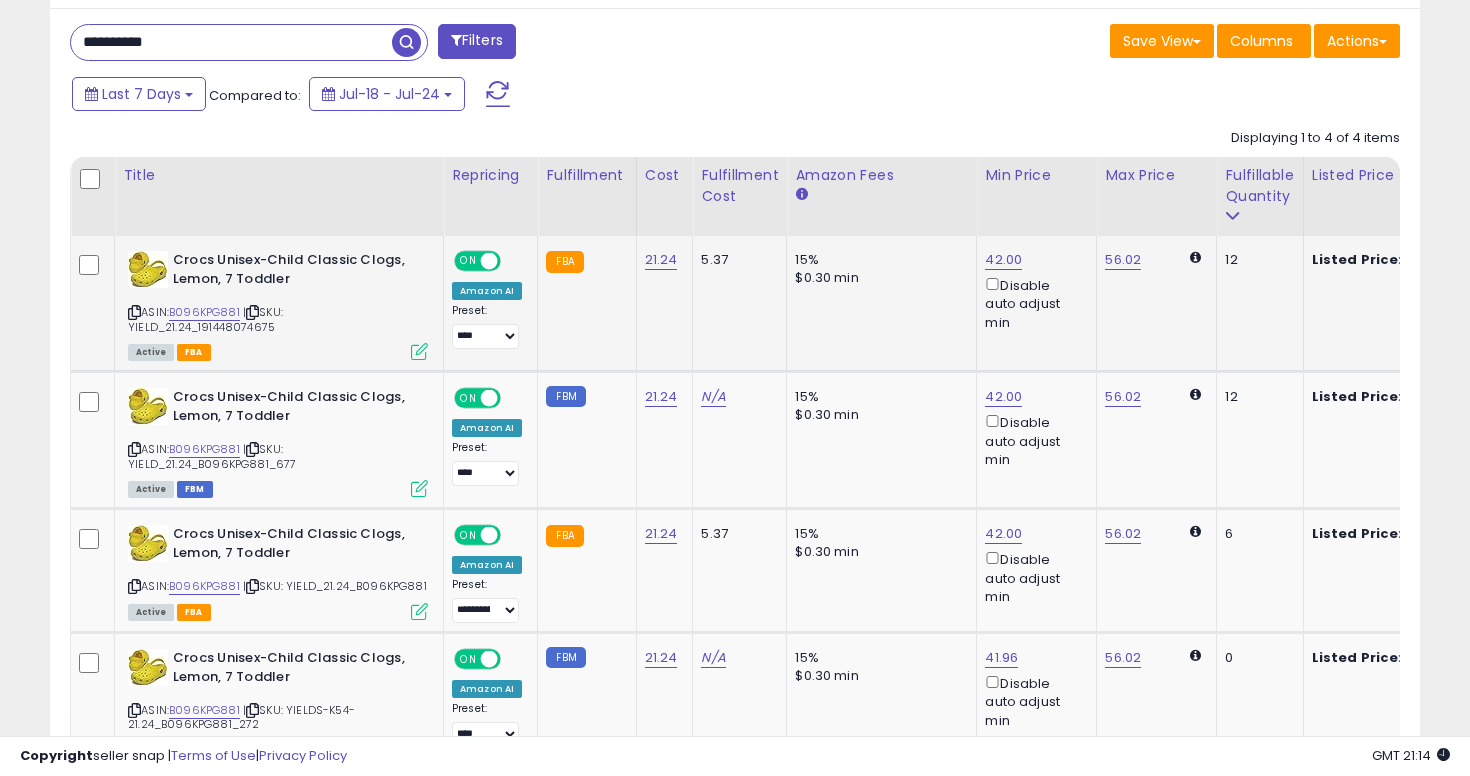 click on "**********" at bounding box center (231, 42) 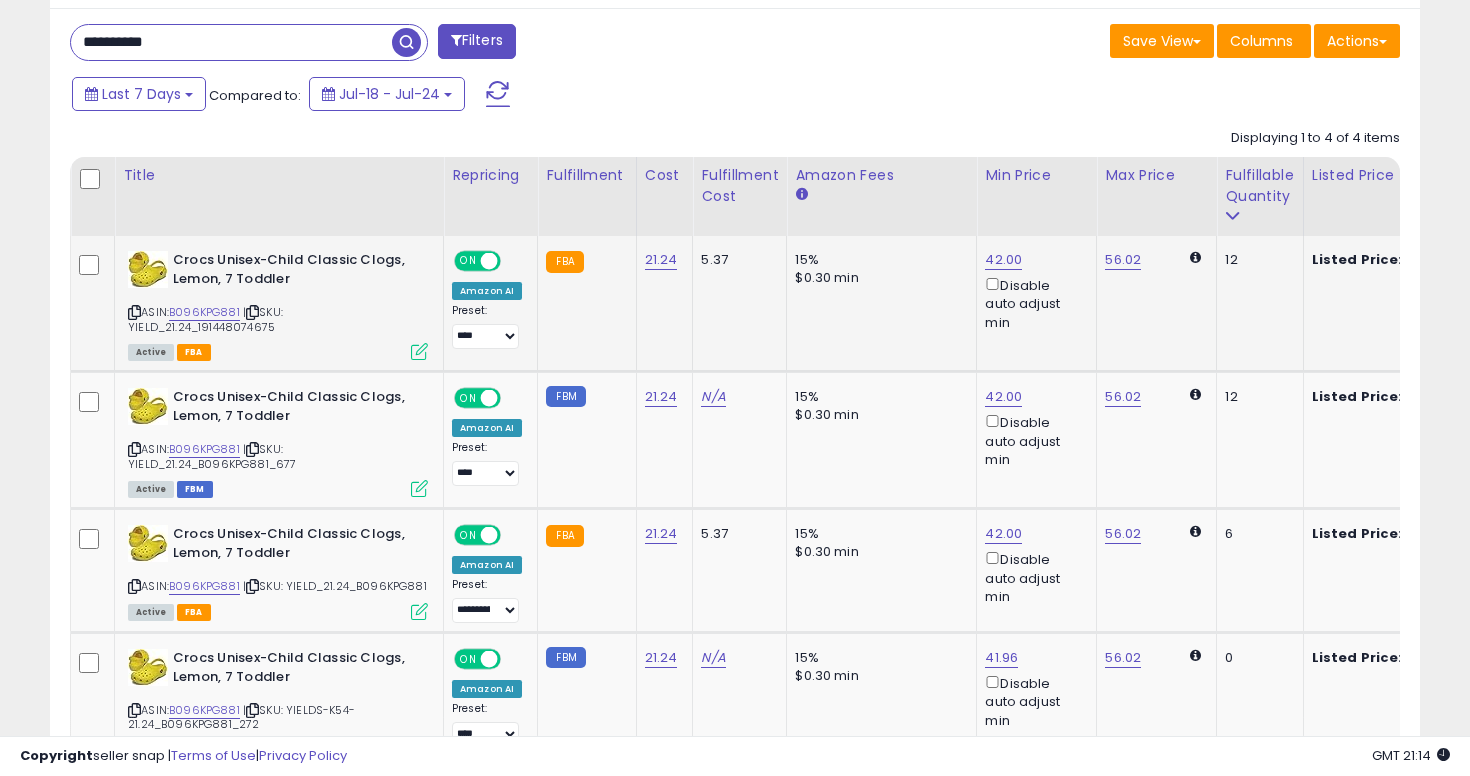 click on "**********" at bounding box center (231, 42) 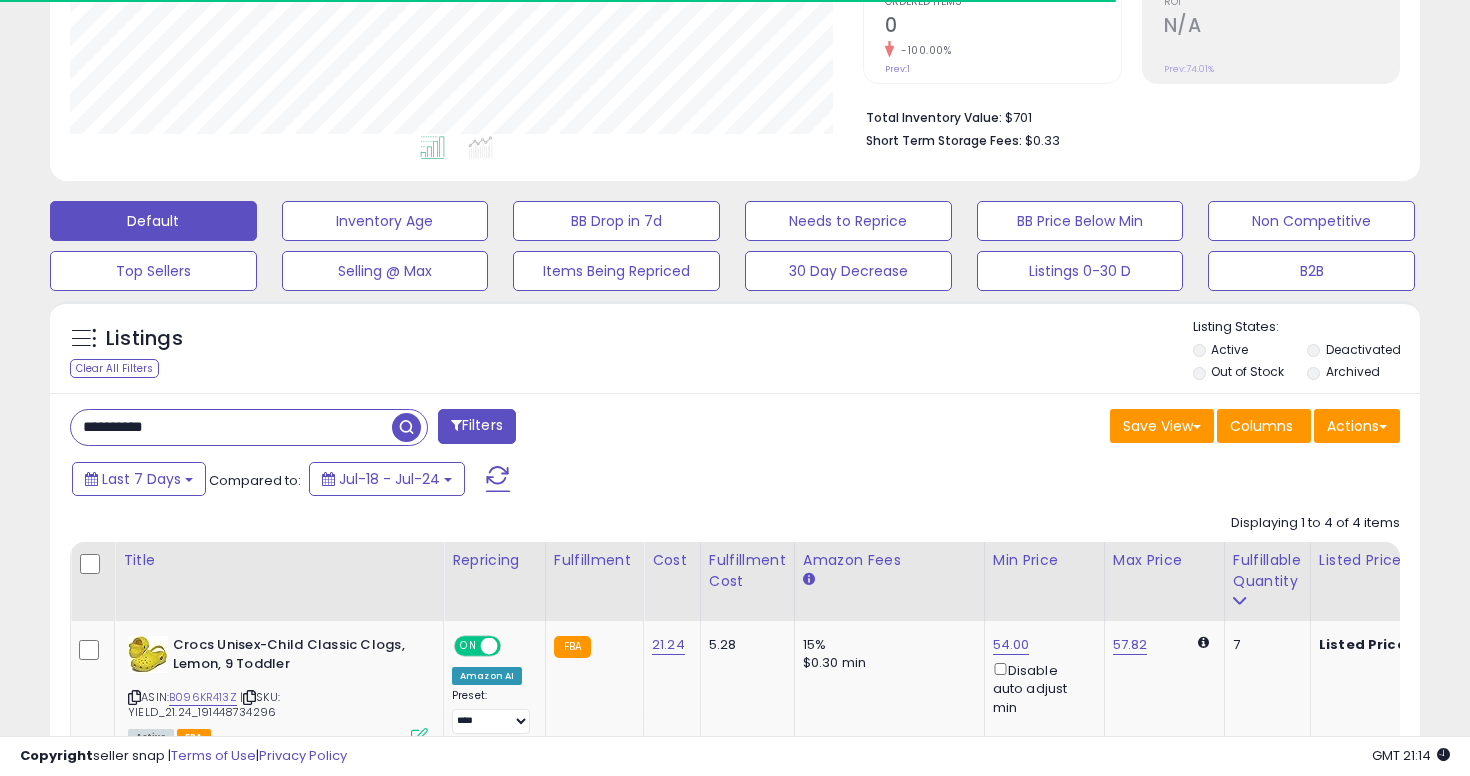 scroll, scrollTop: 814, scrollLeft: 0, axis: vertical 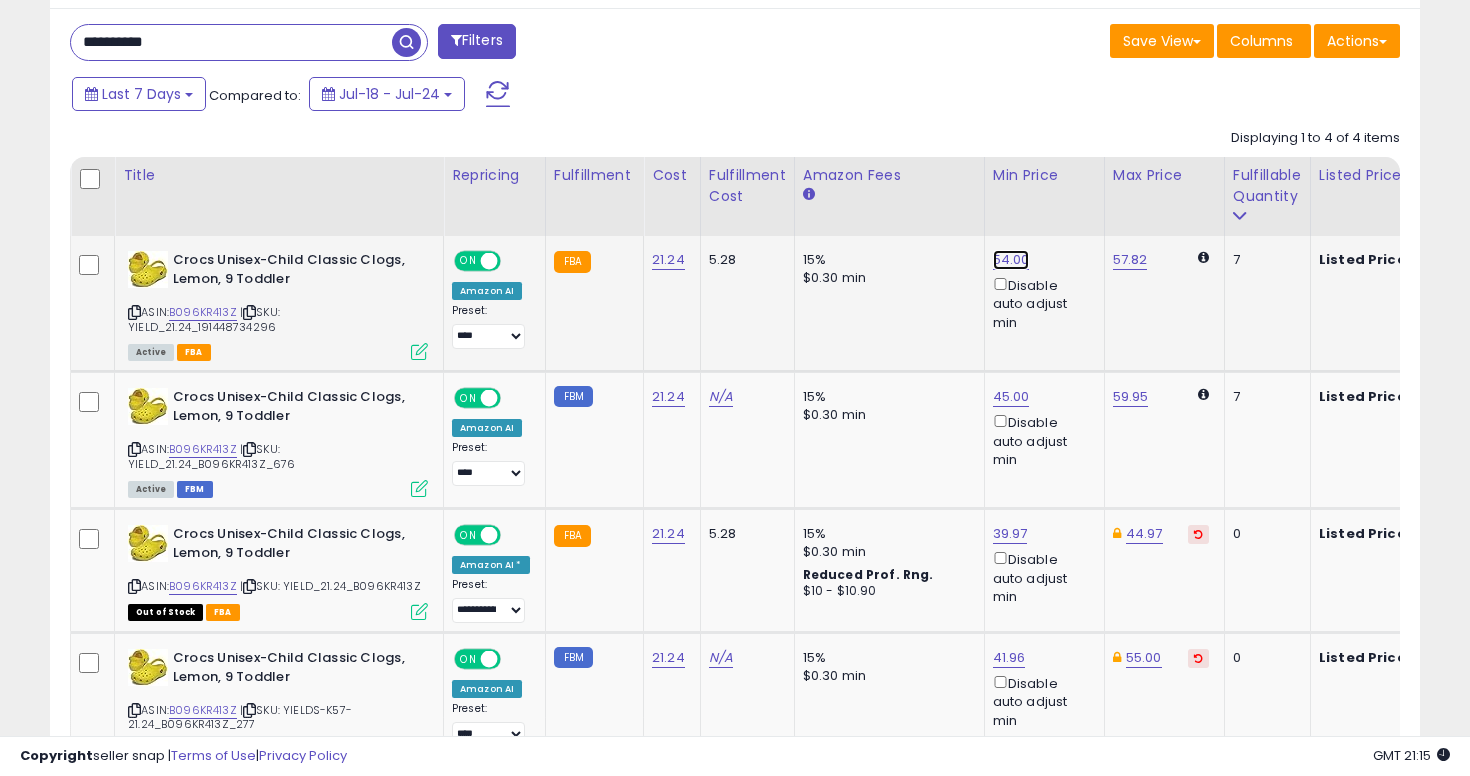 click on "54.00" at bounding box center (1011, 260) 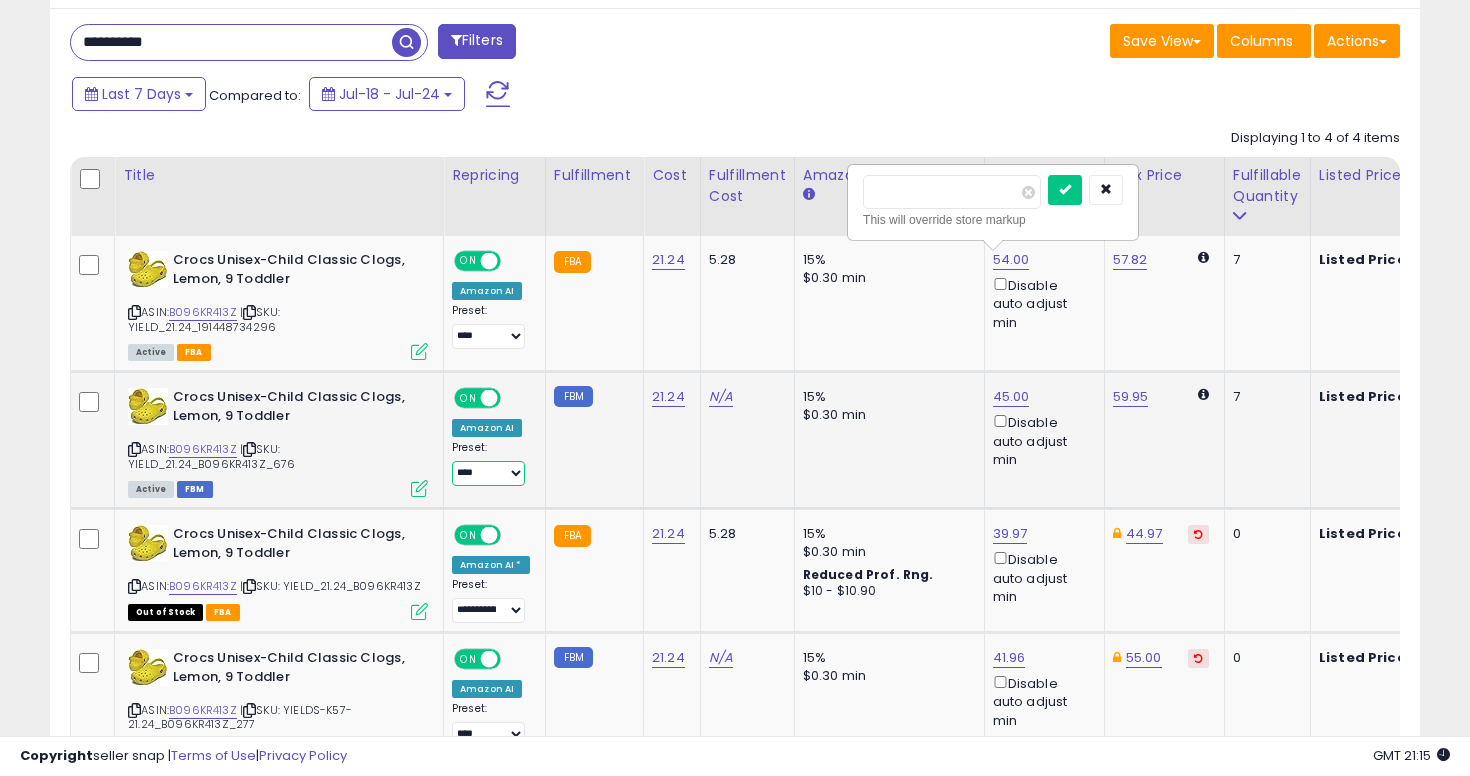 click on "**********" at bounding box center (488, 473) 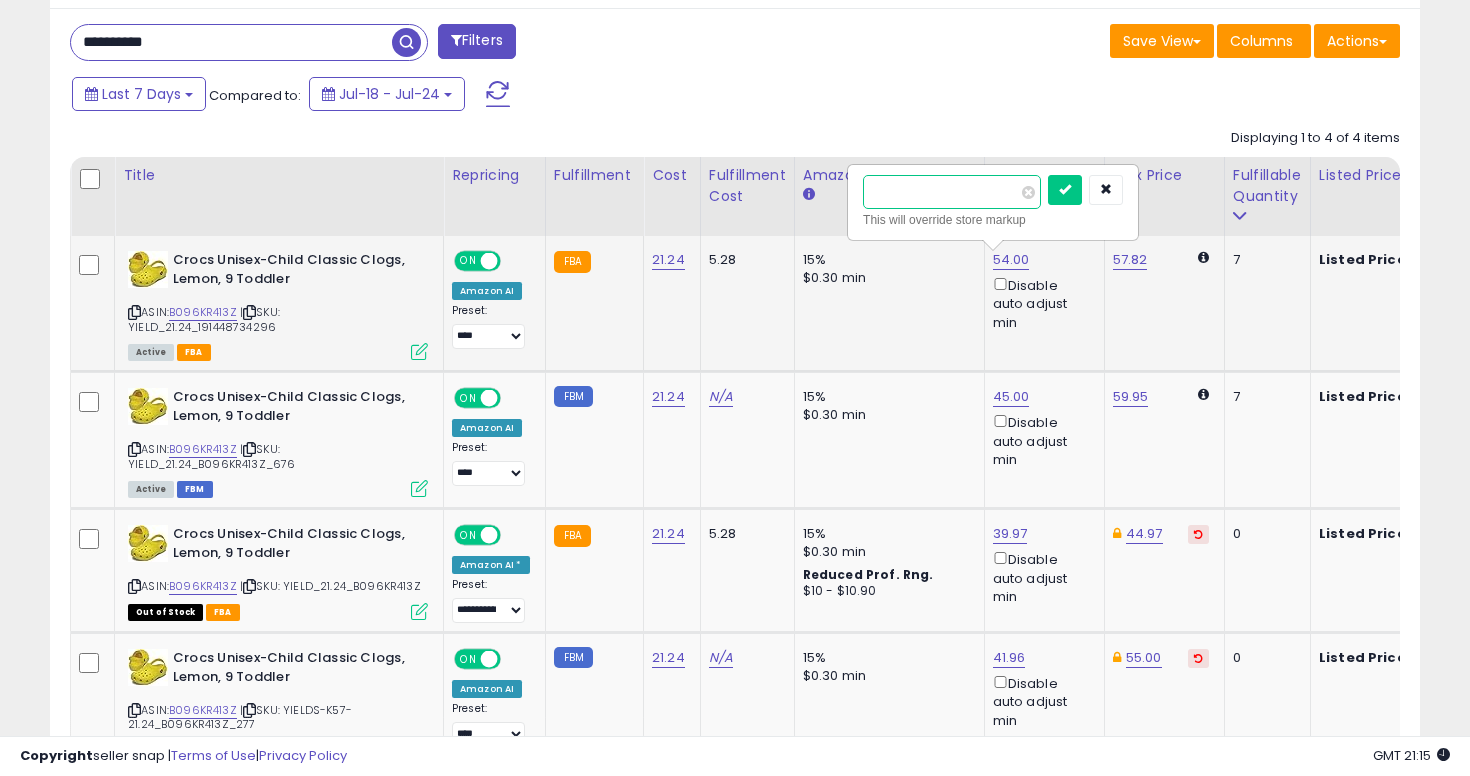 click on "*****" at bounding box center [952, 192] 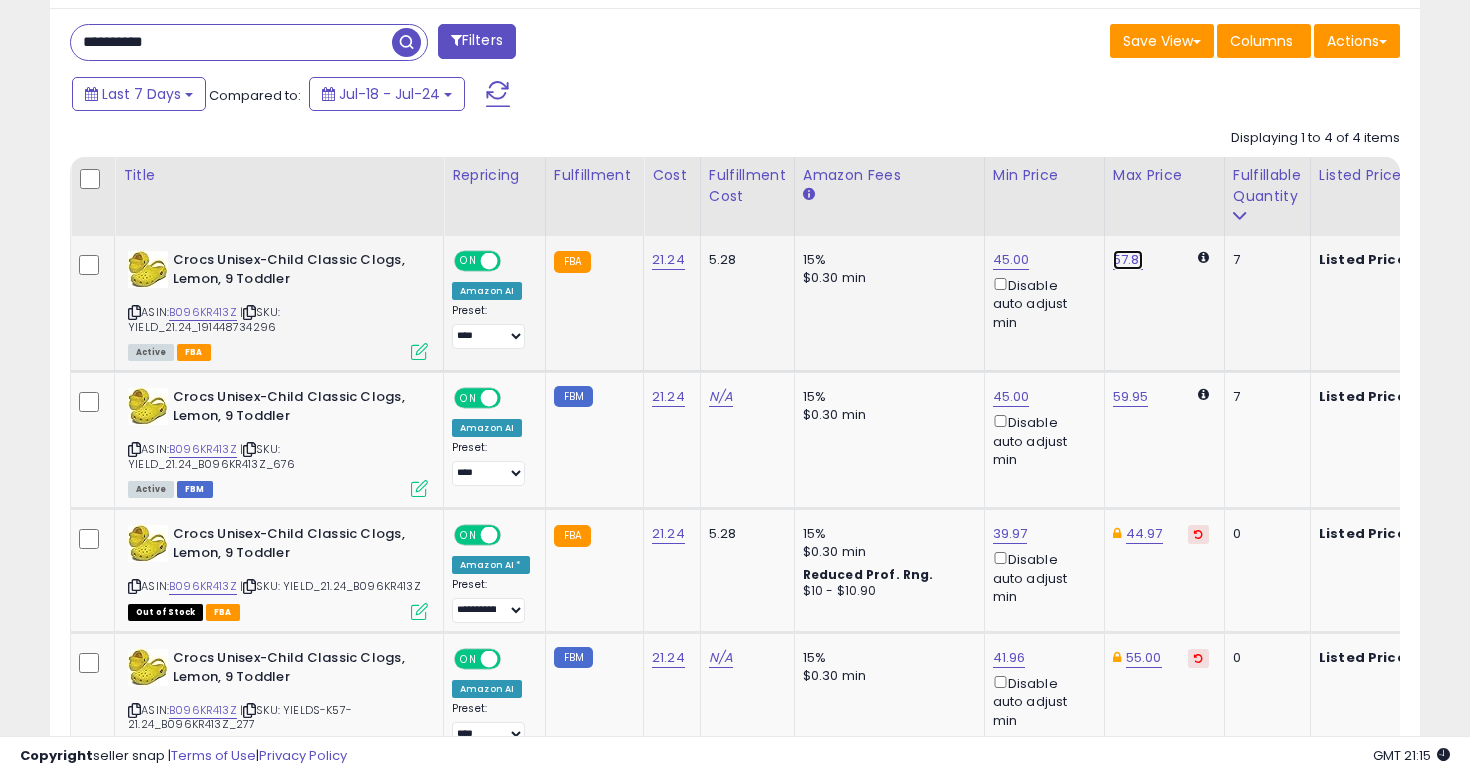 click on "57.81" at bounding box center [1128, 260] 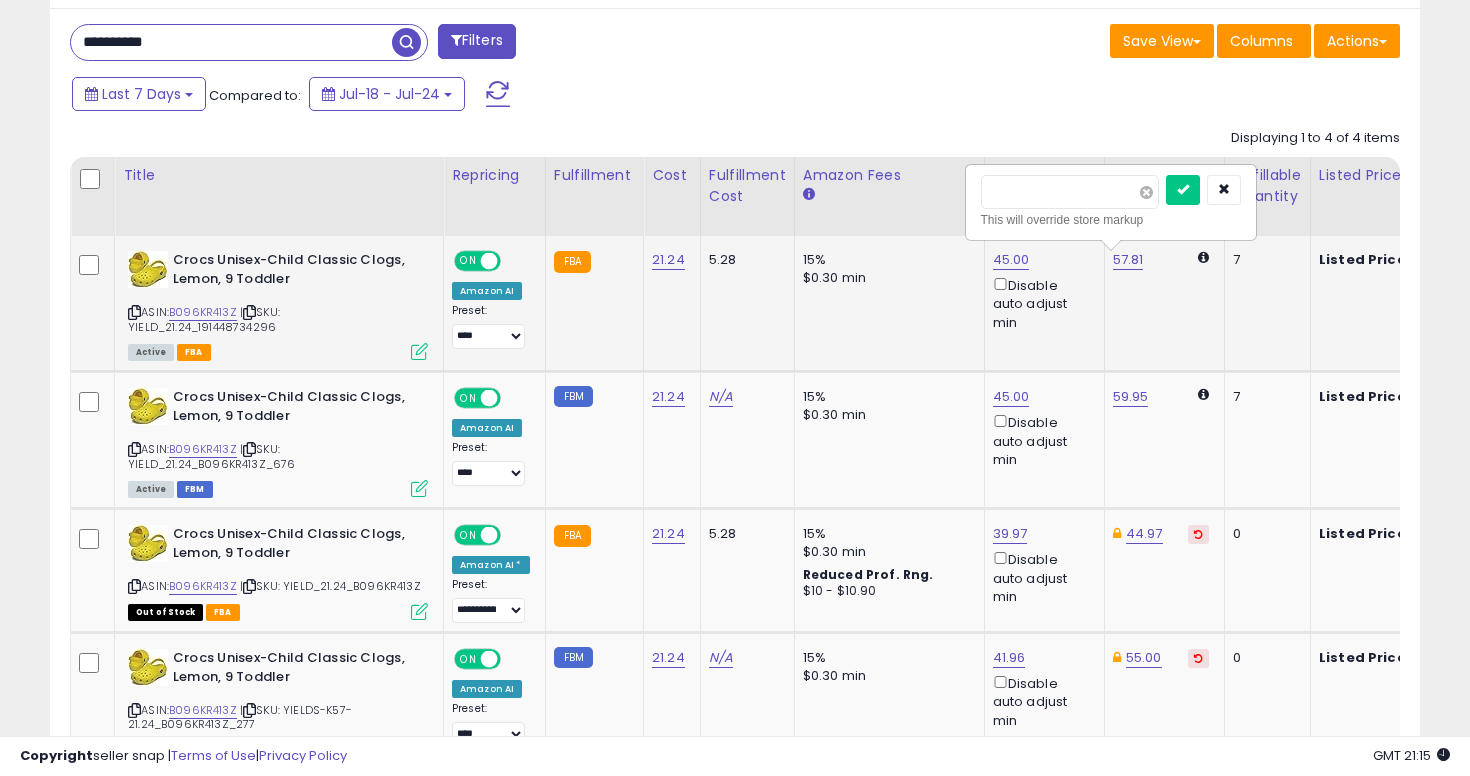 click at bounding box center (1146, 192) 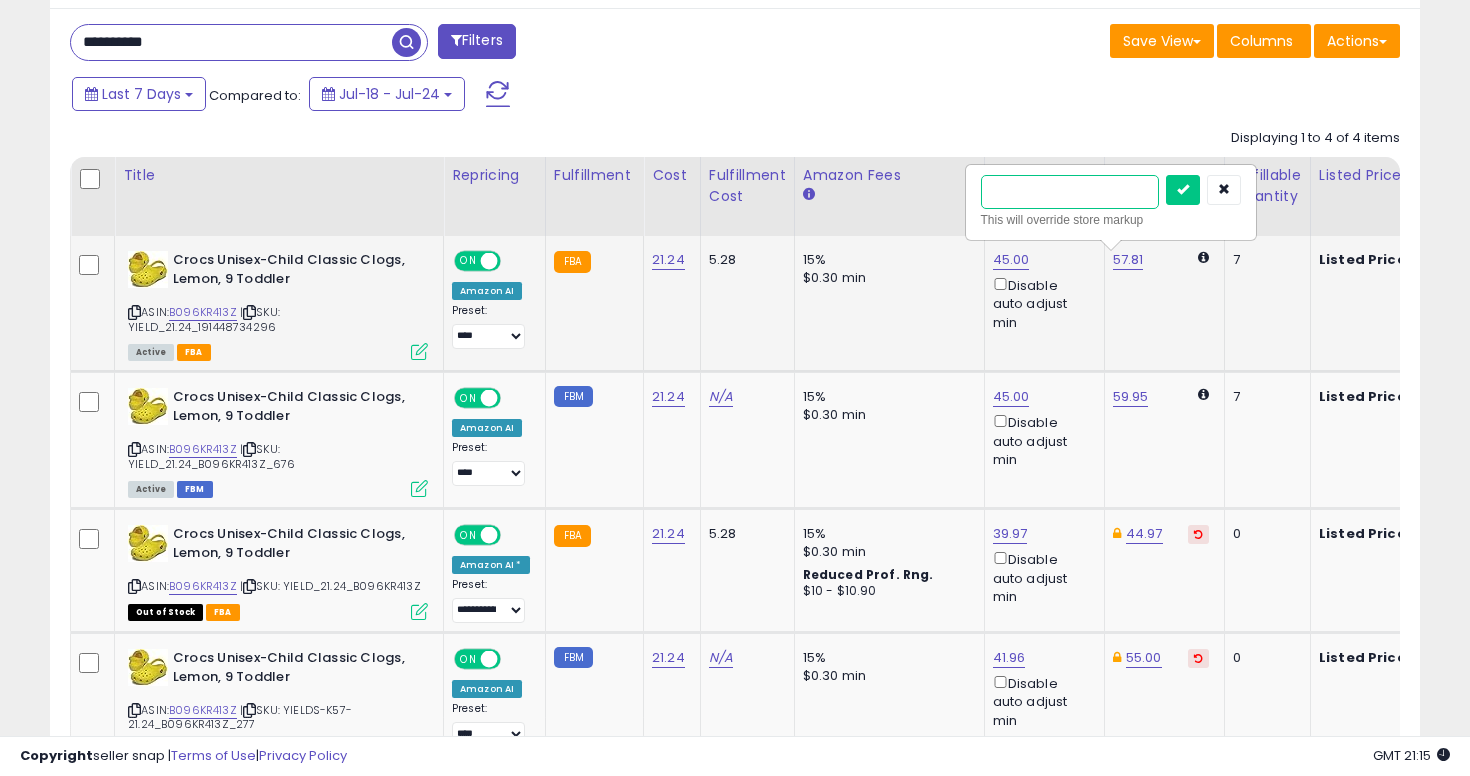 type on "**" 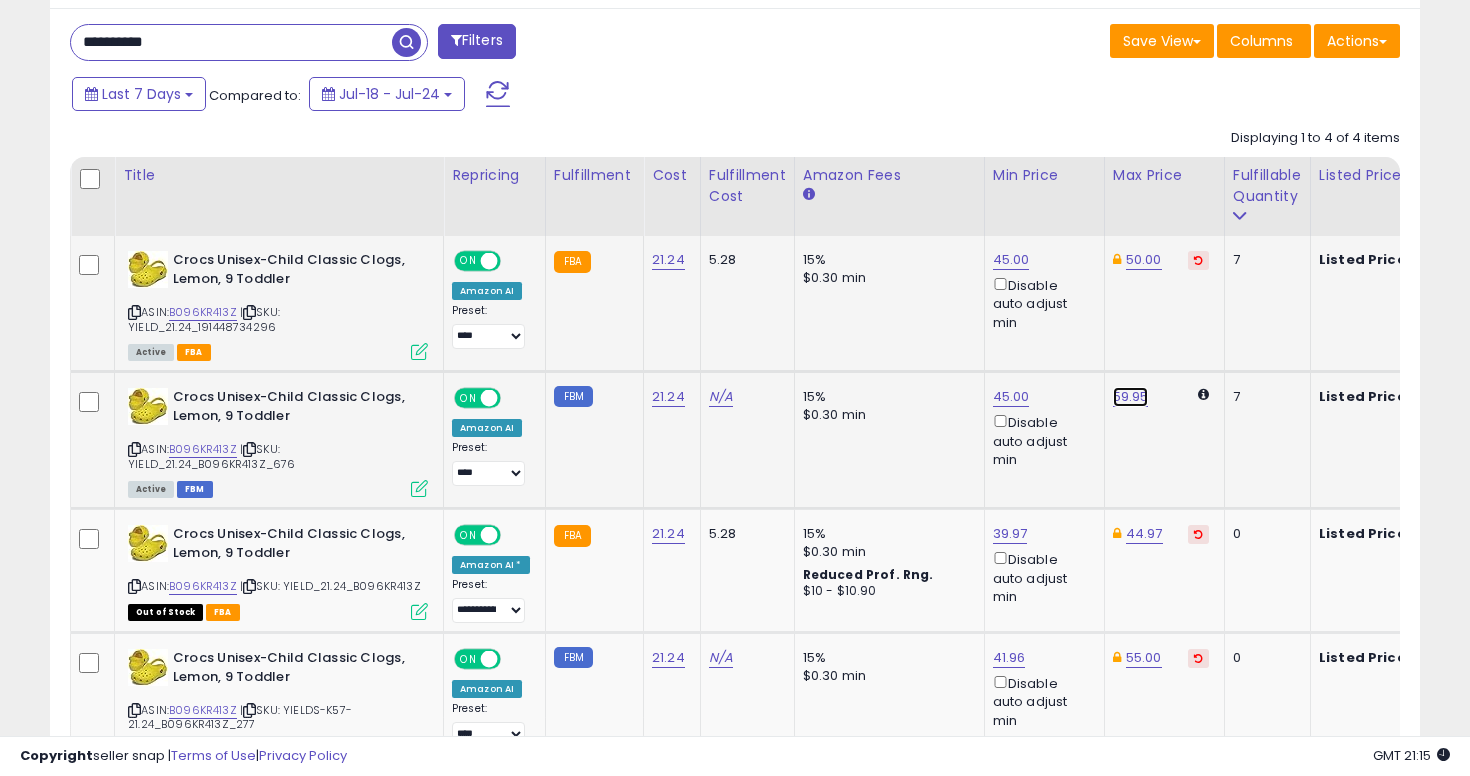 click on "59.95" at bounding box center [1131, 397] 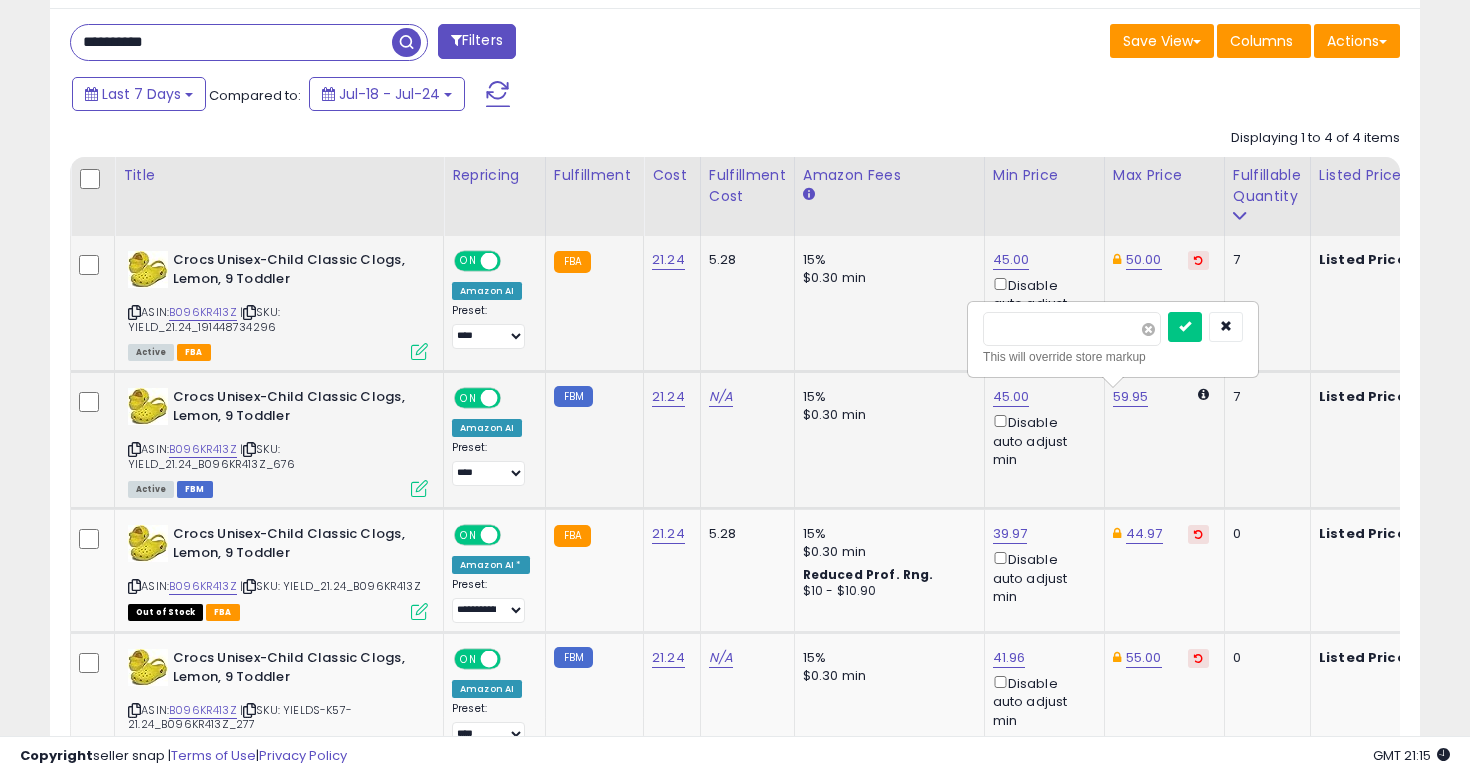 click at bounding box center [1148, 329] 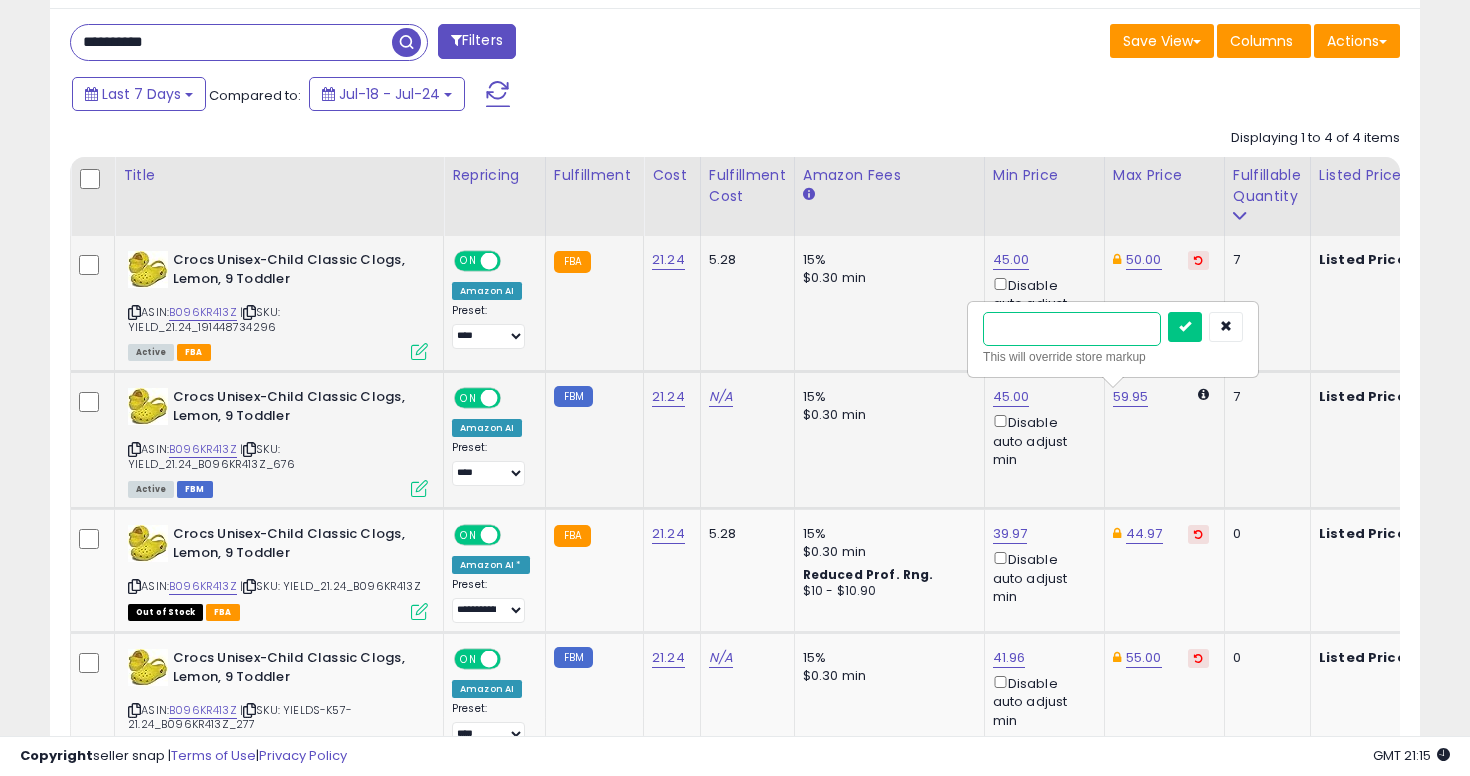 type on "**" 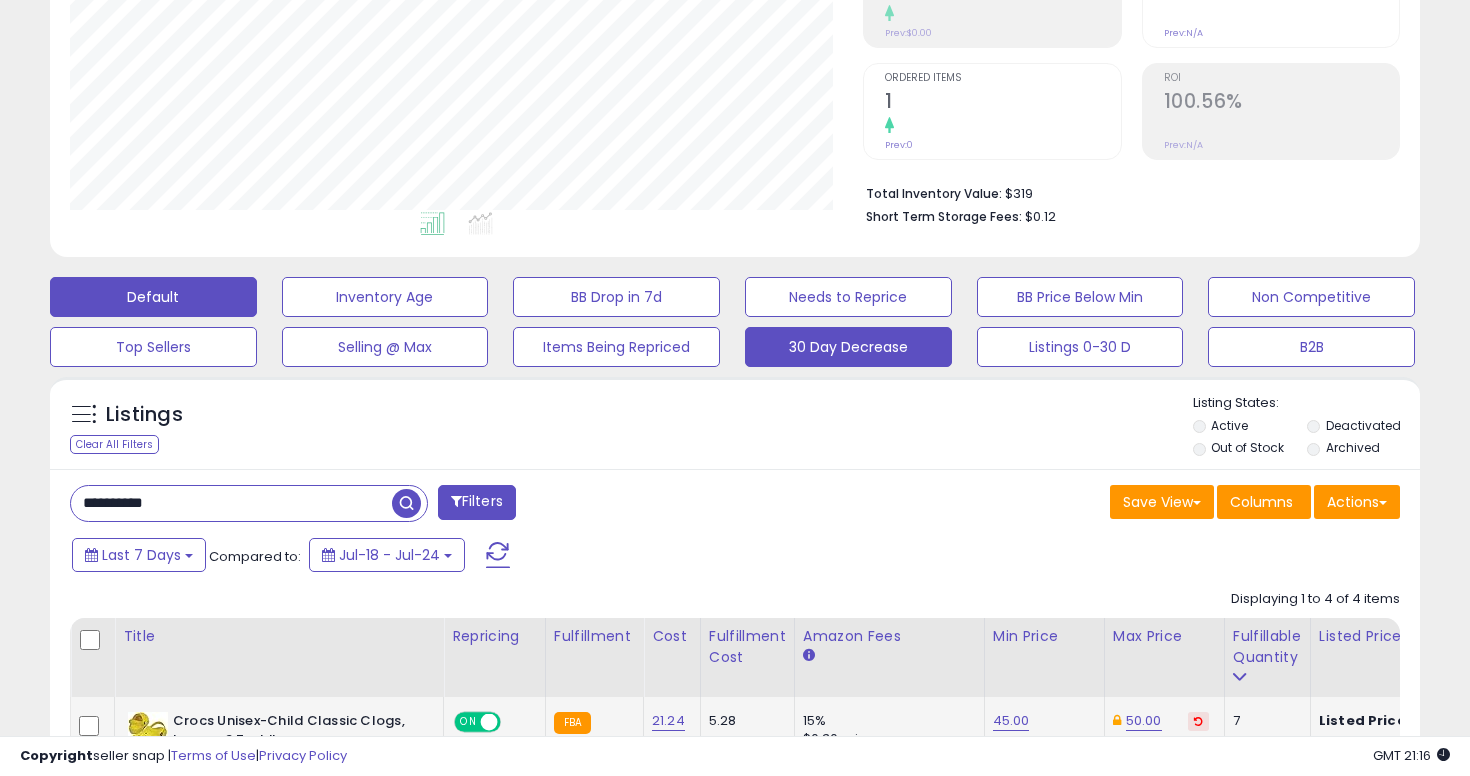 scroll, scrollTop: 113, scrollLeft: 0, axis: vertical 